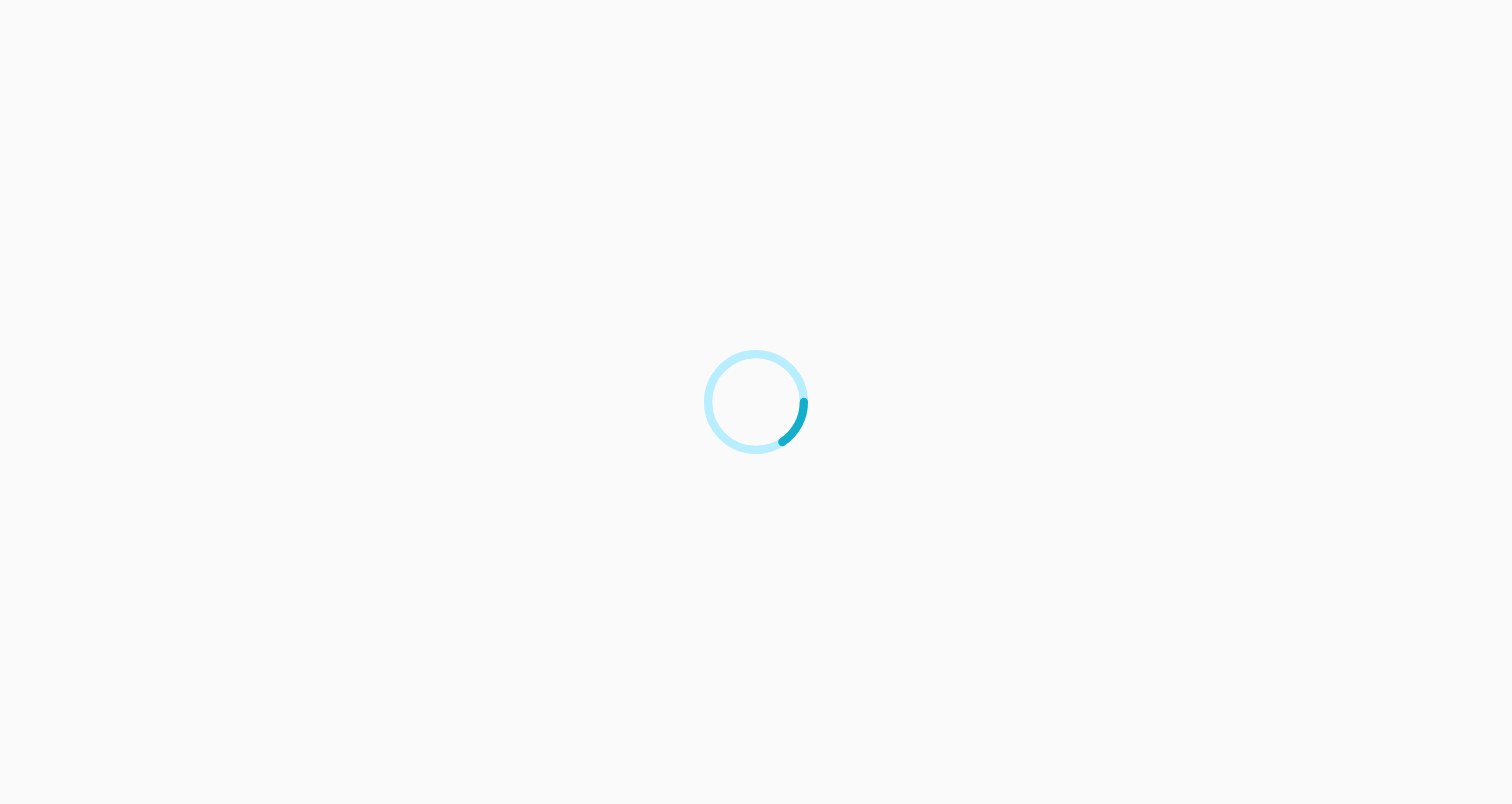 scroll, scrollTop: 0, scrollLeft: 0, axis: both 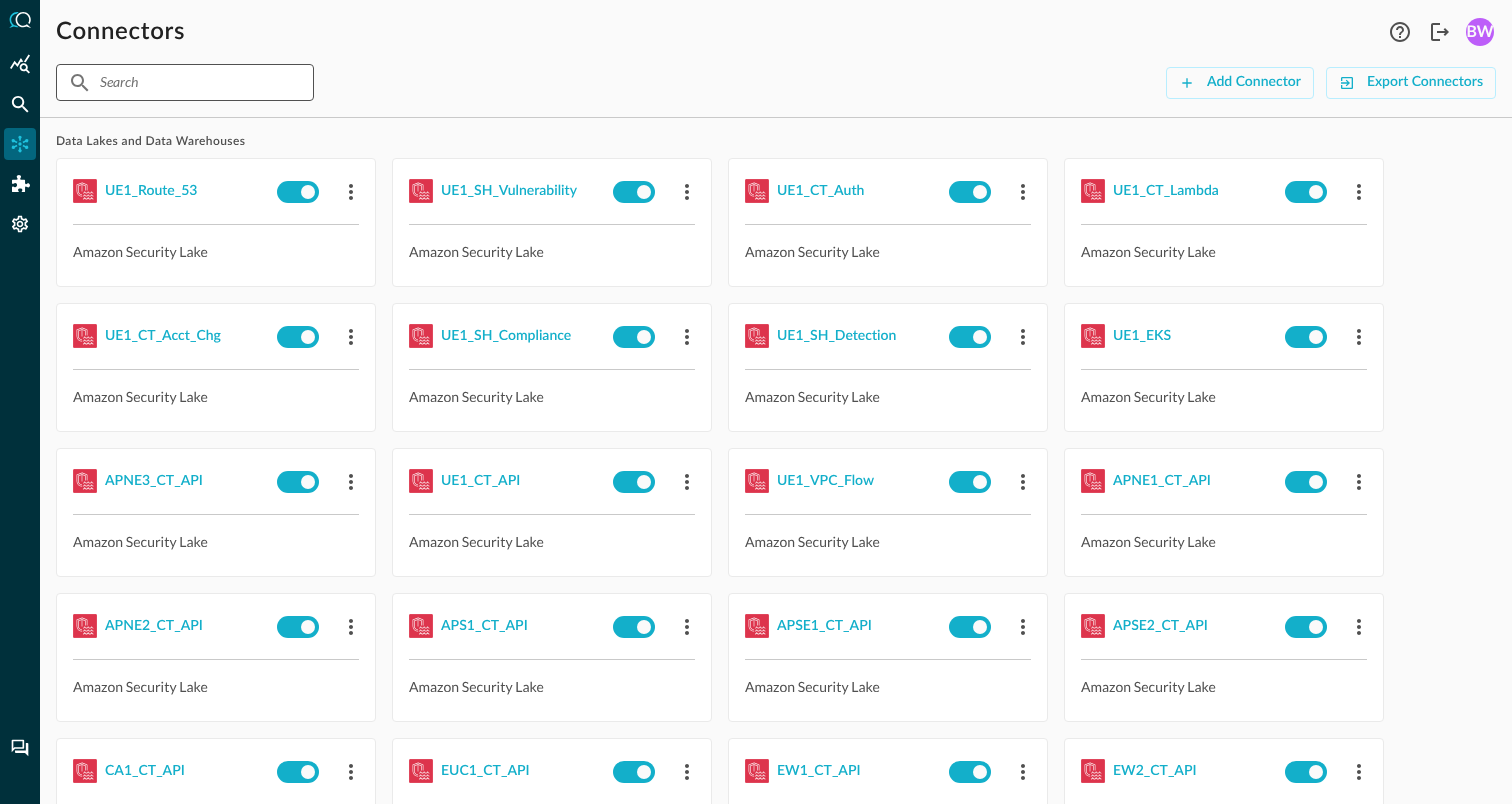 click at bounding box center (184, 82) 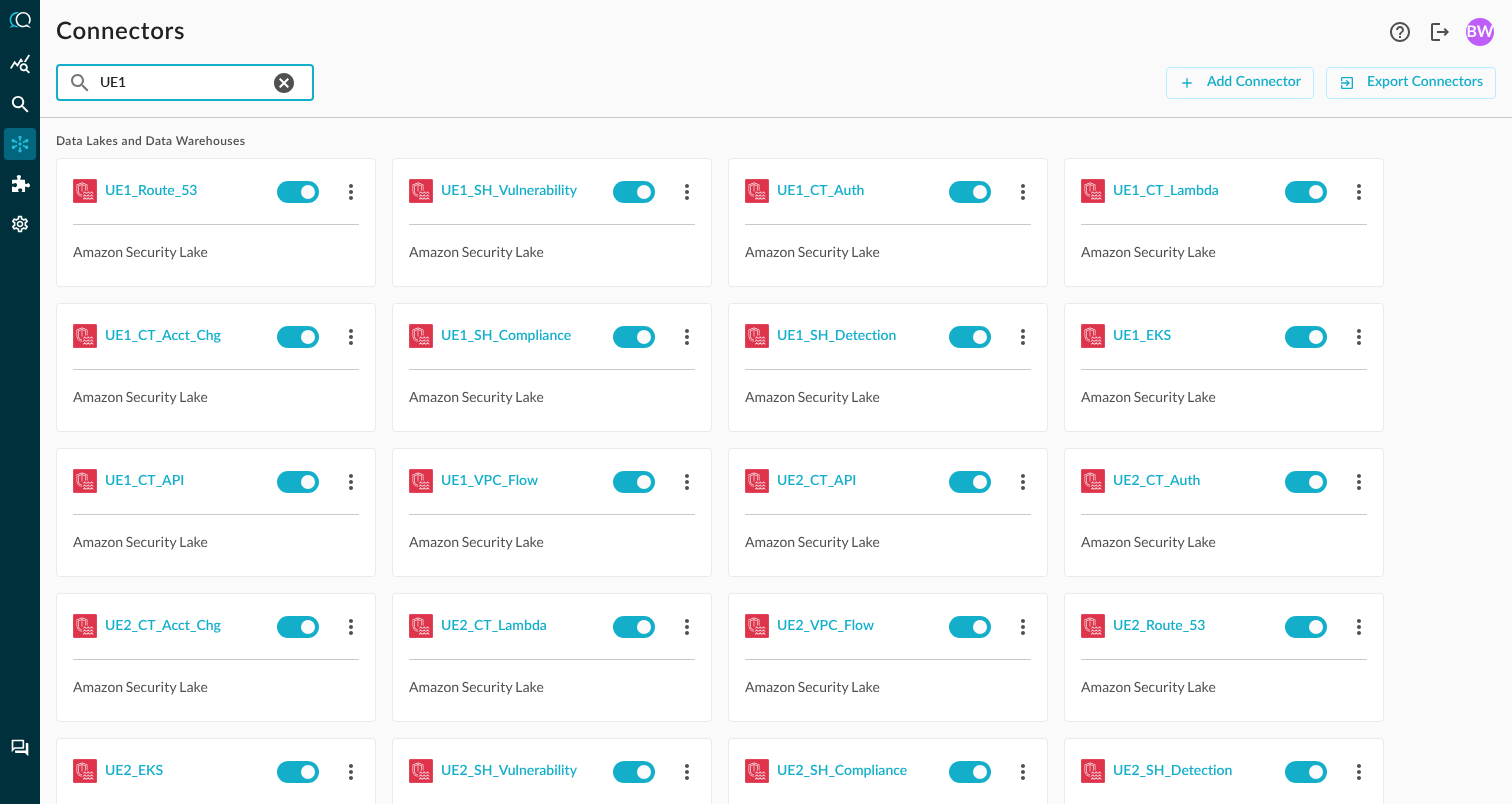 scroll, scrollTop: 0, scrollLeft: 0, axis: both 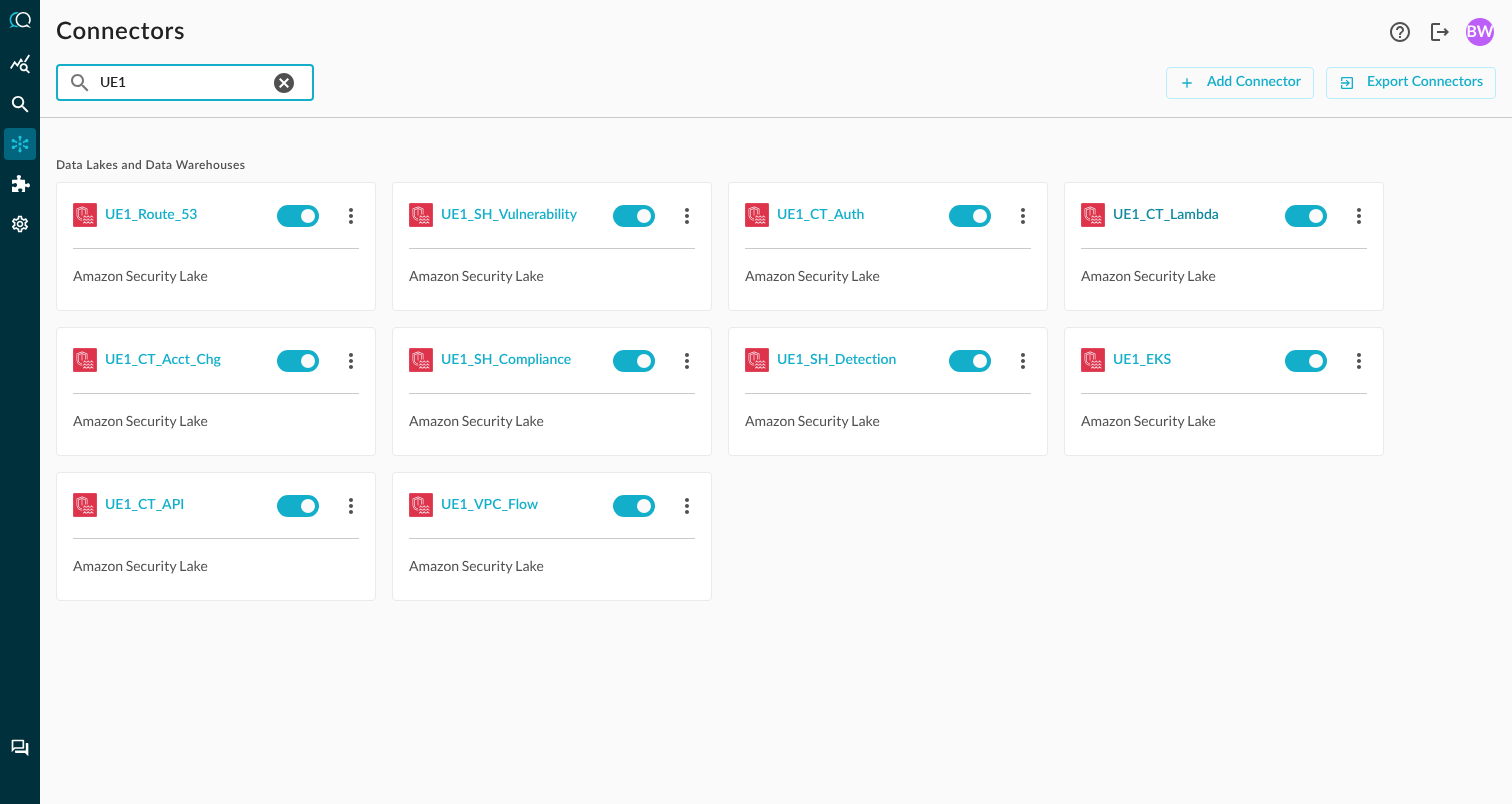 type on "UE1" 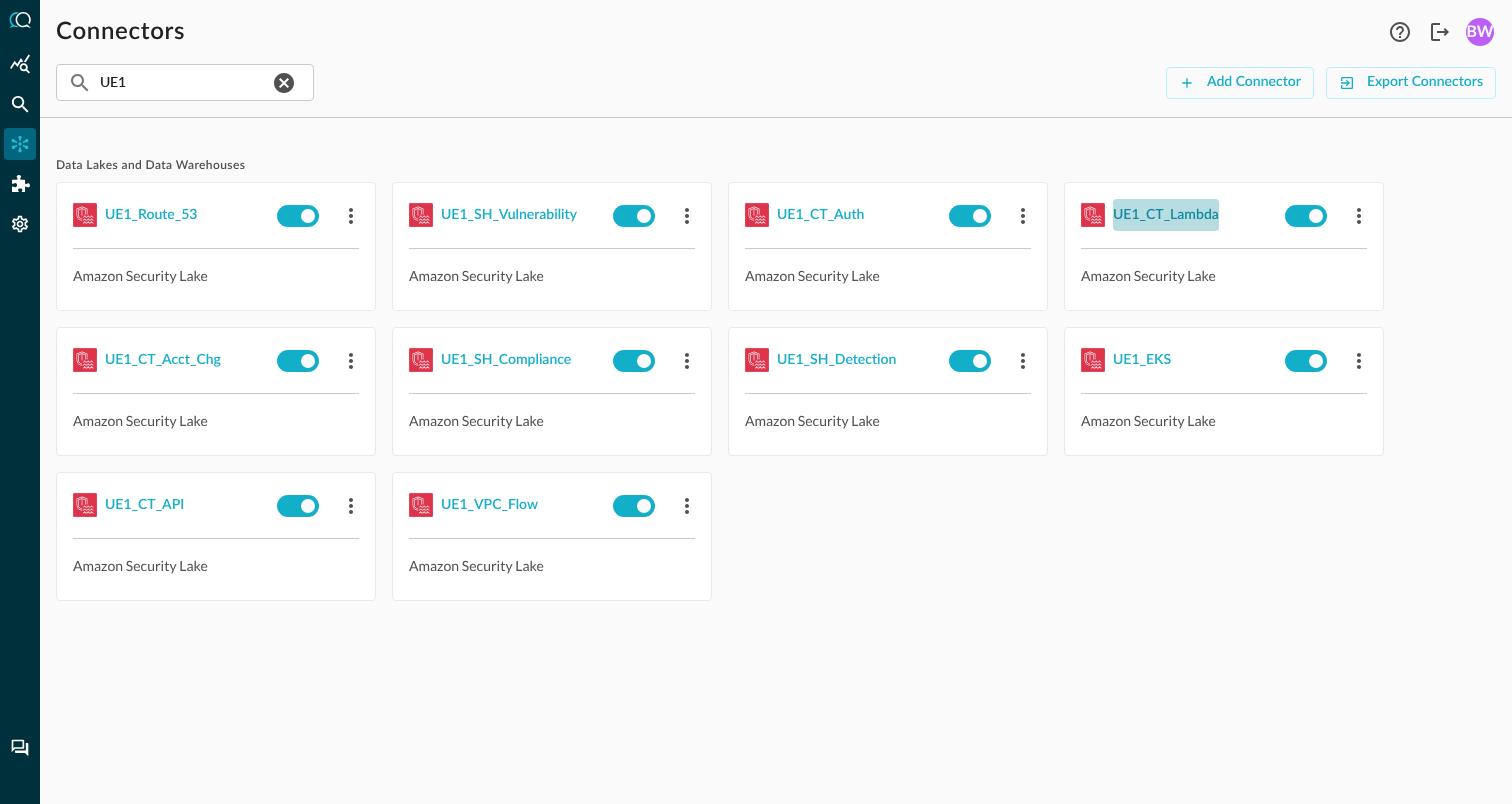 click on "UE1_CT_Lambda" at bounding box center (1166, 215) 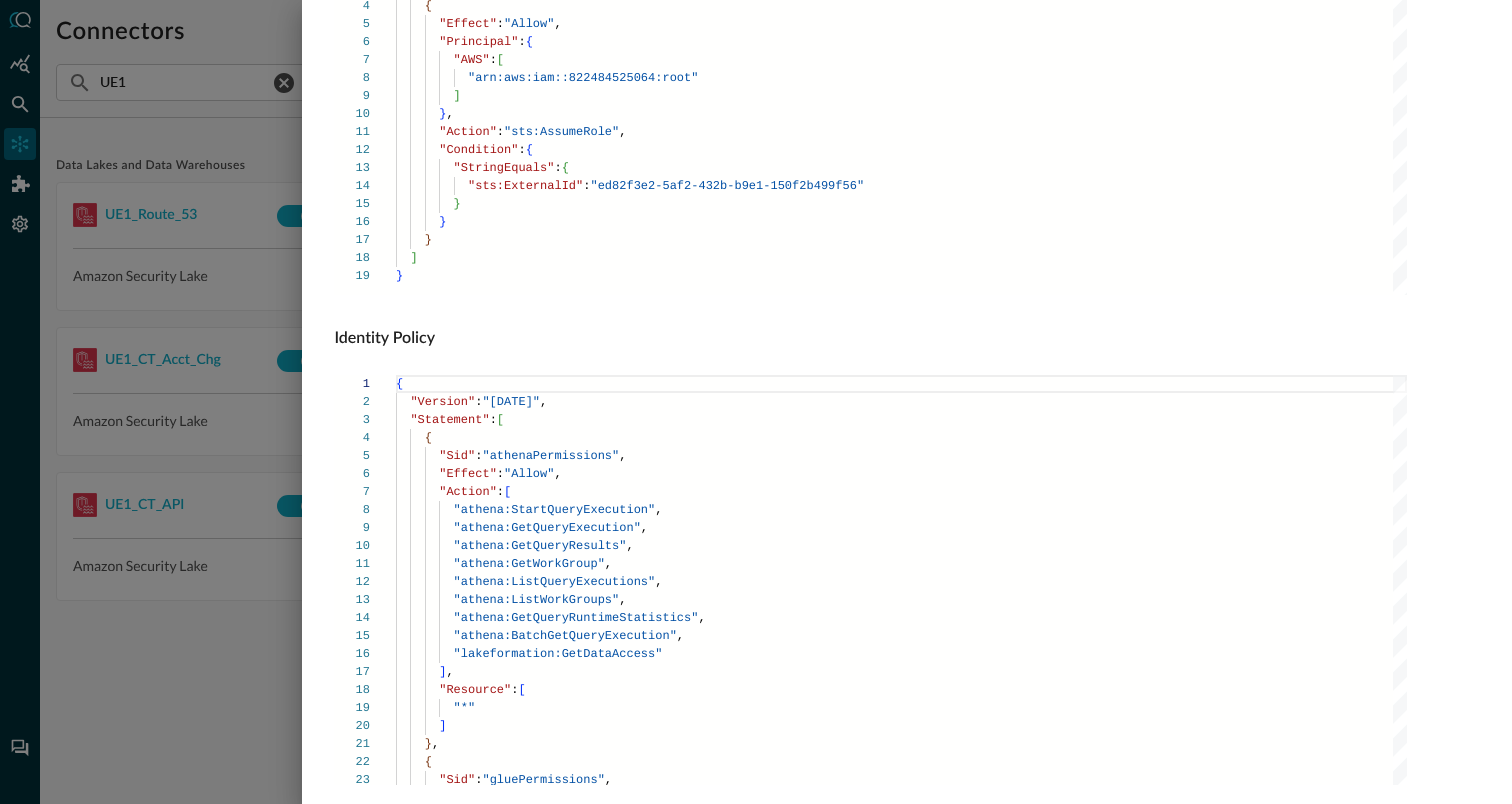 scroll, scrollTop: 1359, scrollLeft: 0, axis: vertical 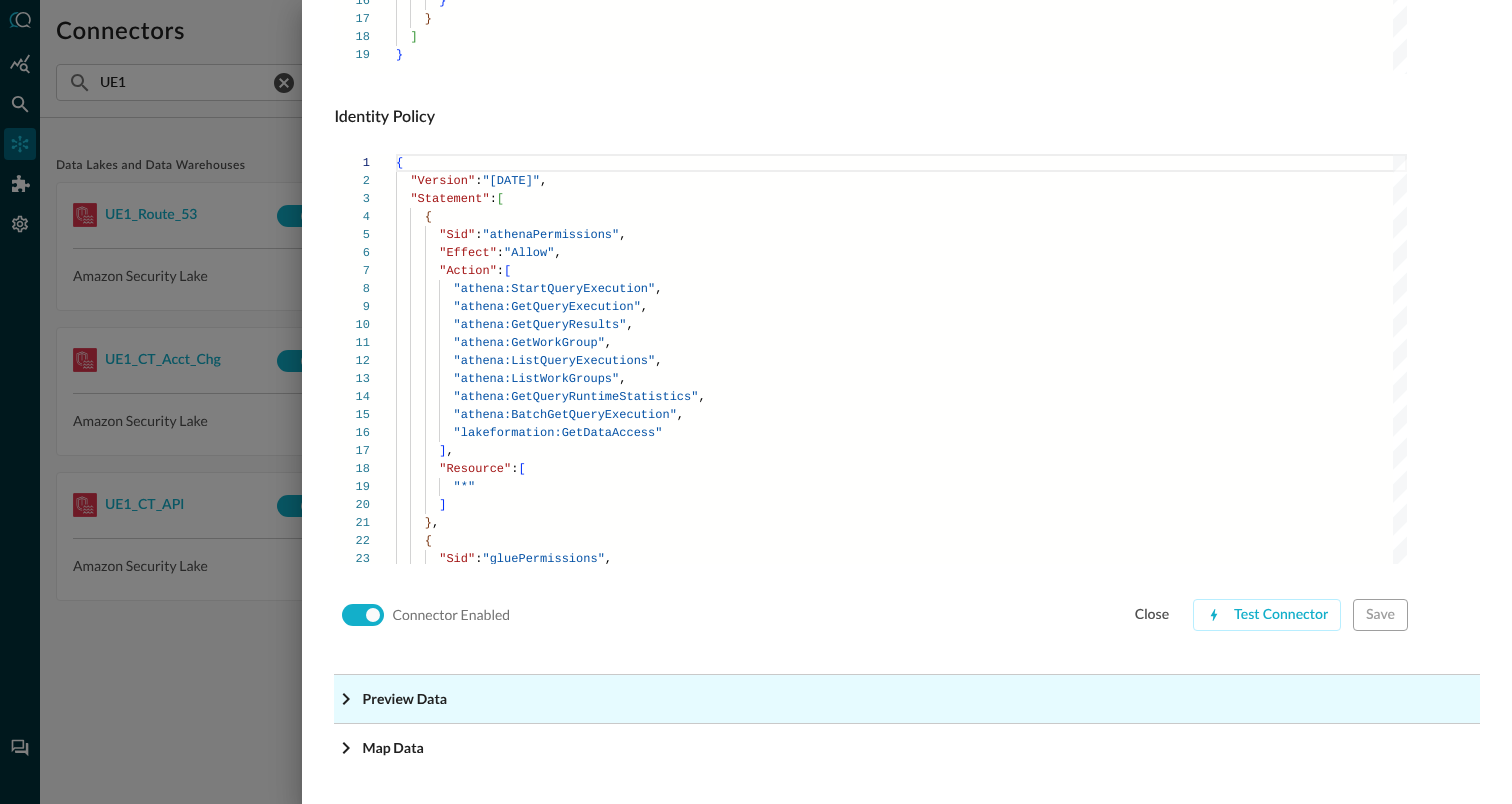 click on "Preview Data" at bounding box center [440, -1118] 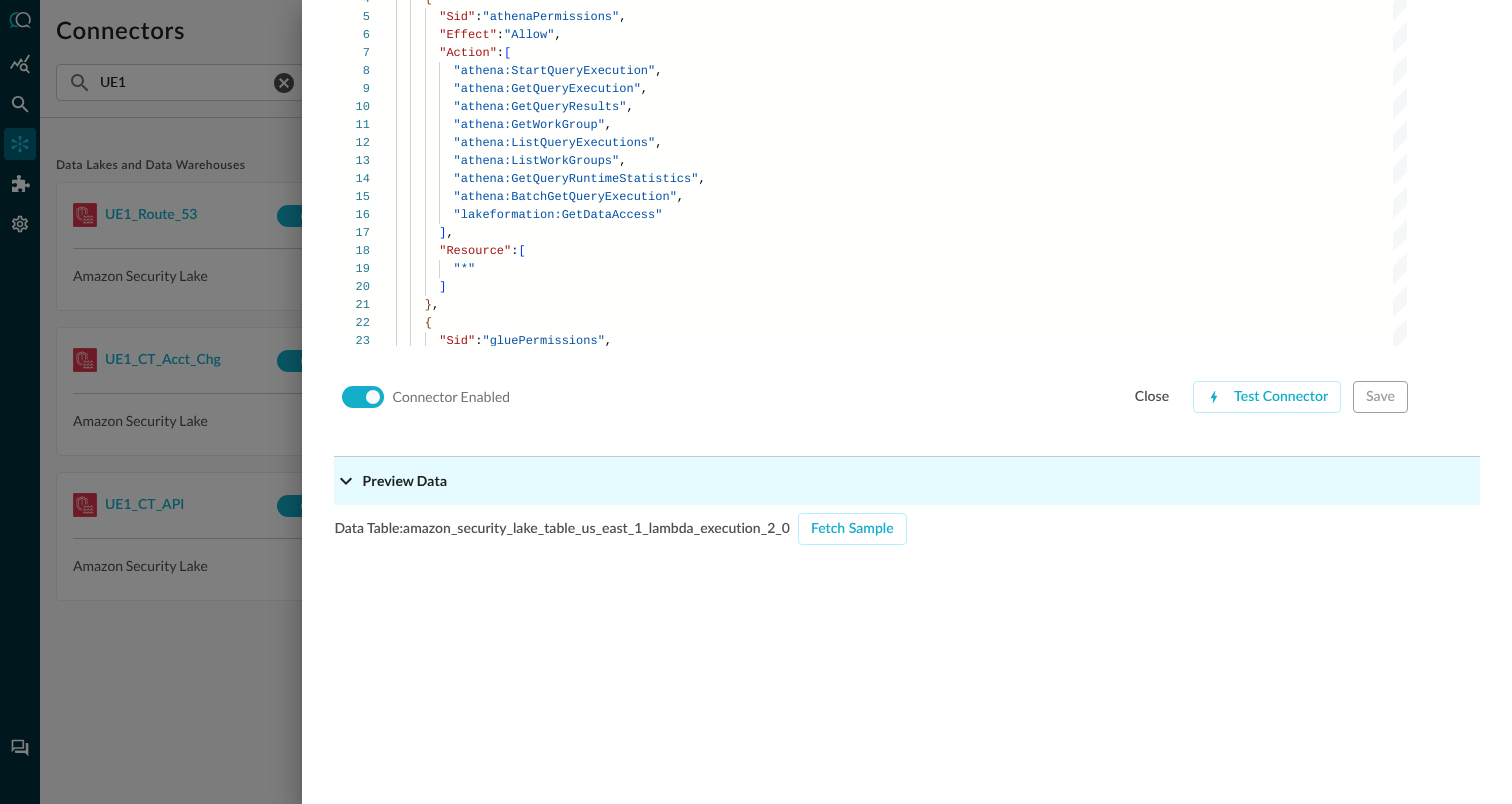 scroll, scrollTop: 1985, scrollLeft: 0, axis: vertical 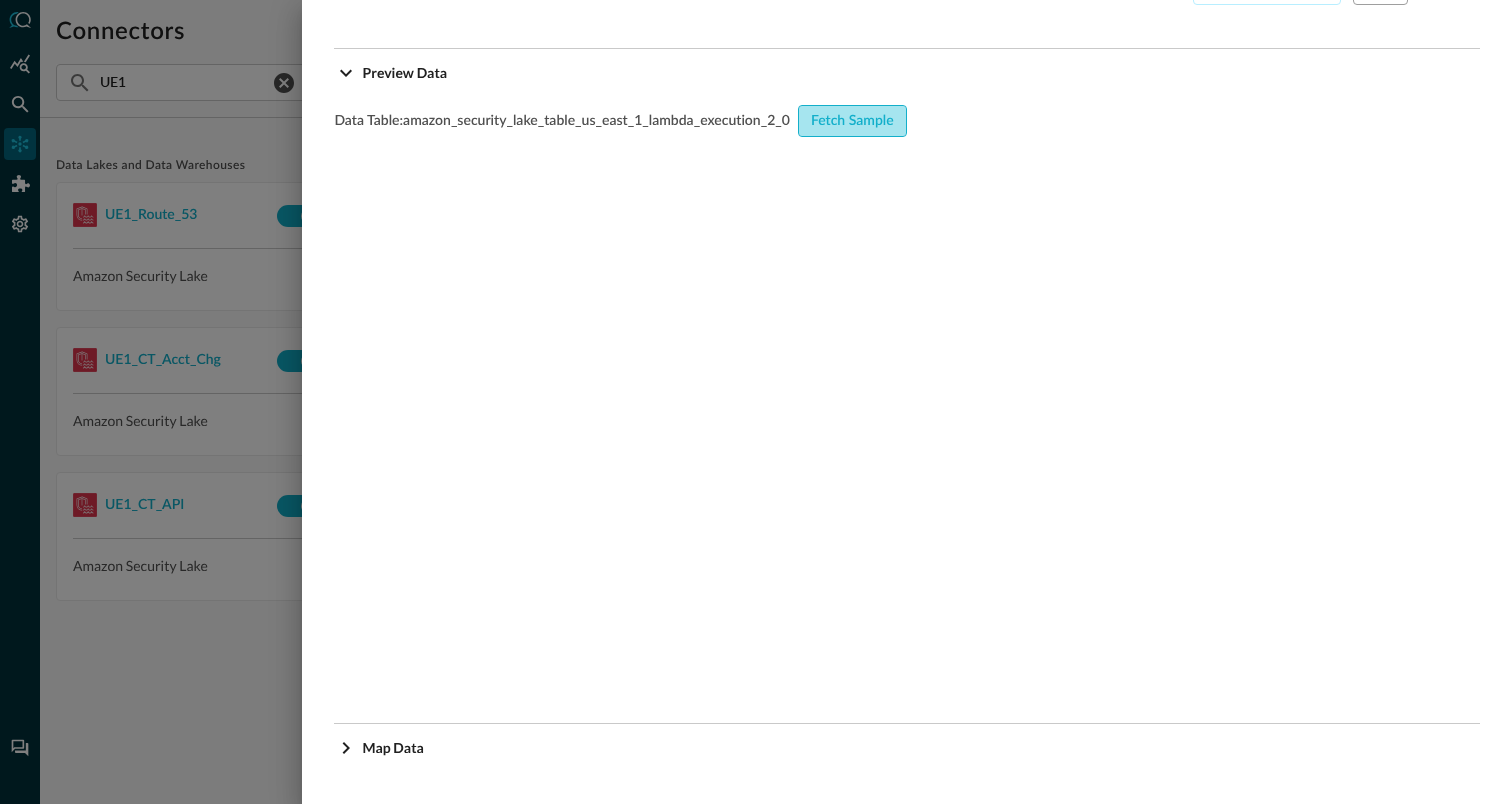 click on "Fetch Sample" at bounding box center [852, 121] 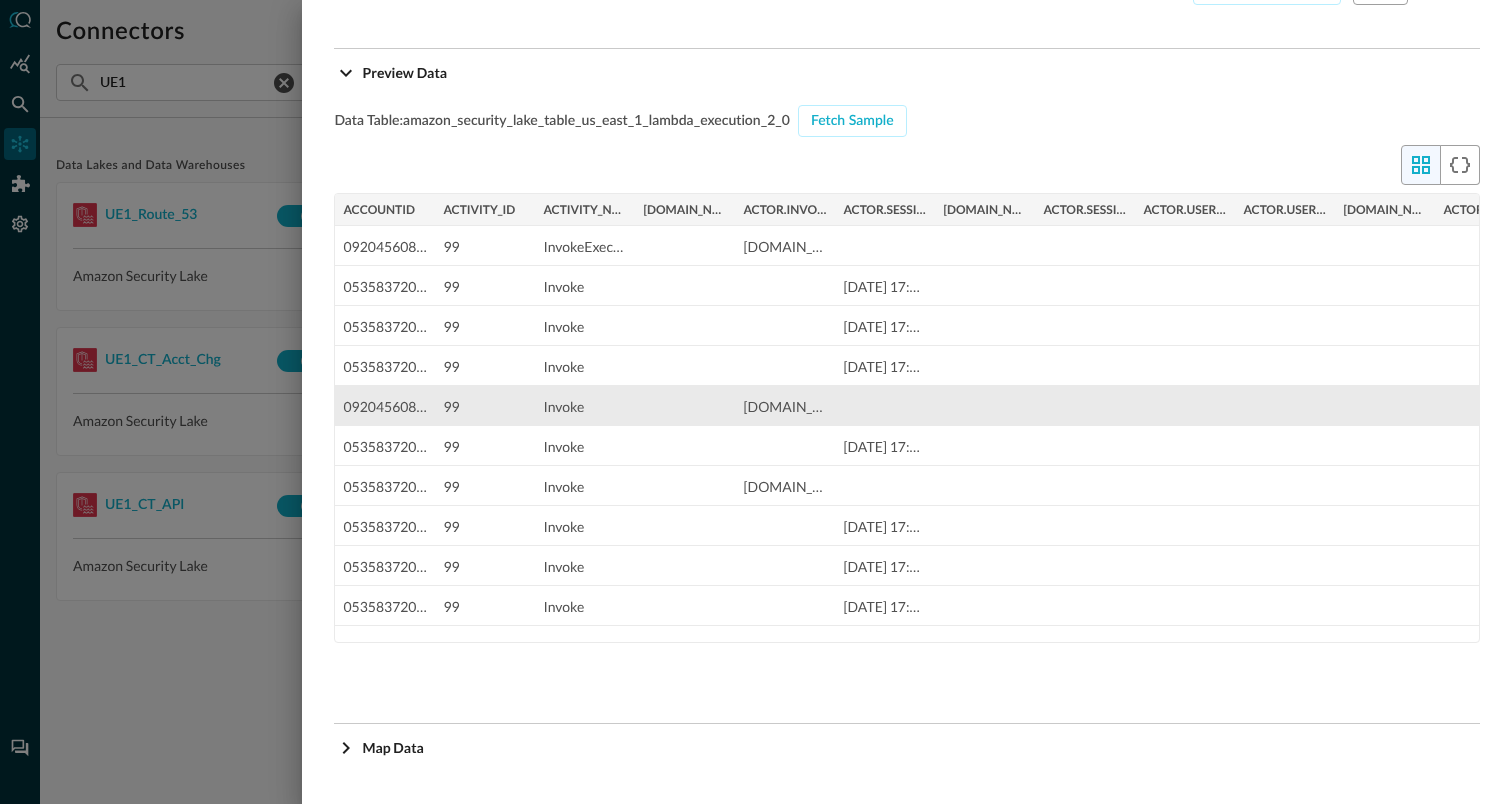 type on "CLASS_API_ACTIVITY" 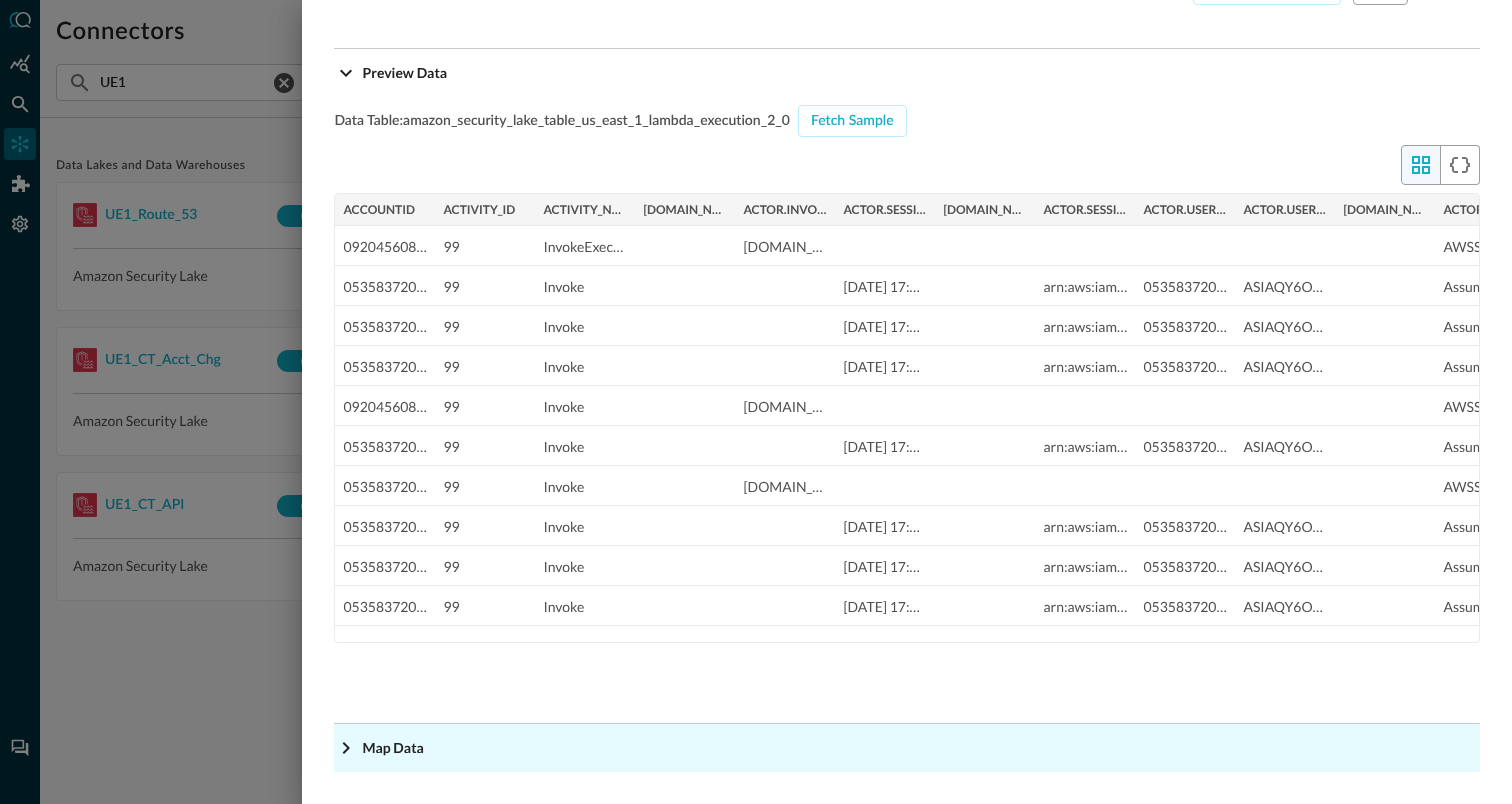 click 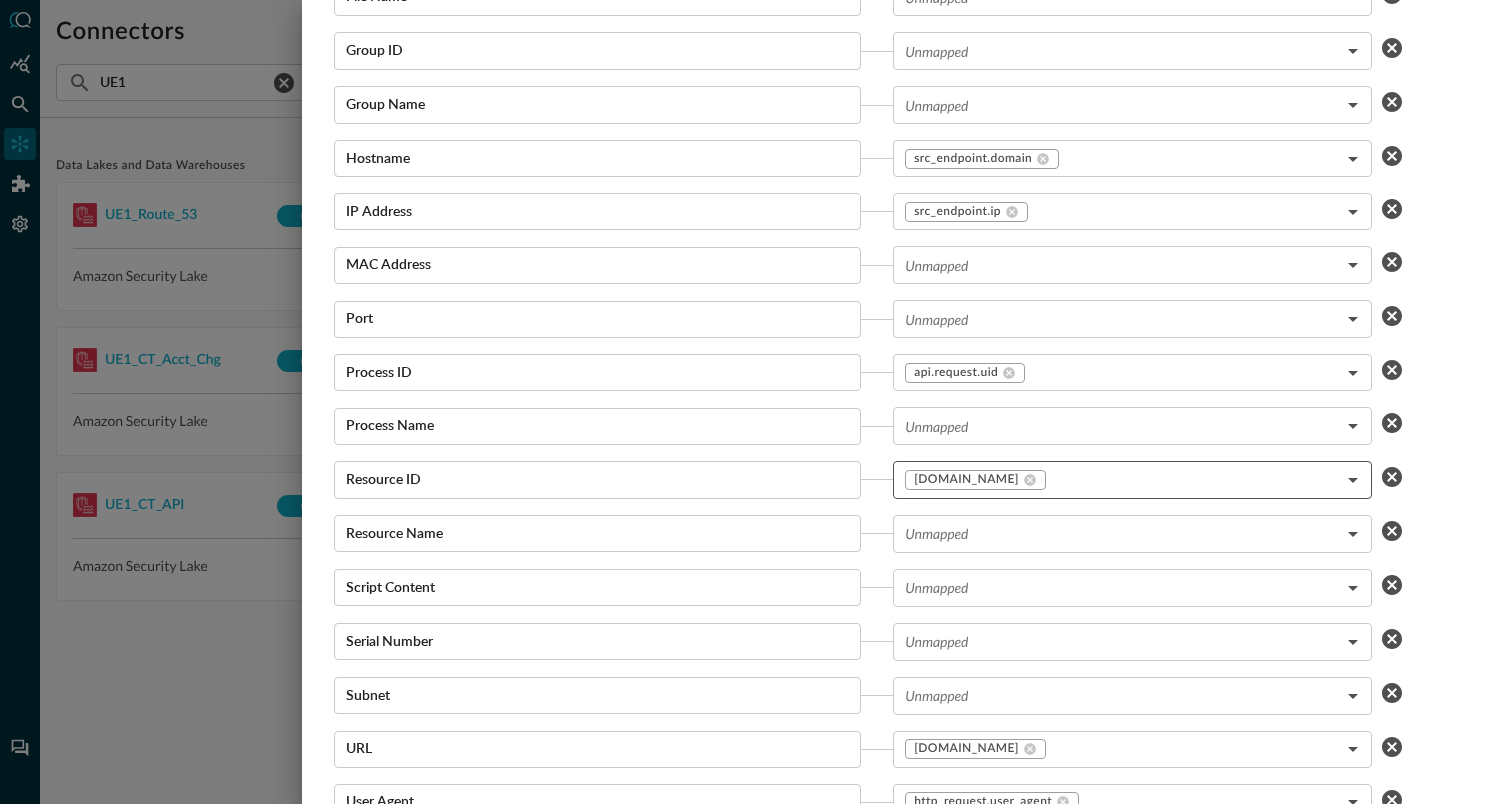 scroll, scrollTop: 3486, scrollLeft: 0, axis: vertical 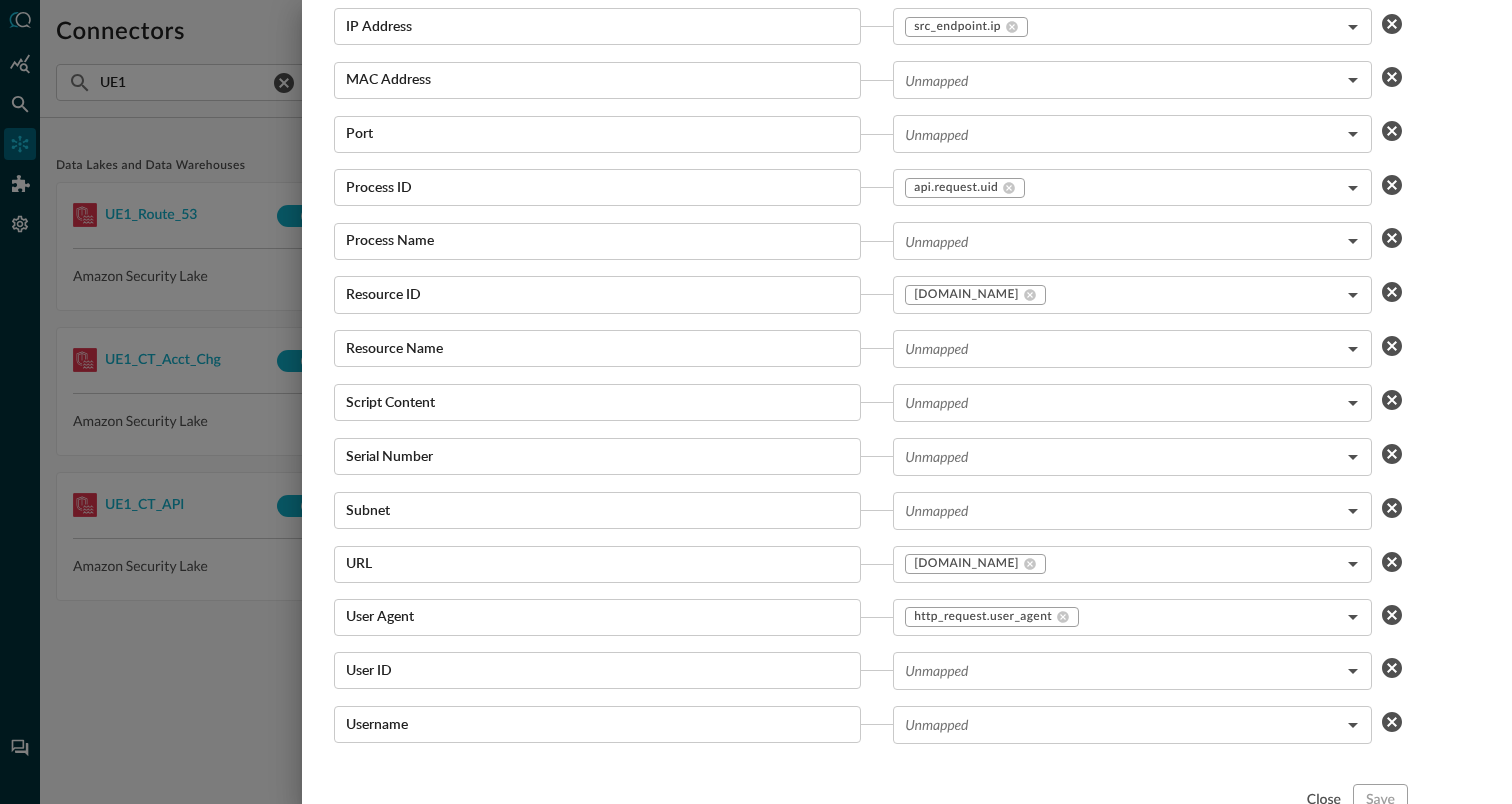 click at bounding box center [756, 402] 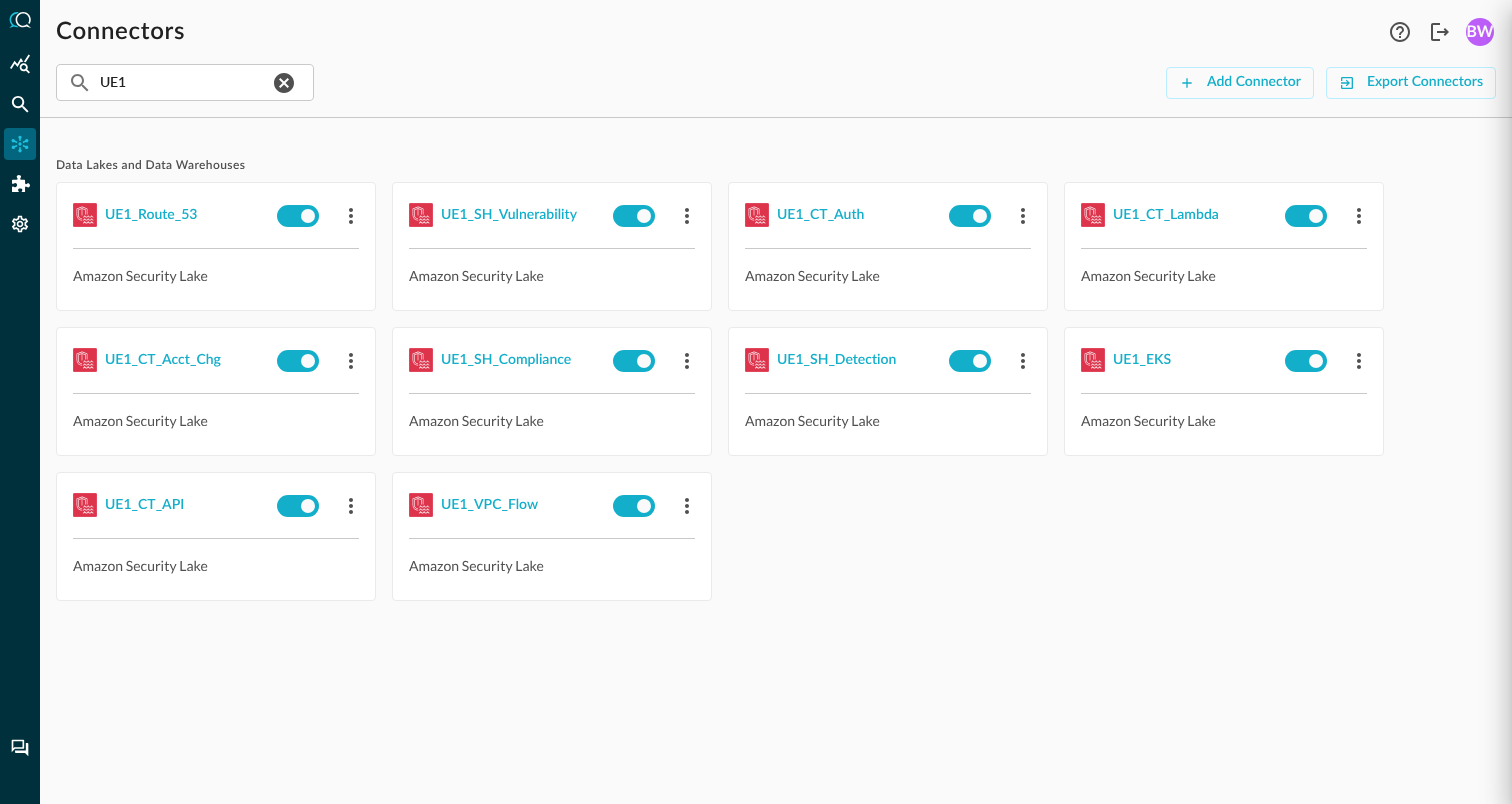 scroll, scrollTop: 2146, scrollLeft: 0, axis: vertical 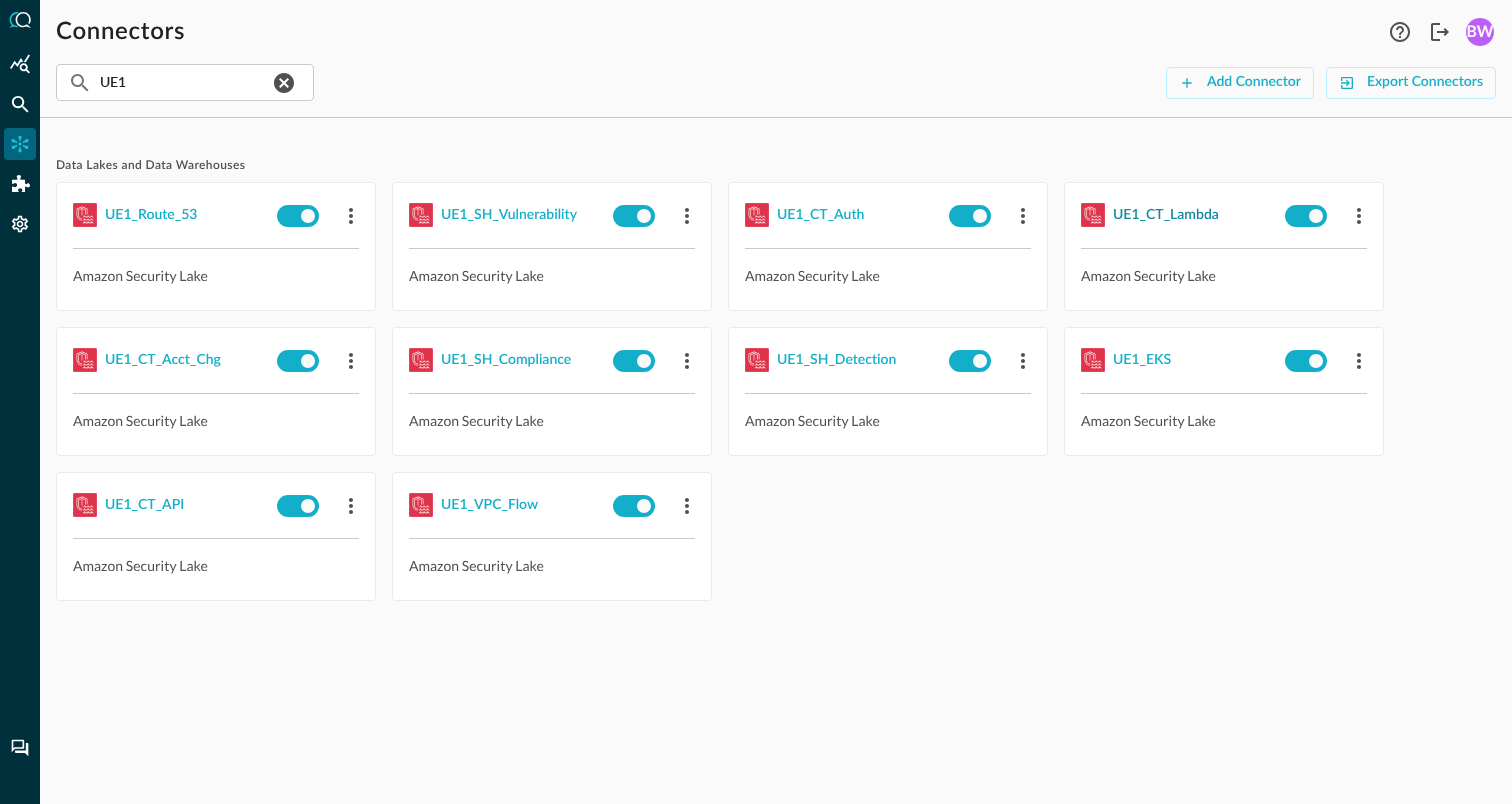 click on "UE1_CT_Lambda" at bounding box center [1166, 215] 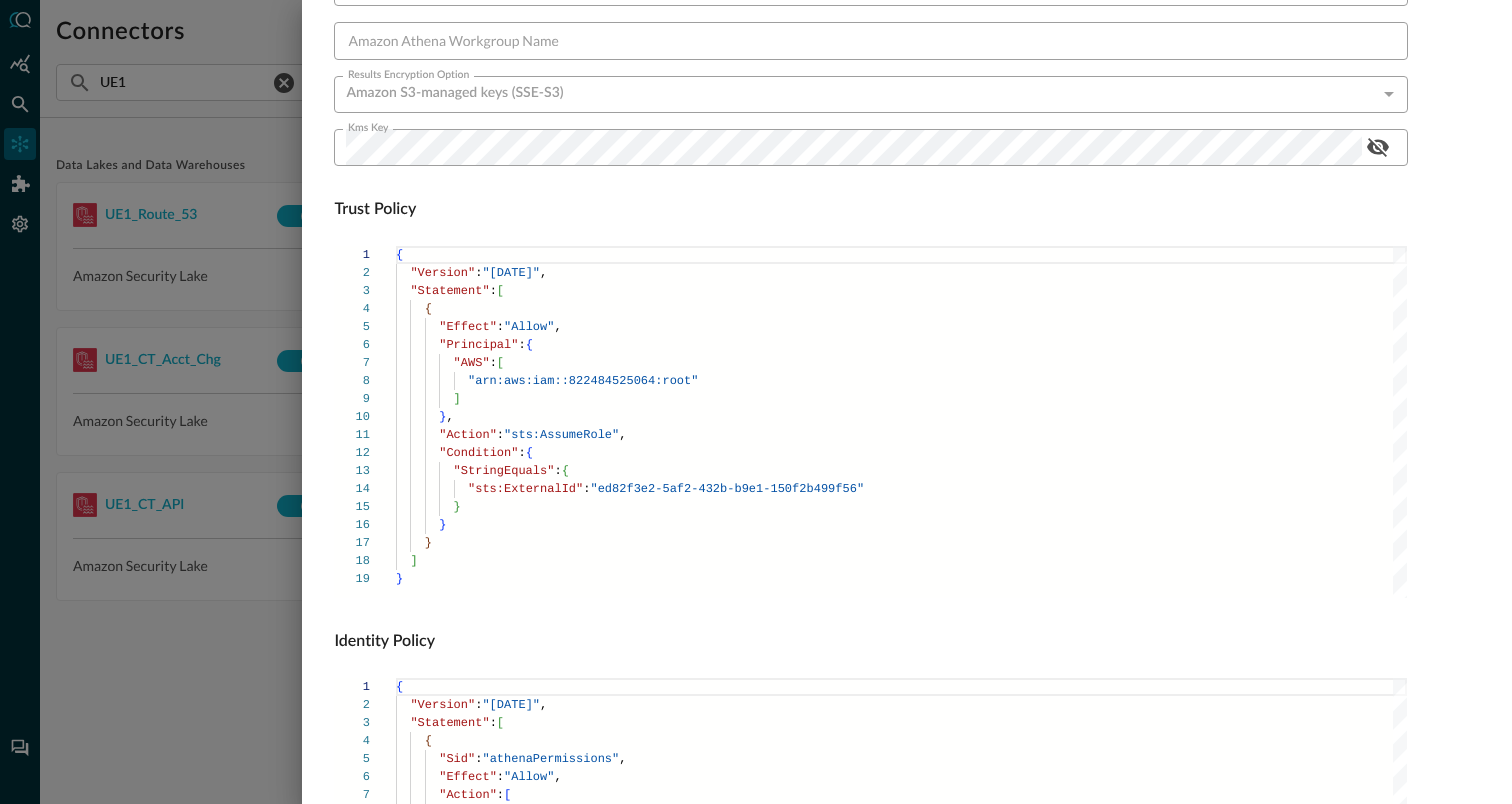 scroll, scrollTop: 840, scrollLeft: 0, axis: vertical 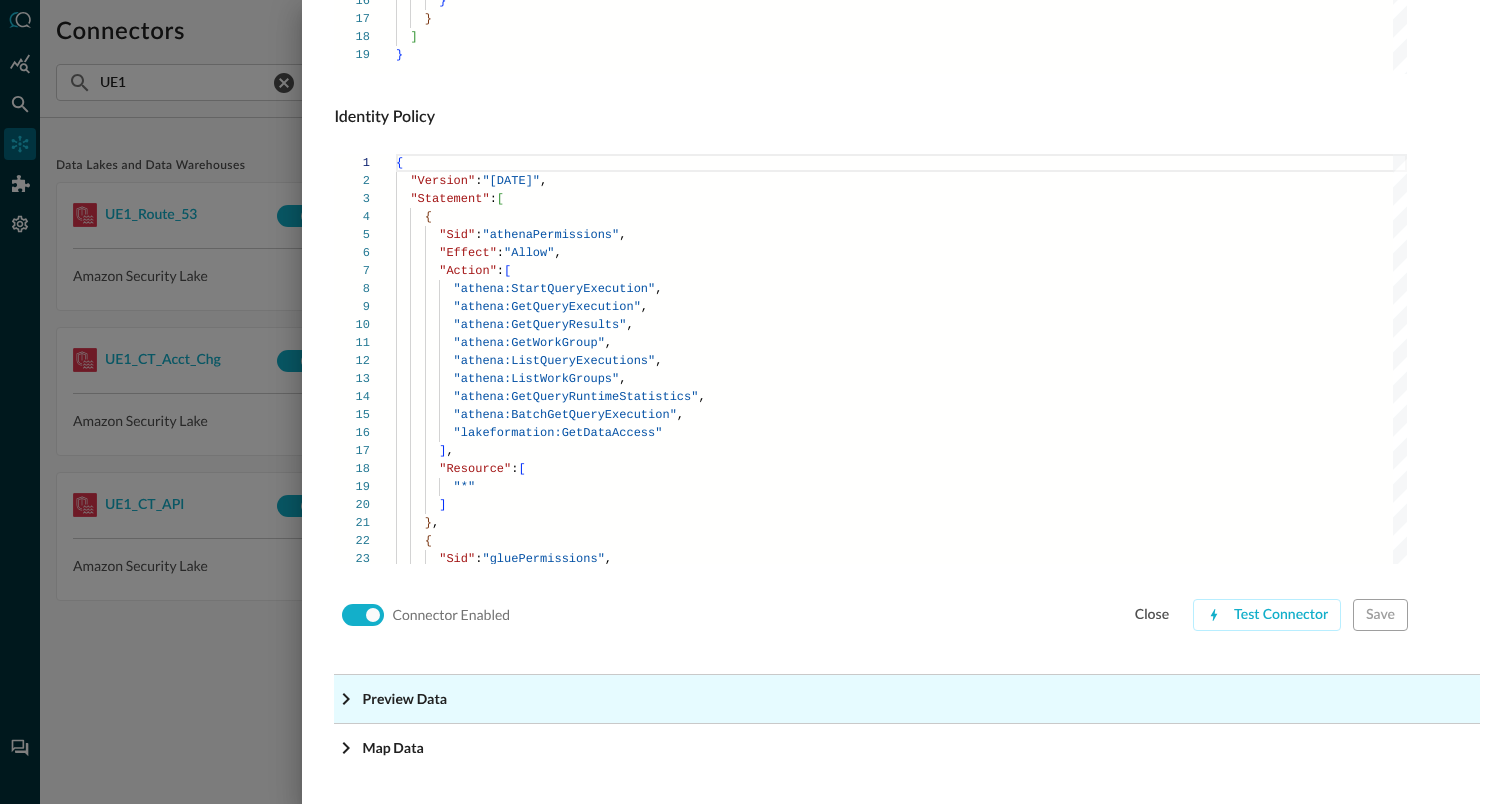 click 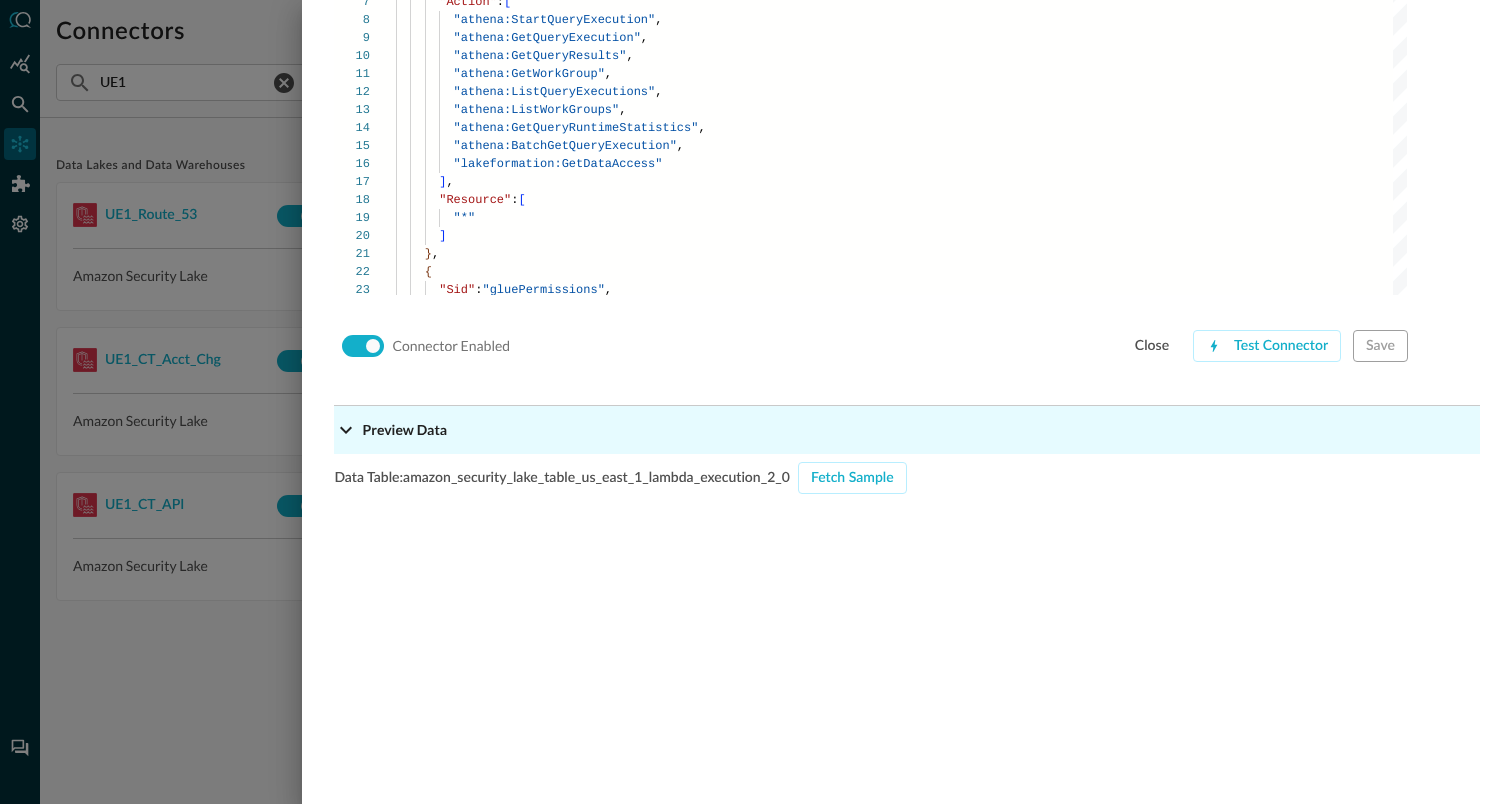 scroll, scrollTop: 1976, scrollLeft: 0, axis: vertical 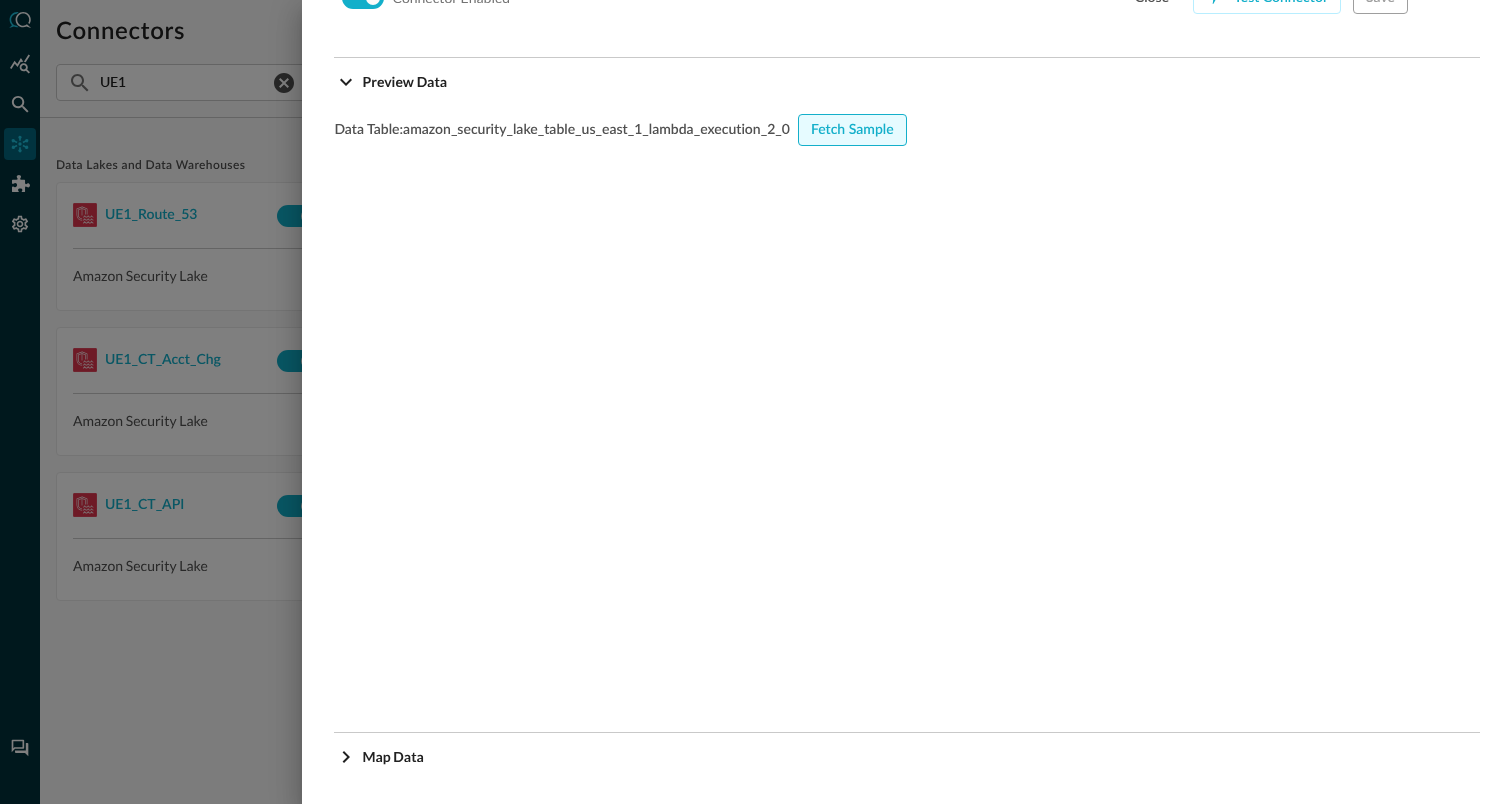 click on "Fetch Sample" at bounding box center [852, 130] 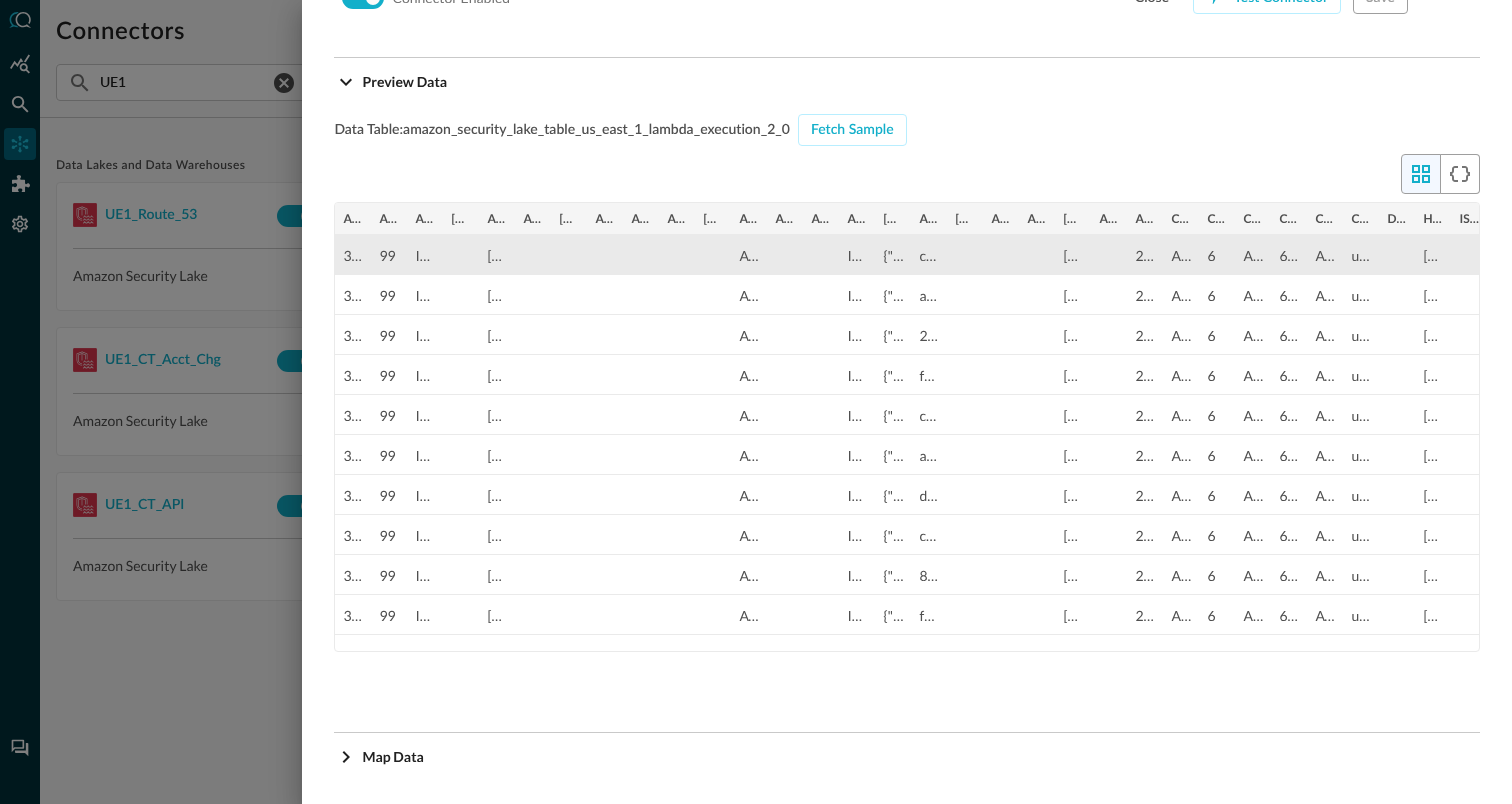 scroll, scrollTop: 1985, scrollLeft: 0, axis: vertical 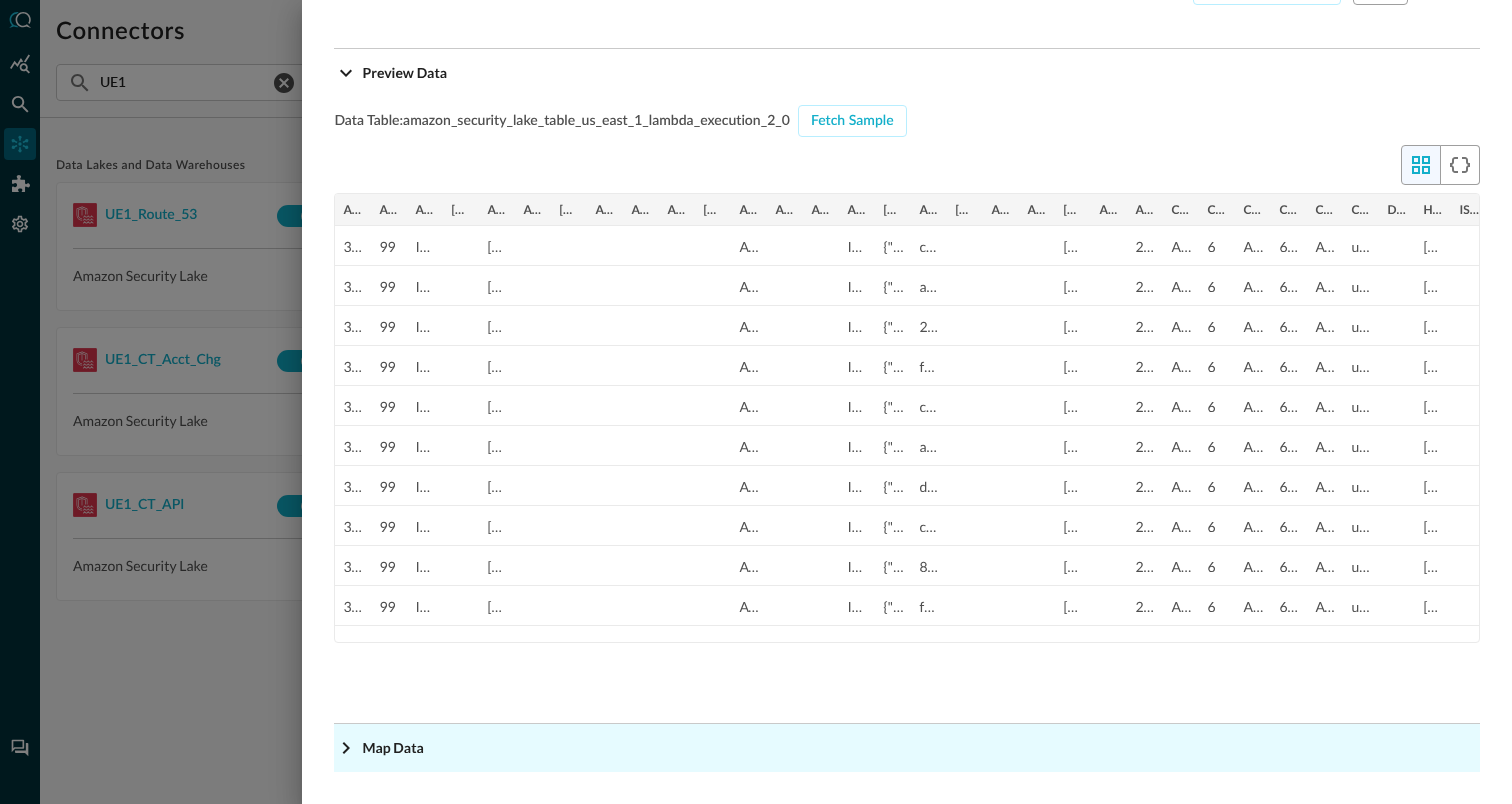 click 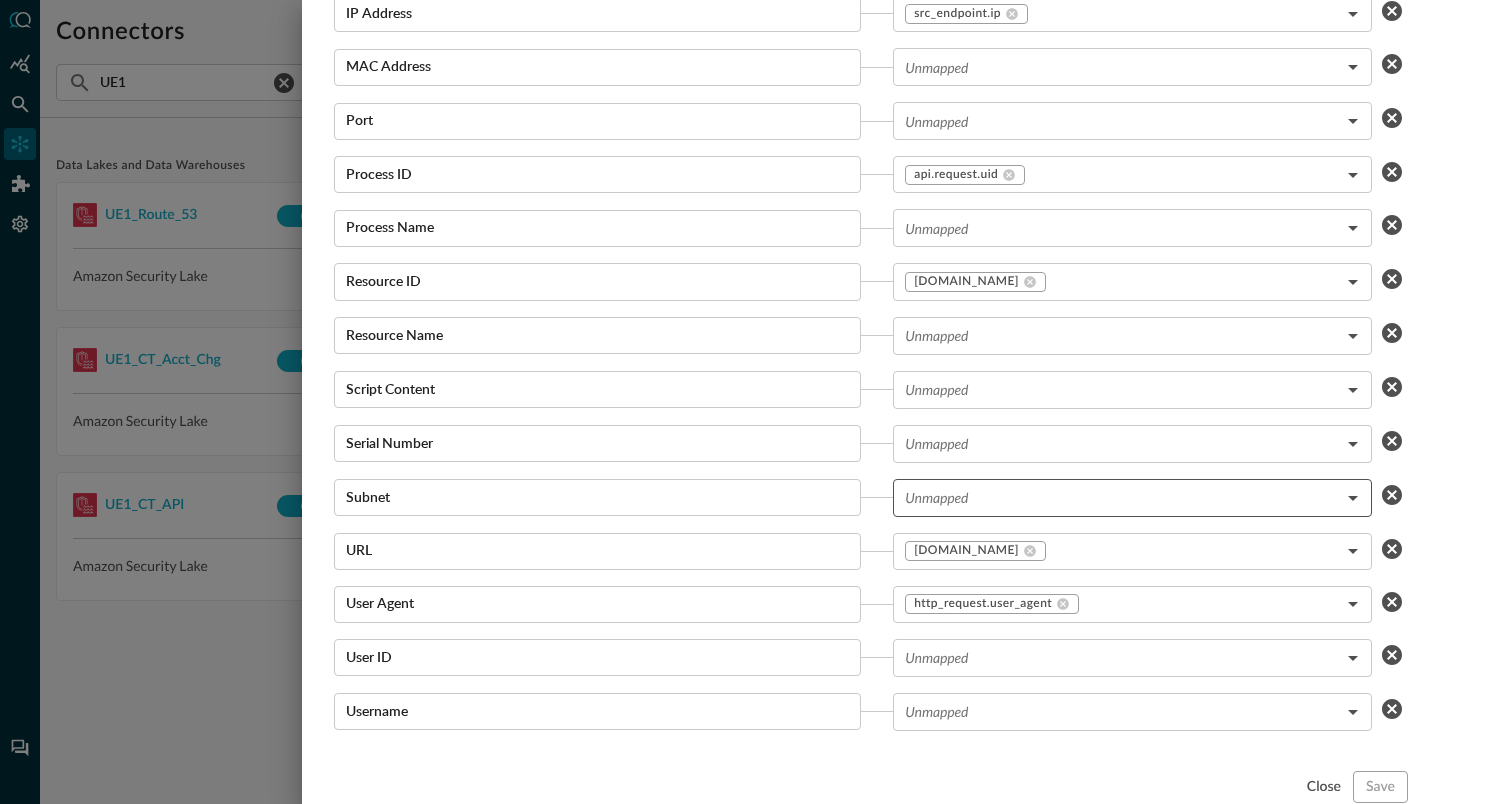 scroll, scrollTop: 3689, scrollLeft: 0, axis: vertical 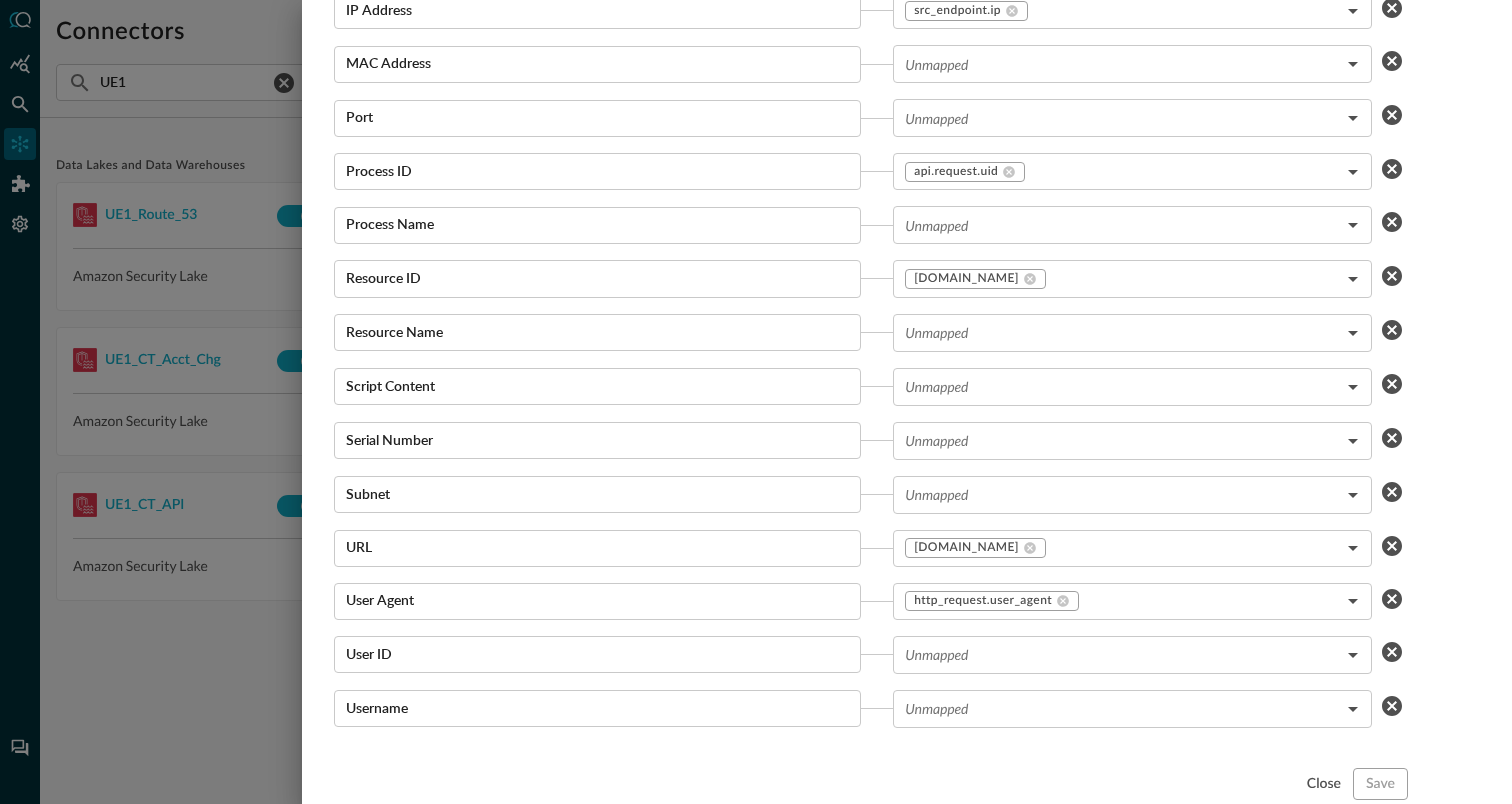 click at bounding box center [756, 402] 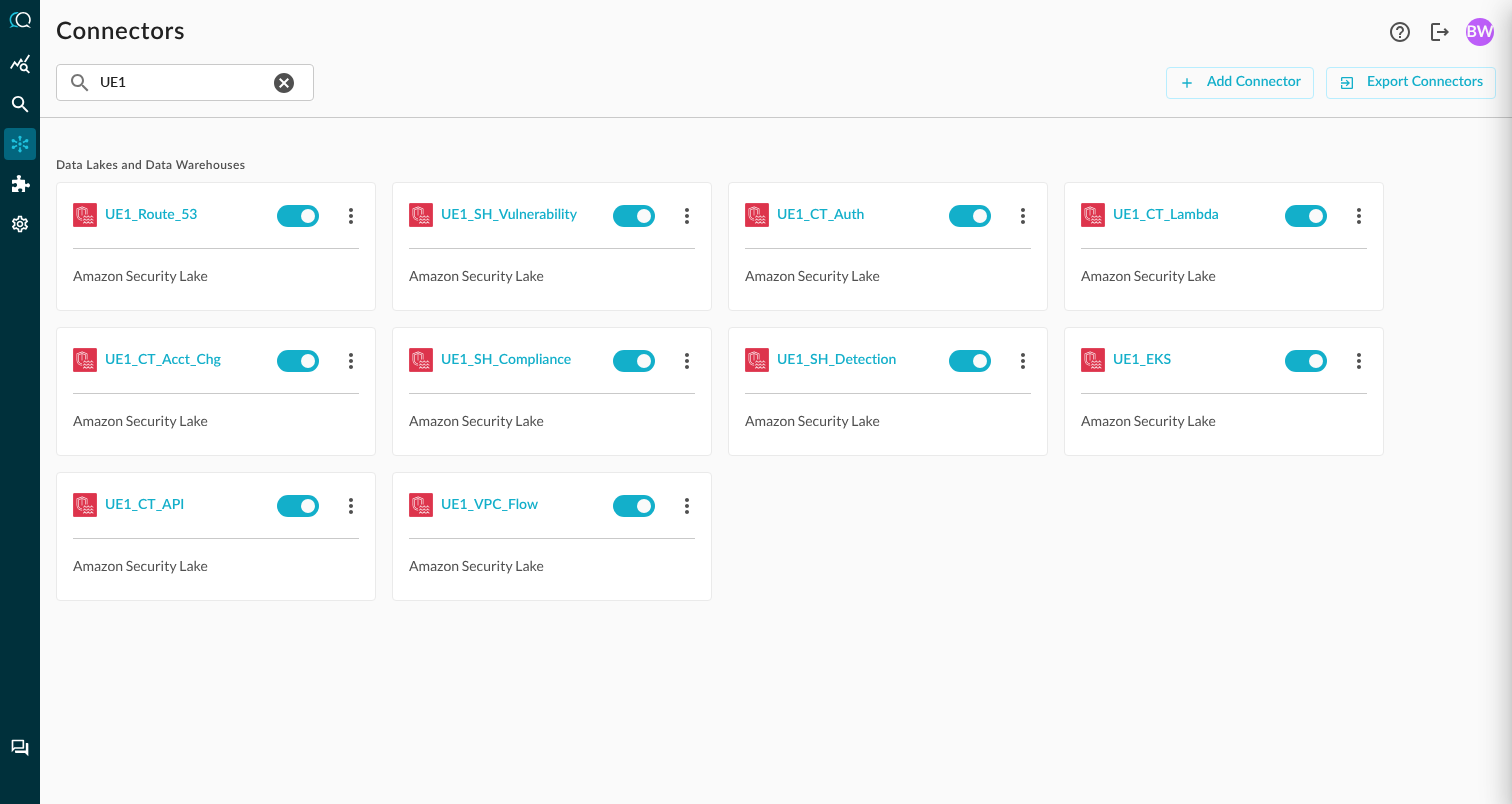 scroll, scrollTop: 2146, scrollLeft: 0, axis: vertical 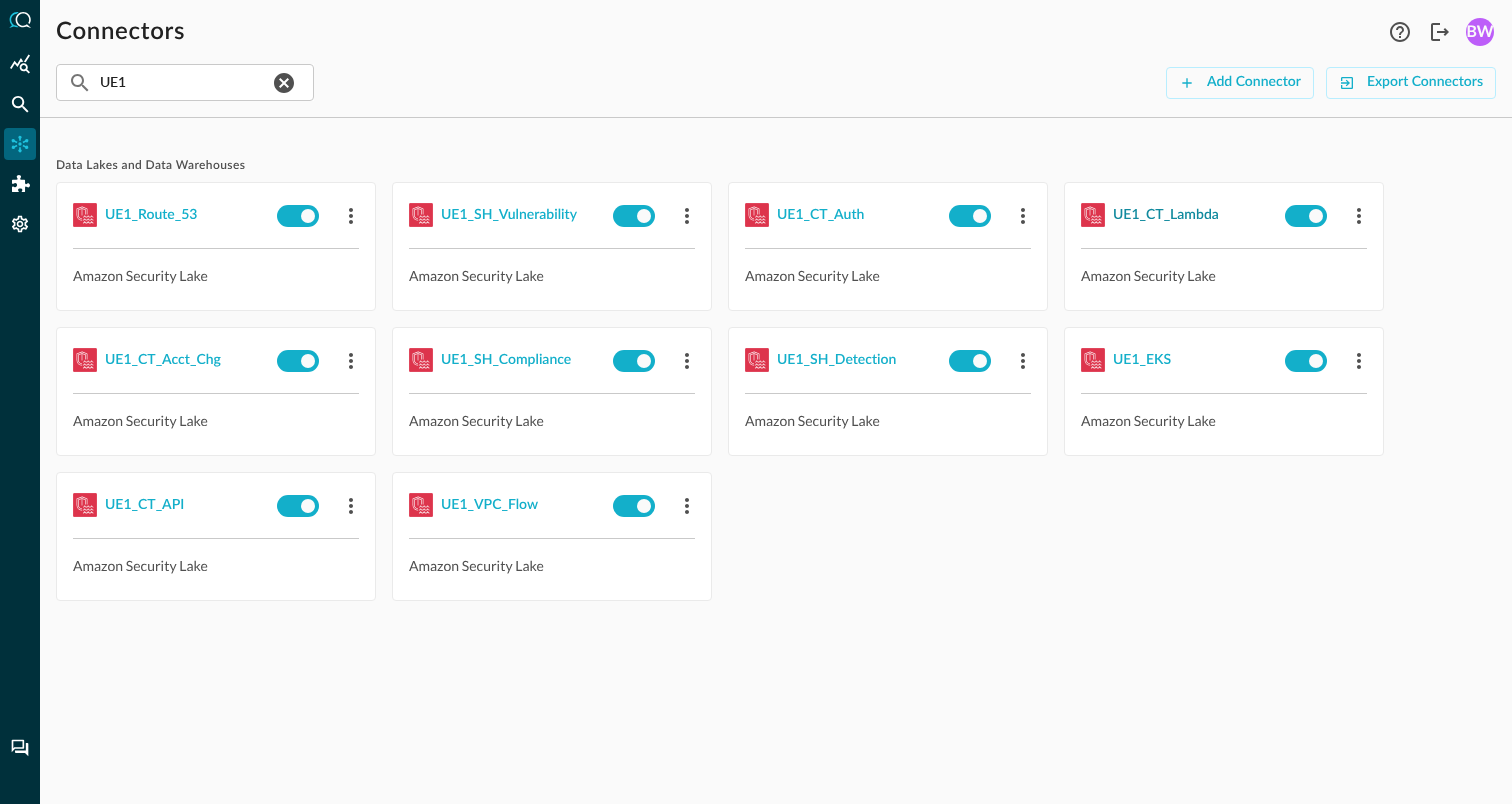 click on "UE1_CT_Lambda" at bounding box center (1166, 215) 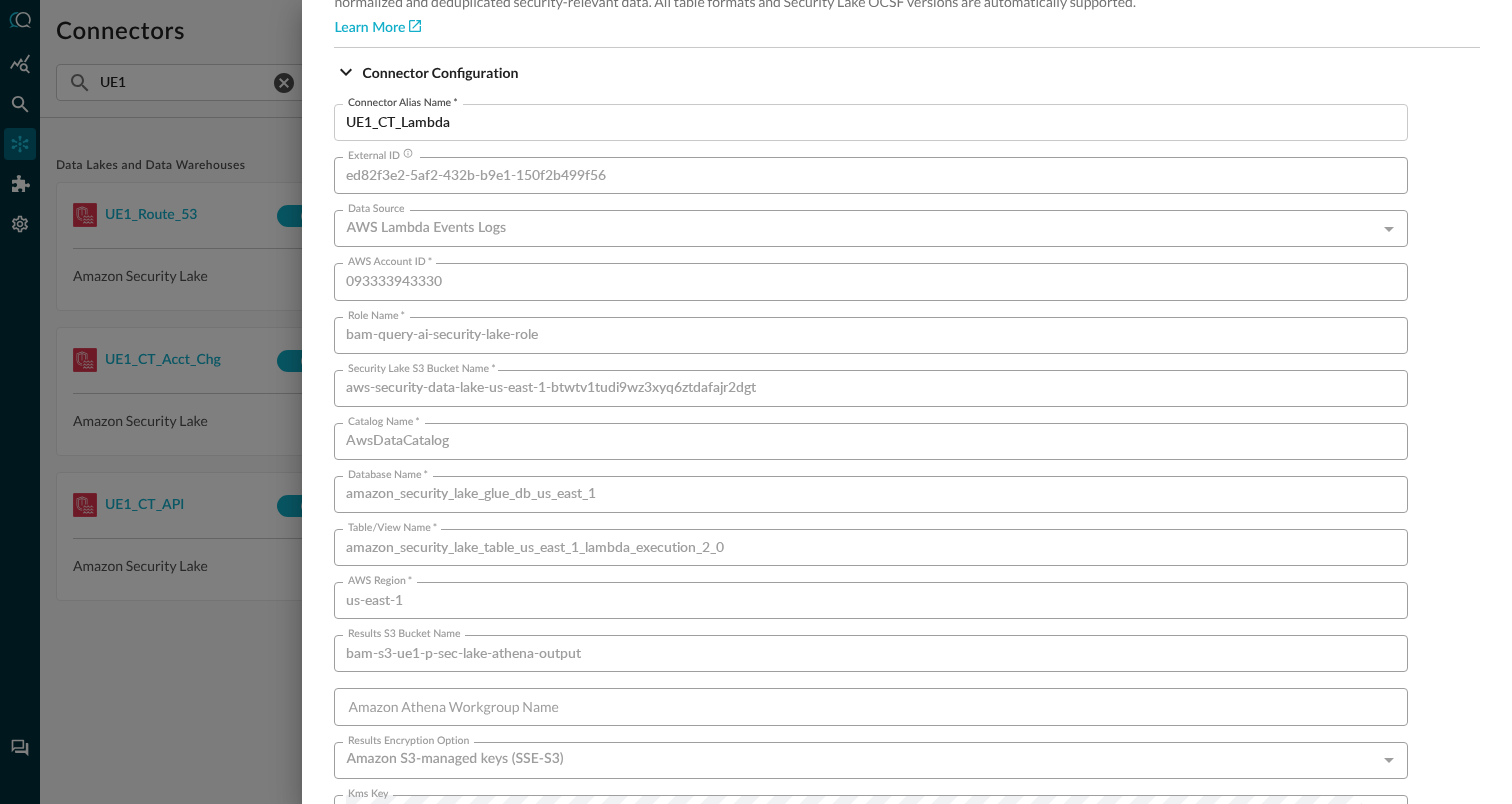 scroll, scrollTop: 179, scrollLeft: 0, axis: vertical 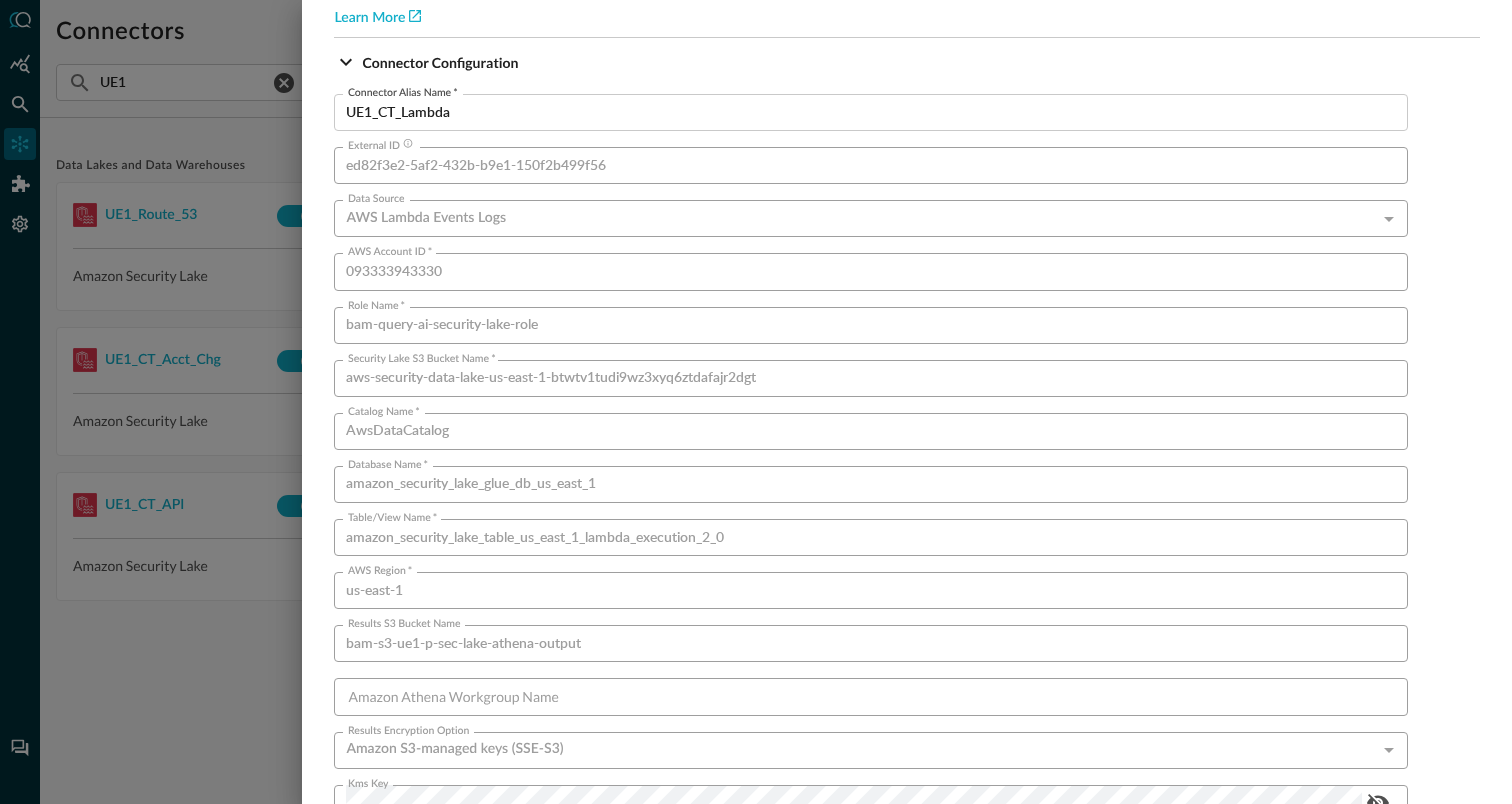click at bounding box center (756, 402) 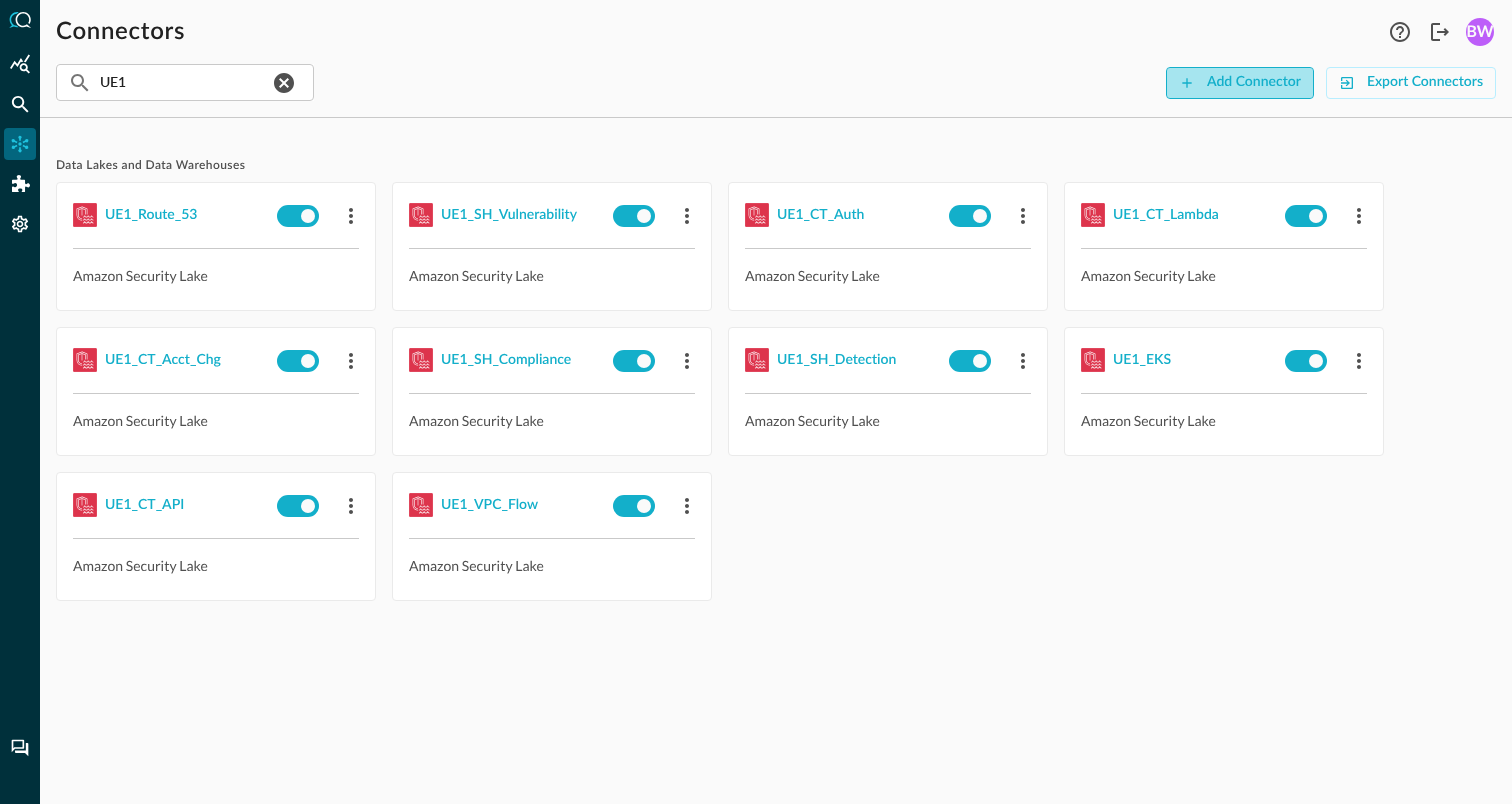 click on "Add Connector" at bounding box center [1240, 83] 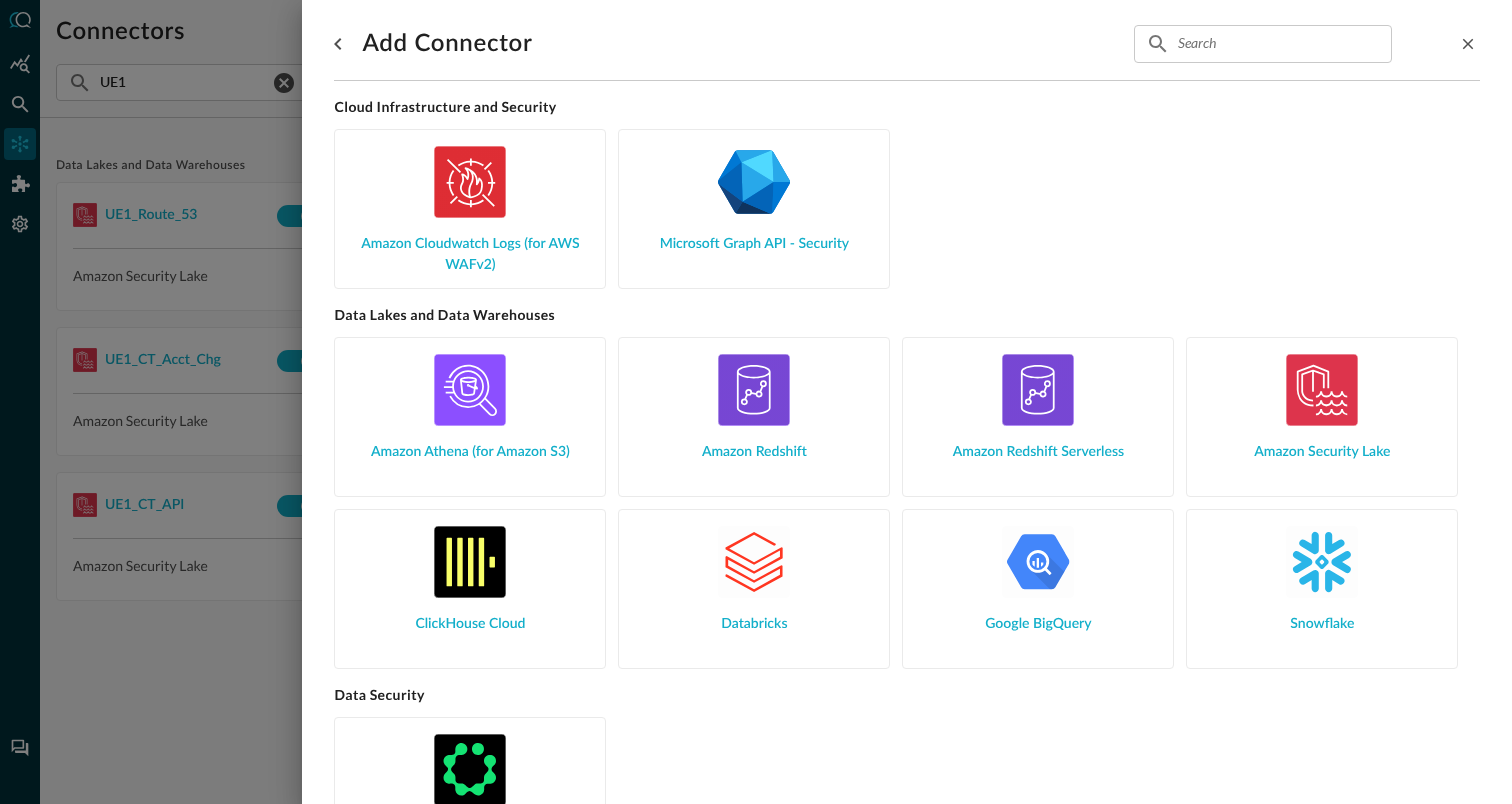 click at bounding box center (1322, 390) 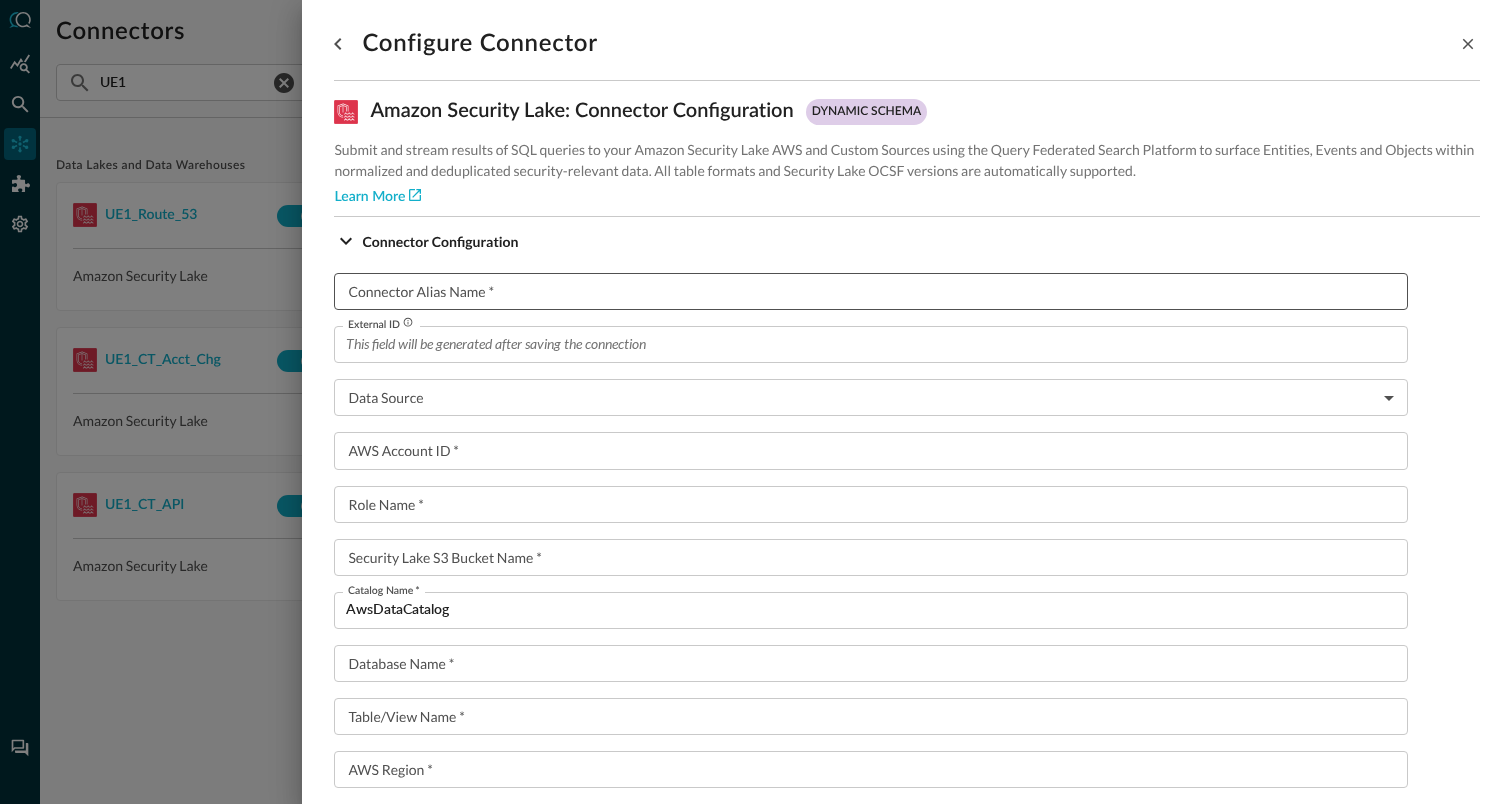 click on "Connector Alias Name   *" at bounding box center [877, 291] 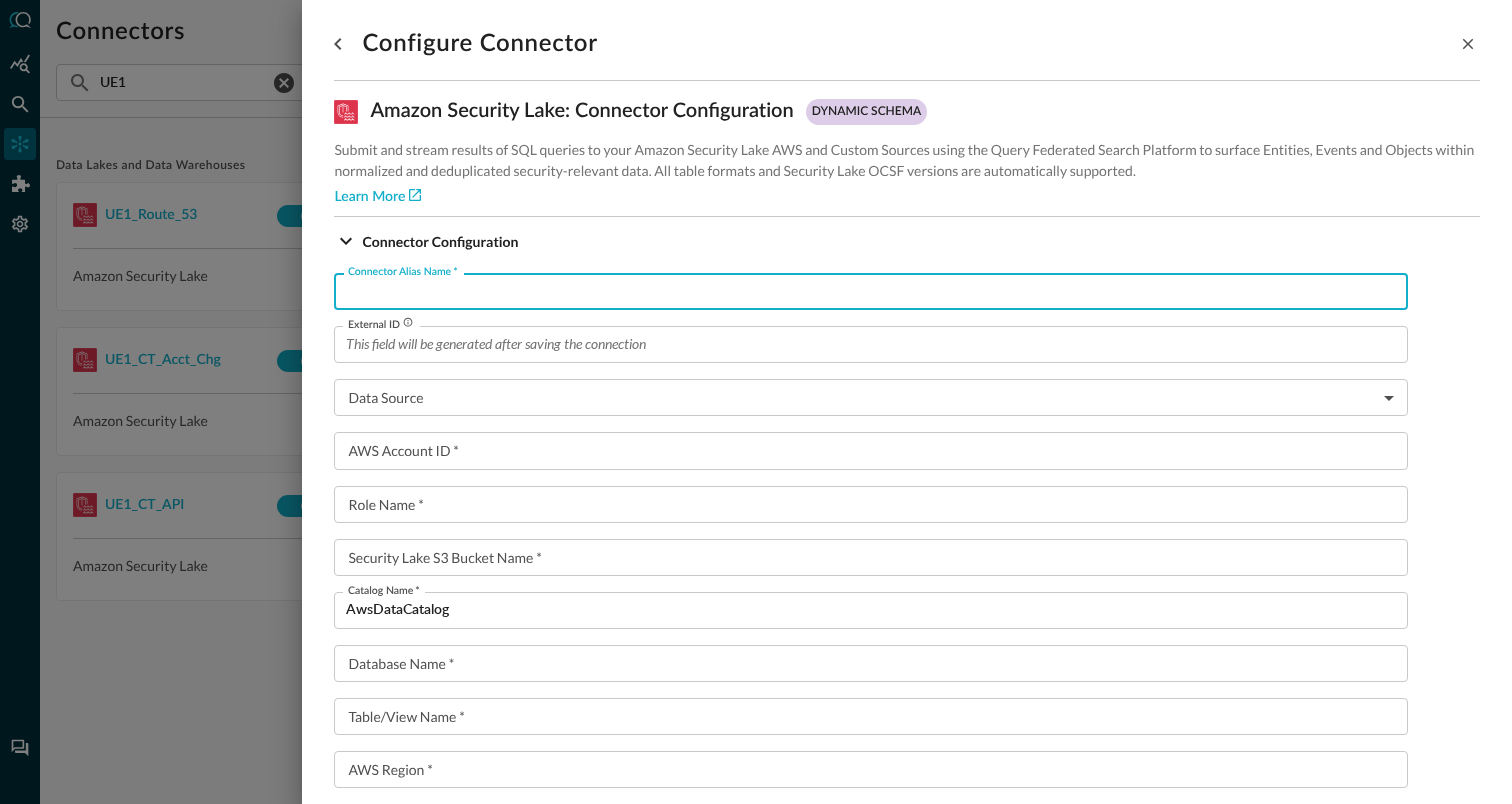 paste on "UE1_CT_Lambda" 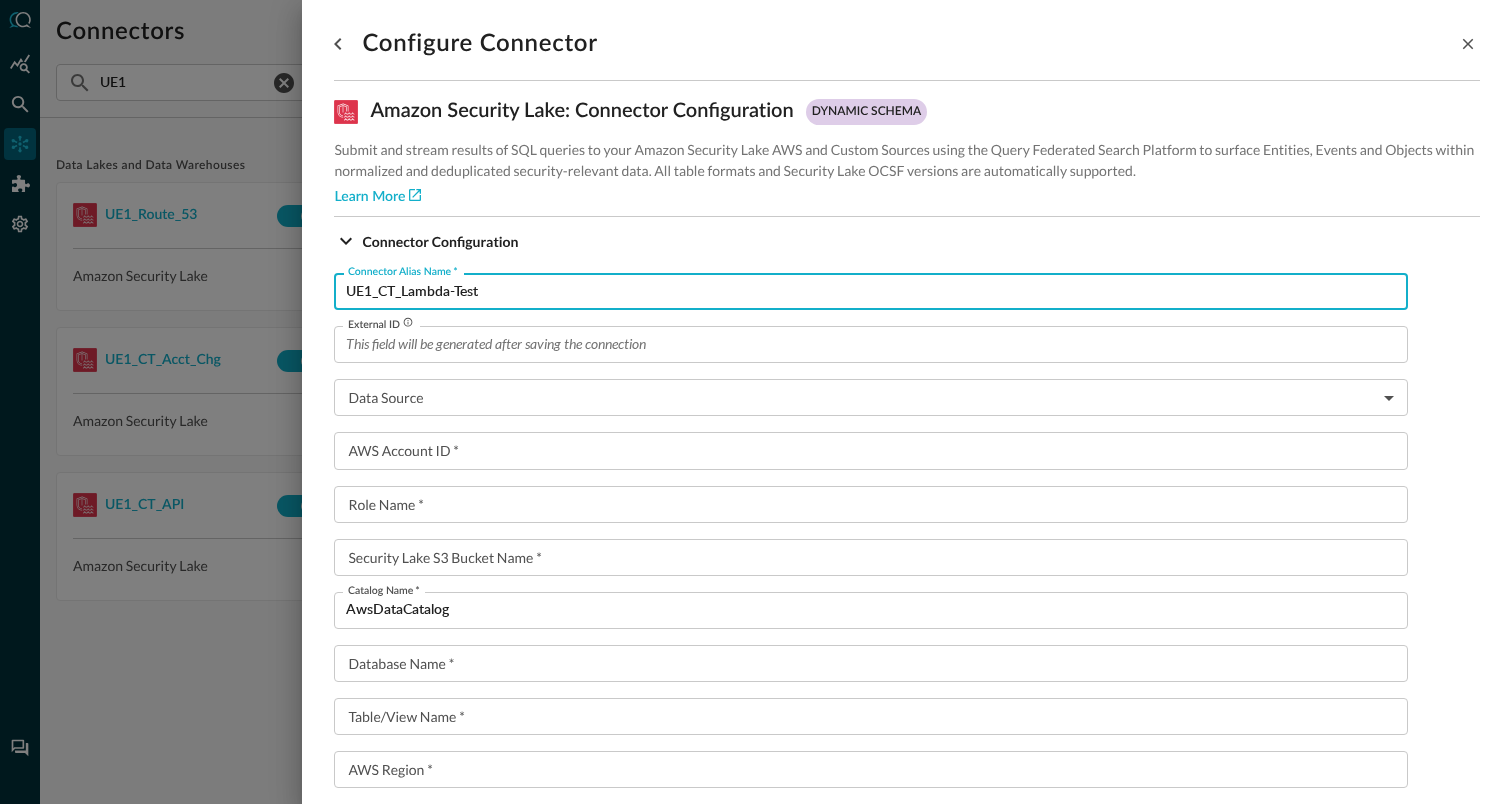 type on "UE1_CT_Lambda-Test" 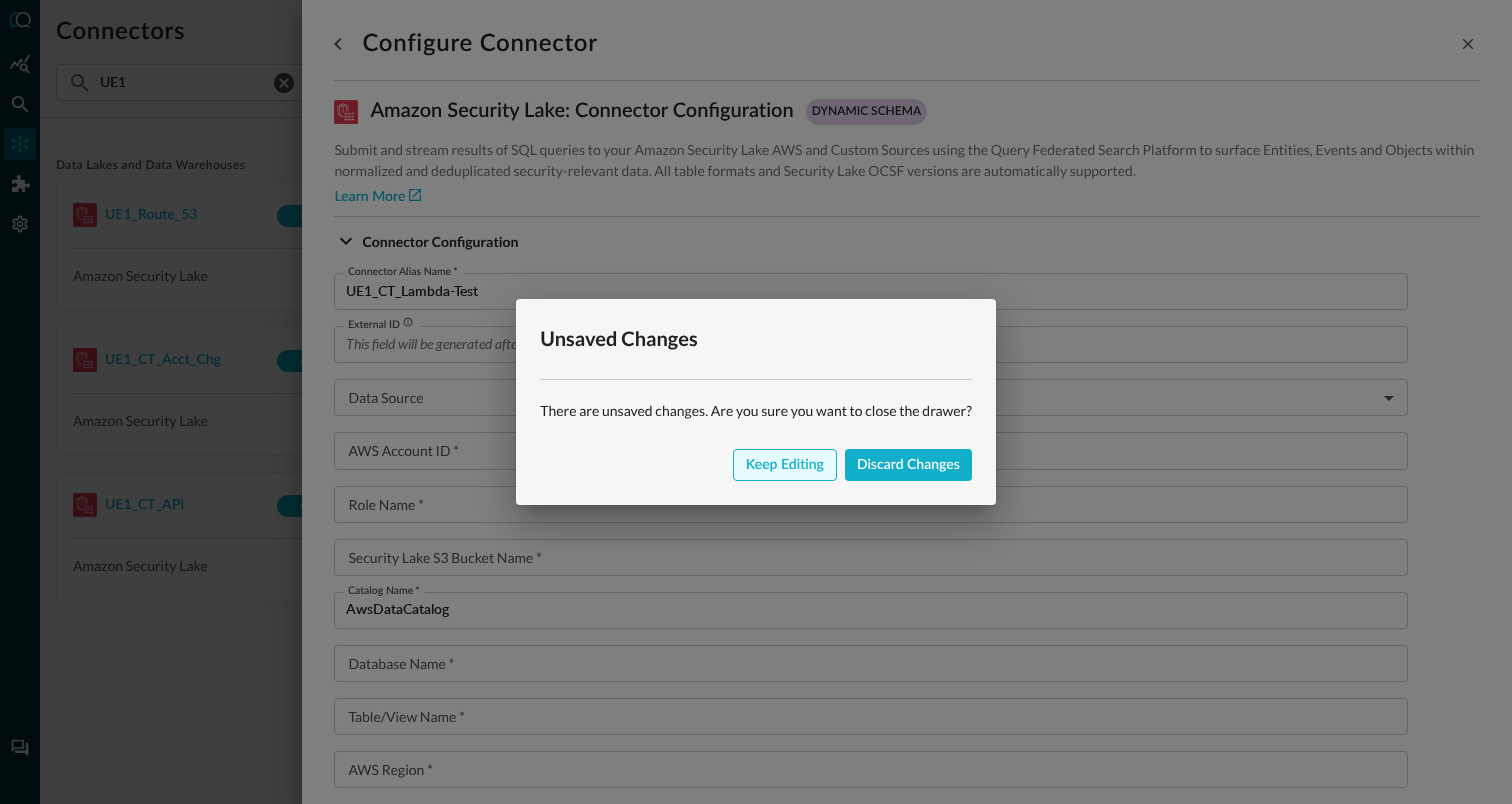 click on "Keep editing" at bounding box center (785, 465) 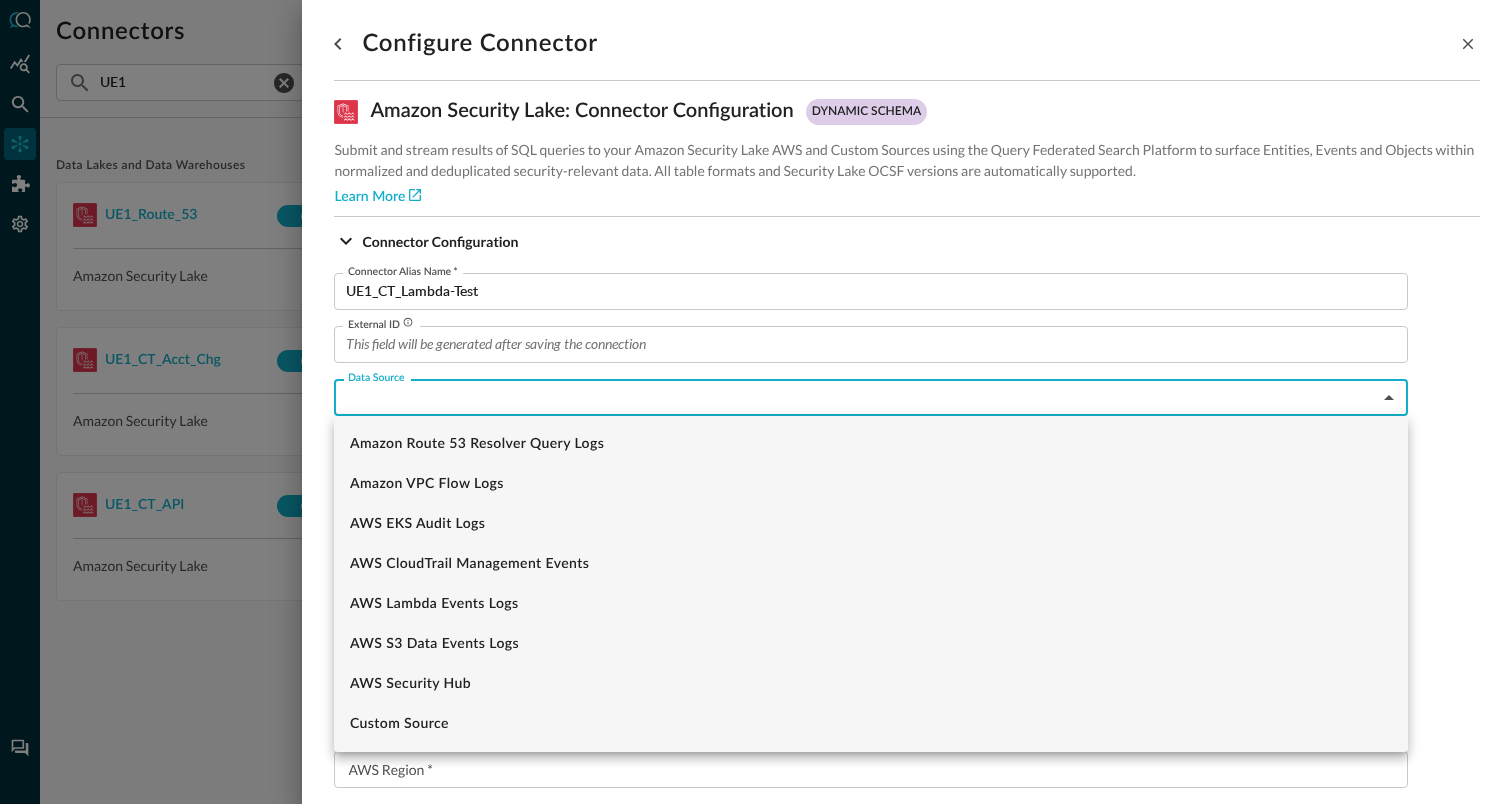 click on "Connectors Help Logout BW ​ UE1 ​ Add Connector Export Connectors Data Lakes and Data Warehouses UE1_Route_53 Amazon Security Lake UE1_SH_Vulnerability Amazon Security Lake UE1_CT_Auth Amazon Security Lake UE1_CT_Lambda Amazon Security Lake UE1_CT_Acct_Chg Amazon Security Lake UE1_SH_Compliance Amazon Security Lake UE1_SH_Detection Amazon Security Lake UE1_EKS Amazon Security Lake UE1_CT_API Amazon Security Lake UE1_VPC_Flow Amazon Security Lake
Configure Connector Amazon Security Lake   : Connector Configuration dynamic schema Submit and stream results of SQL queries to your Amazon Security Lake AWS and Custom Sources using the Query Federated Search Platform to surface Entities, Events and Objects within normalized and deduplicated security-relevant data. All table formats and Security Lake OCSF versions are automatically supported. Learn More Connector Configuration Connector Alias Name   * UE1_CT_Lambda-Test Connector Alias Name   * External ID External ID Data Source ​   * *" at bounding box center (756, 402) 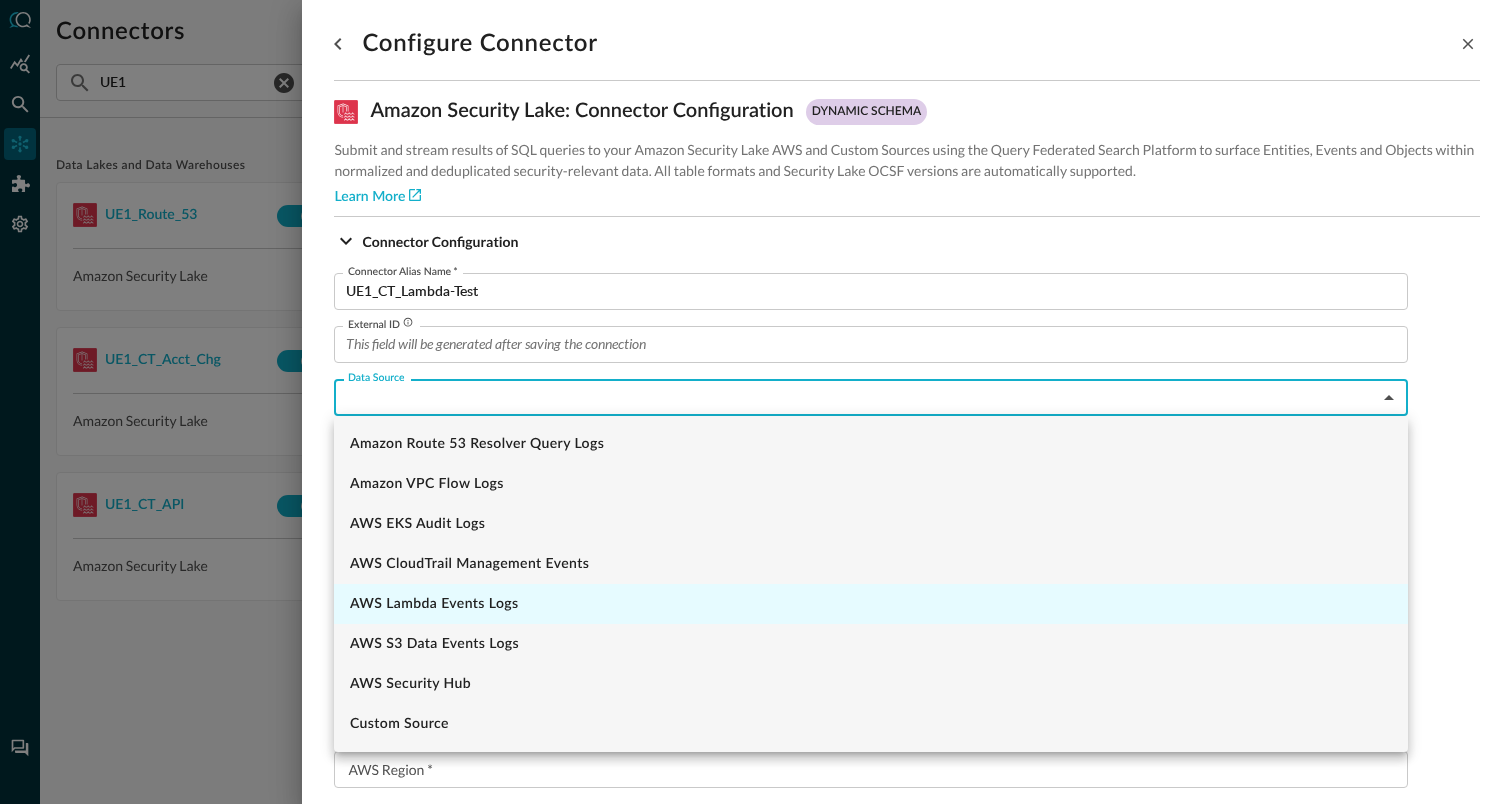 click on "AWS Lambda Events Logs" at bounding box center [871, 604] 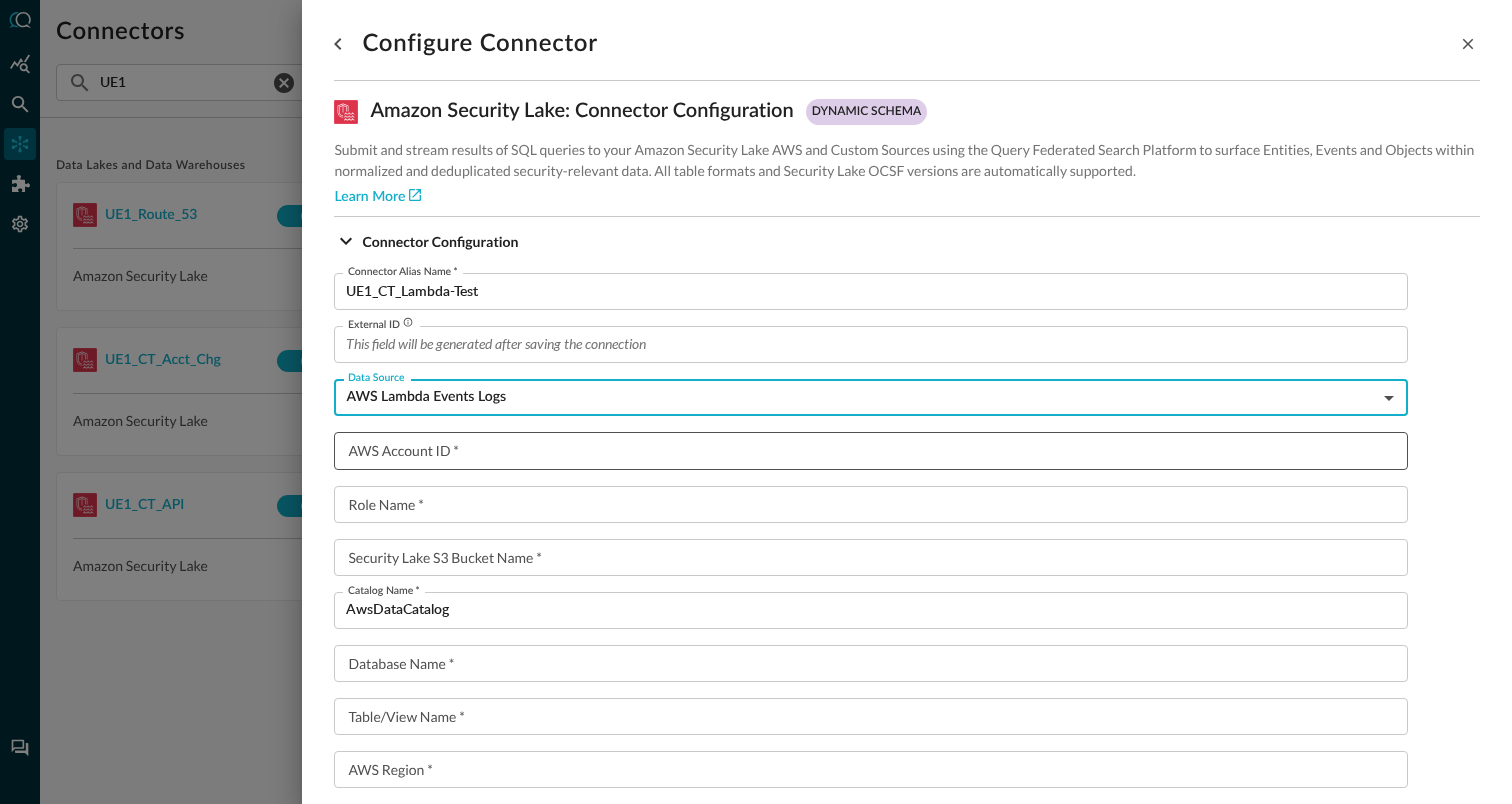 click on "AWS Account ID   * AWS Account ID   *" at bounding box center (871, 450) 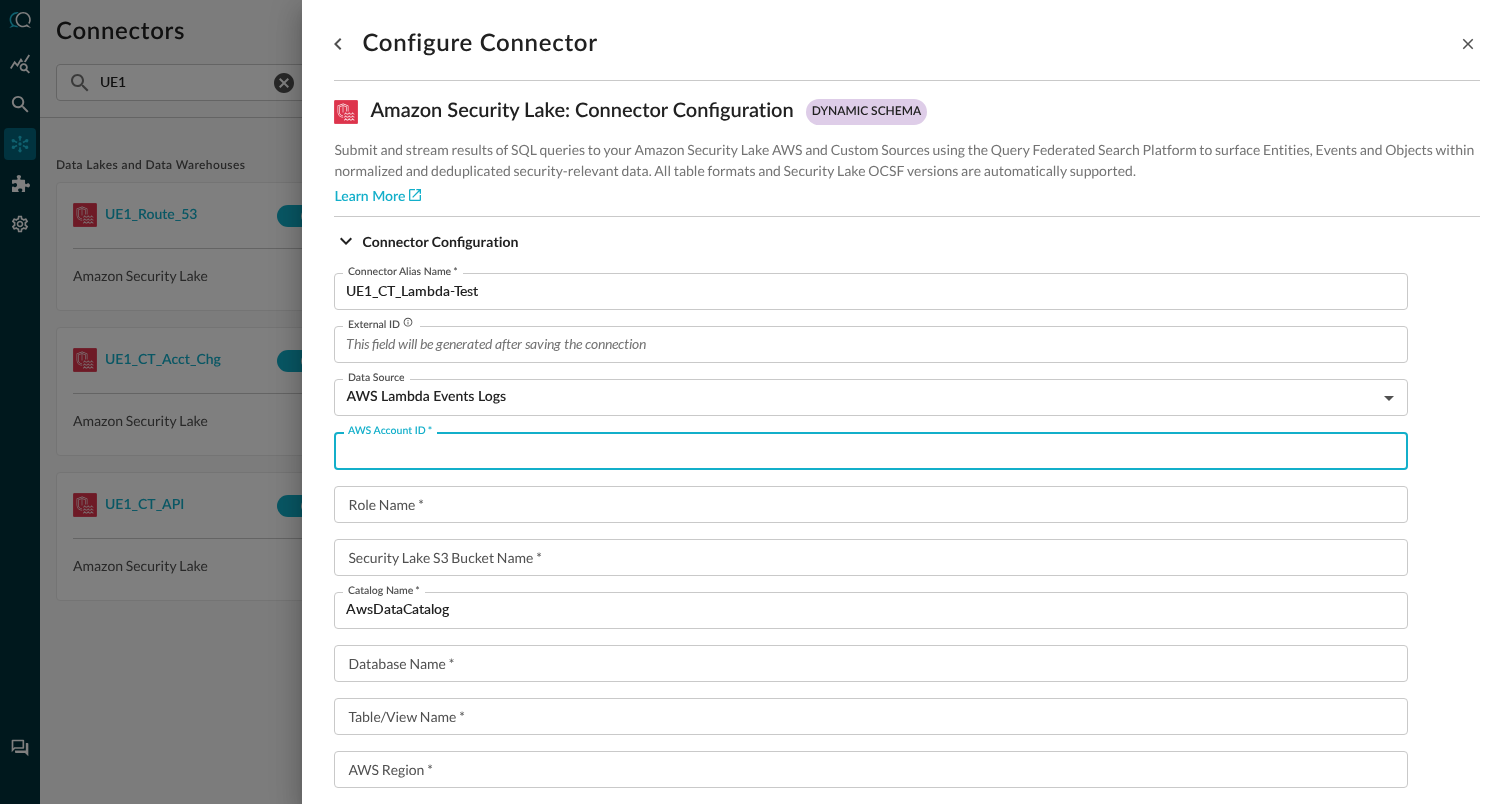paste on "093333943330" 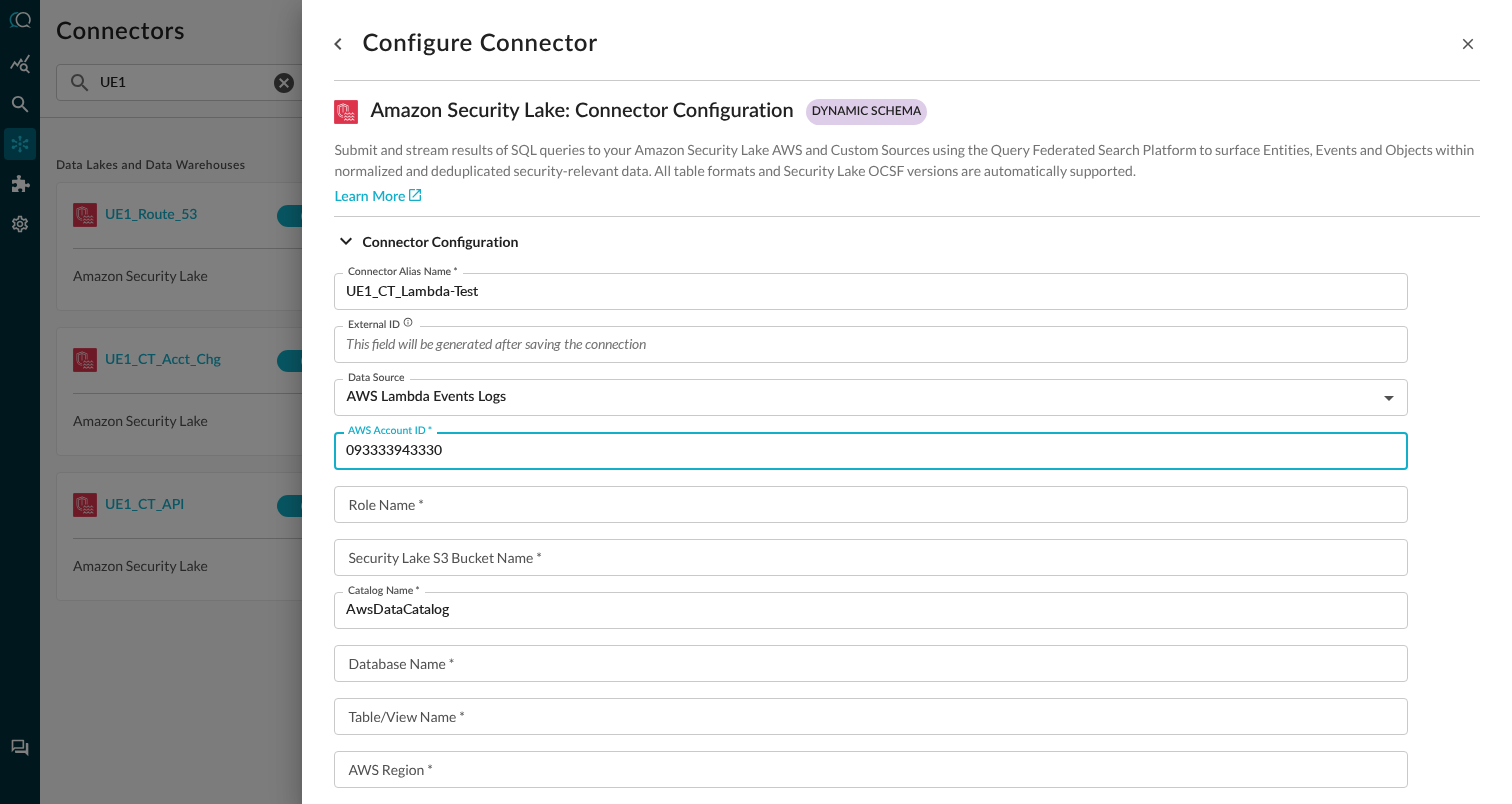scroll, scrollTop: 180, scrollLeft: 0, axis: vertical 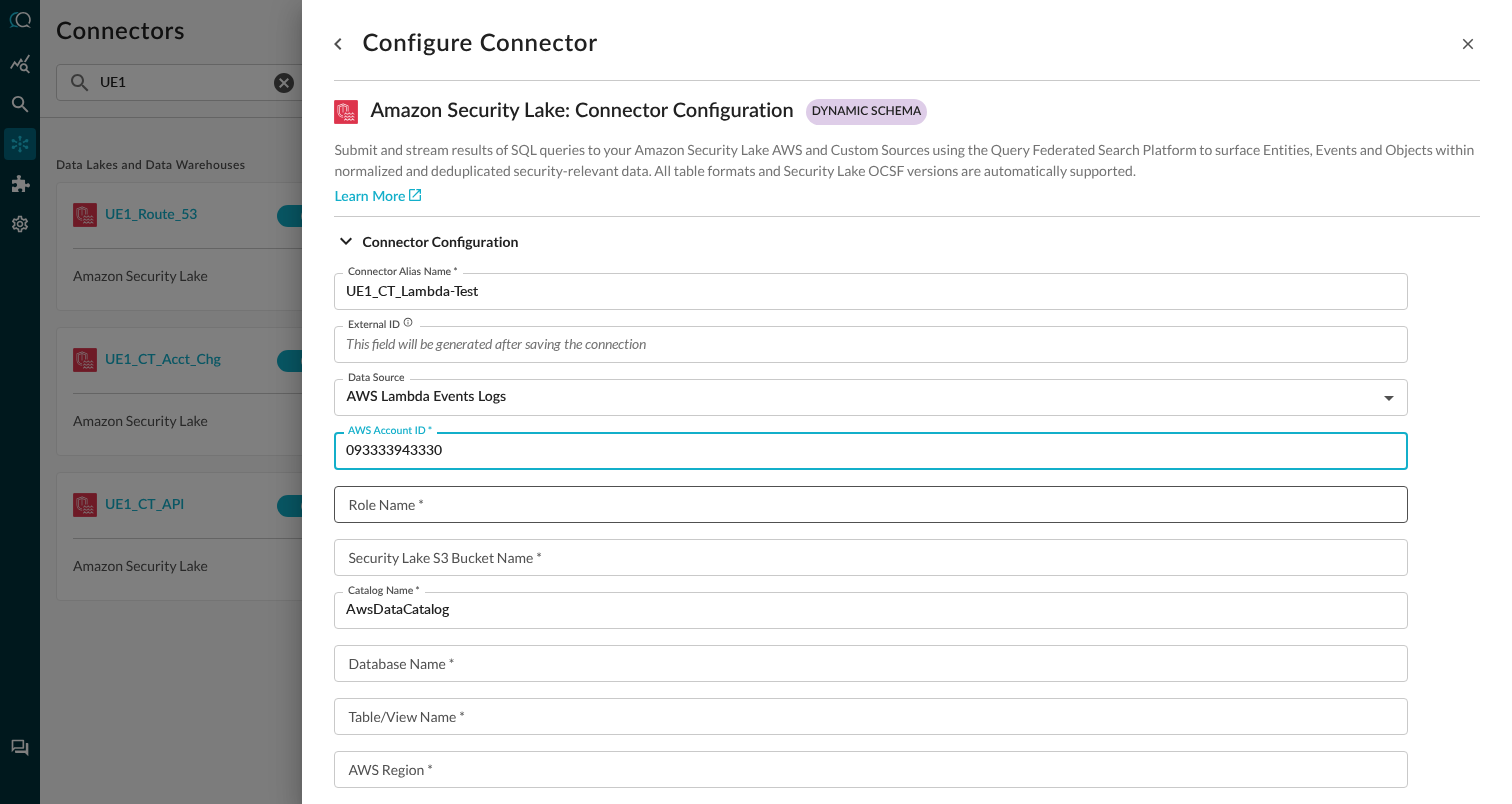 type on "093333943330" 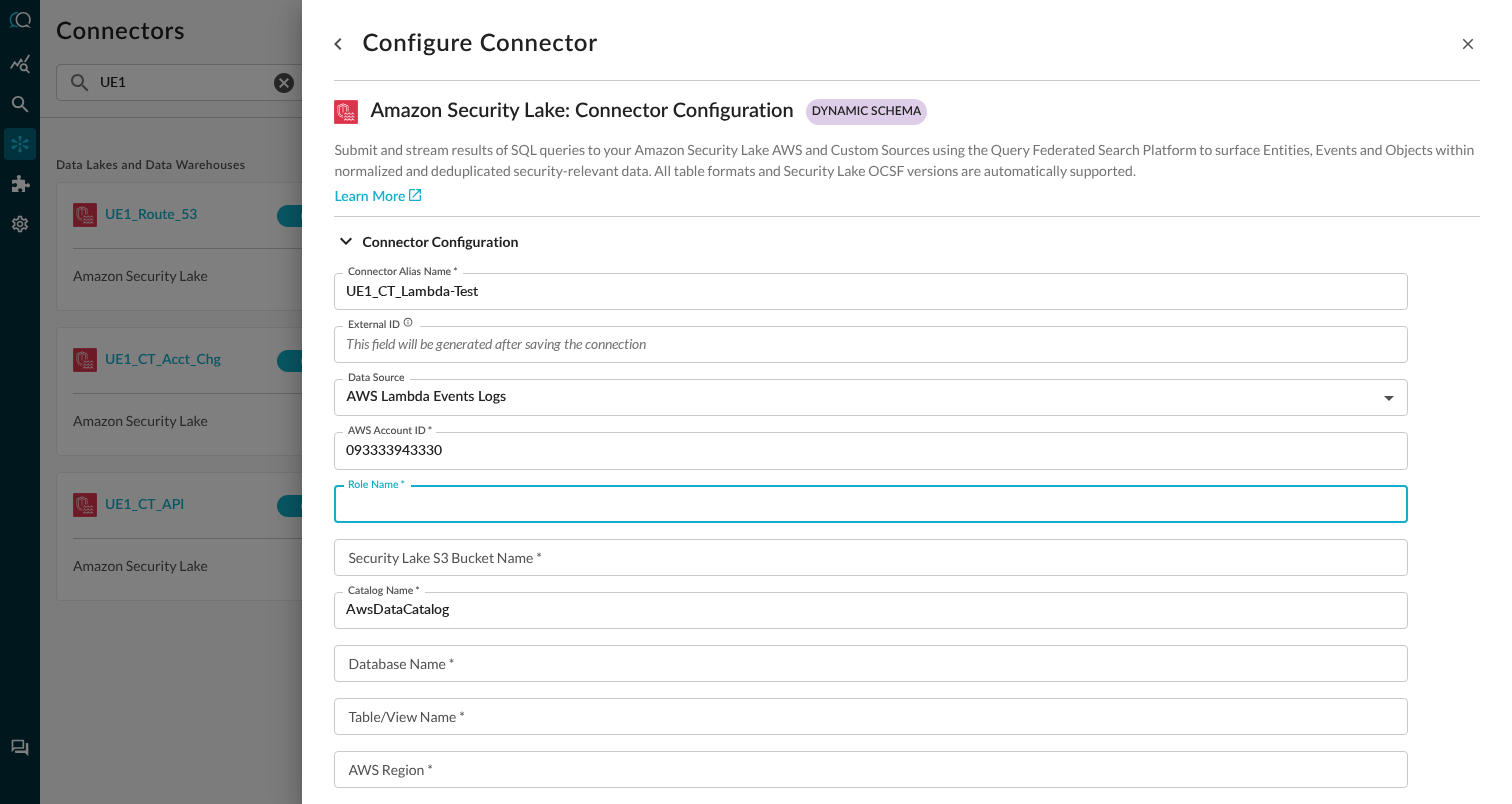 click on "Role Name   *" at bounding box center (877, 504) 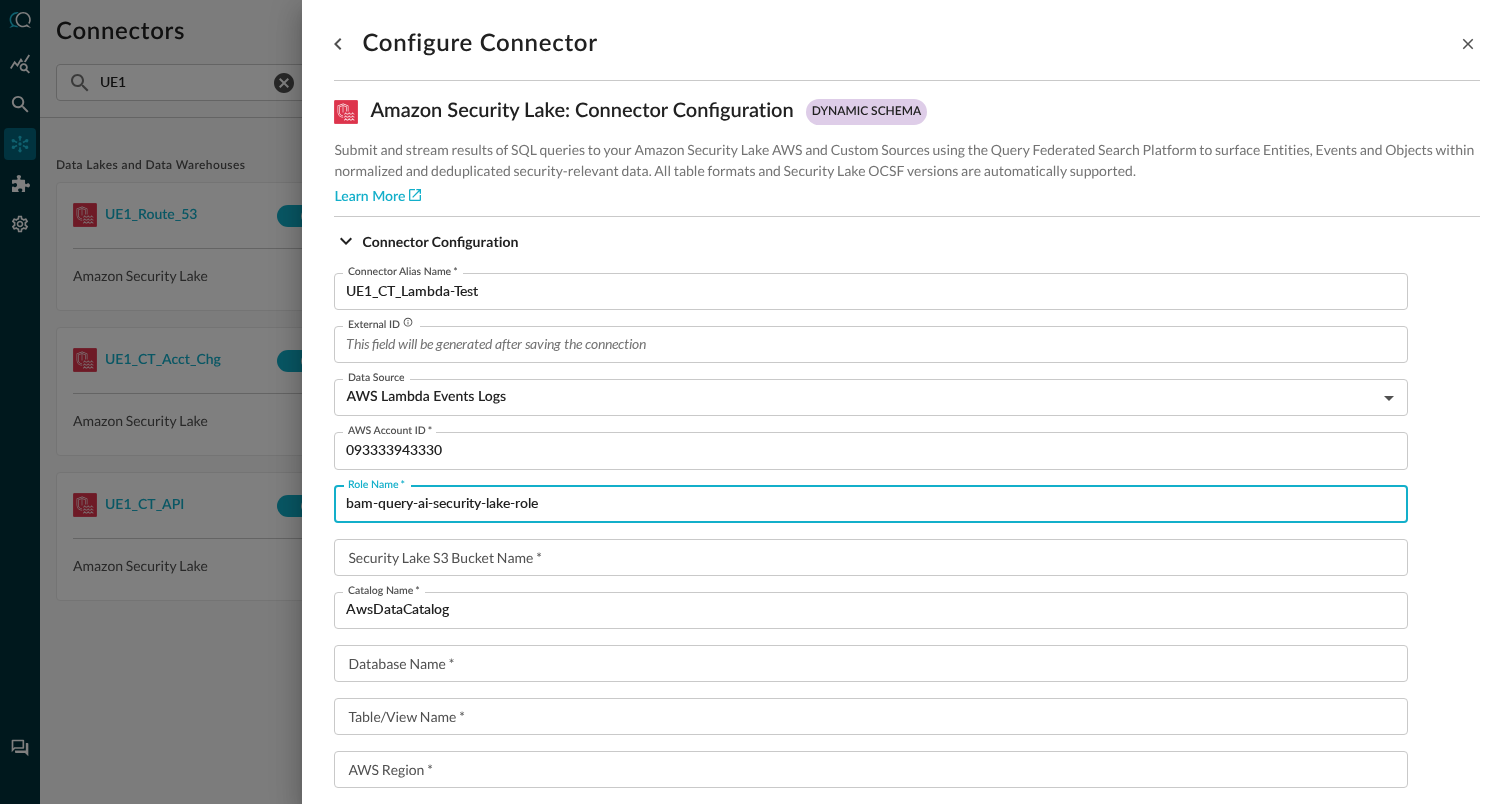 type on "bam-query-ai-security-lake-role" 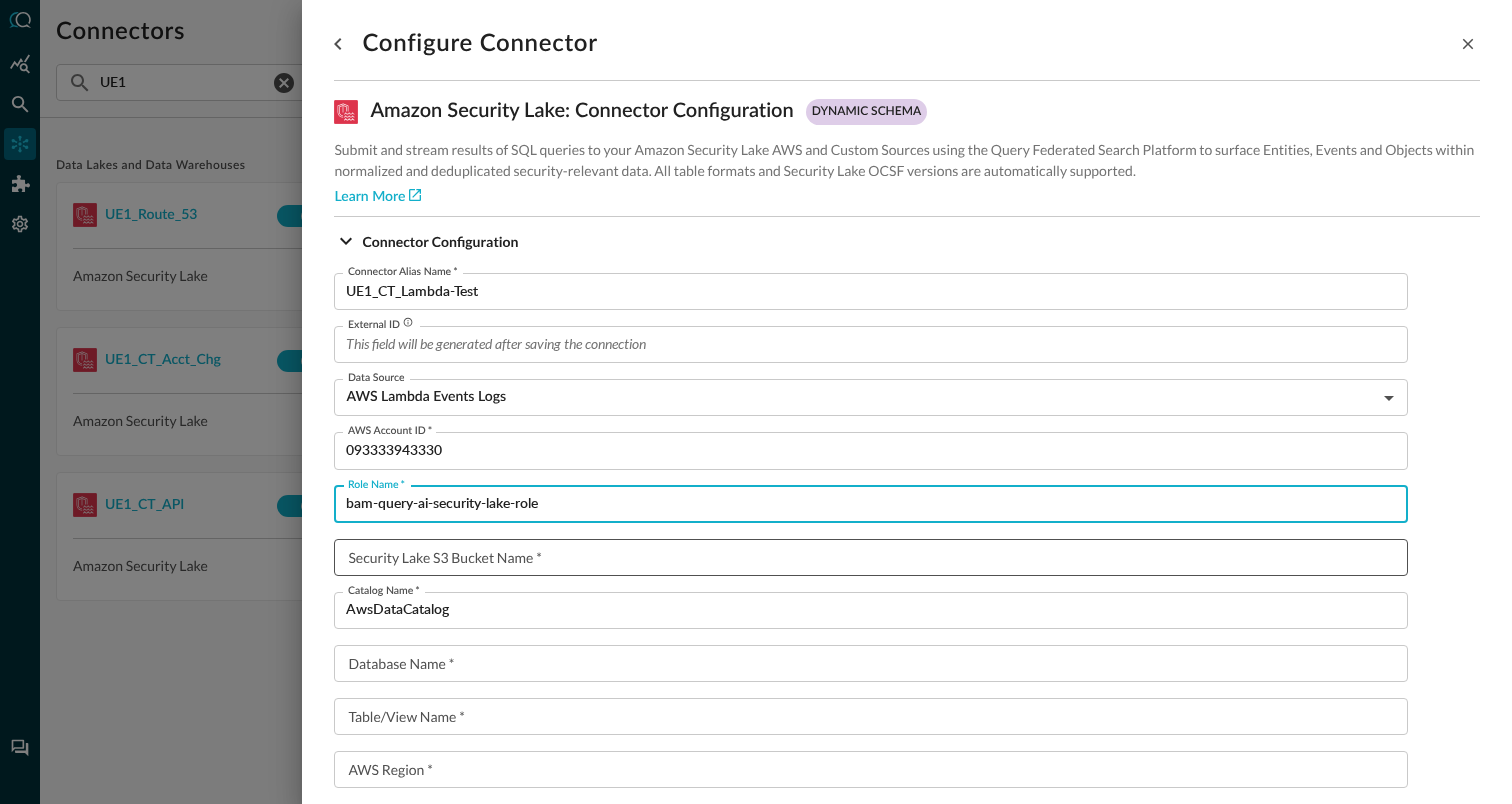click on "Security Lake S3 Bucket Name   *" at bounding box center [877, 557] 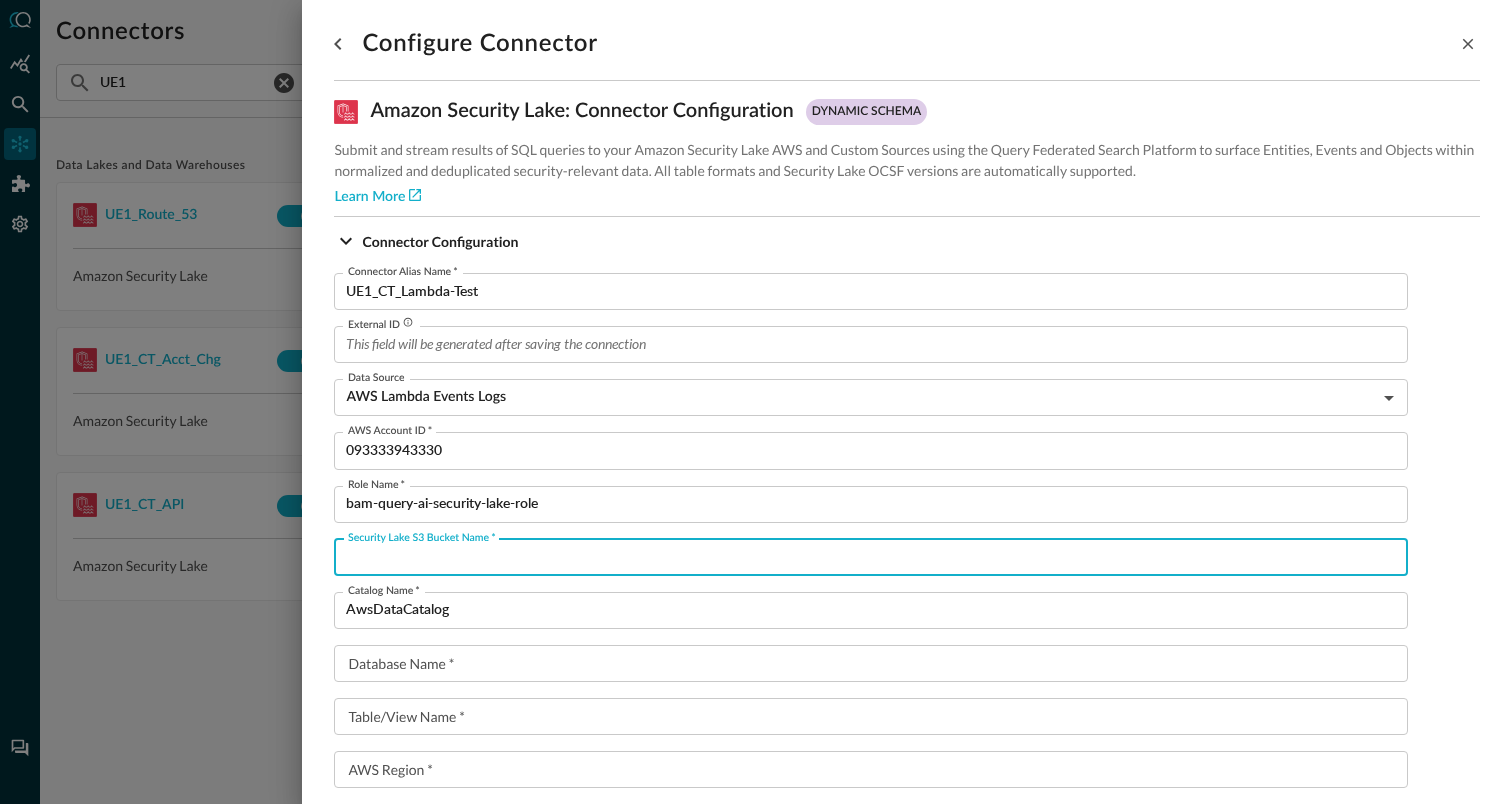 paste on "aws-security-data-lake-us-east-1-btwtv1tudi9wz3xyq6ztdafajr2dgt" 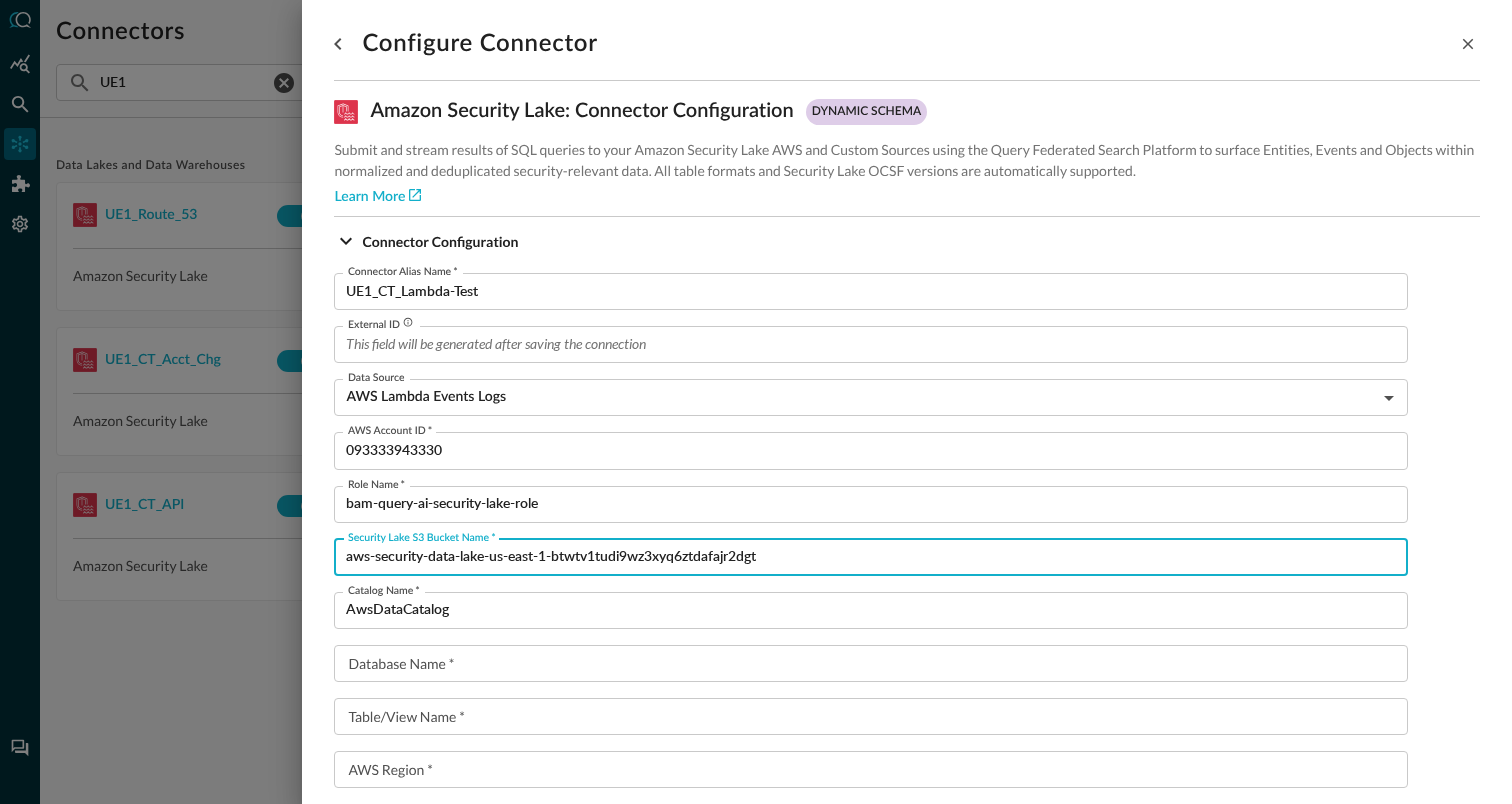 type on "aws-security-data-lake-us-east-1-btwtv1tudi9wz3xyq6ztdafajr2dgt" 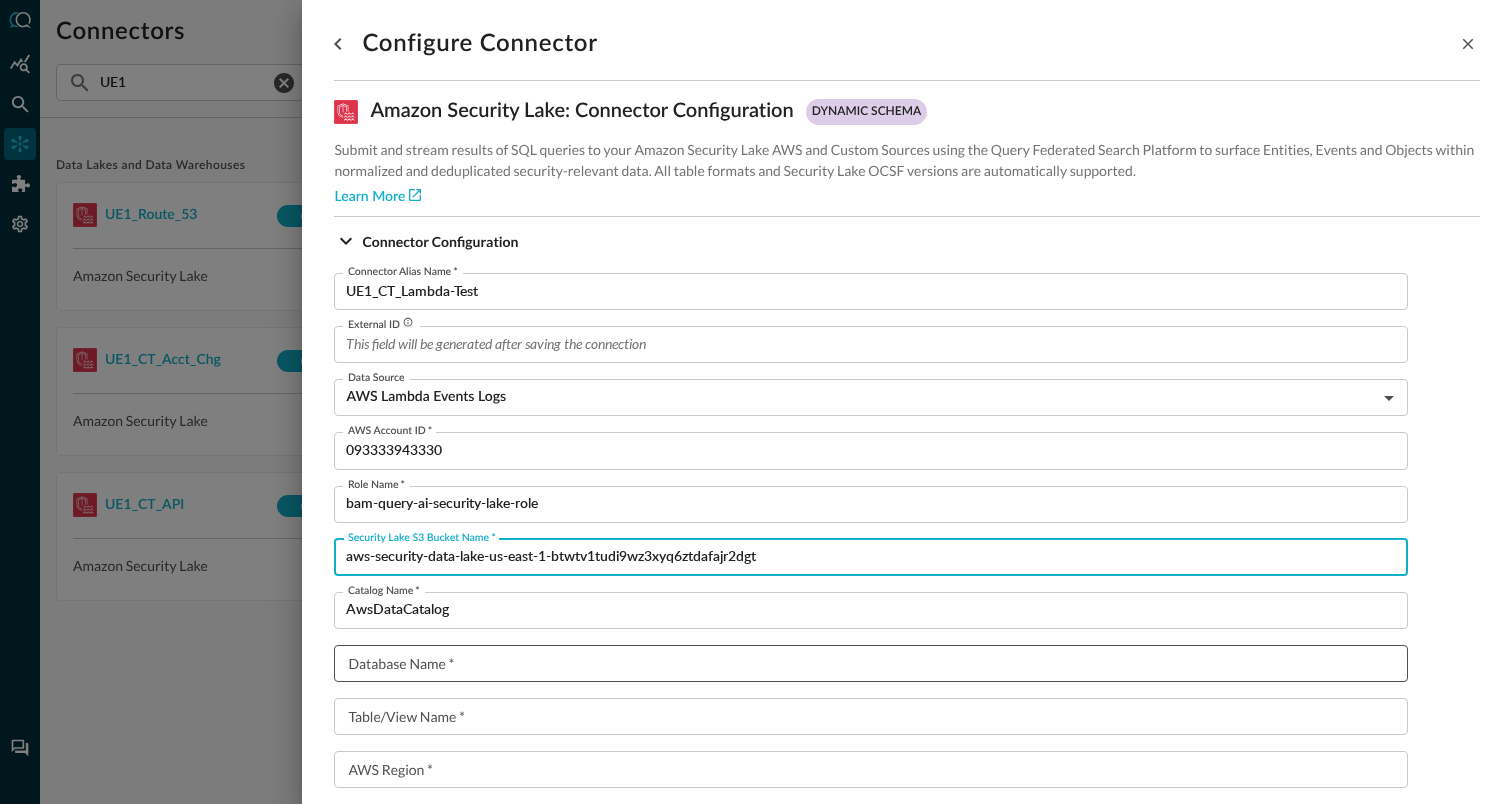click on "Database Name   * Database Name   *" at bounding box center [871, 663] 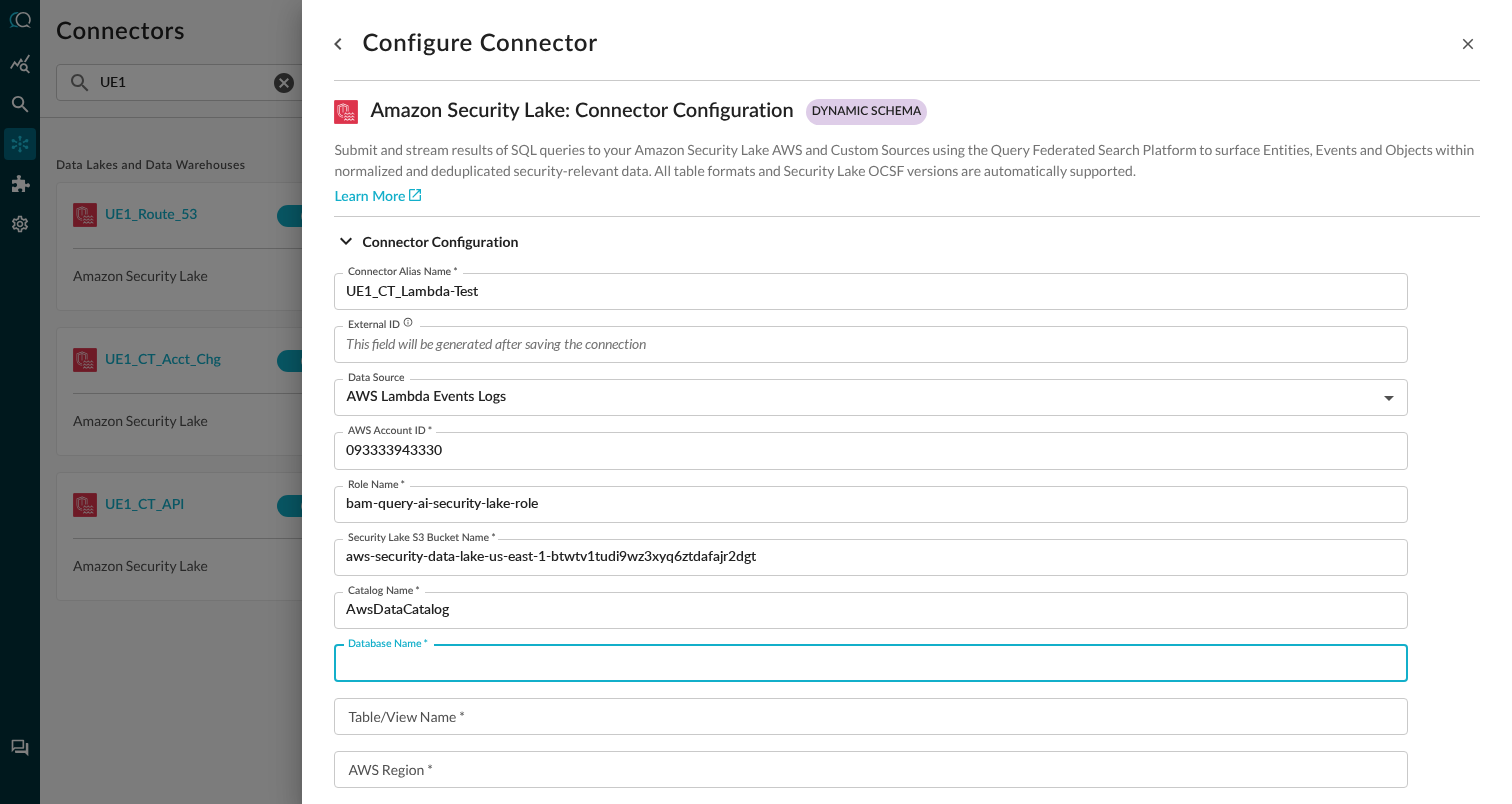 paste on "amazon_security_lake_glue_db_us_east_1" 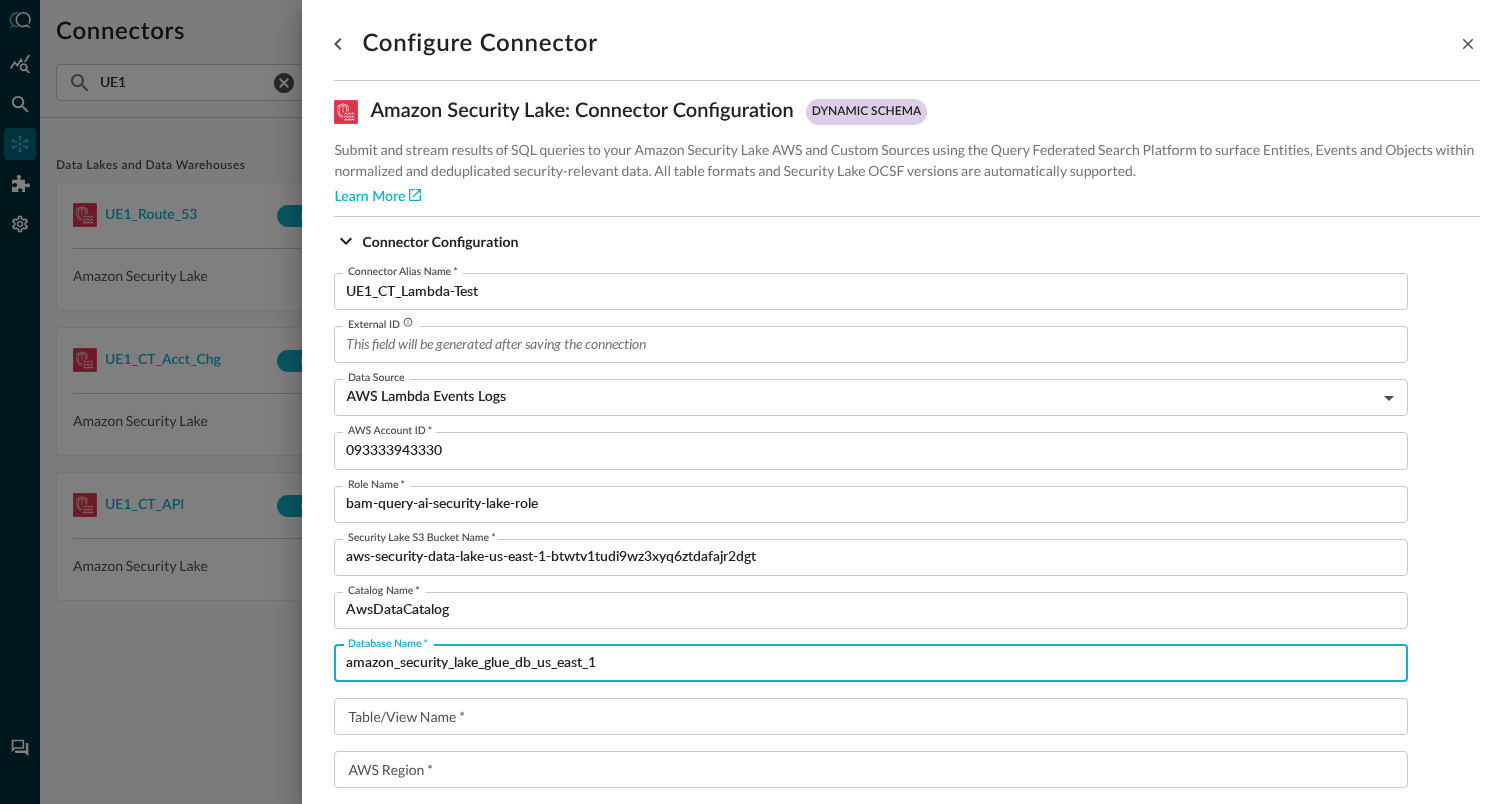 type on "amazon_security_lake_glue_db_us_east_1" 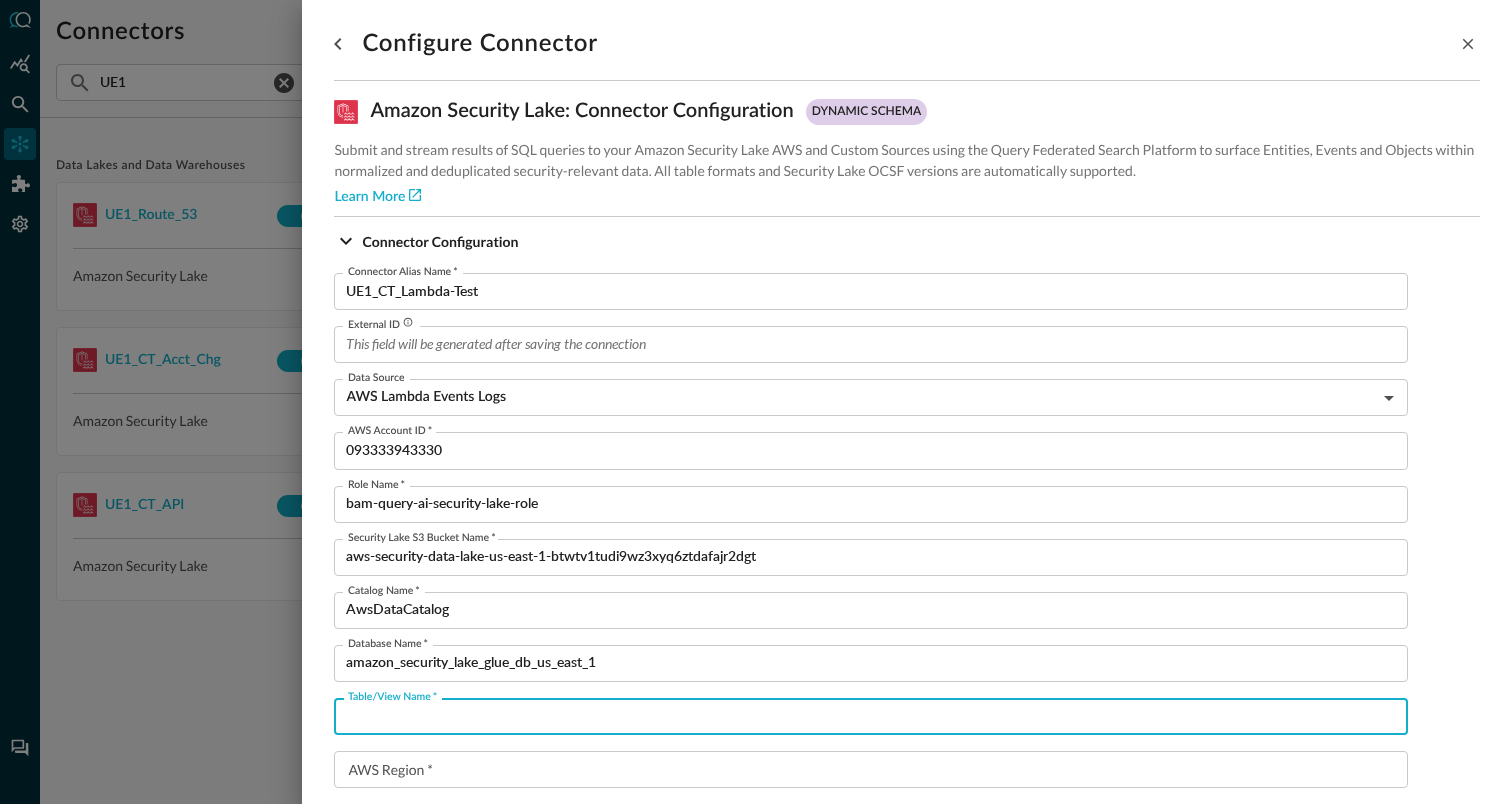 click on "Table/View Name   *" at bounding box center (877, 716) 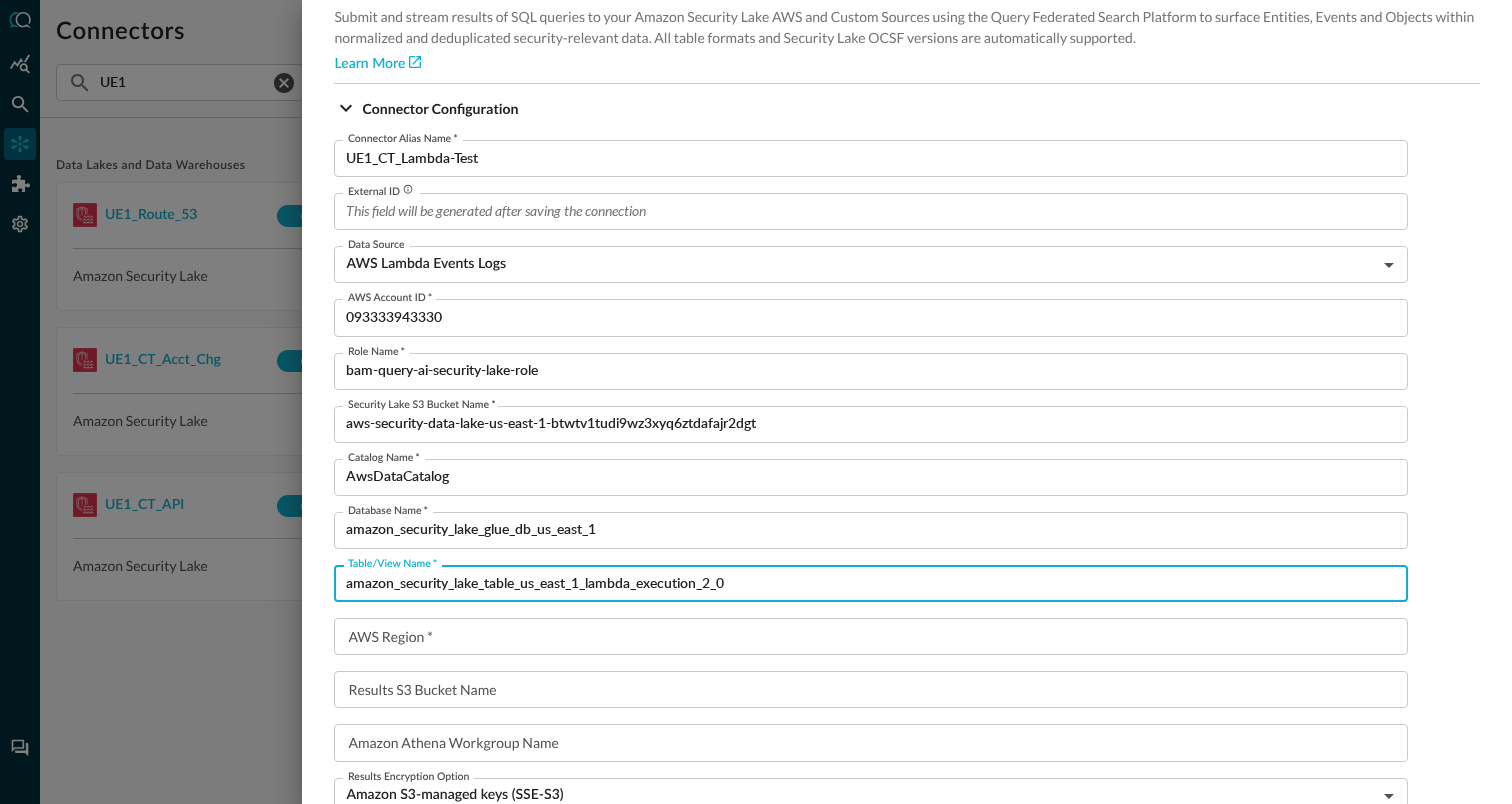 scroll, scrollTop: 189, scrollLeft: 0, axis: vertical 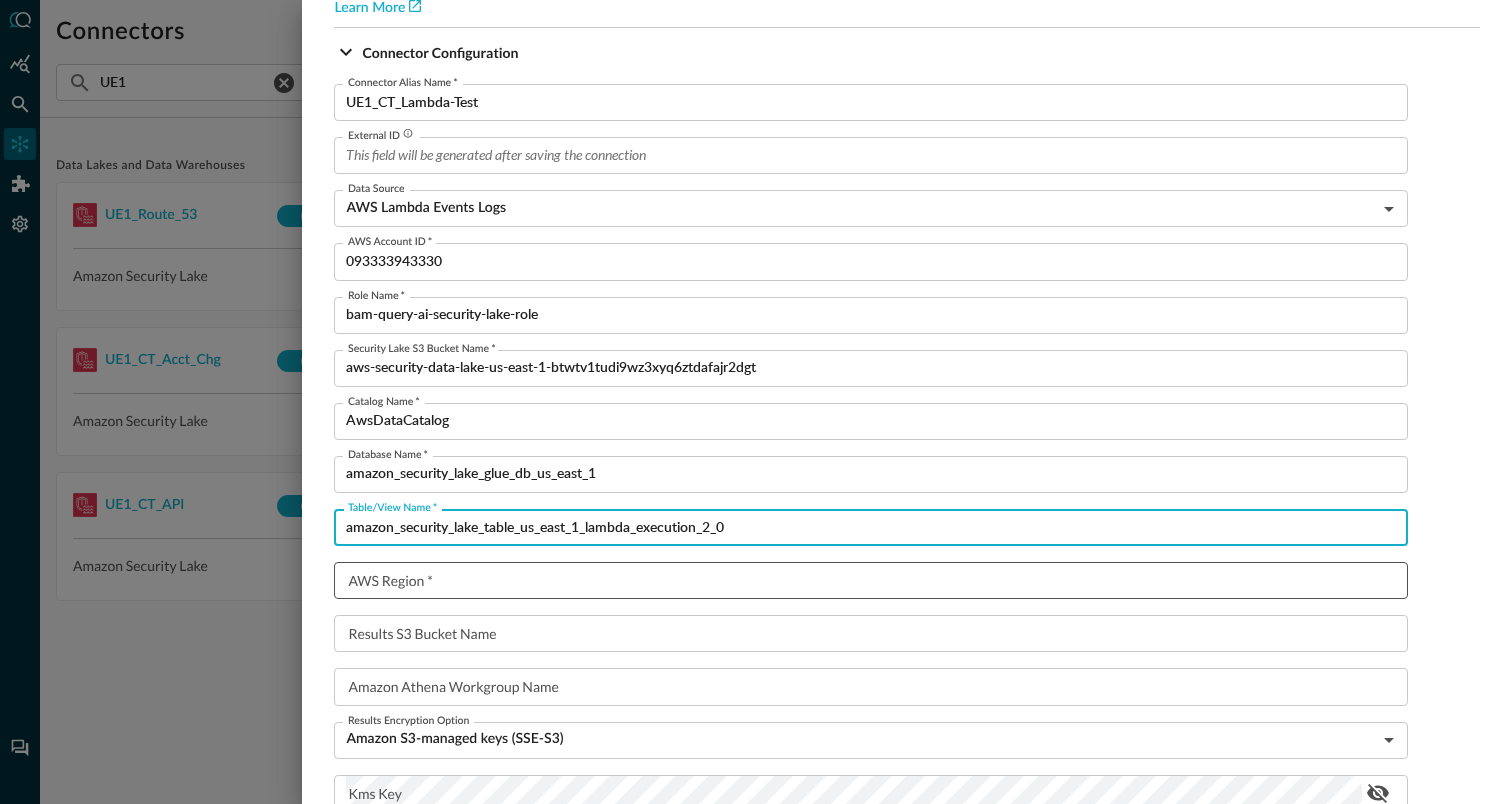 type on "amazon_security_lake_table_us_east_1_lambda_execution_2_0" 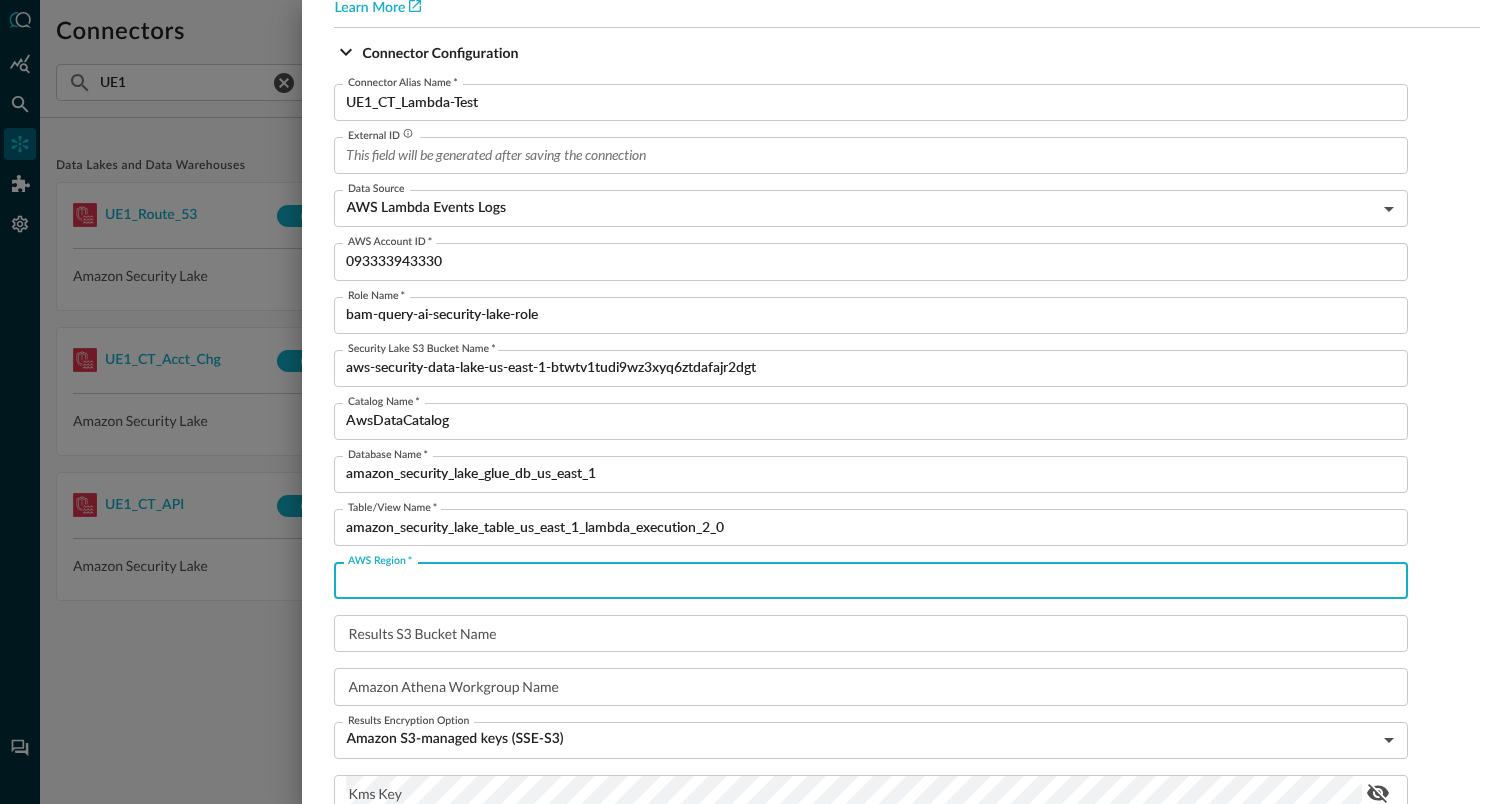 click on "AWS Region   *" at bounding box center (877, 580) 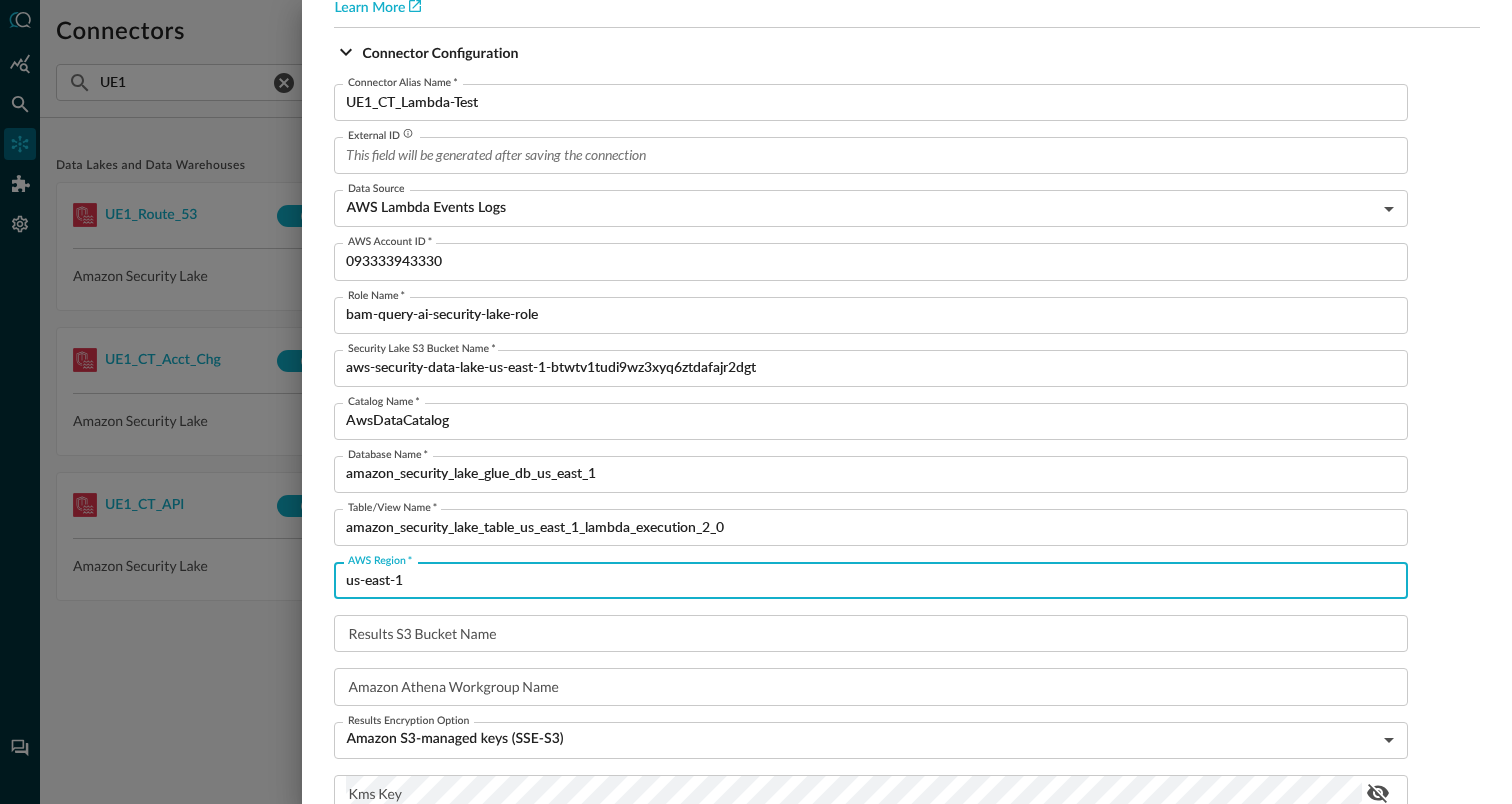type on "us-east-1" 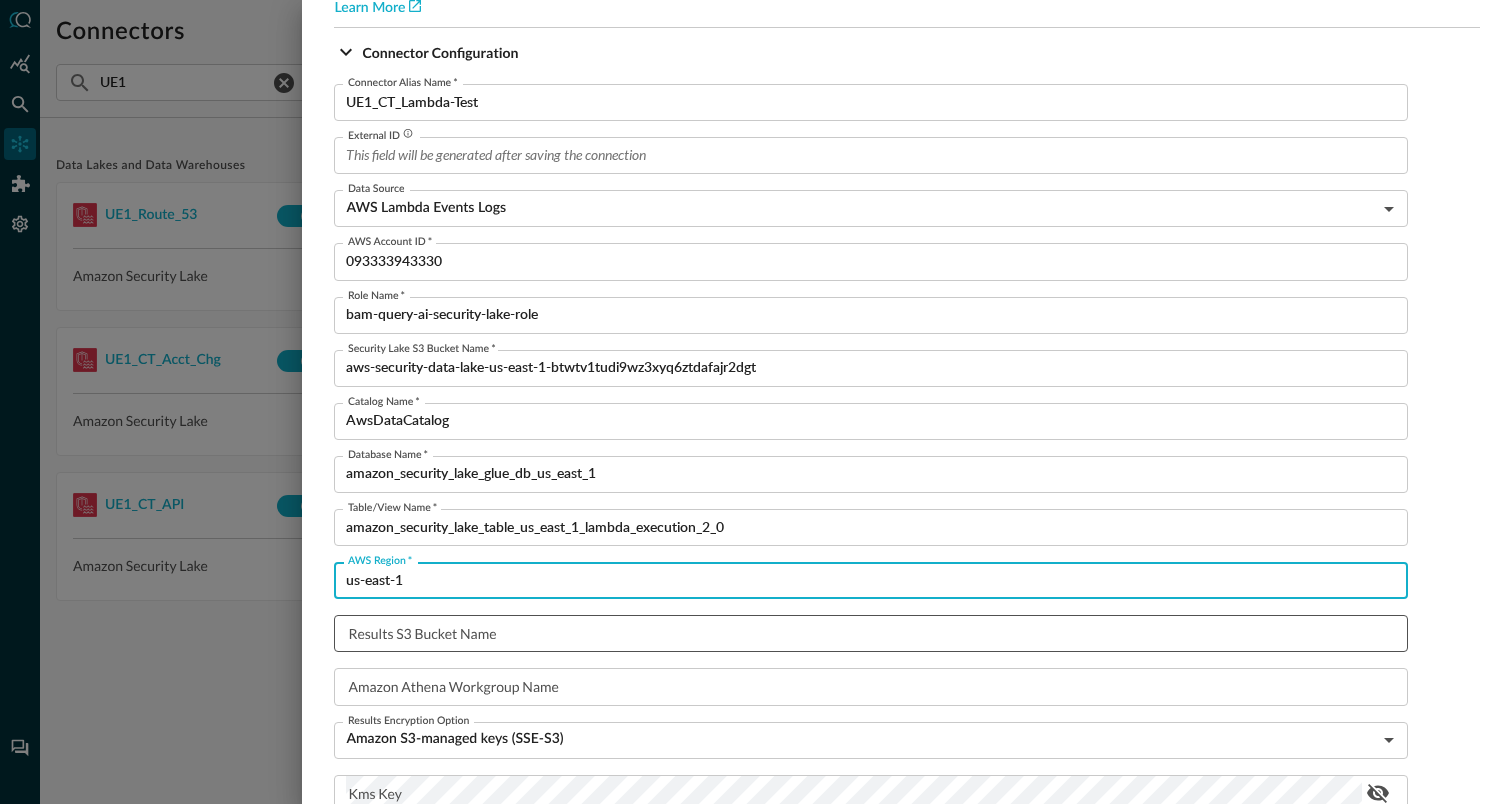 click on "Results S3 Bucket Name Results S3 Bucket Name" at bounding box center (871, 633) 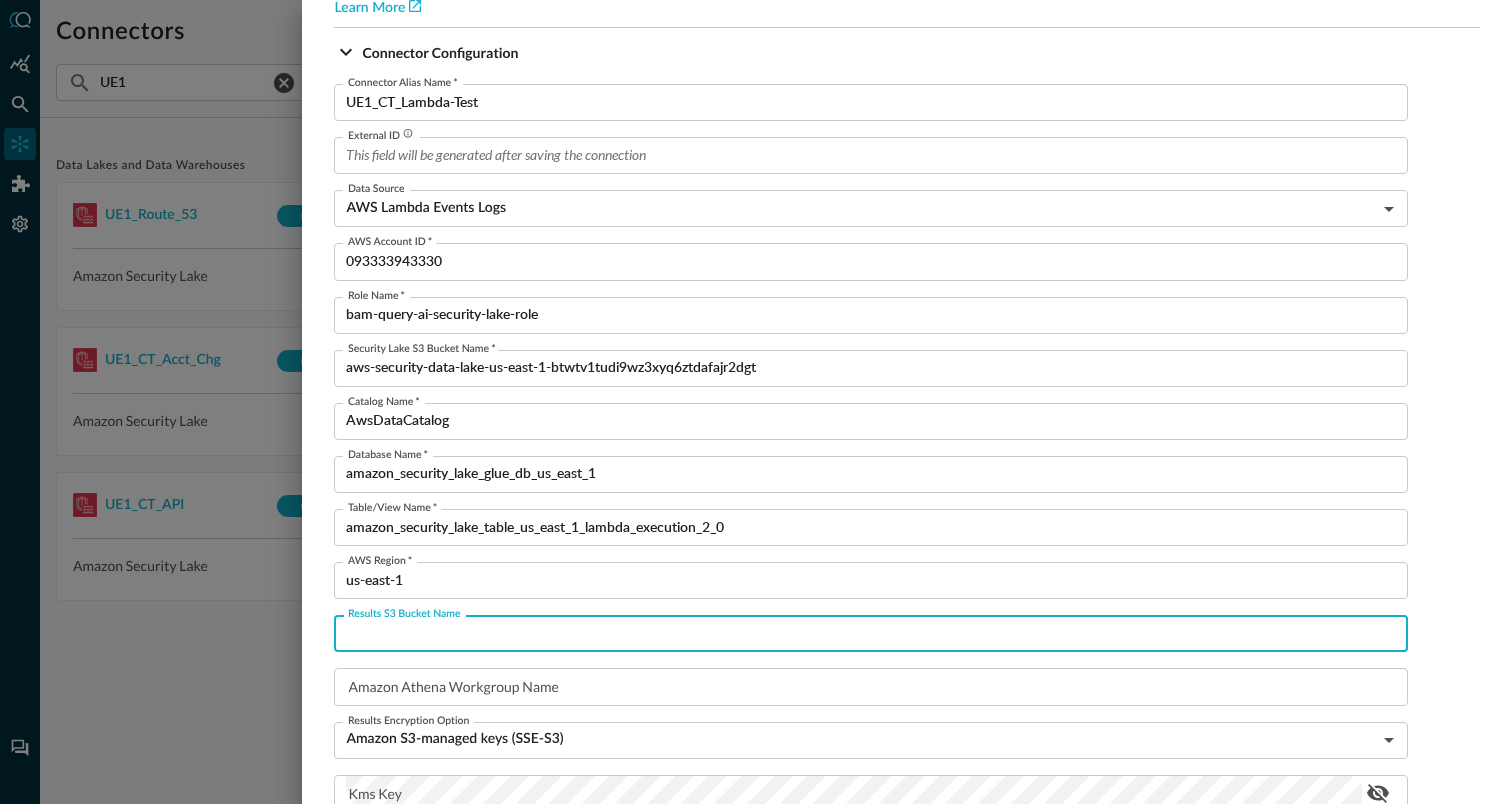 paste on "bam-s3-ue1-p-sec-lake-athena-output" 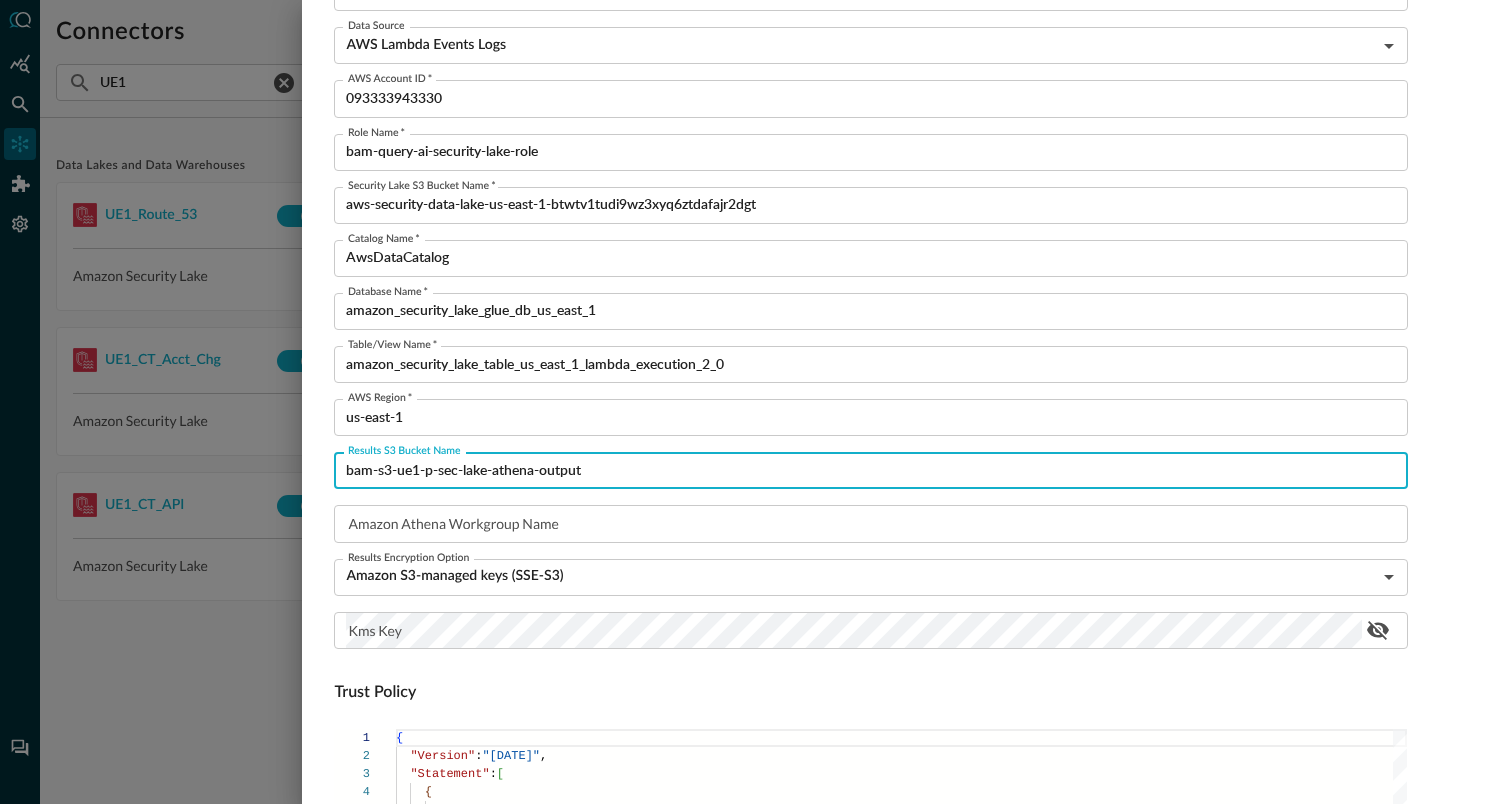 scroll, scrollTop: 353, scrollLeft: 0, axis: vertical 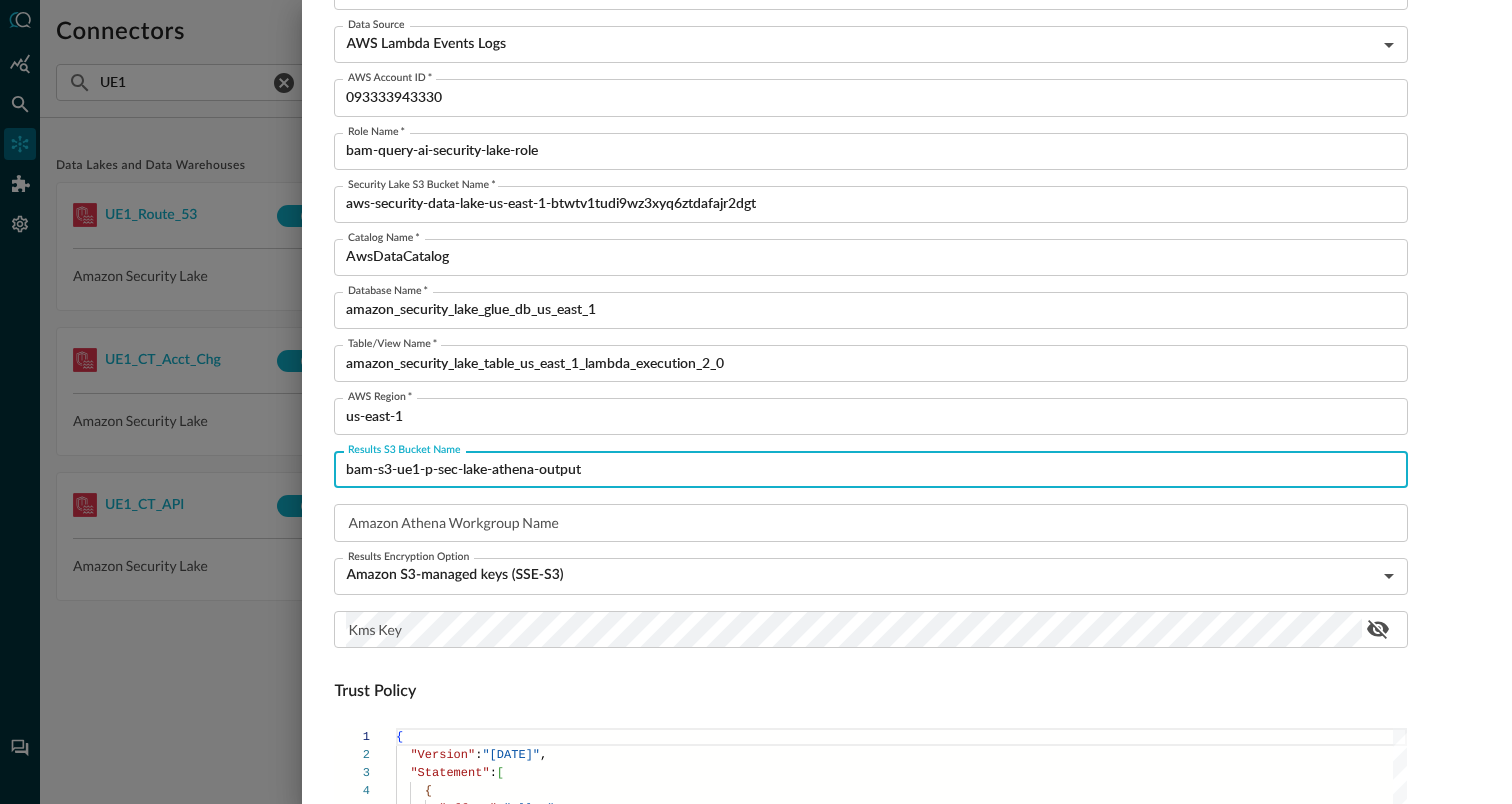 type on "bam-s3-ue1-p-sec-lake-athena-output" 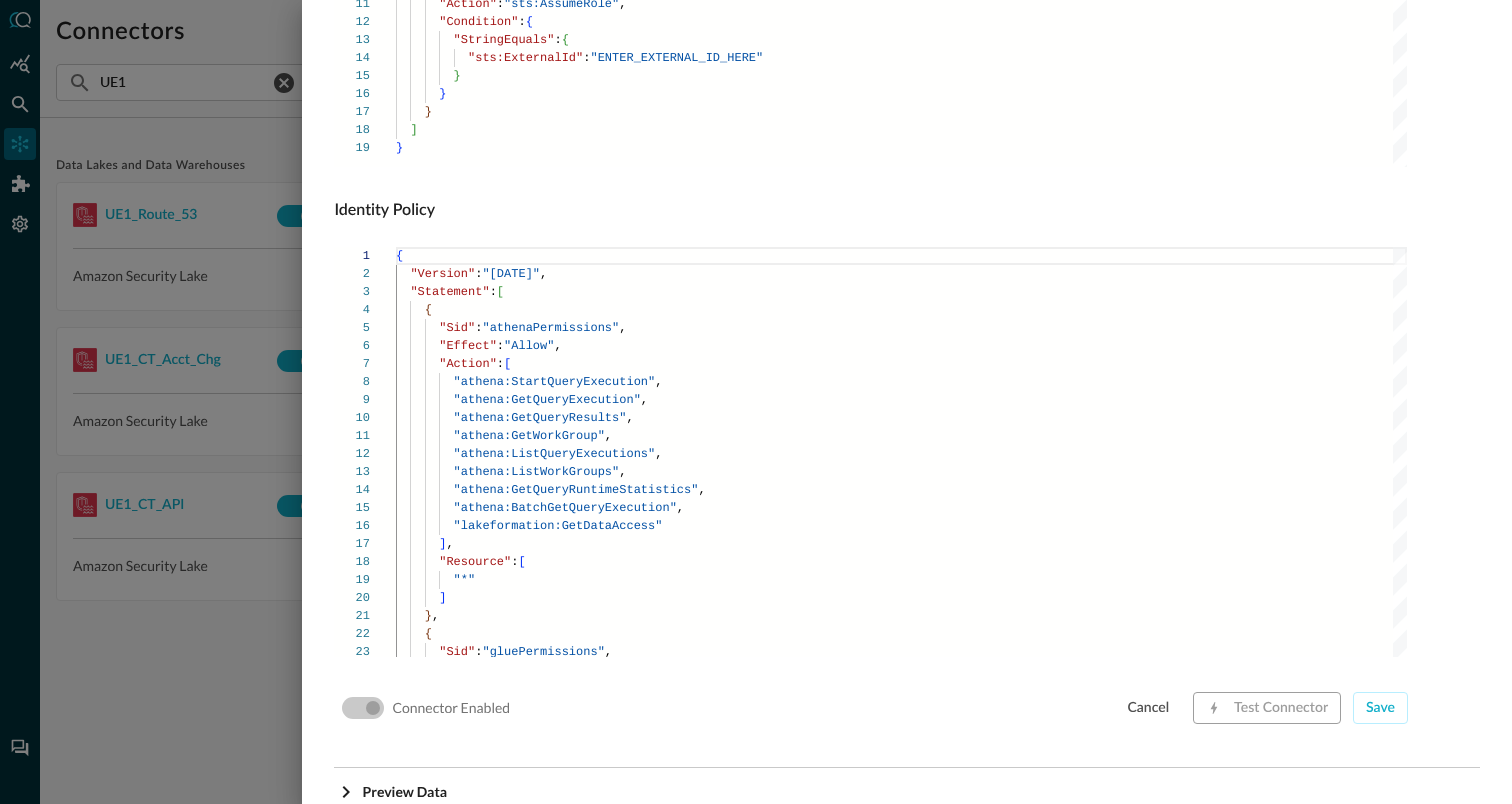 scroll, scrollTop: 1359, scrollLeft: 0, axis: vertical 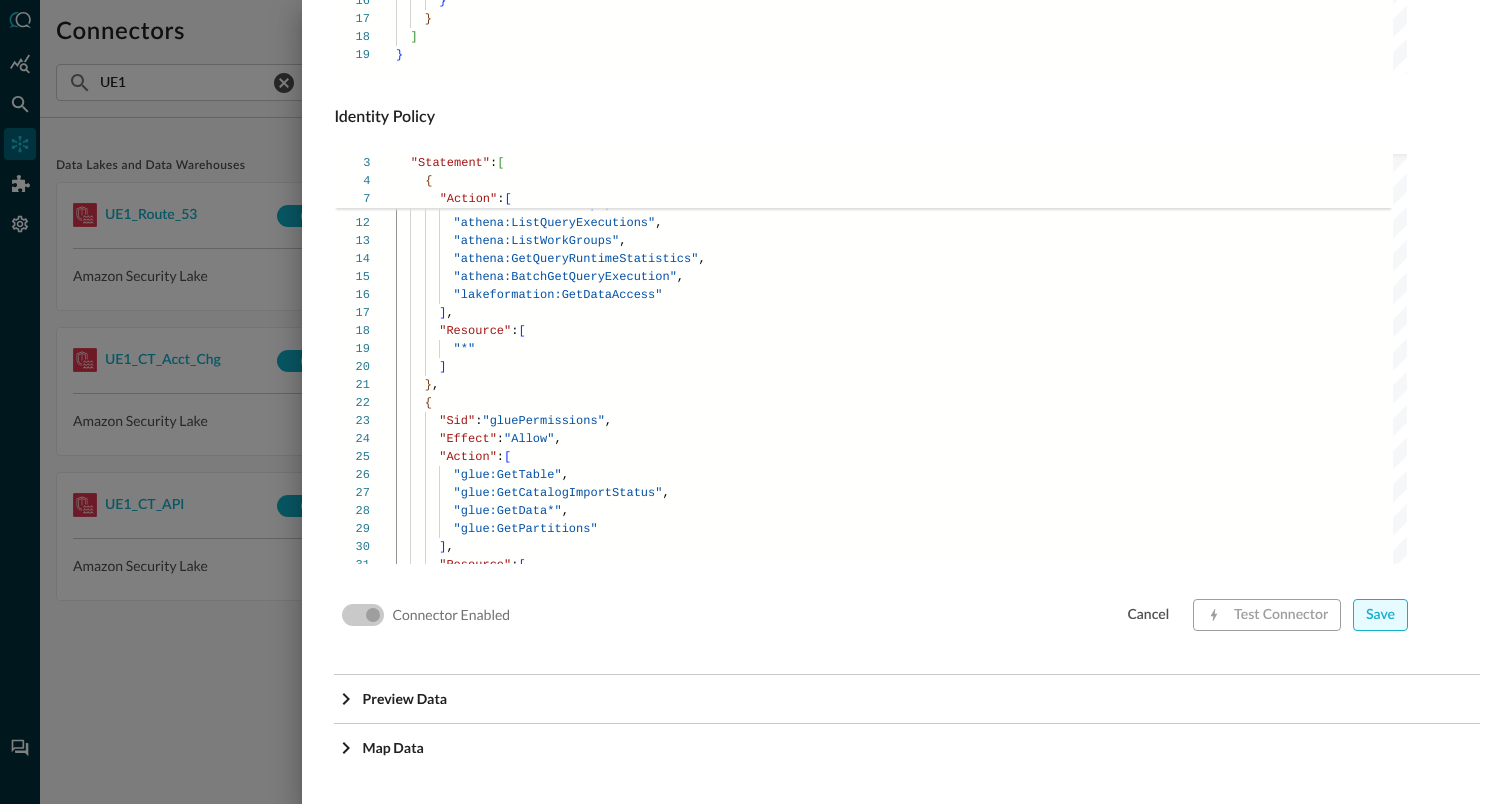 click on "Save" at bounding box center (1380, 615) 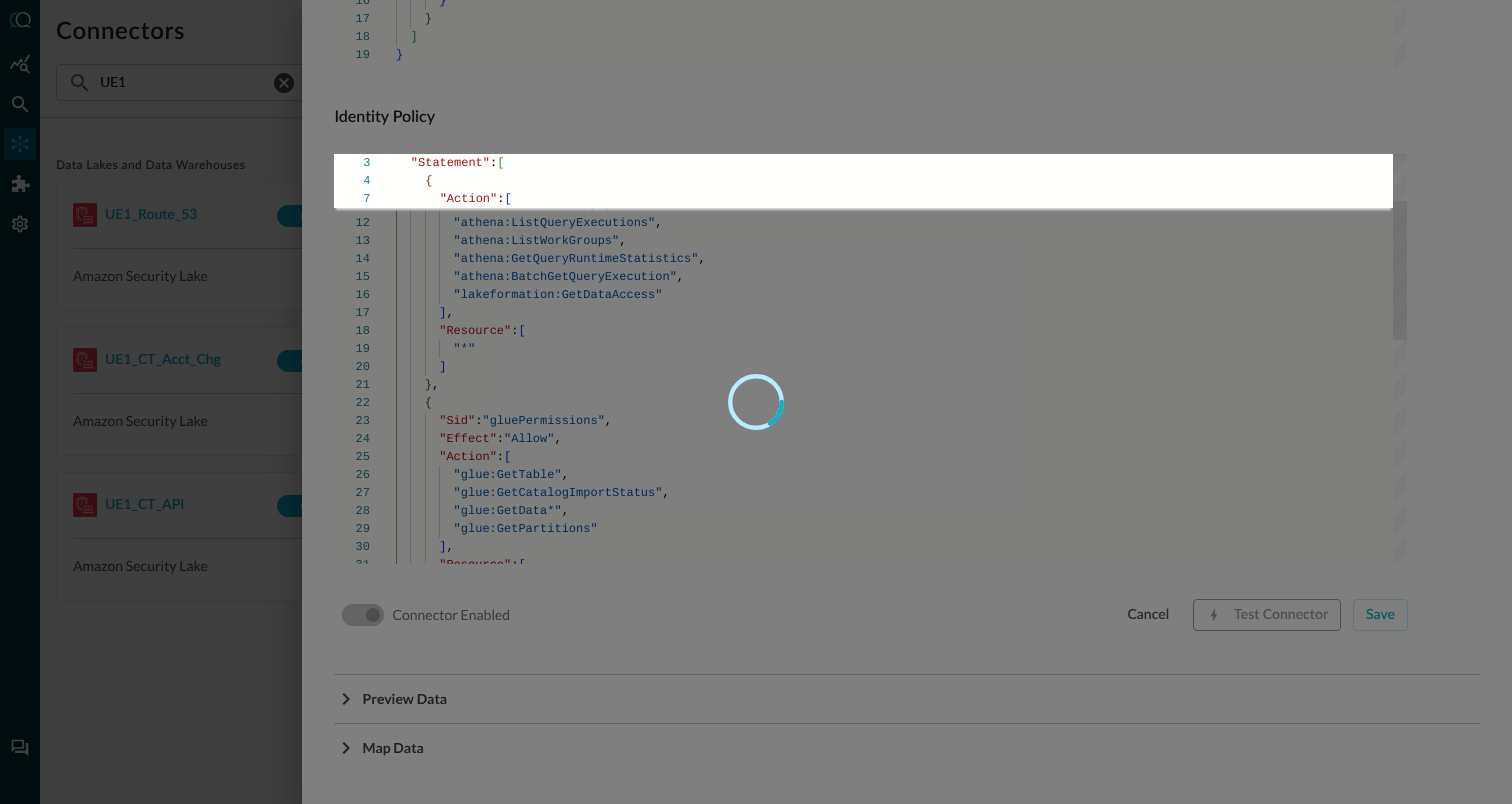type on "768d64fd-6c98-4ac8-9c65-b34fb6dcdf3c" 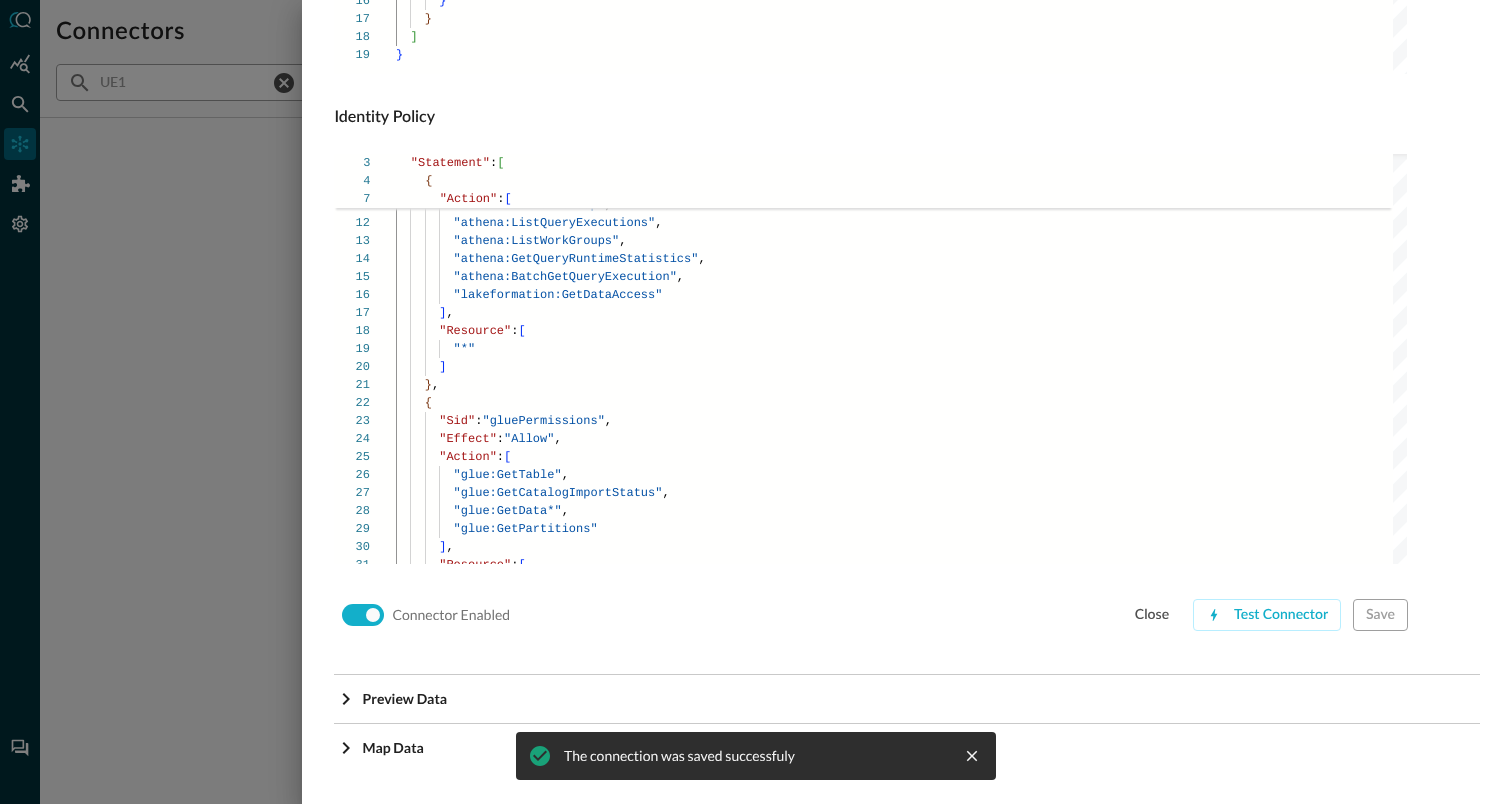 scroll, scrollTop: 180, scrollLeft: 0, axis: vertical 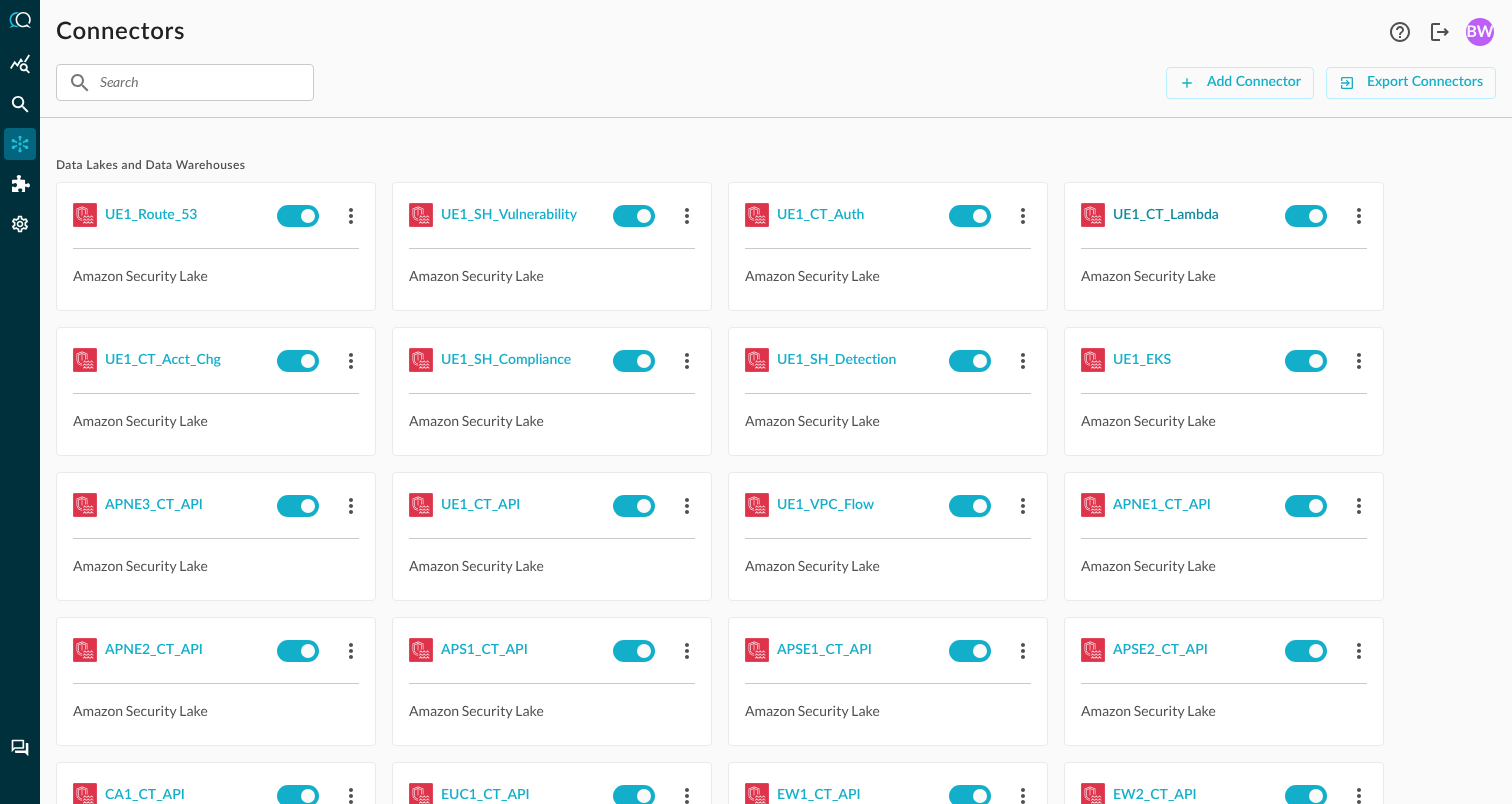 click on "UE1_CT_Lambda" at bounding box center (1166, 215) 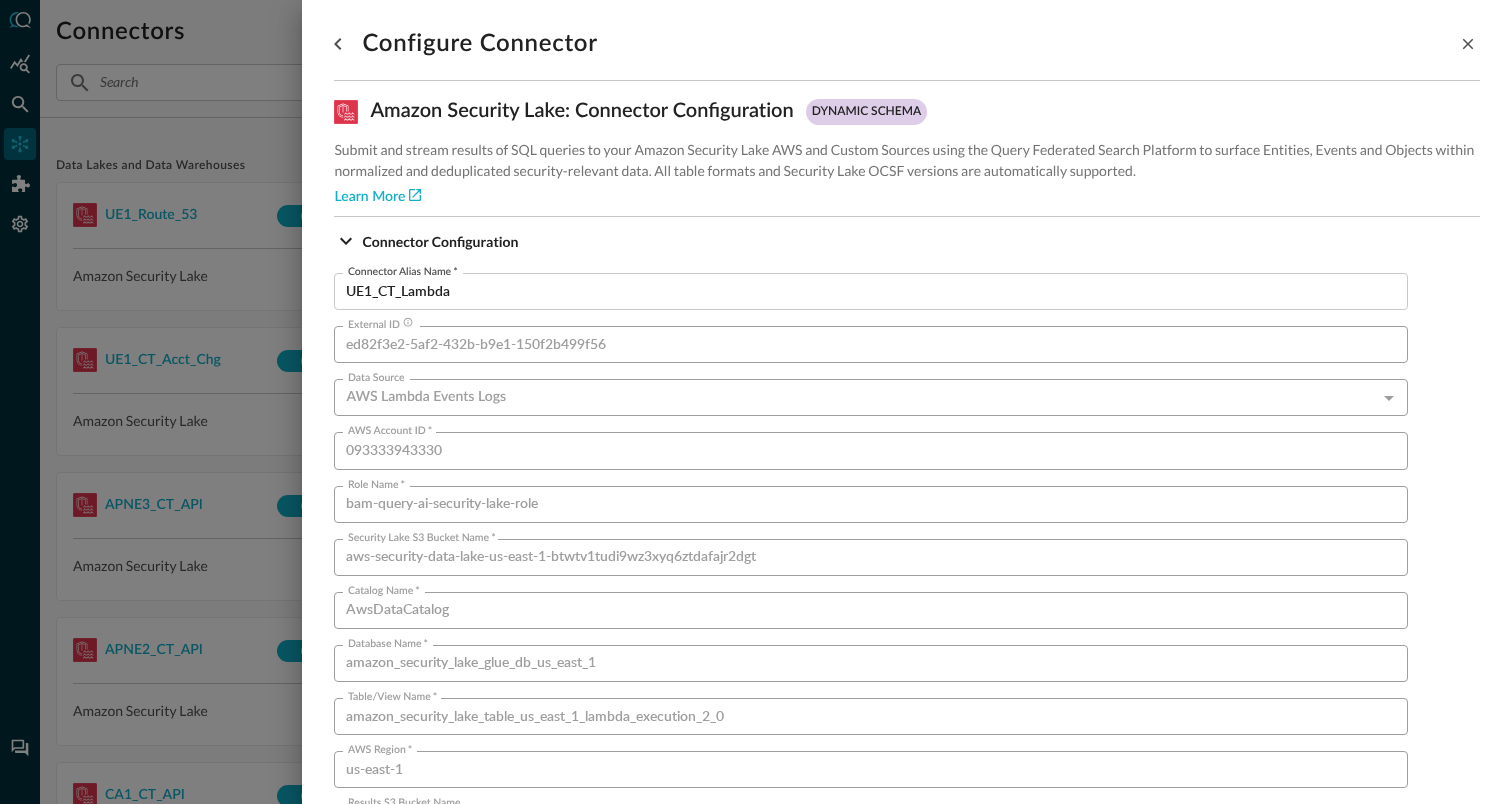 click at bounding box center [756, 402] 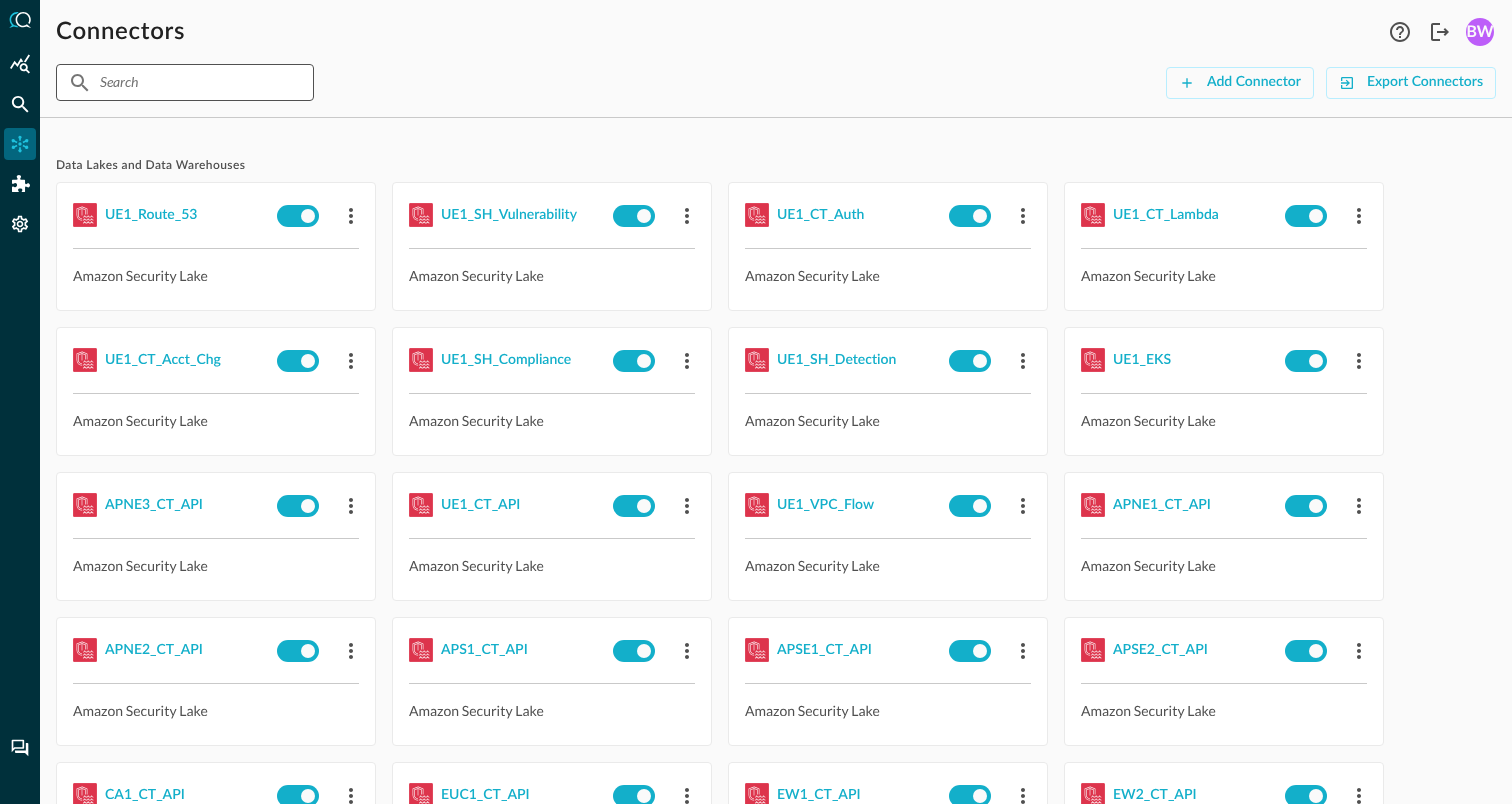 click at bounding box center [184, 82] 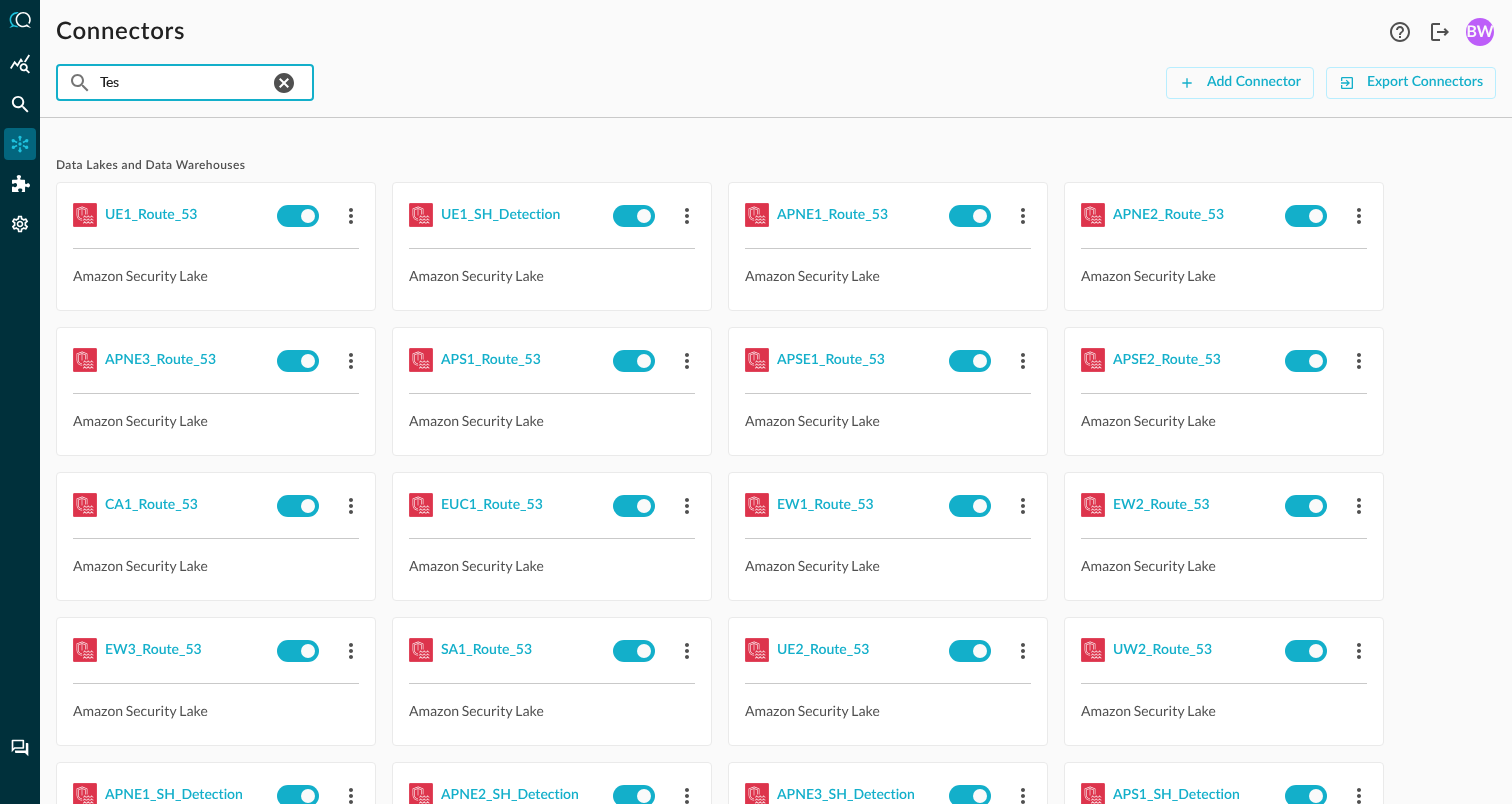 type on "Test" 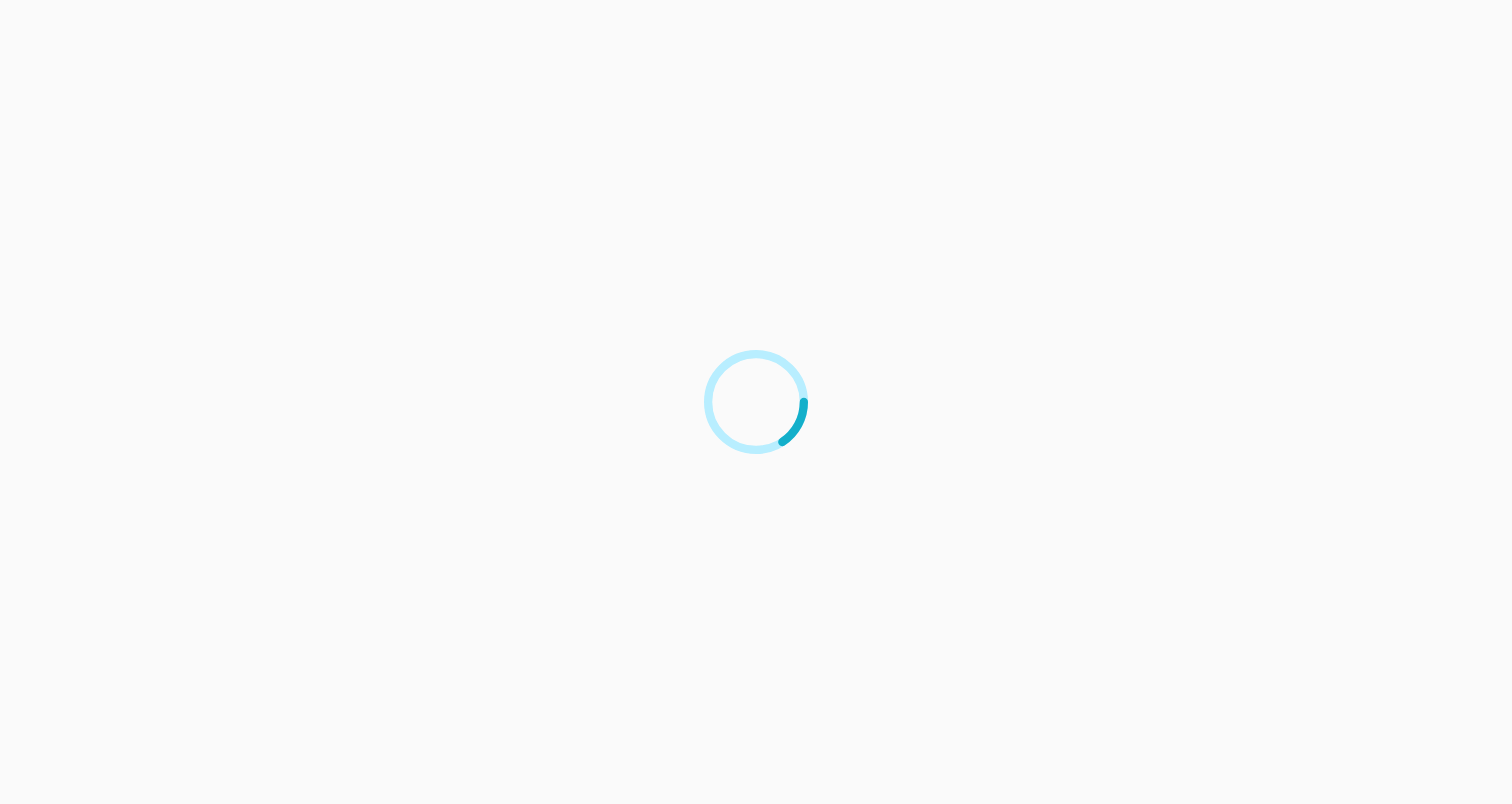scroll, scrollTop: 0, scrollLeft: 0, axis: both 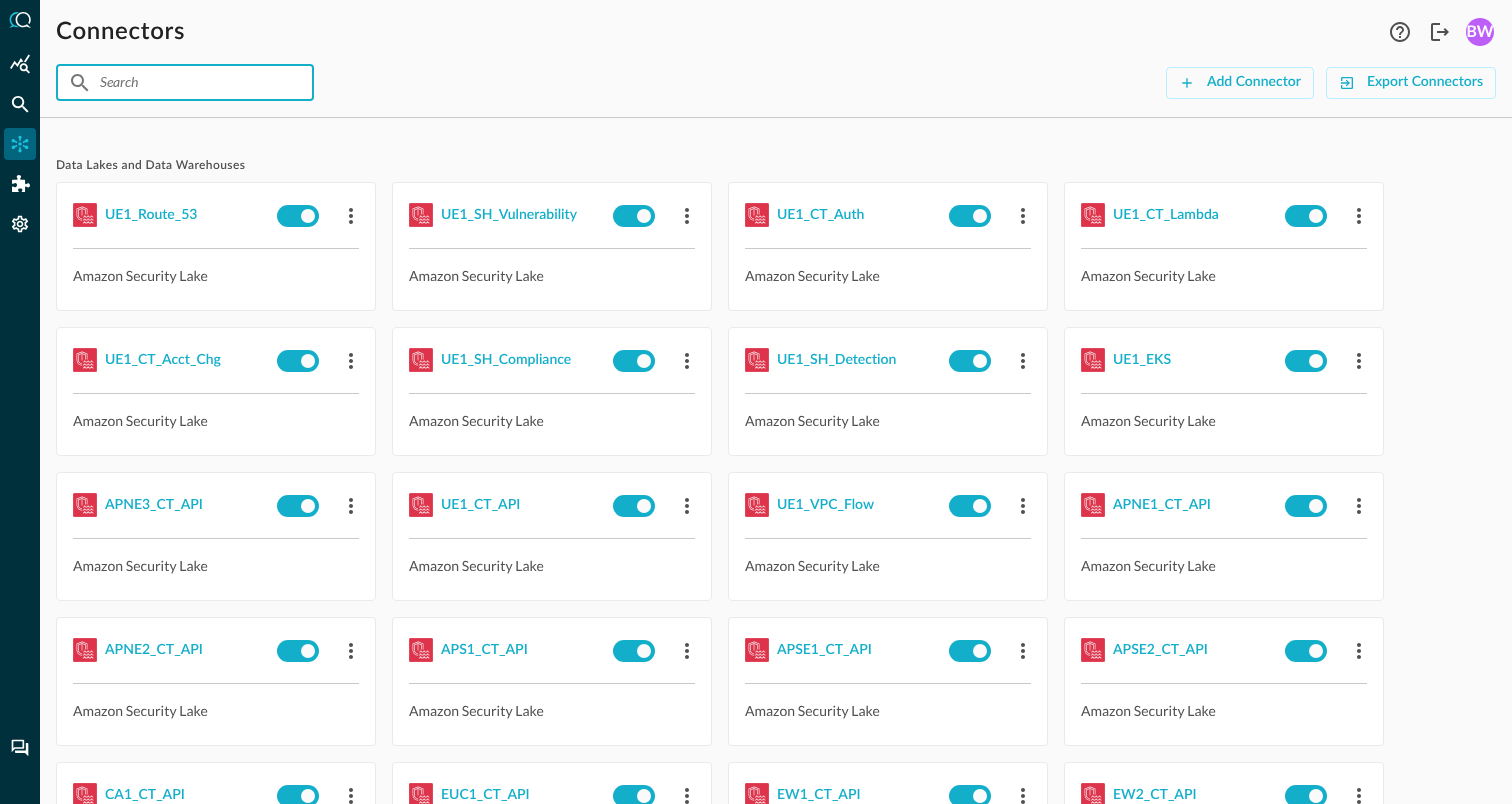 click at bounding box center [184, 82] 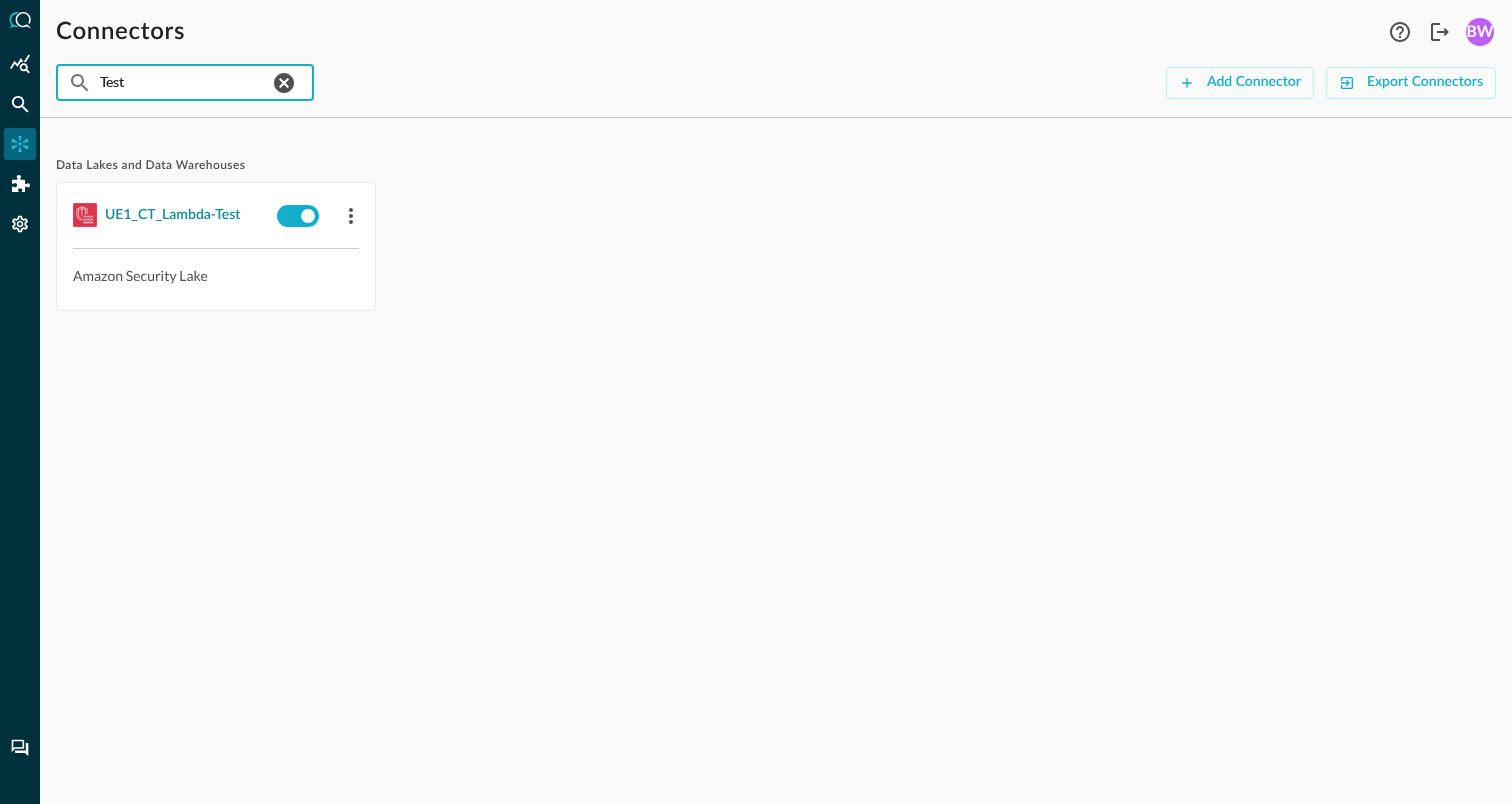 type on "Test" 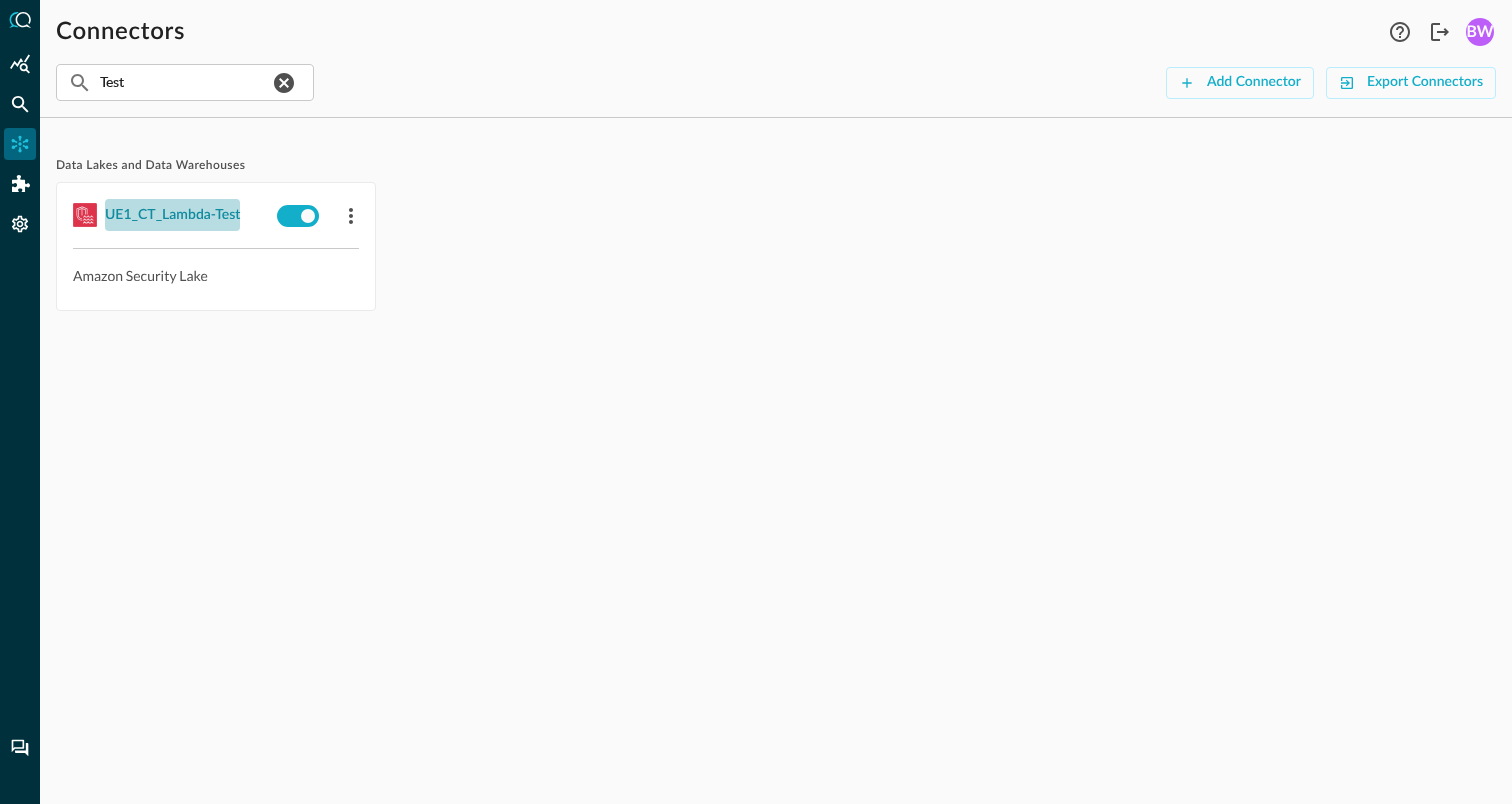click on "UE1_CT_Lambda-Test" at bounding box center [172, 215] 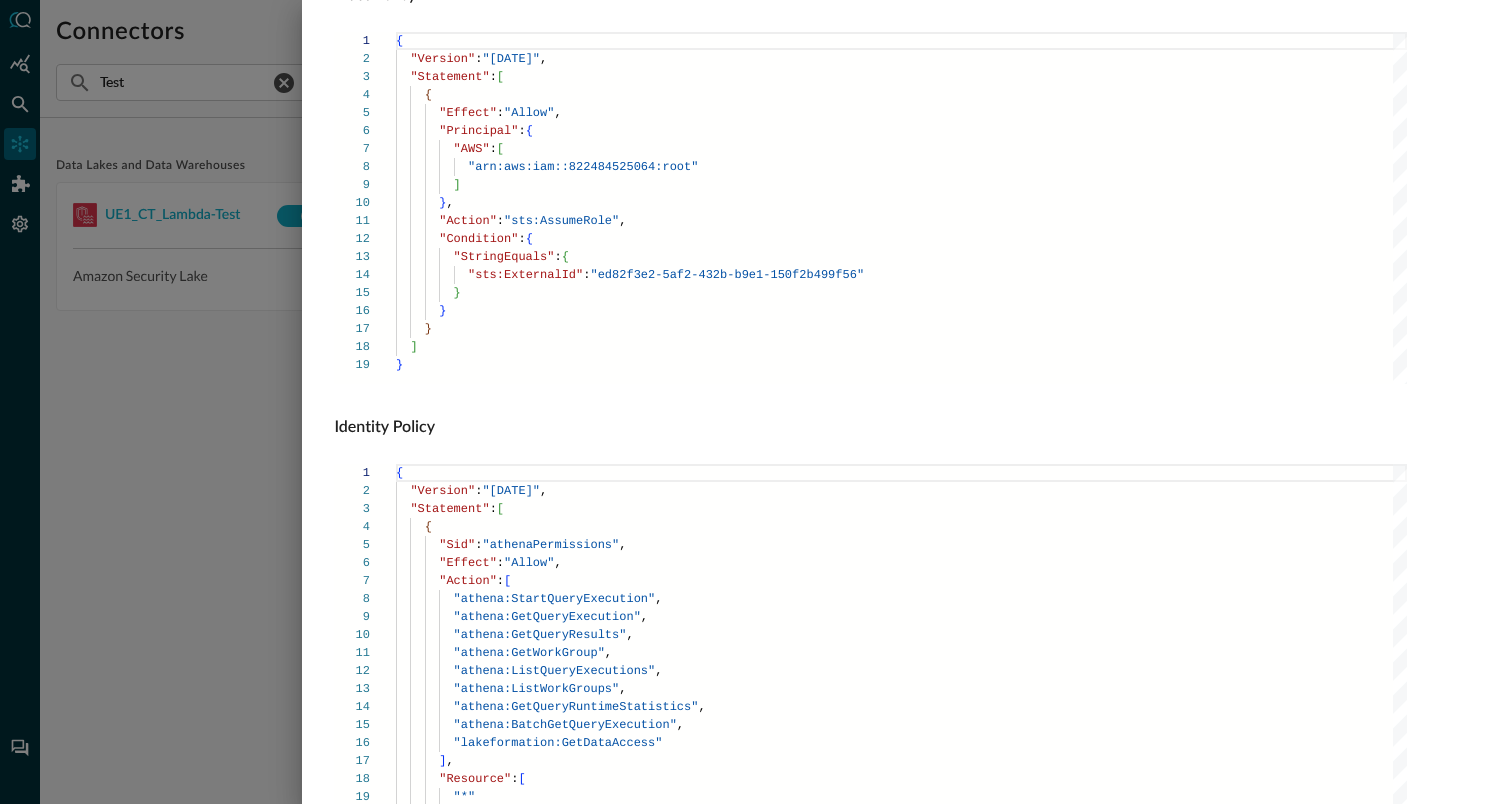 scroll, scrollTop: 1359, scrollLeft: 0, axis: vertical 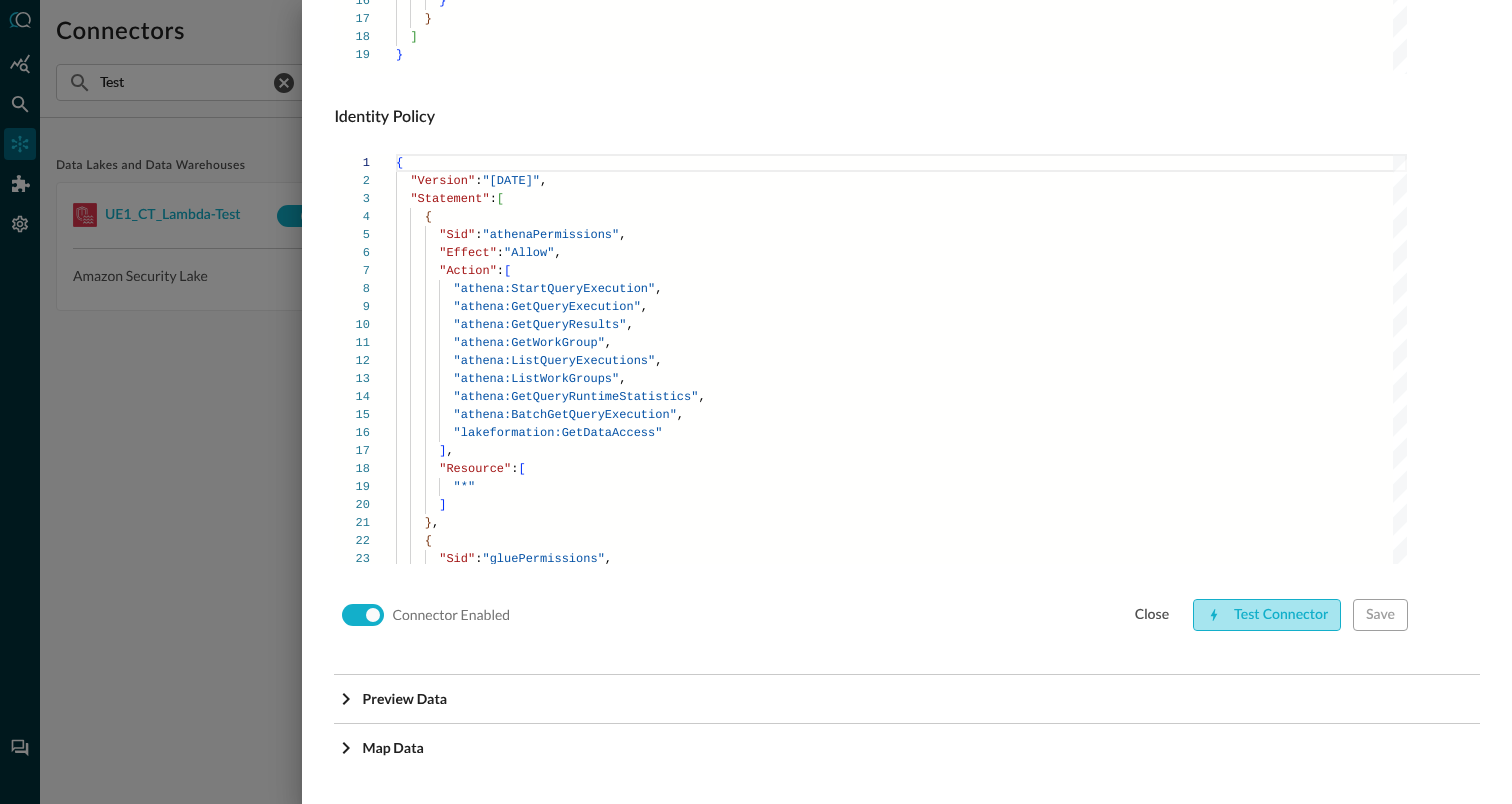 click on "Test Connector" at bounding box center (1267, 615) 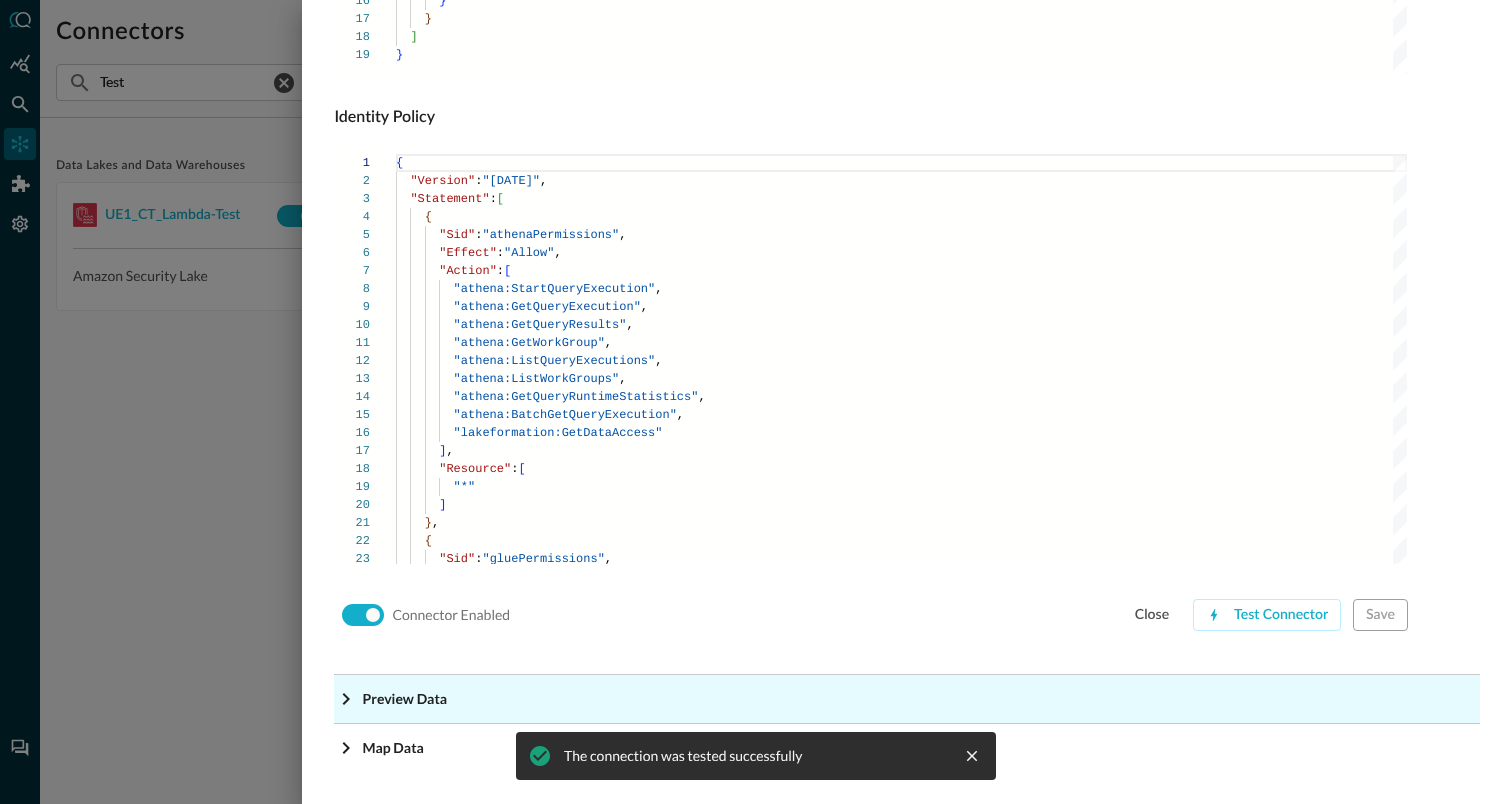 click 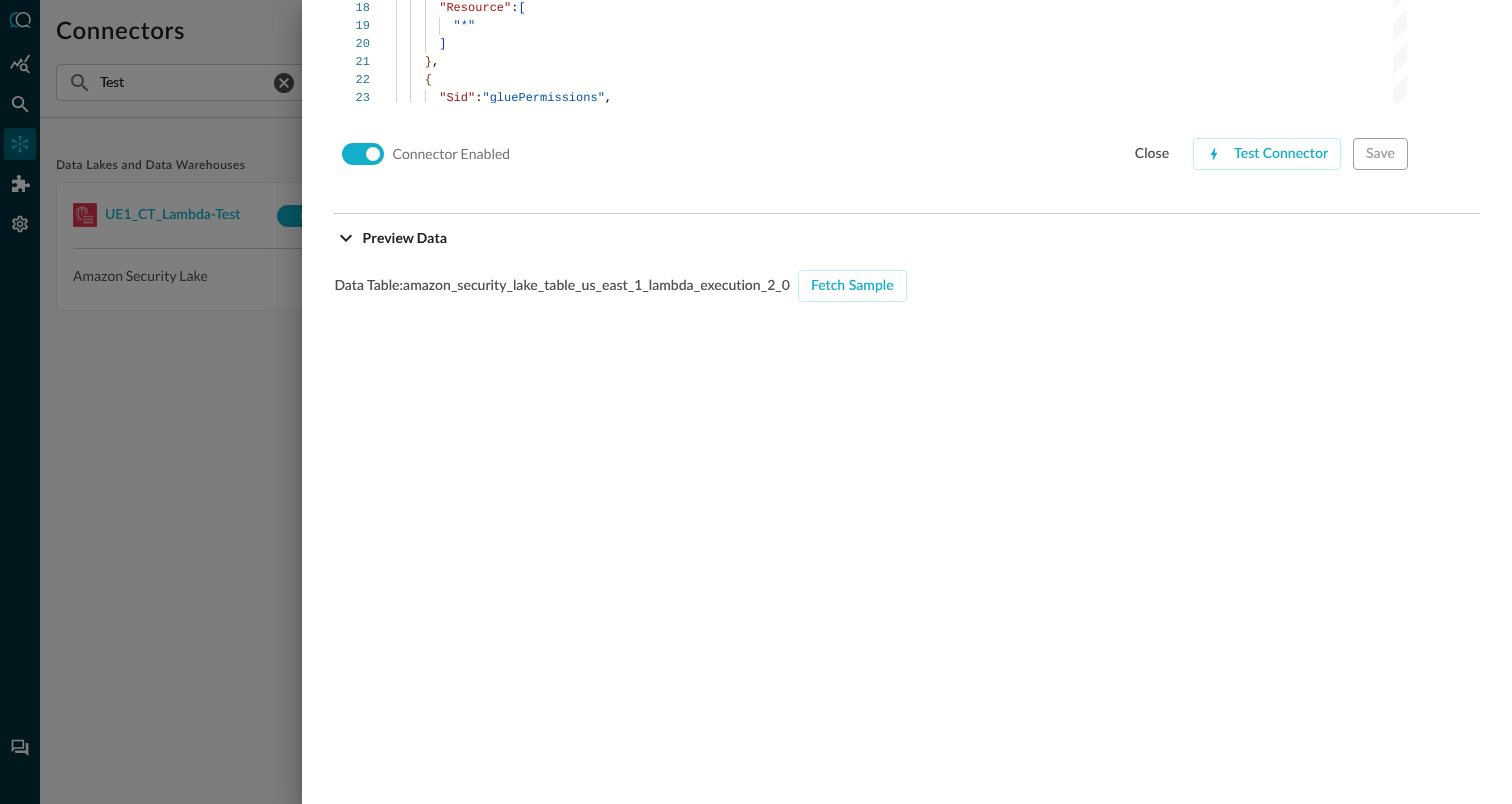 scroll, scrollTop: 1985, scrollLeft: 0, axis: vertical 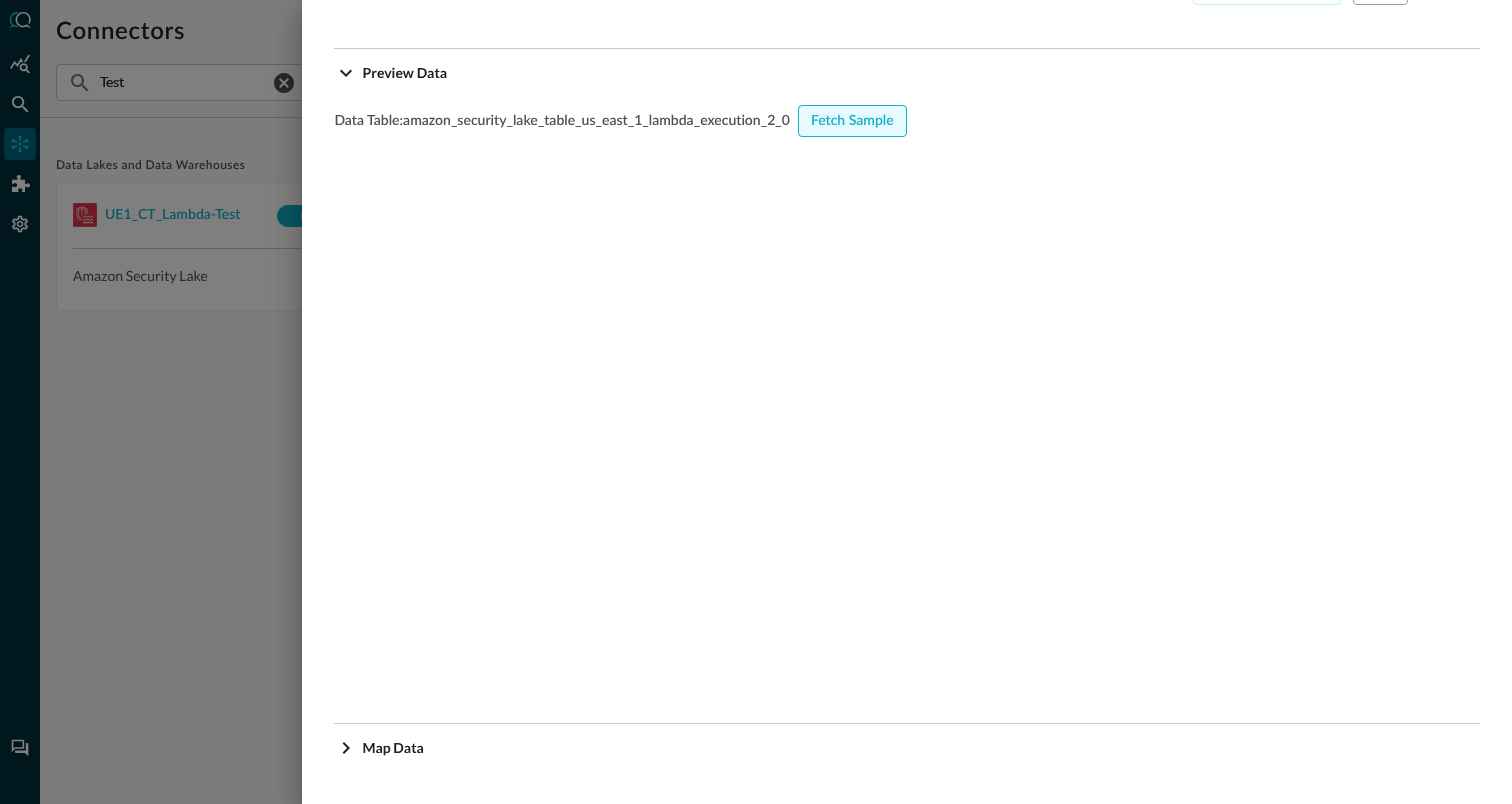 click on "Fetch Sample" at bounding box center (852, 121) 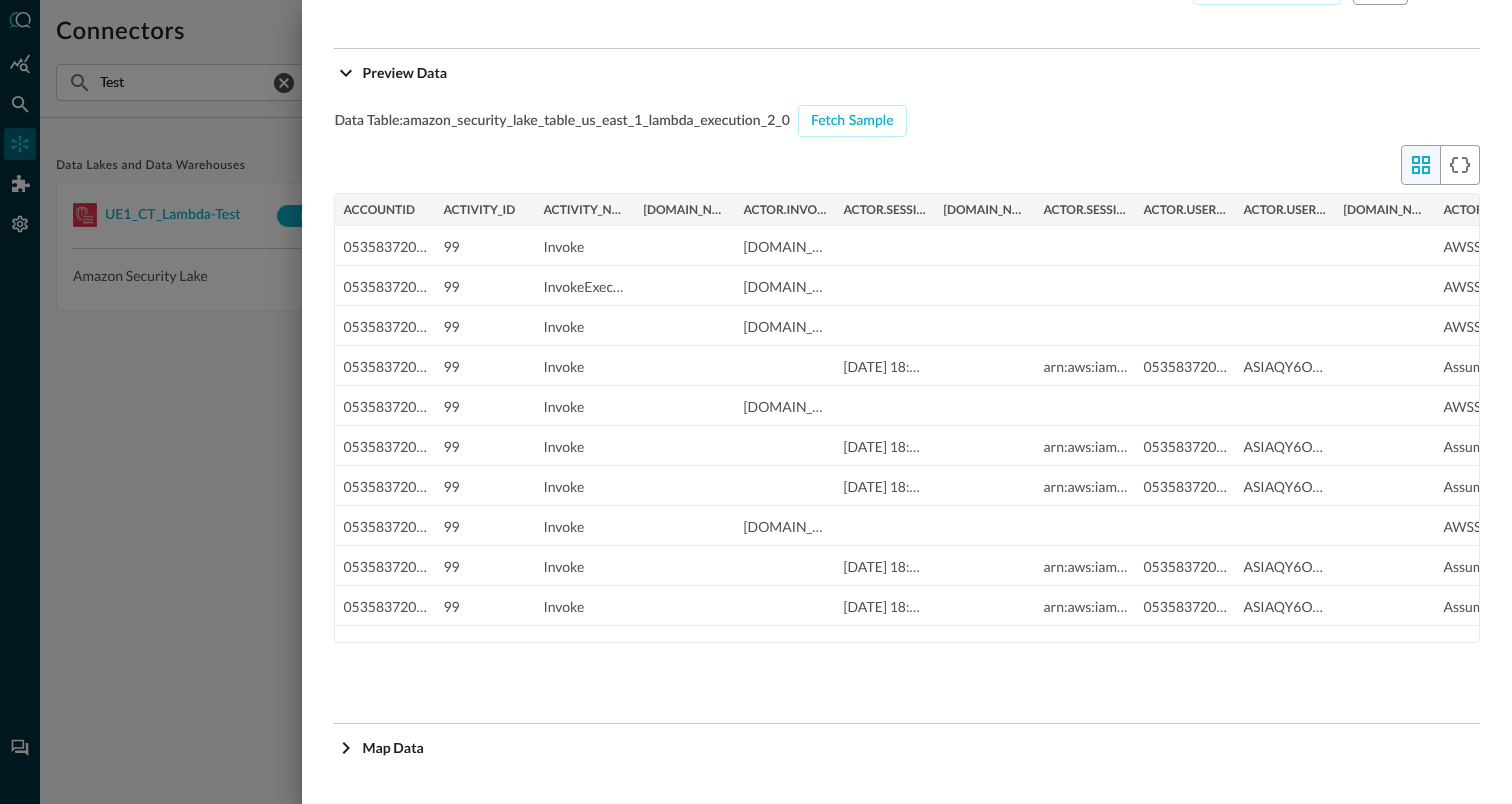 type on "CLASS_API_ACTIVITY" 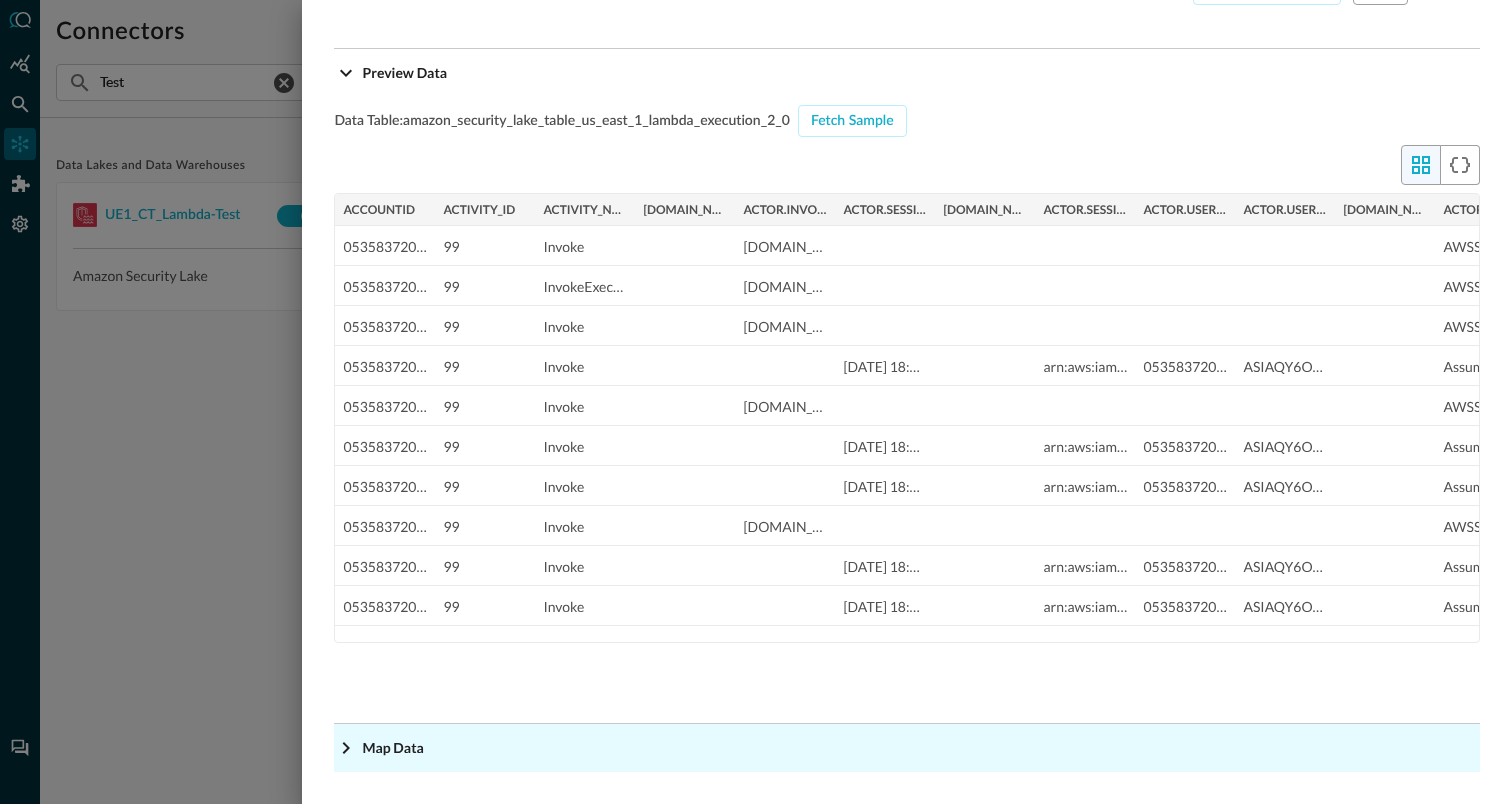 click 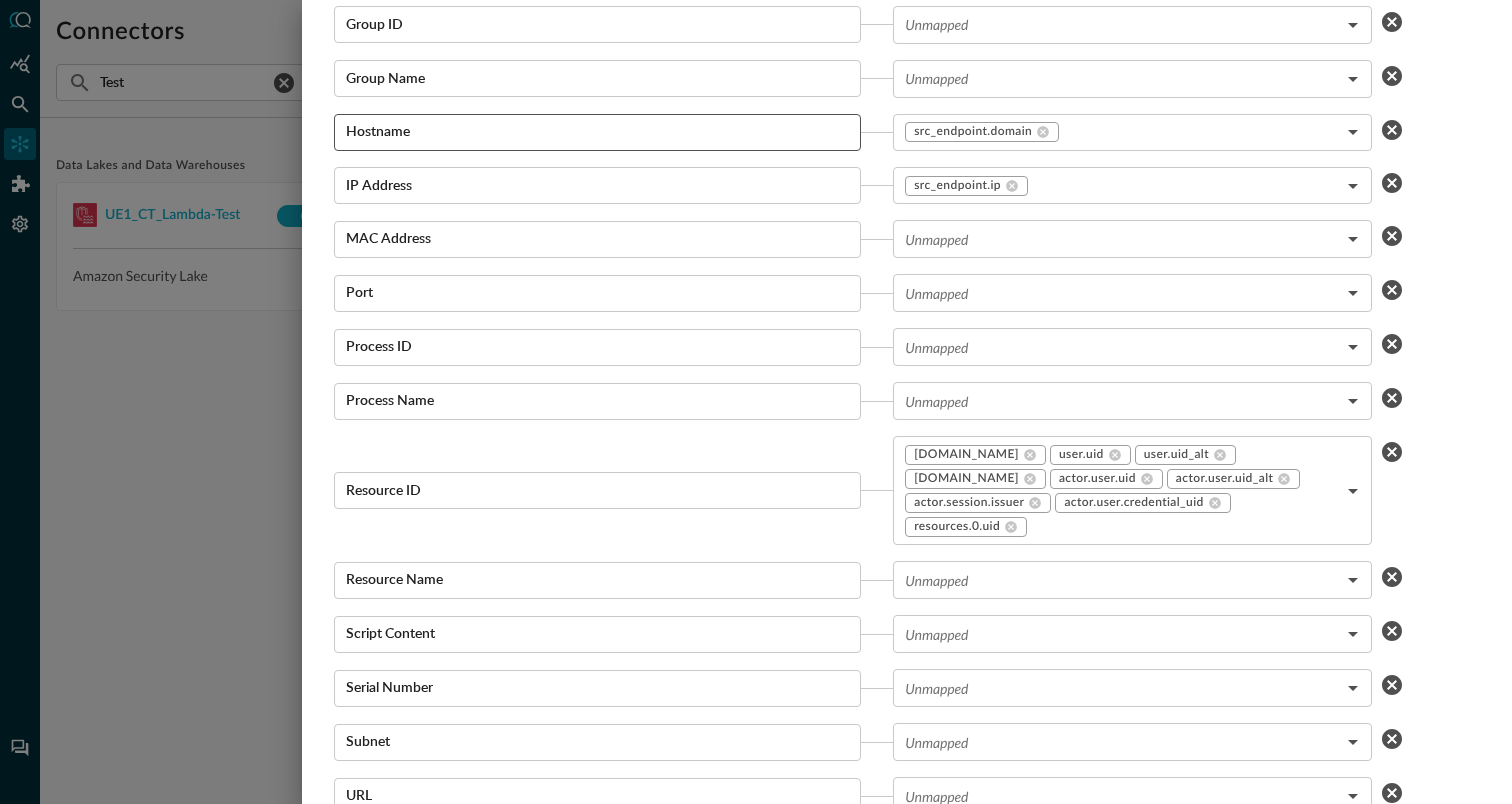 scroll, scrollTop: 3526, scrollLeft: 0, axis: vertical 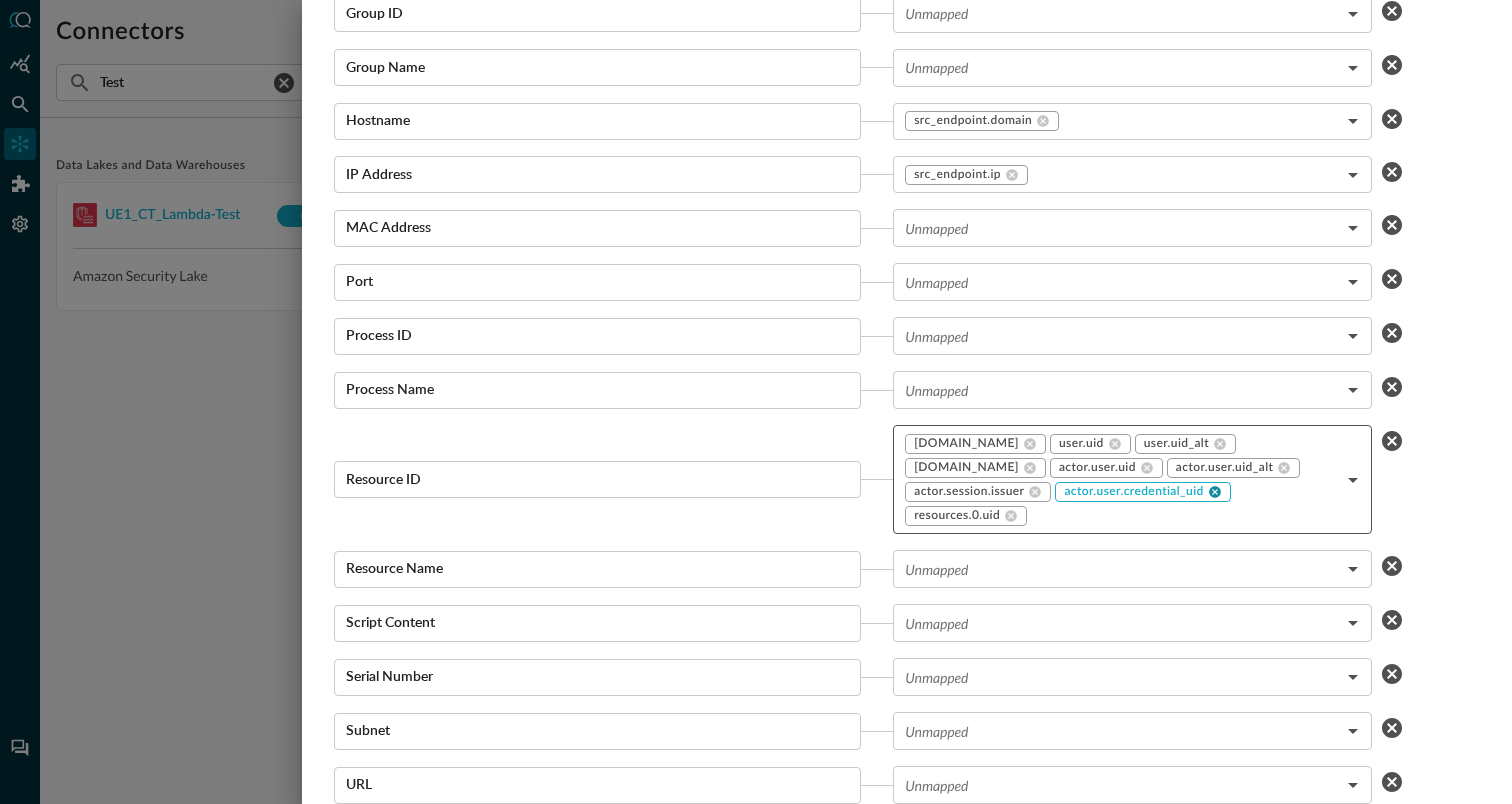 click 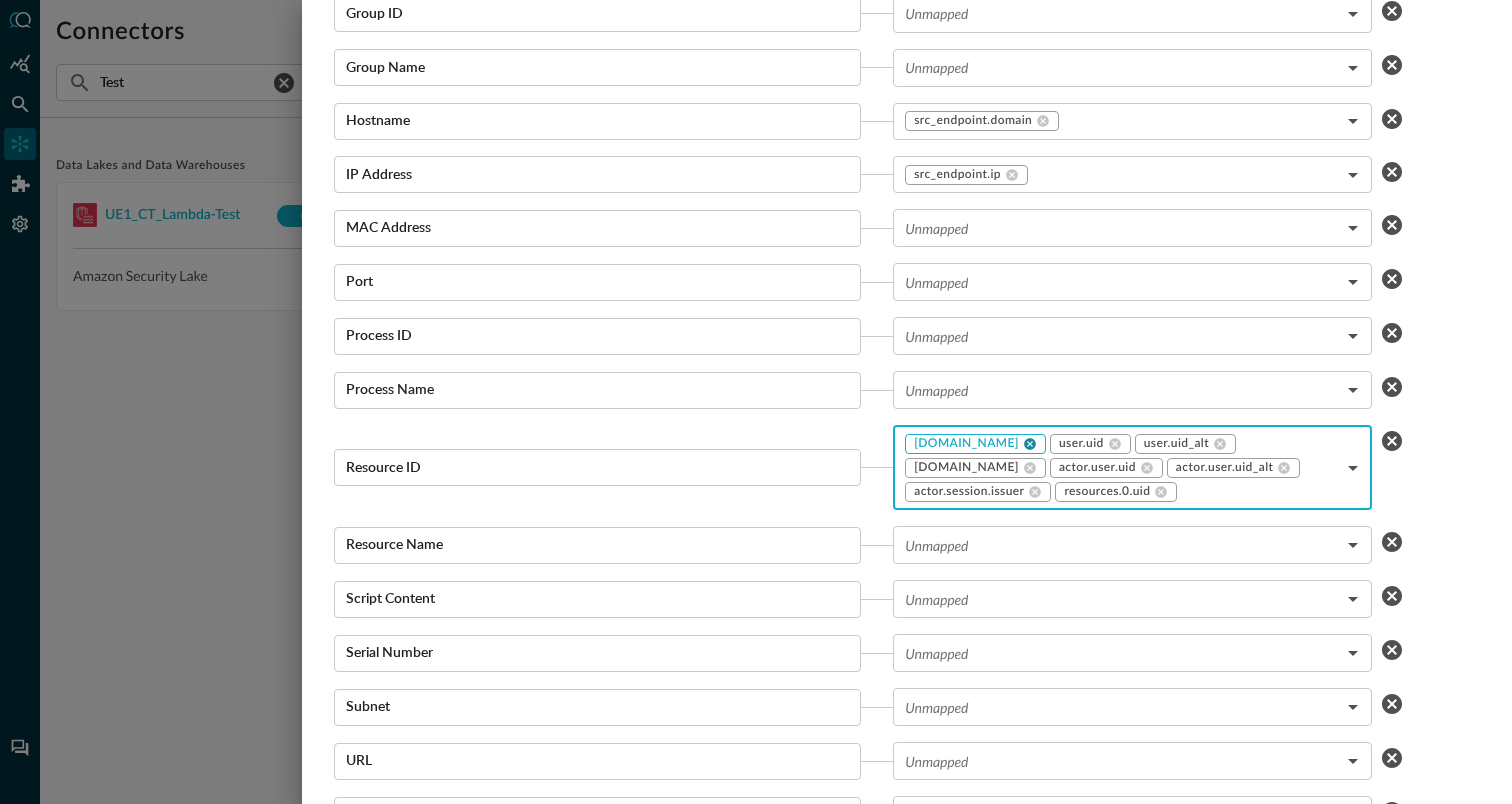 click 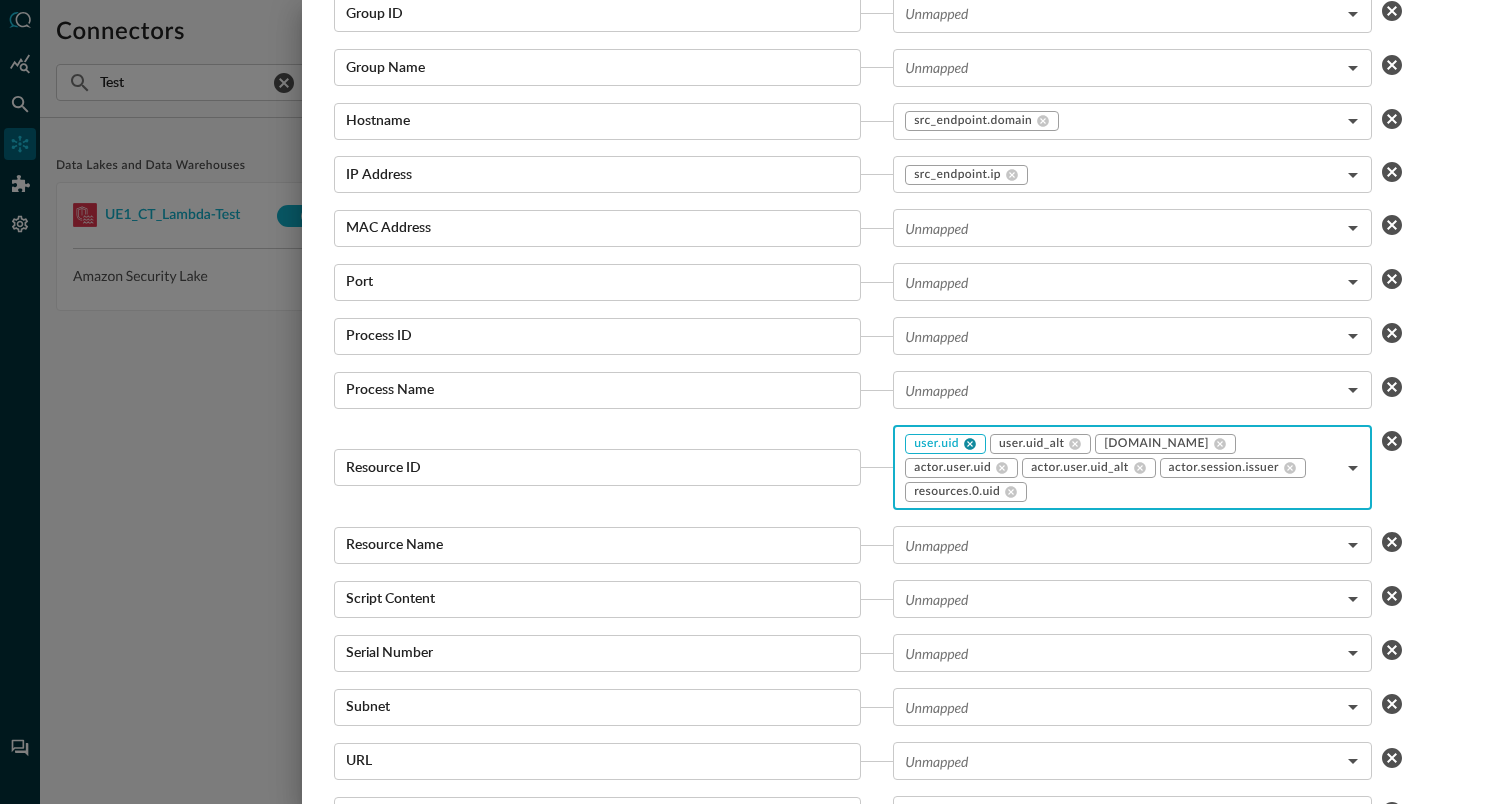 click 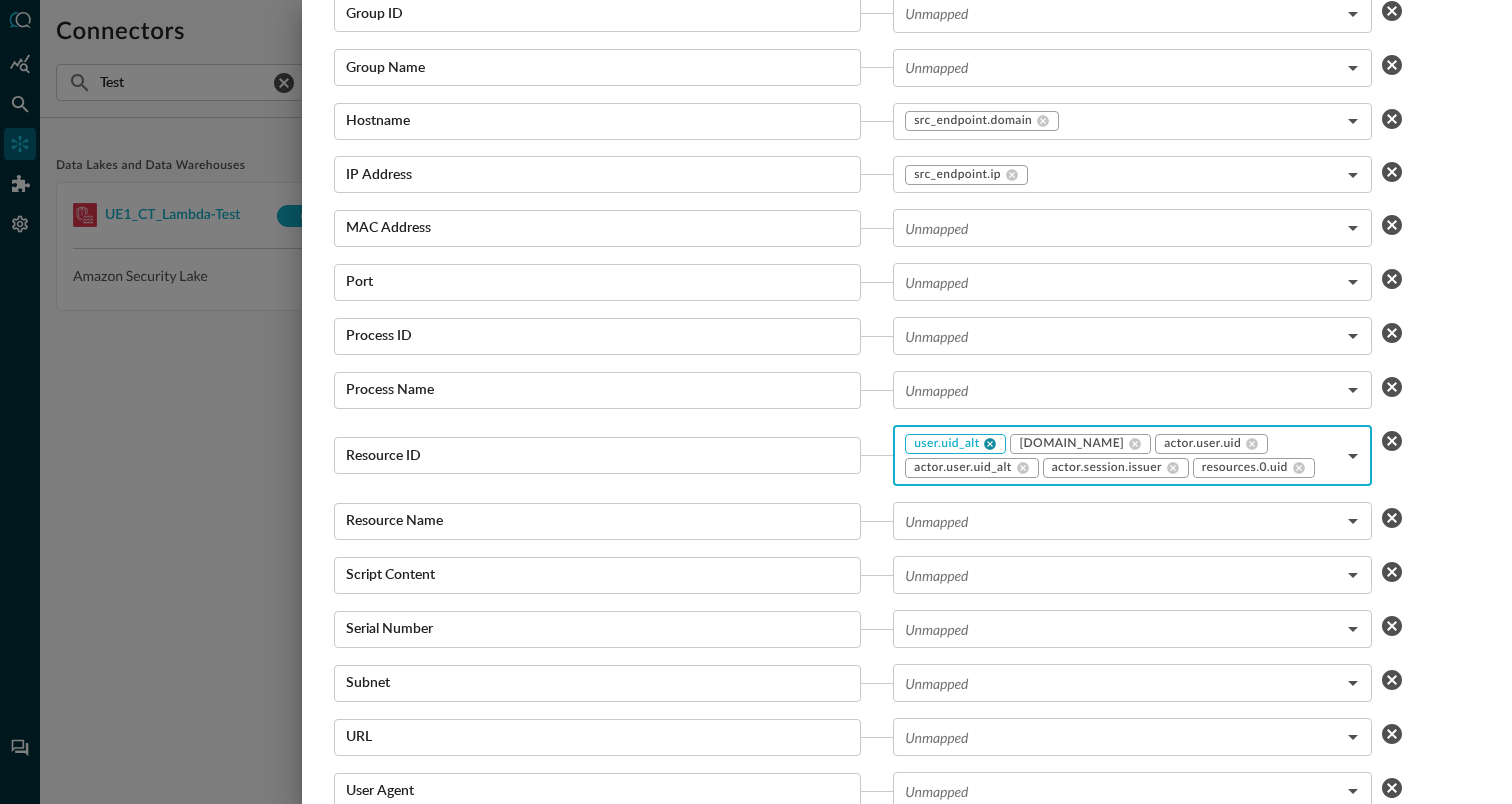 click 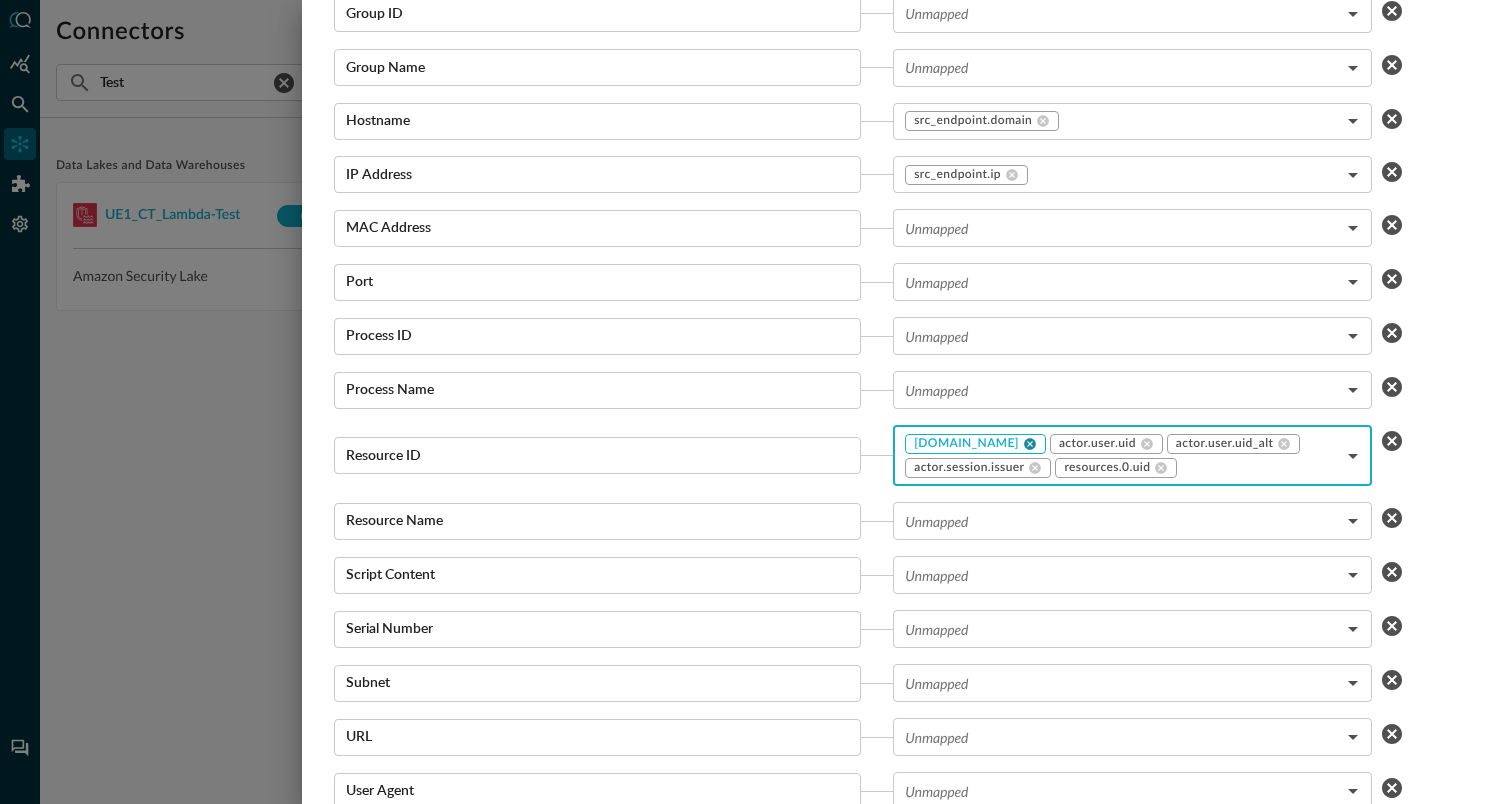click 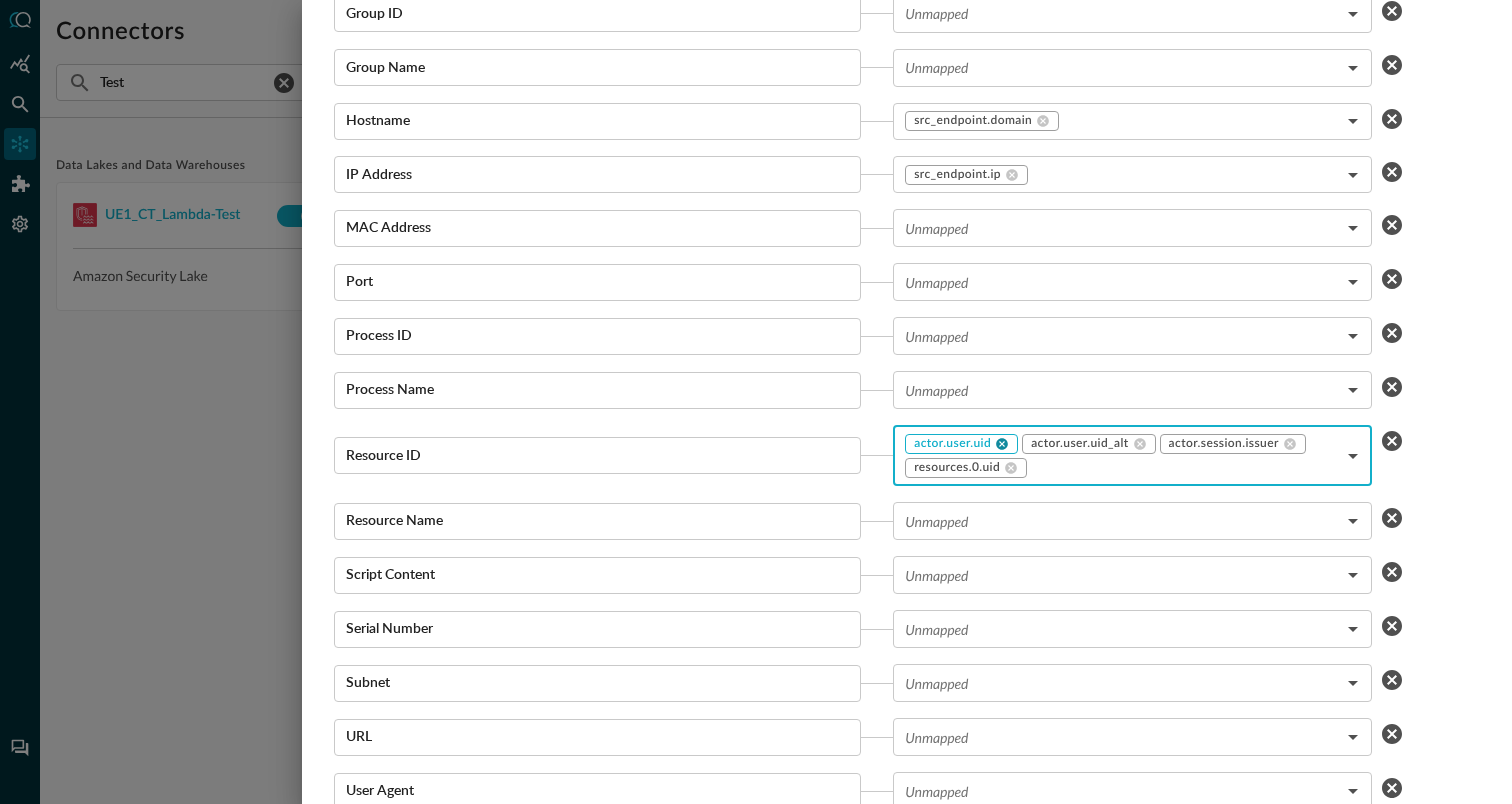 click 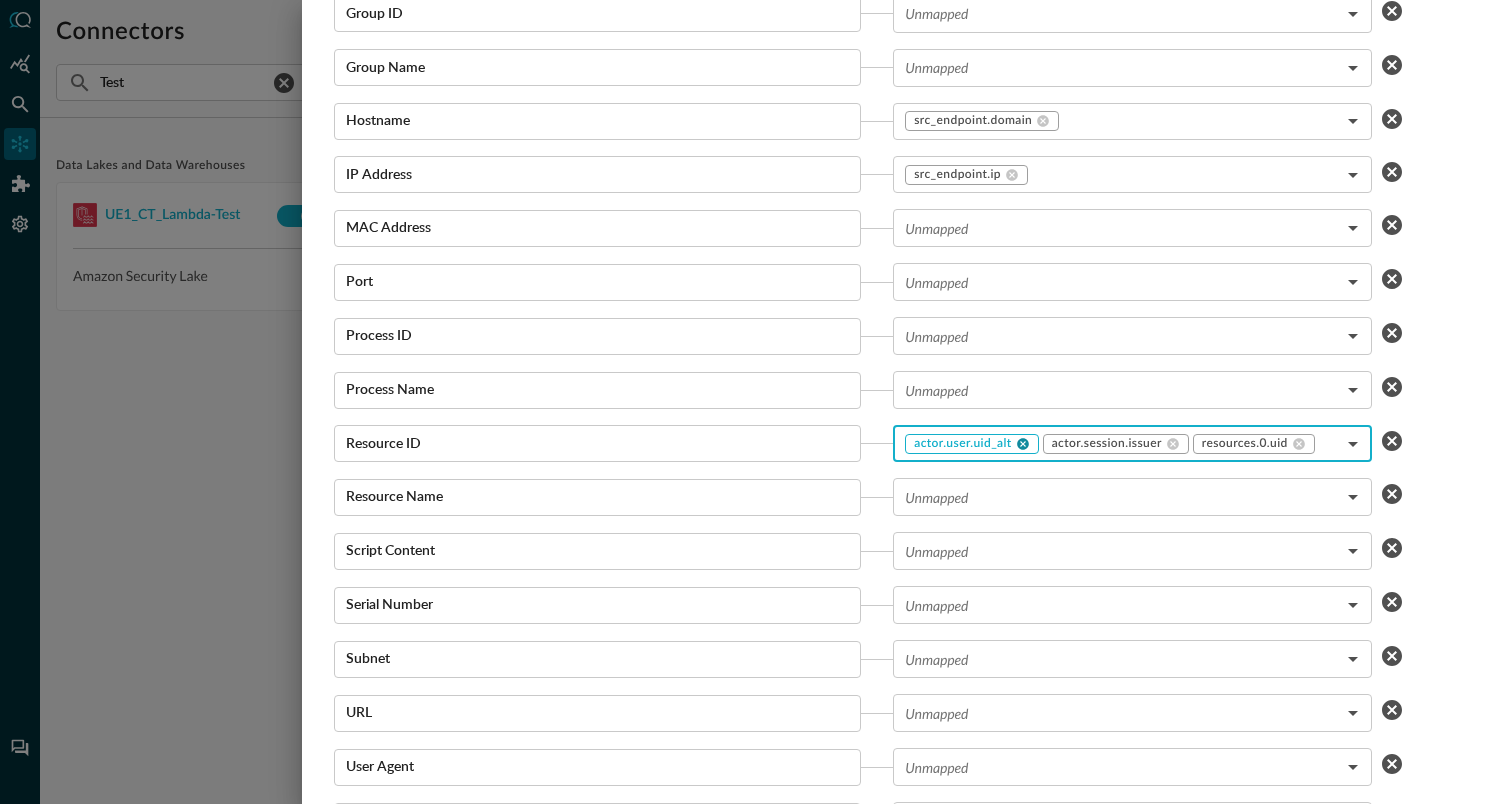 click 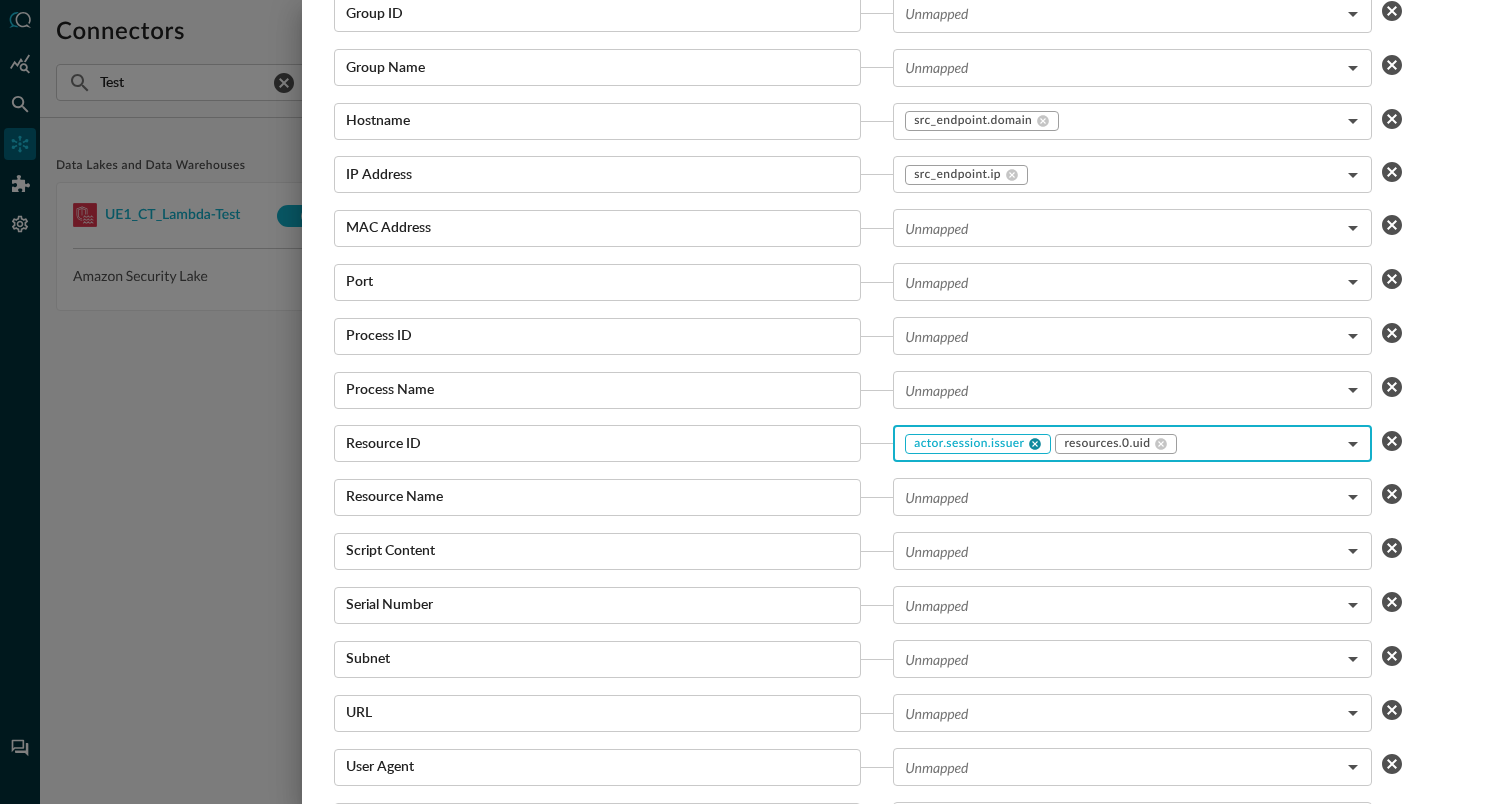 click 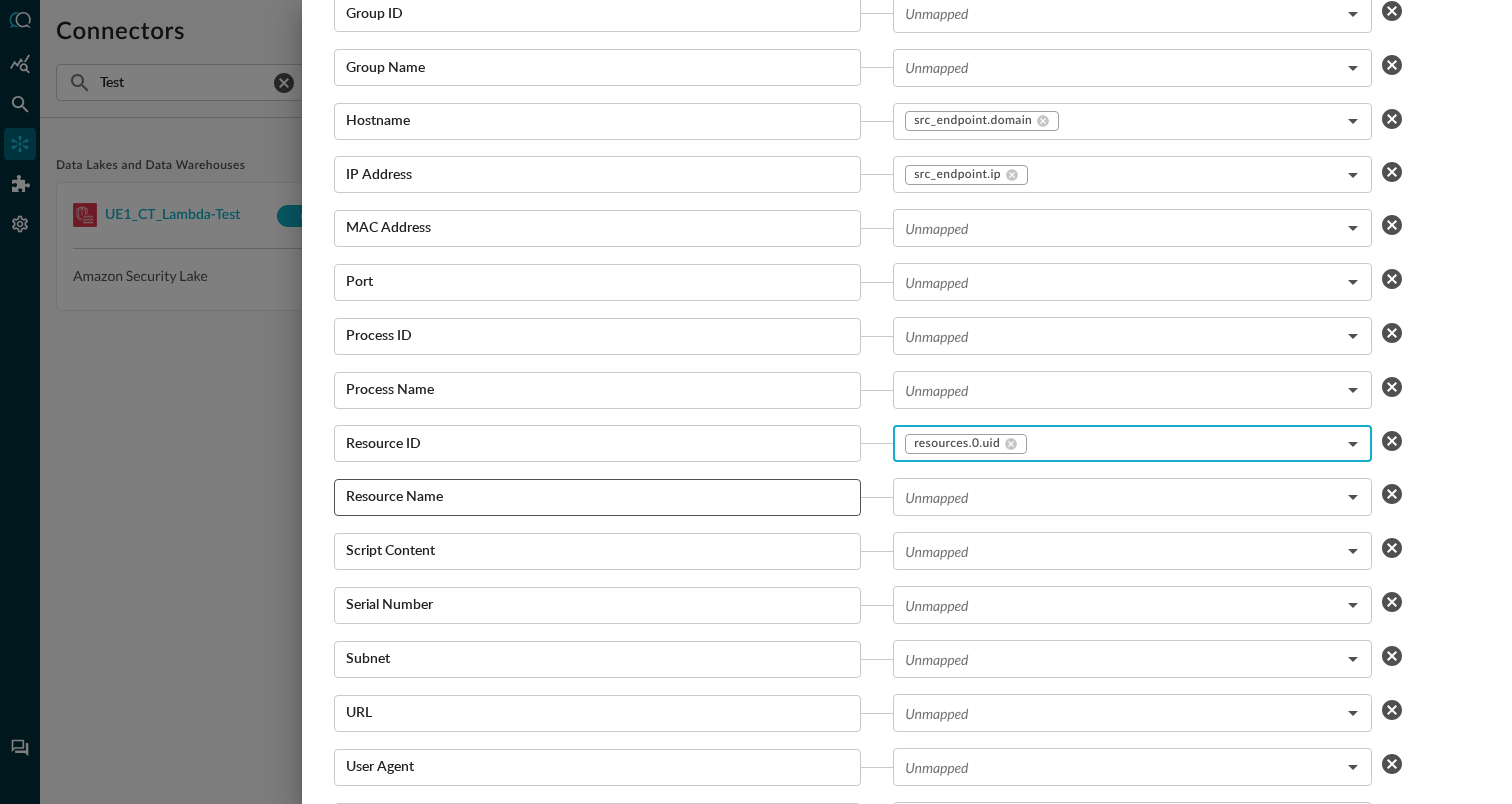 scroll, scrollTop: 3784, scrollLeft: 0, axis: vertical 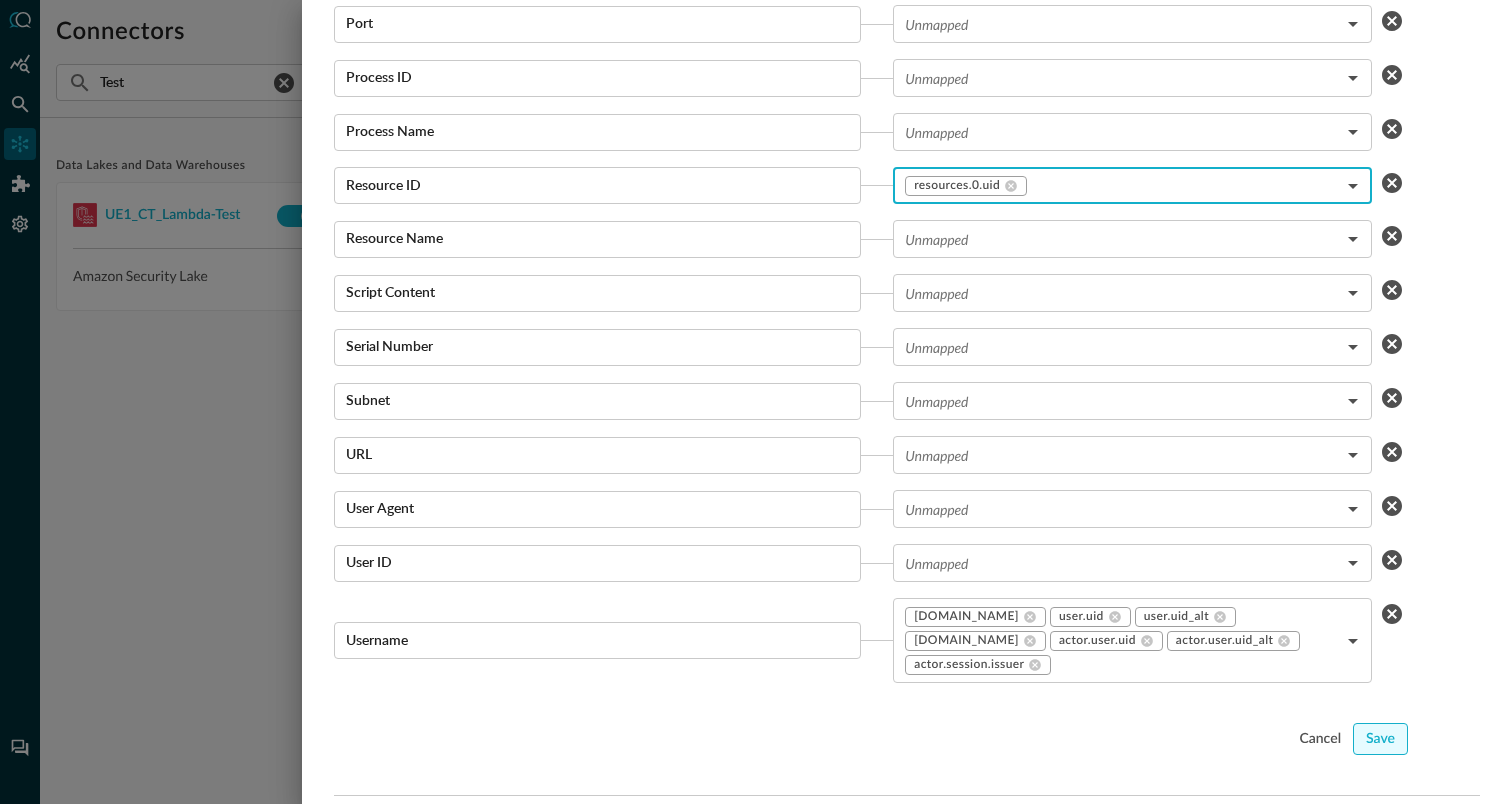click on "Save" at bounding box center (1380, 739) 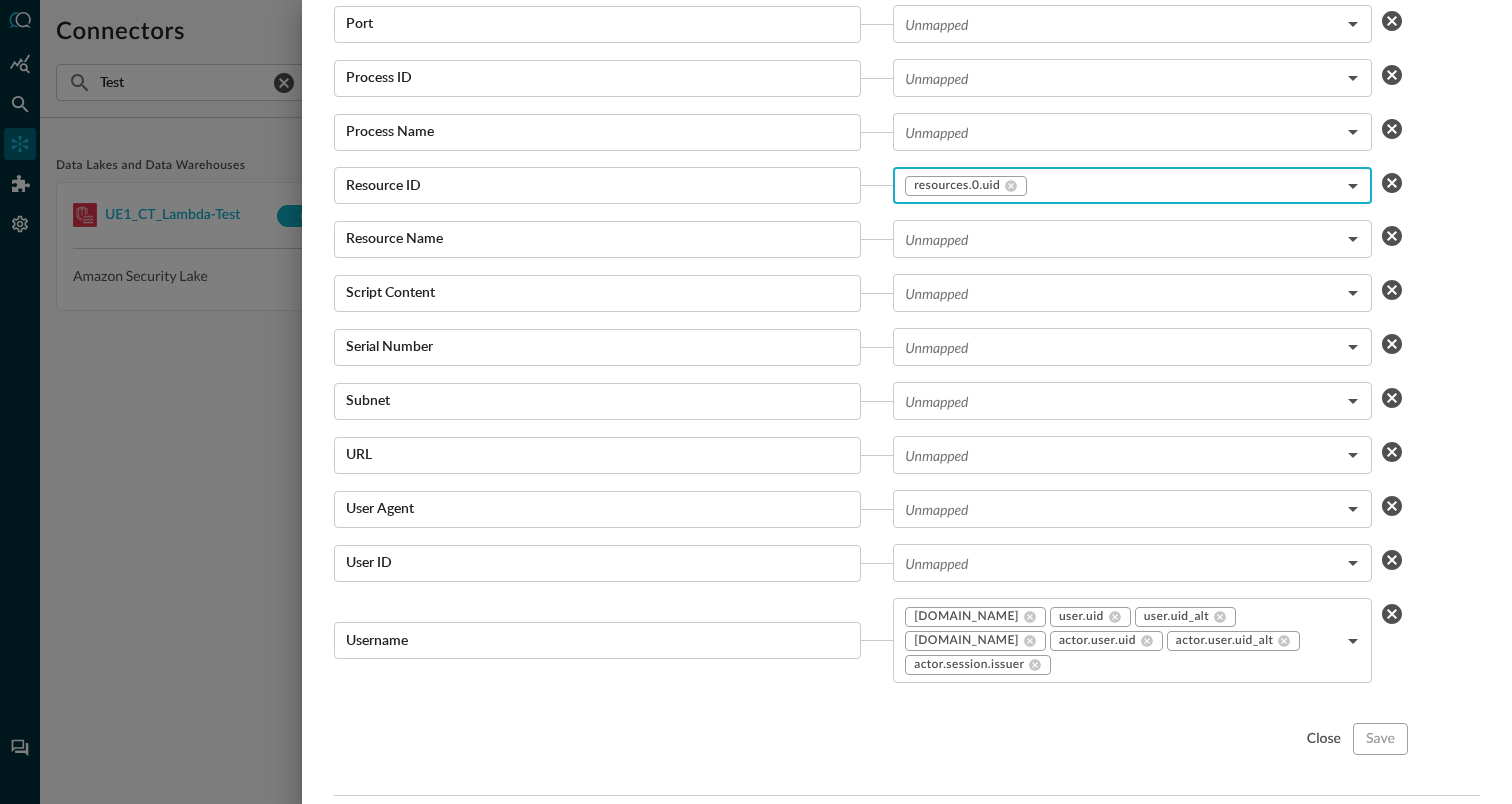 click at bounding box center [756, 402] 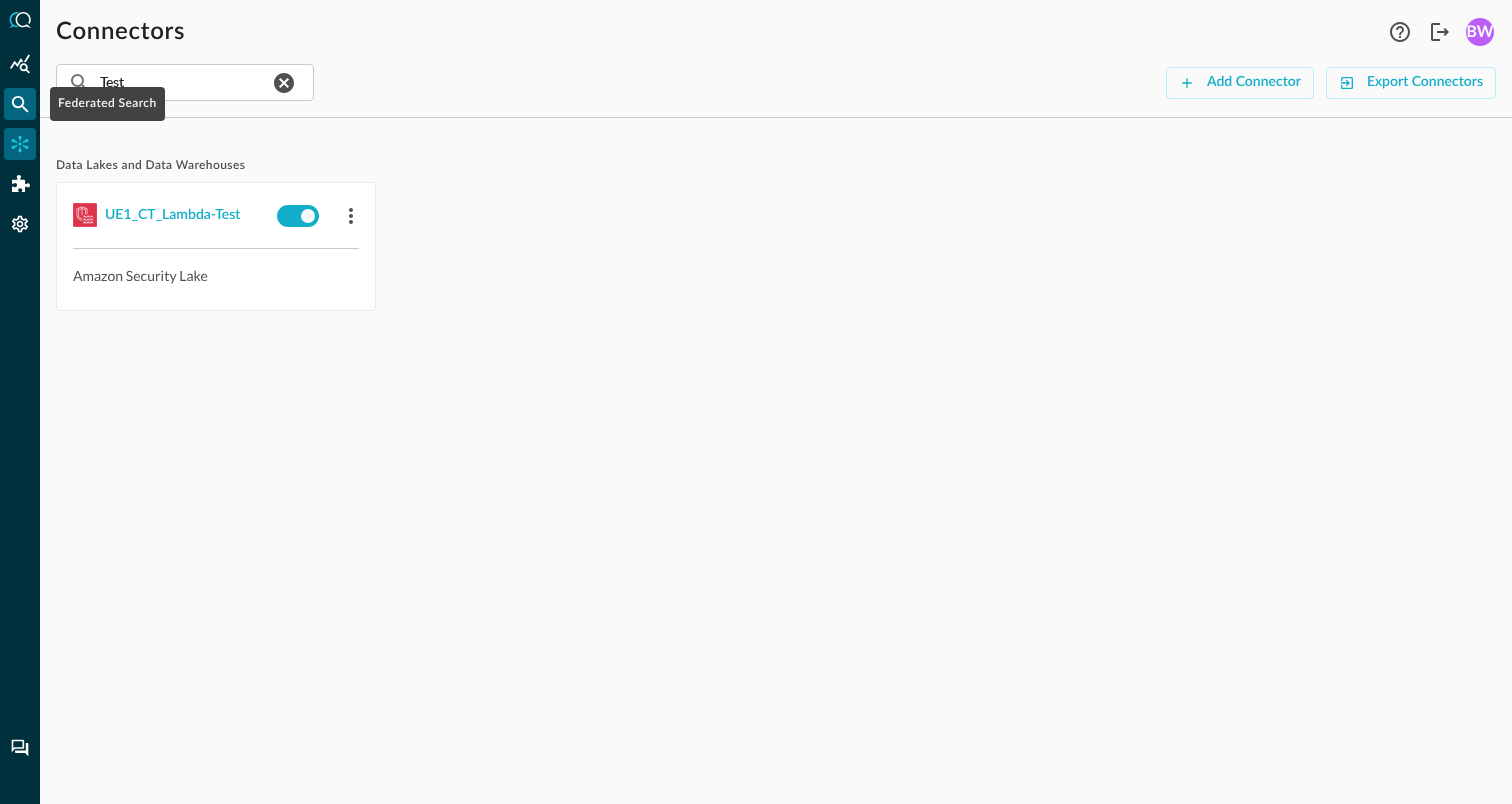 click 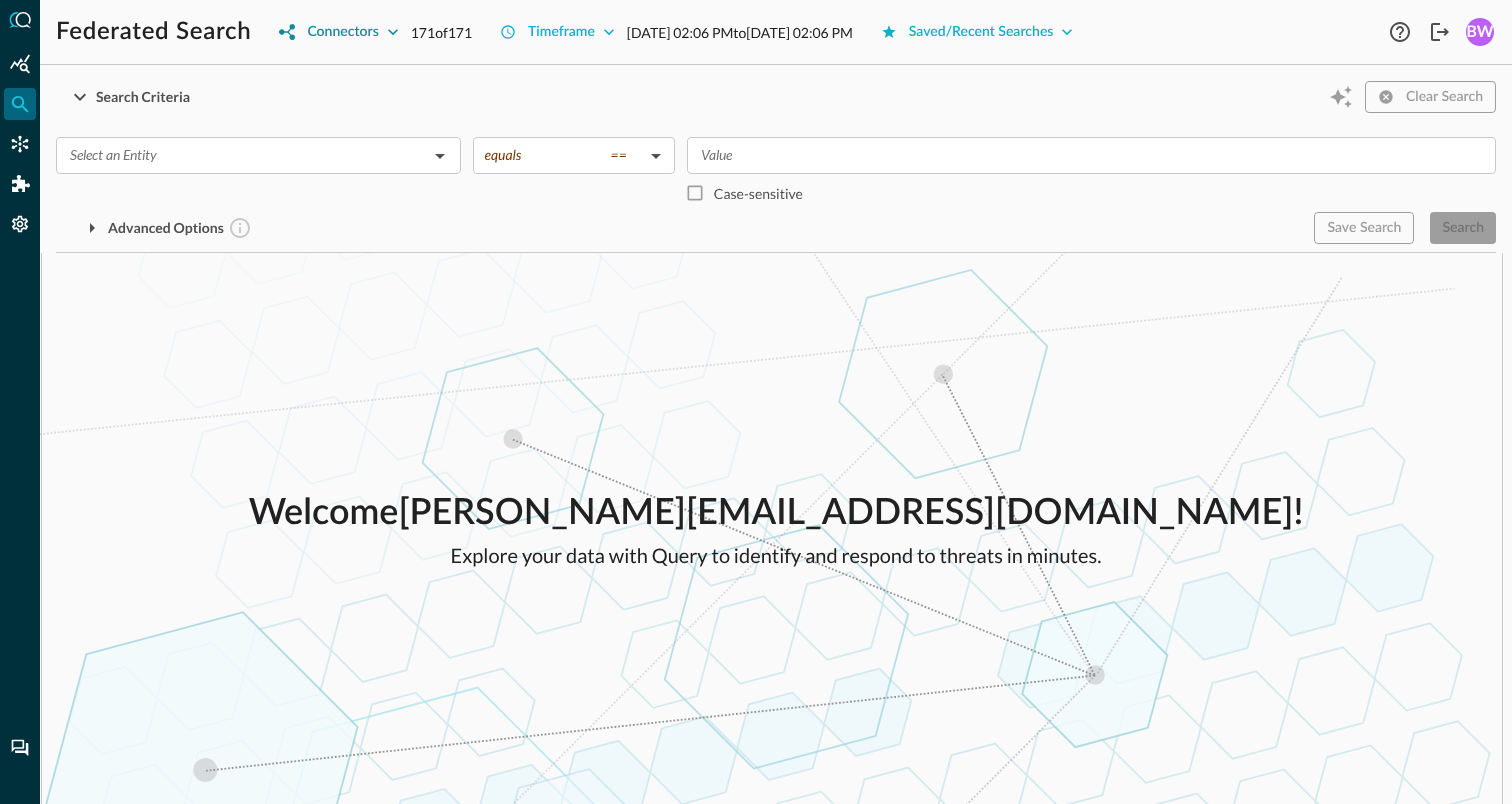 click 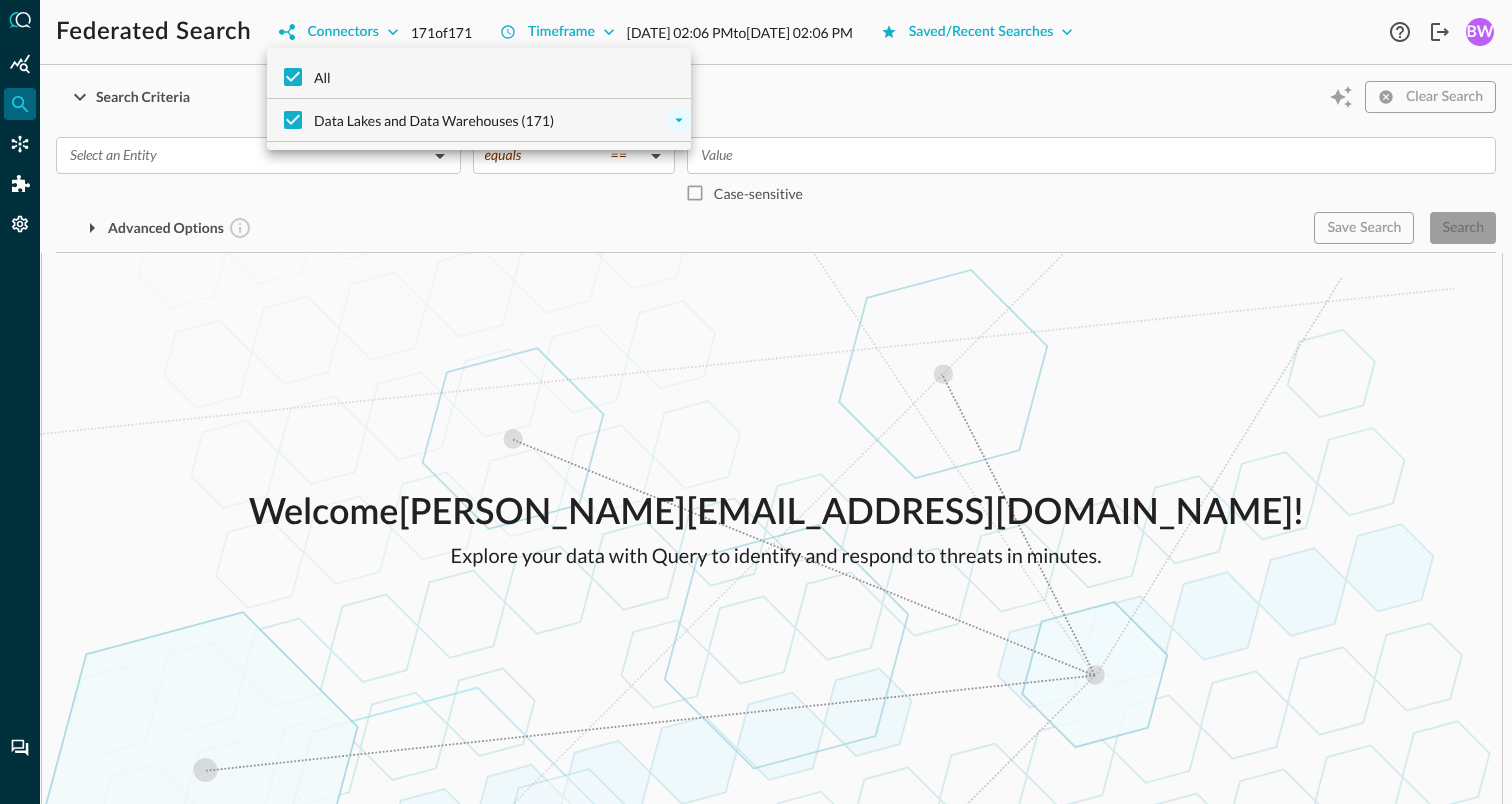 click 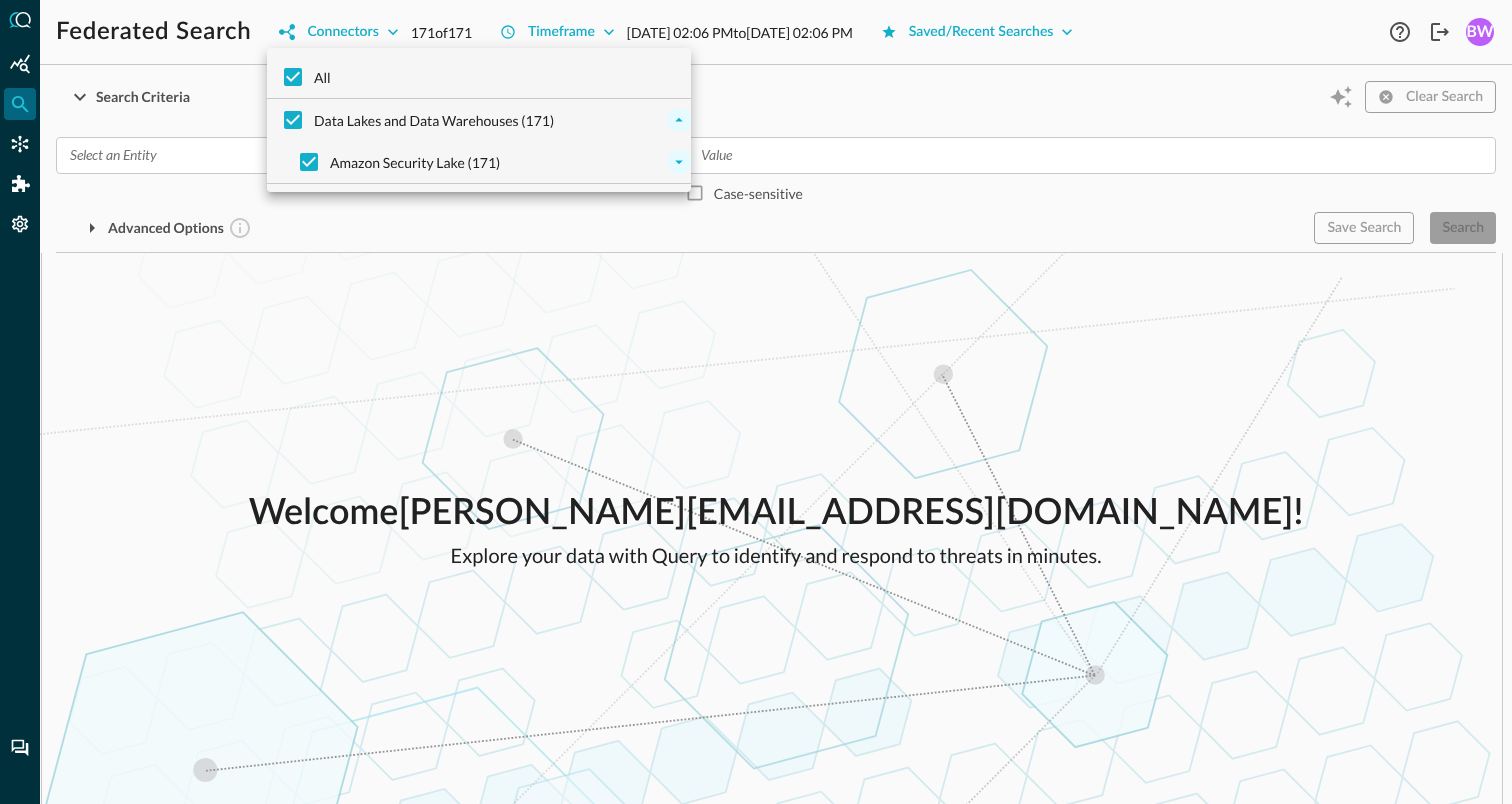 click 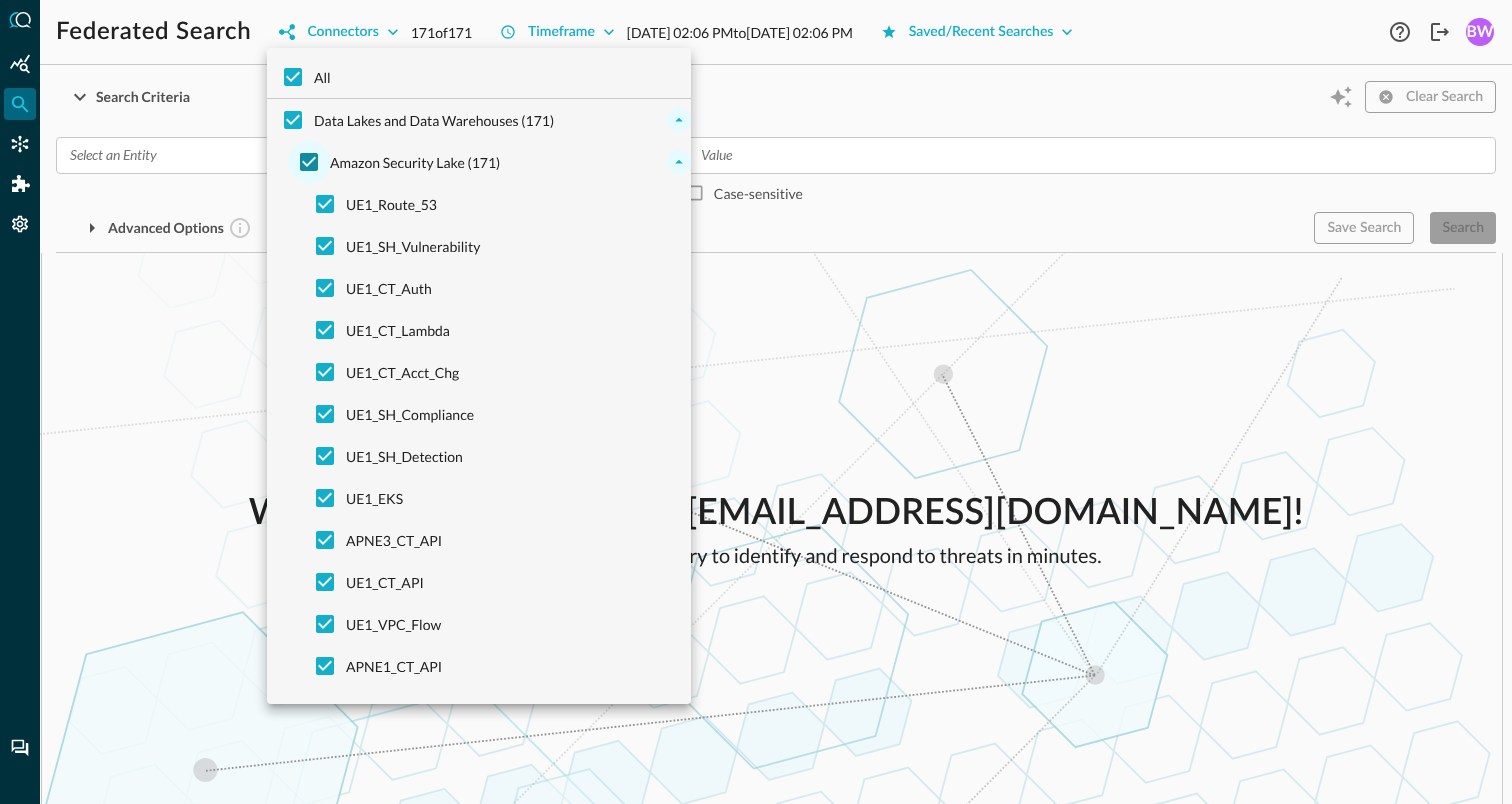 click on "Amazon Security Lake  (171)" at bounding box center (309, 162) 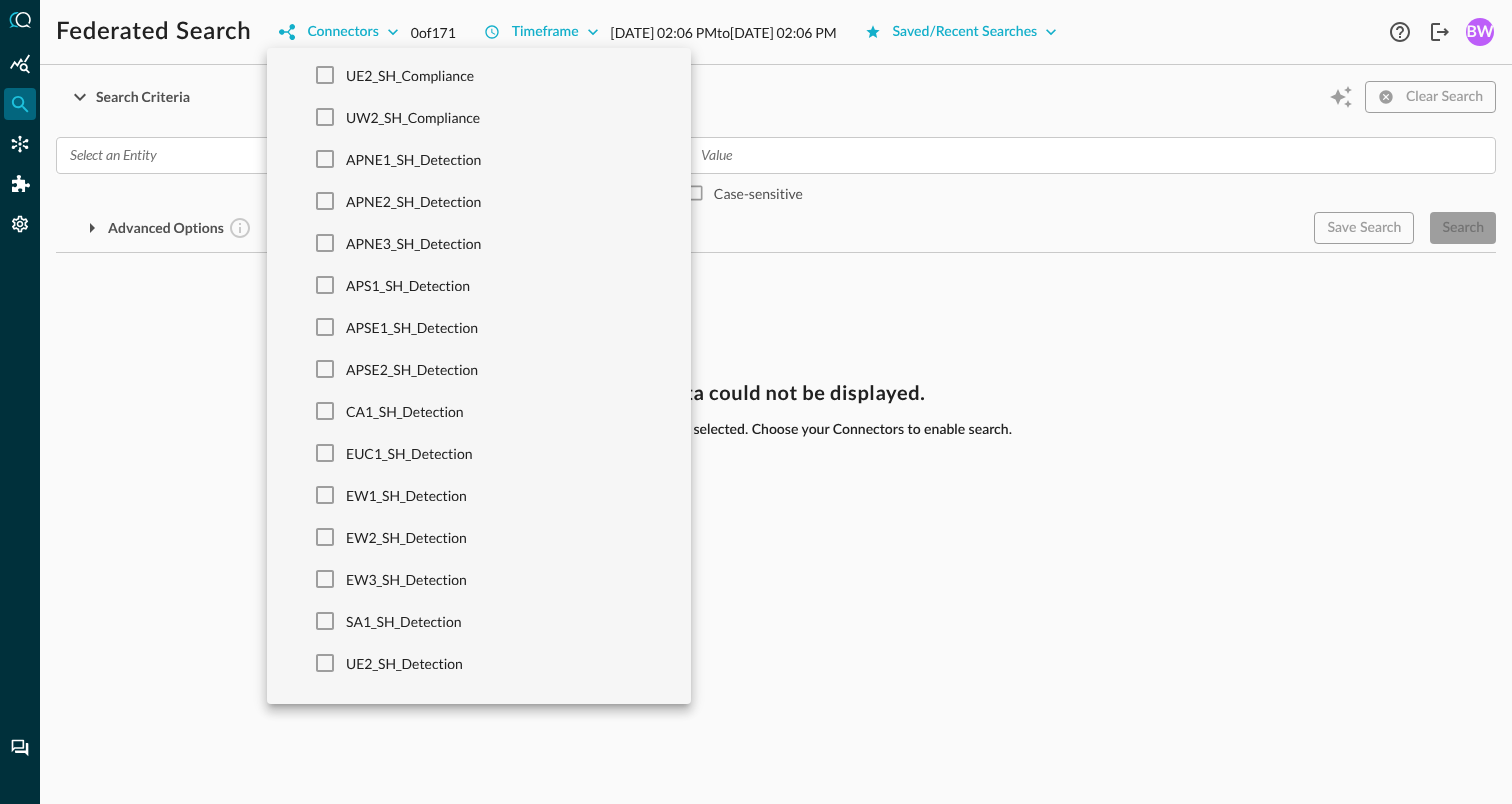 scroll, scrollTop: 6670, scrollLeft: 0, axis: vertical 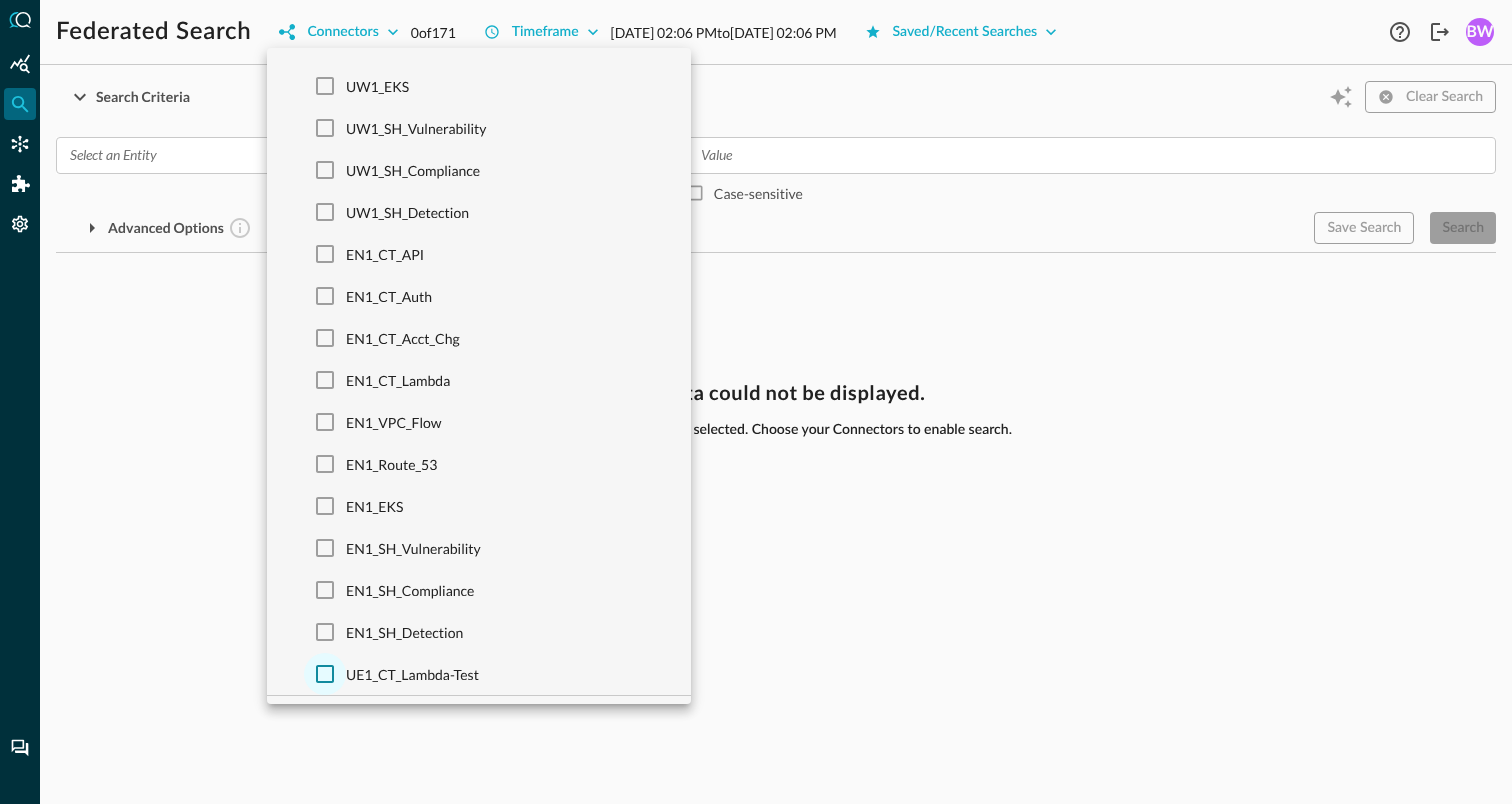 click on "UE1_CT_Lambda-Test" at bounding box center (325, 674) 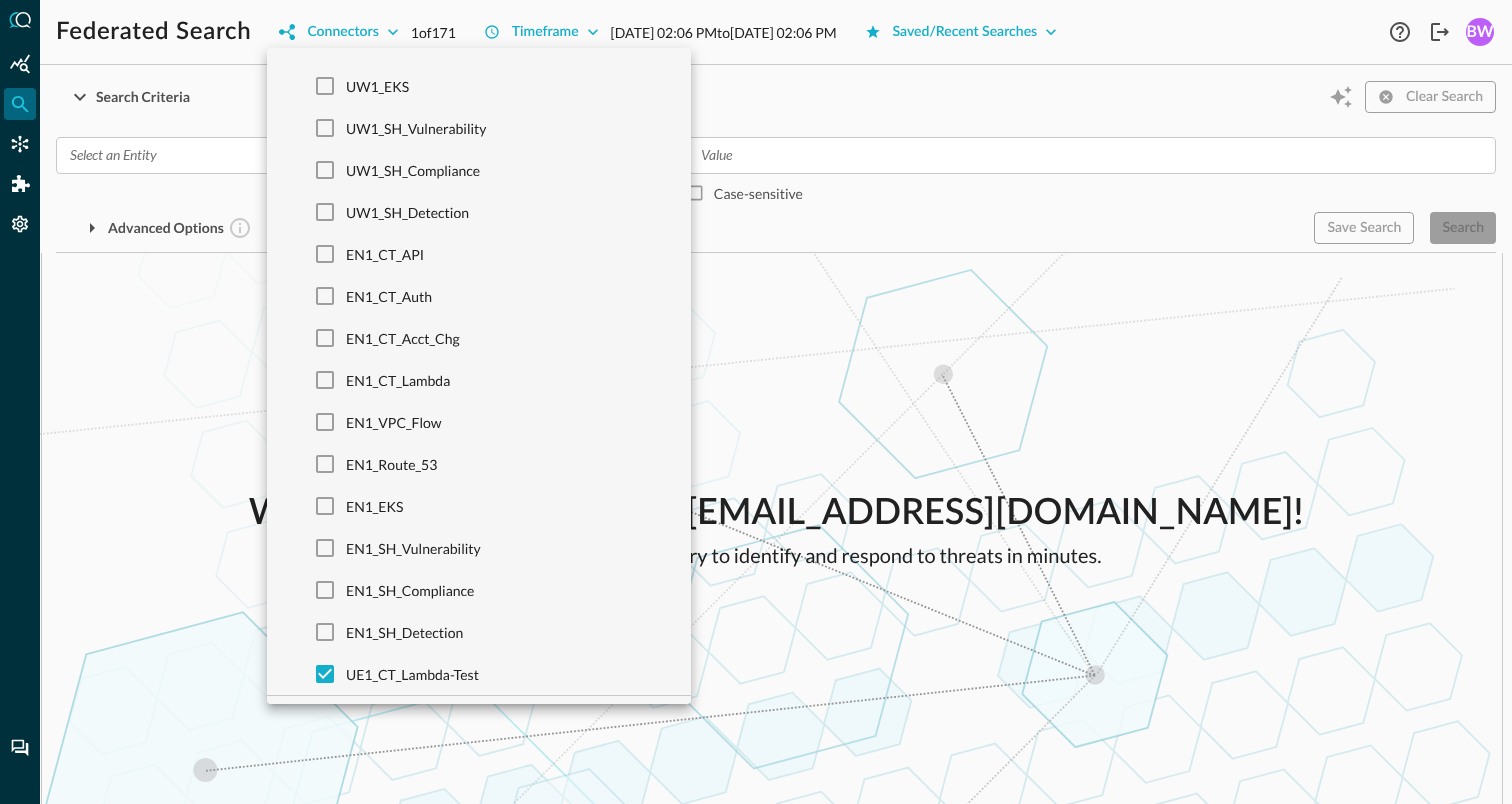 click at bounding box center [756, 402] 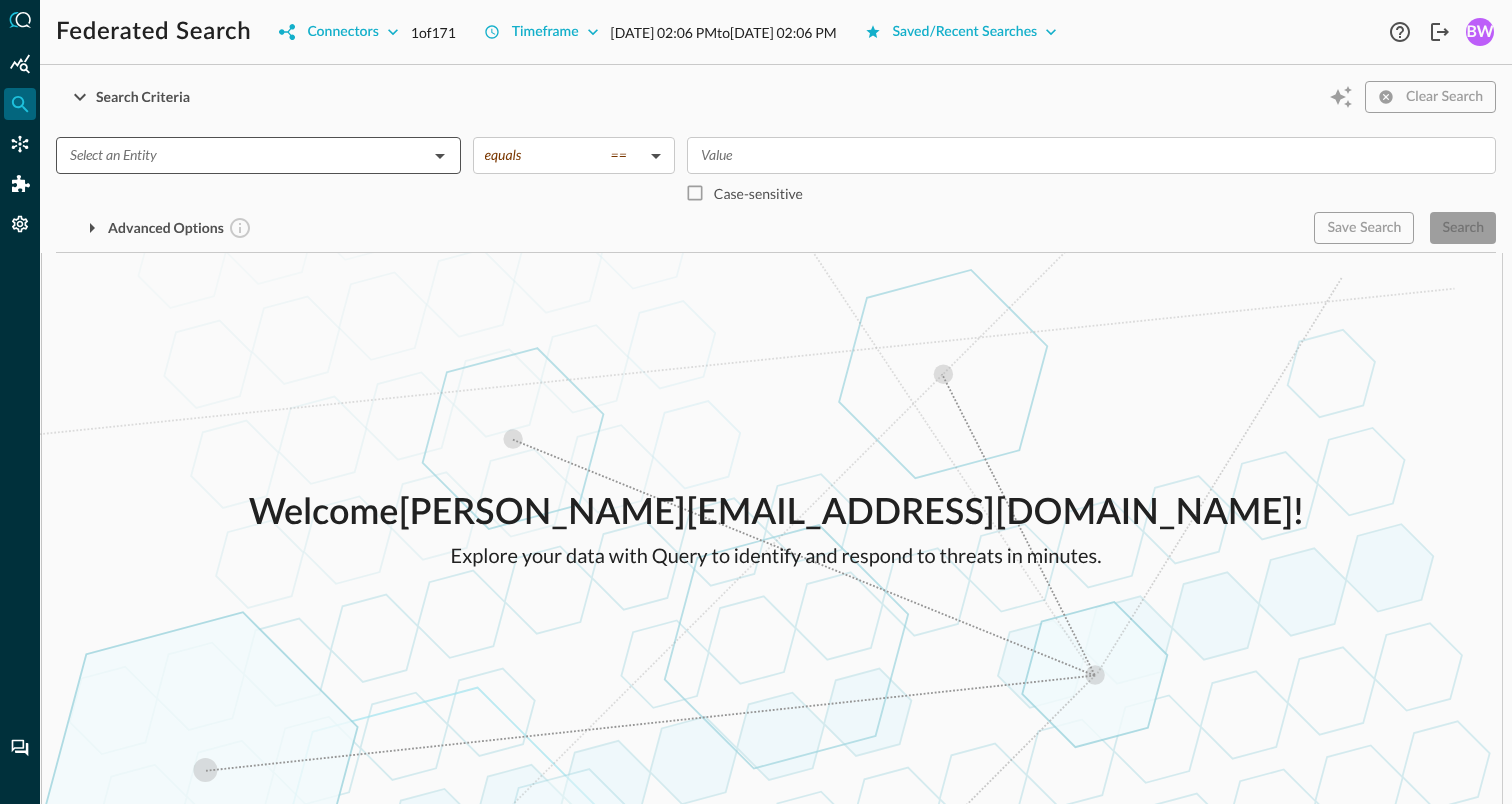 click at bounding box center [242, 155] 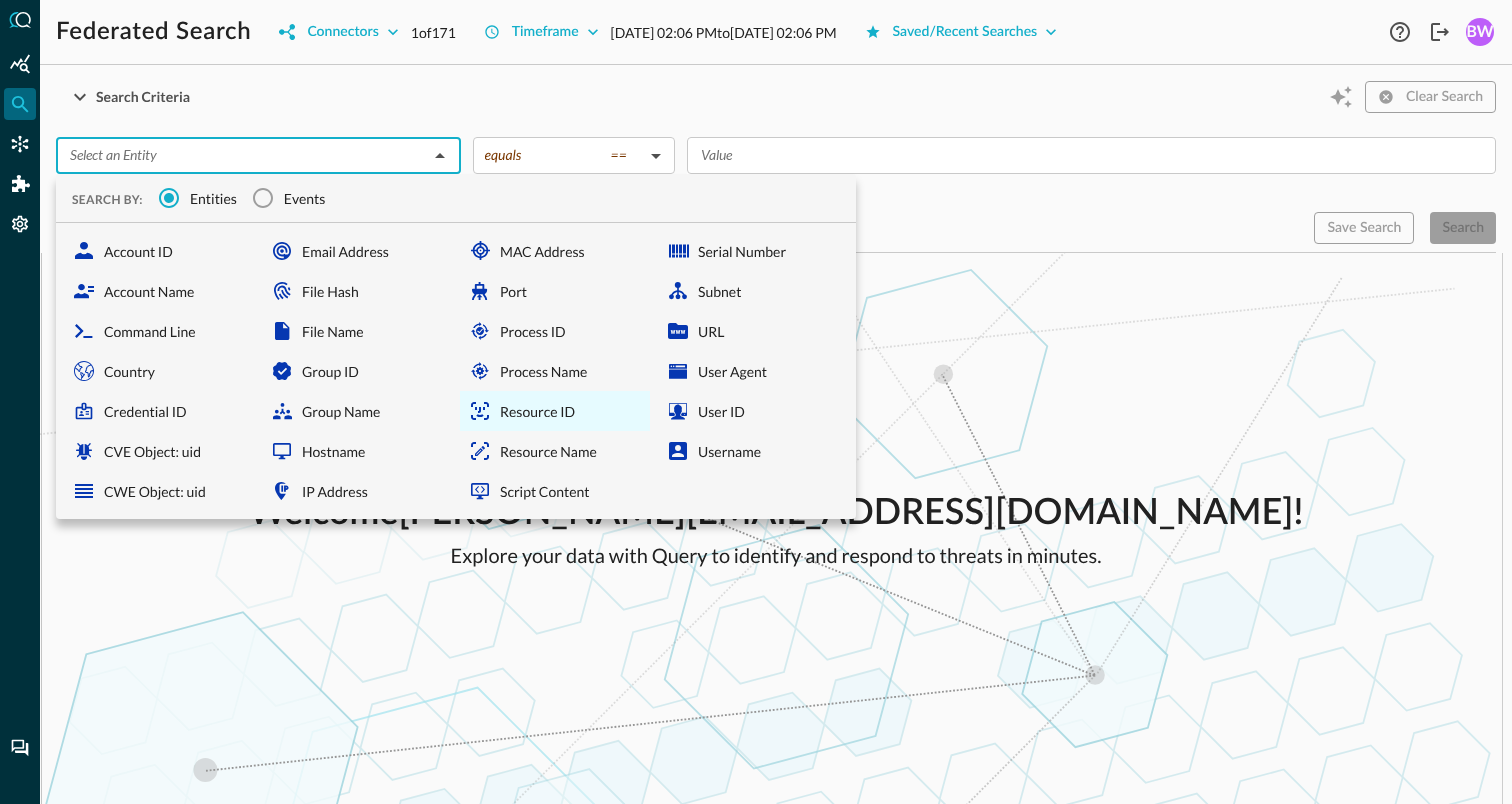 click on "Resource ID" at bounding box center [555, 411] 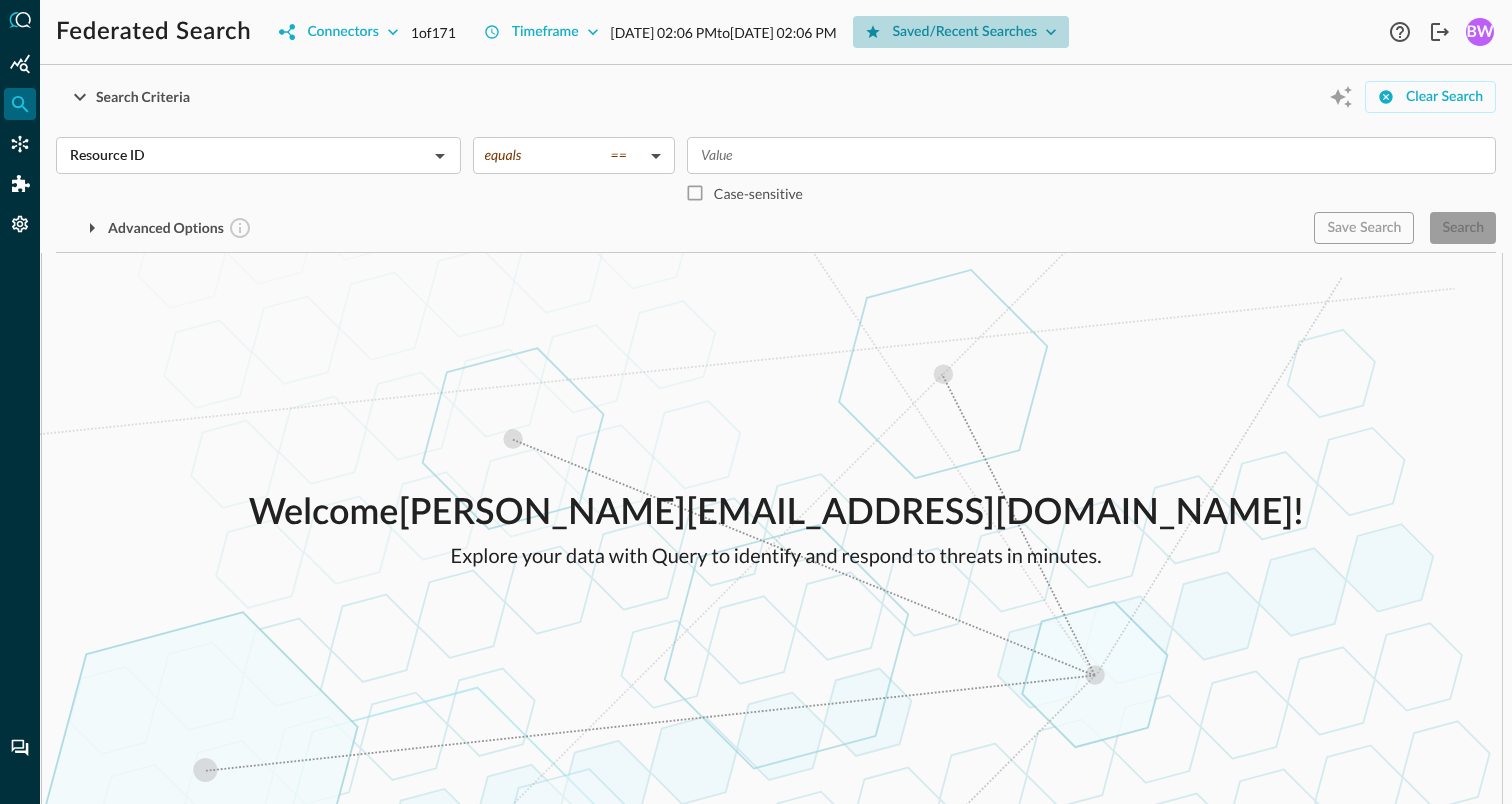 click on "Saved/Recent Searches" at bounding box center (961, 32) 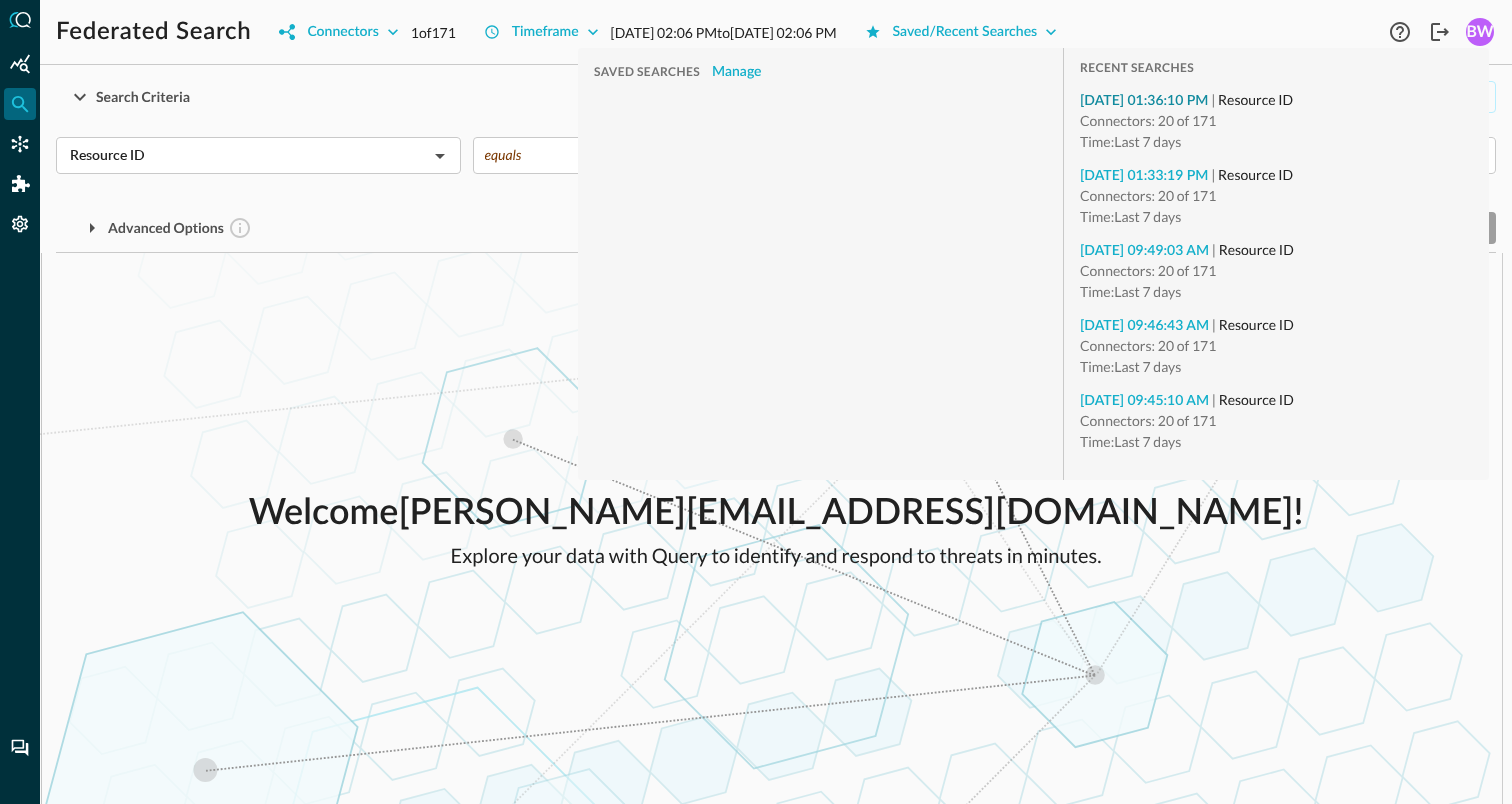 type on "contains" 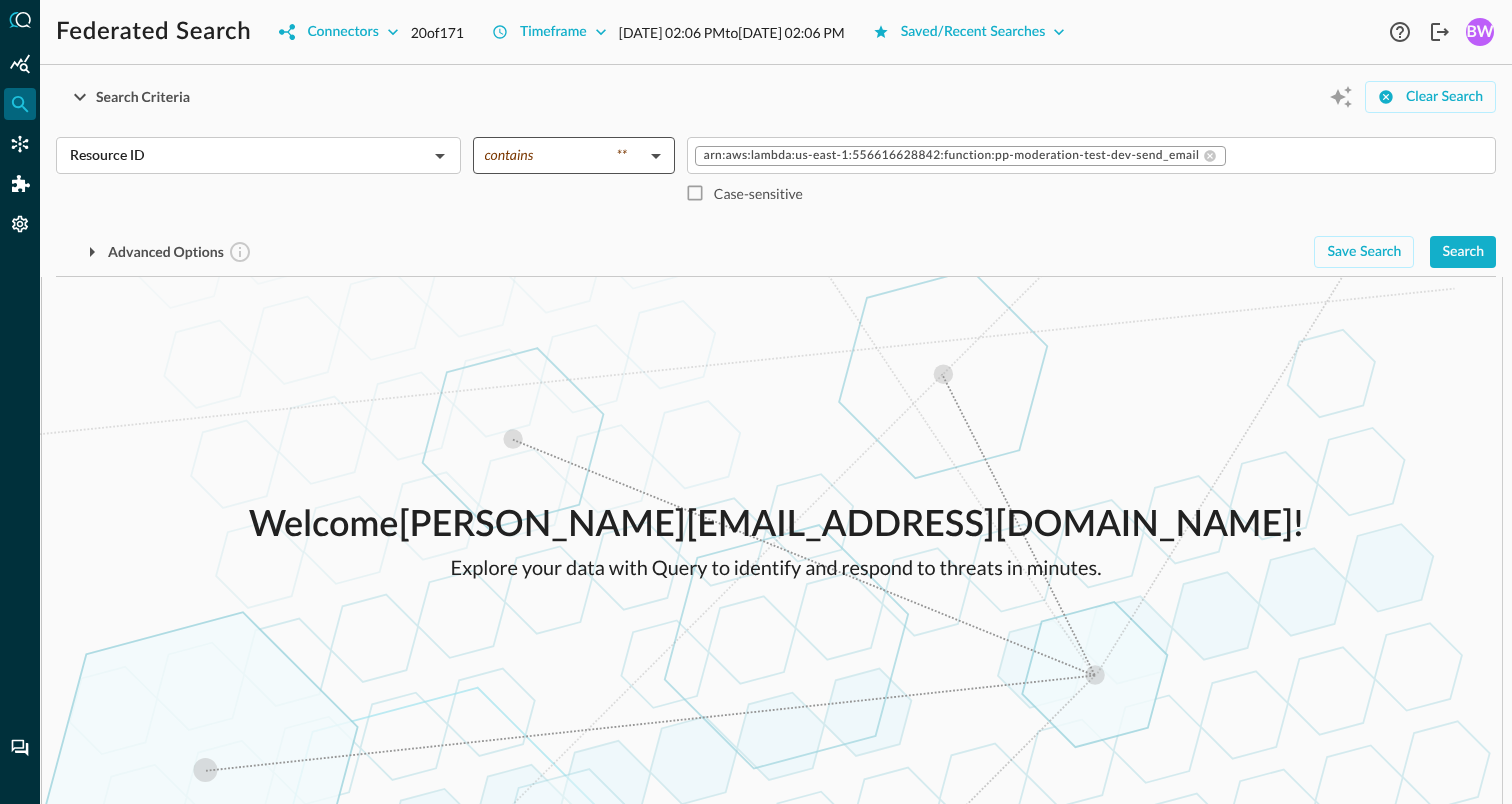 click on "Federated Search Connectors 20  of  171 Timeframe Jul 08, 2025 02:06 PM  to  Jul 15, 2025 02:06 PM Saved/Recent Searches Help Logout BW Search Criteria Clear Search Resource ID ​ contains ** contains ​ arn:aws:lambda:us-east-1:556616628842:function:pp-moderation-test-dev-send_email ​ Case-sensitive Advanced Options Save Search Search Which Events are you interested in? All Events Account Change API Activity Authentication Compliance Finding Detection Finding DNS Activity Network Activity View Related Record Types API Activity API Details Actor Cloud Destination Endpoint HTTP Request Metadata Observables Policy Resources Array Source Endpoint Welcome  brian.way+bam@secdataops.com ! Explore your data with Query to identify and respond to threats in minutes." at bounding box center (756, 402) 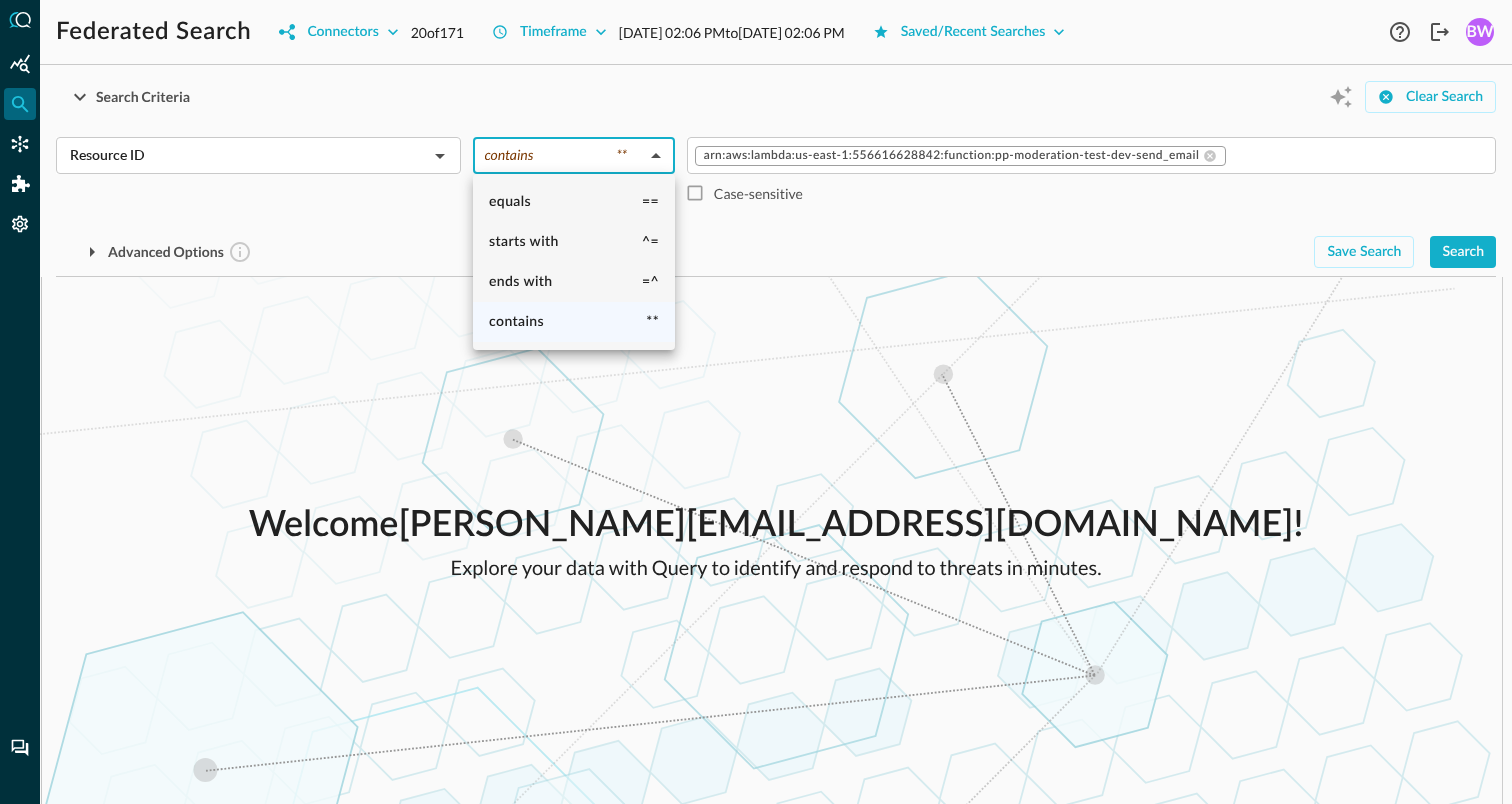click at bounding box center (756, 402) 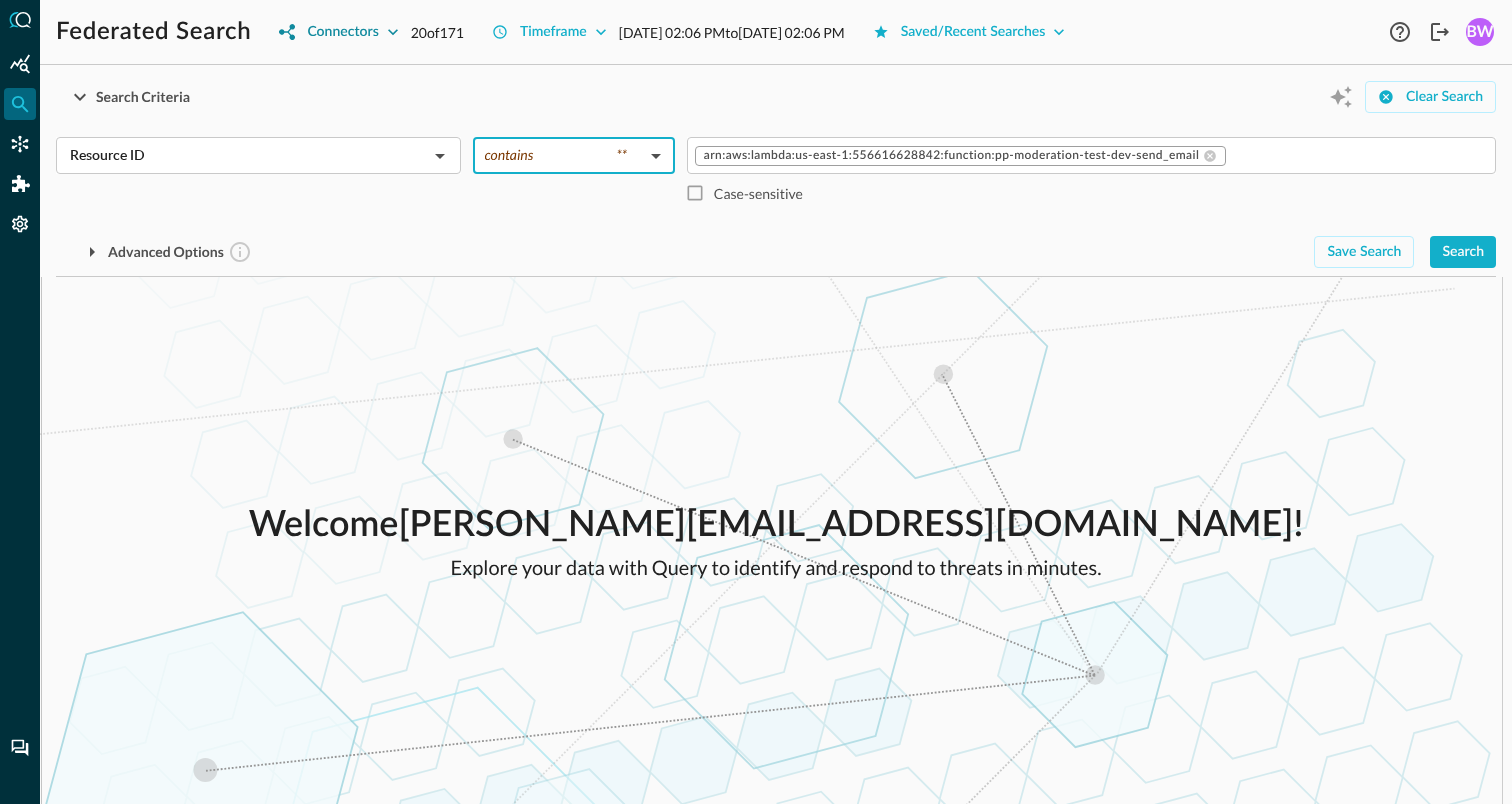 click 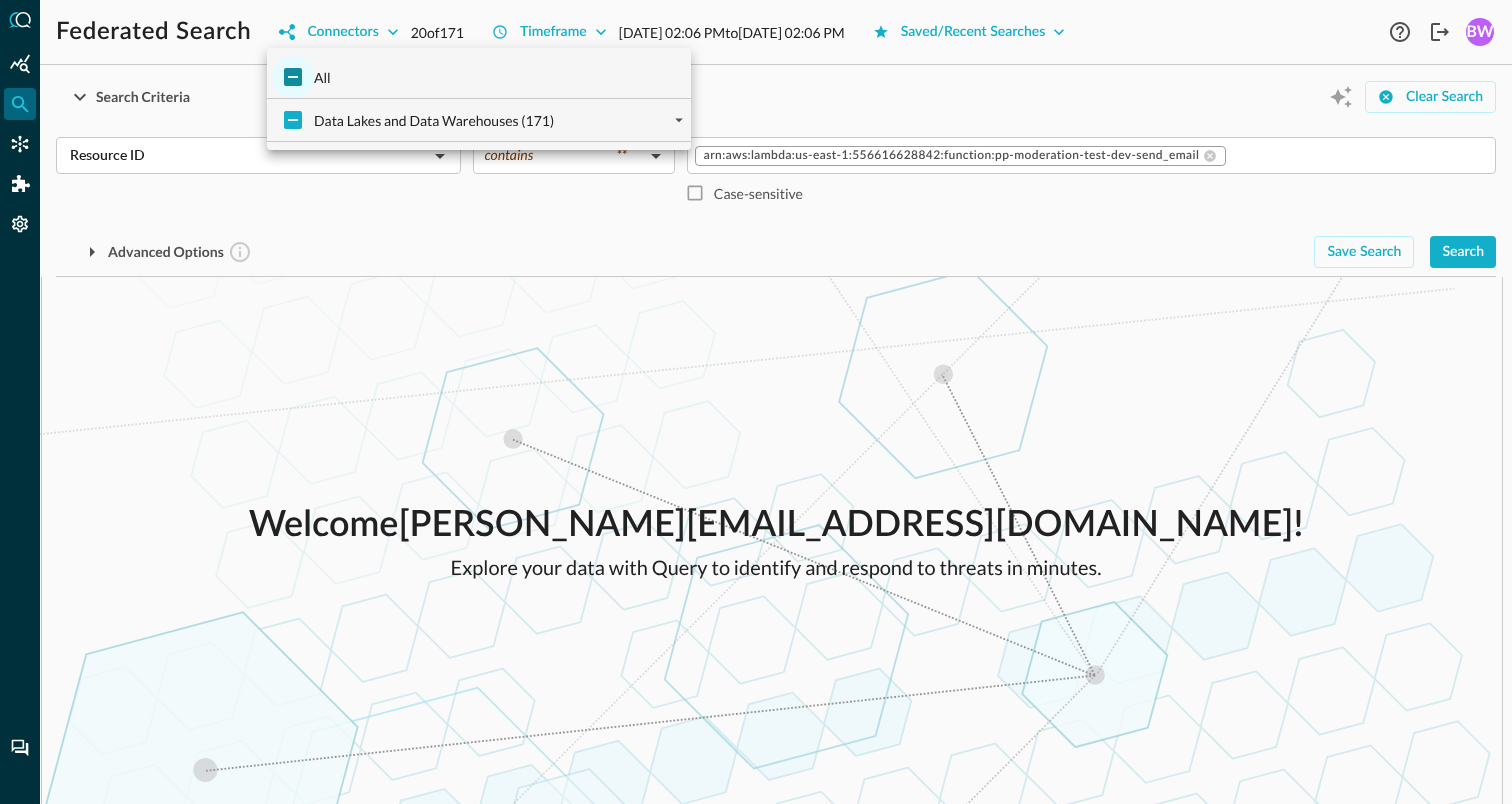 click on "All" at bounding box center (293, 77) 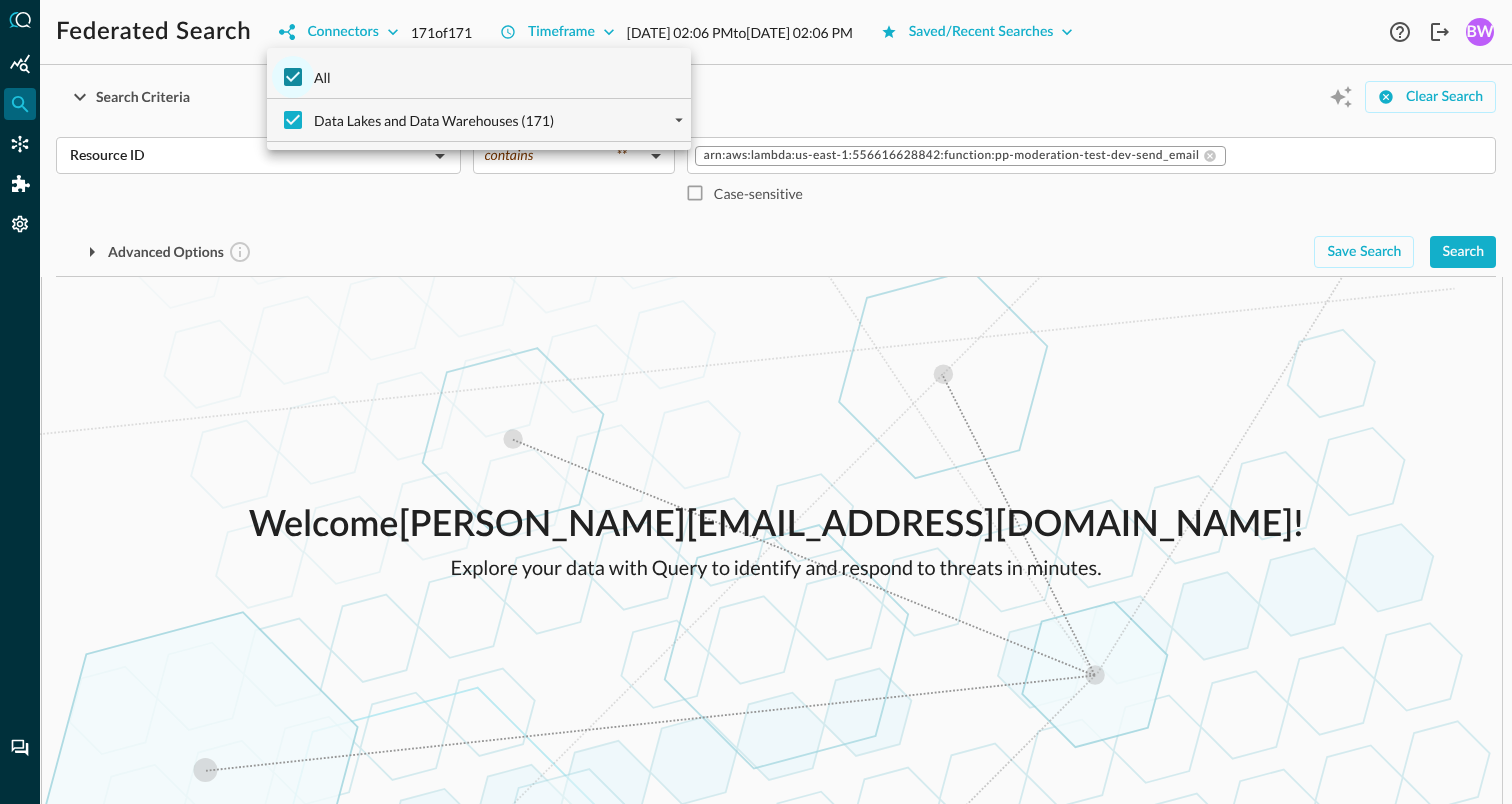 click on "All" at bounding box center [293, 77] 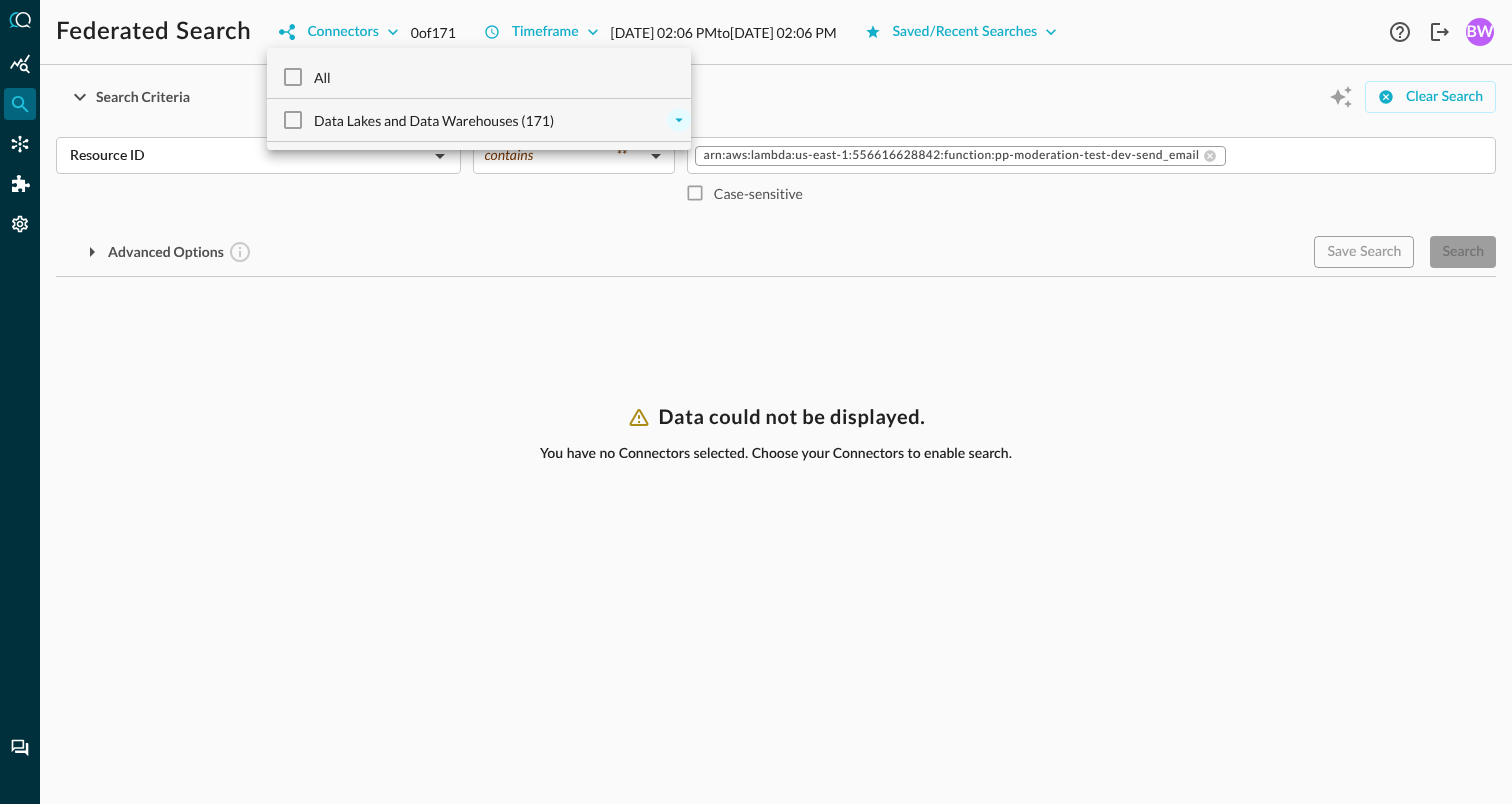 click 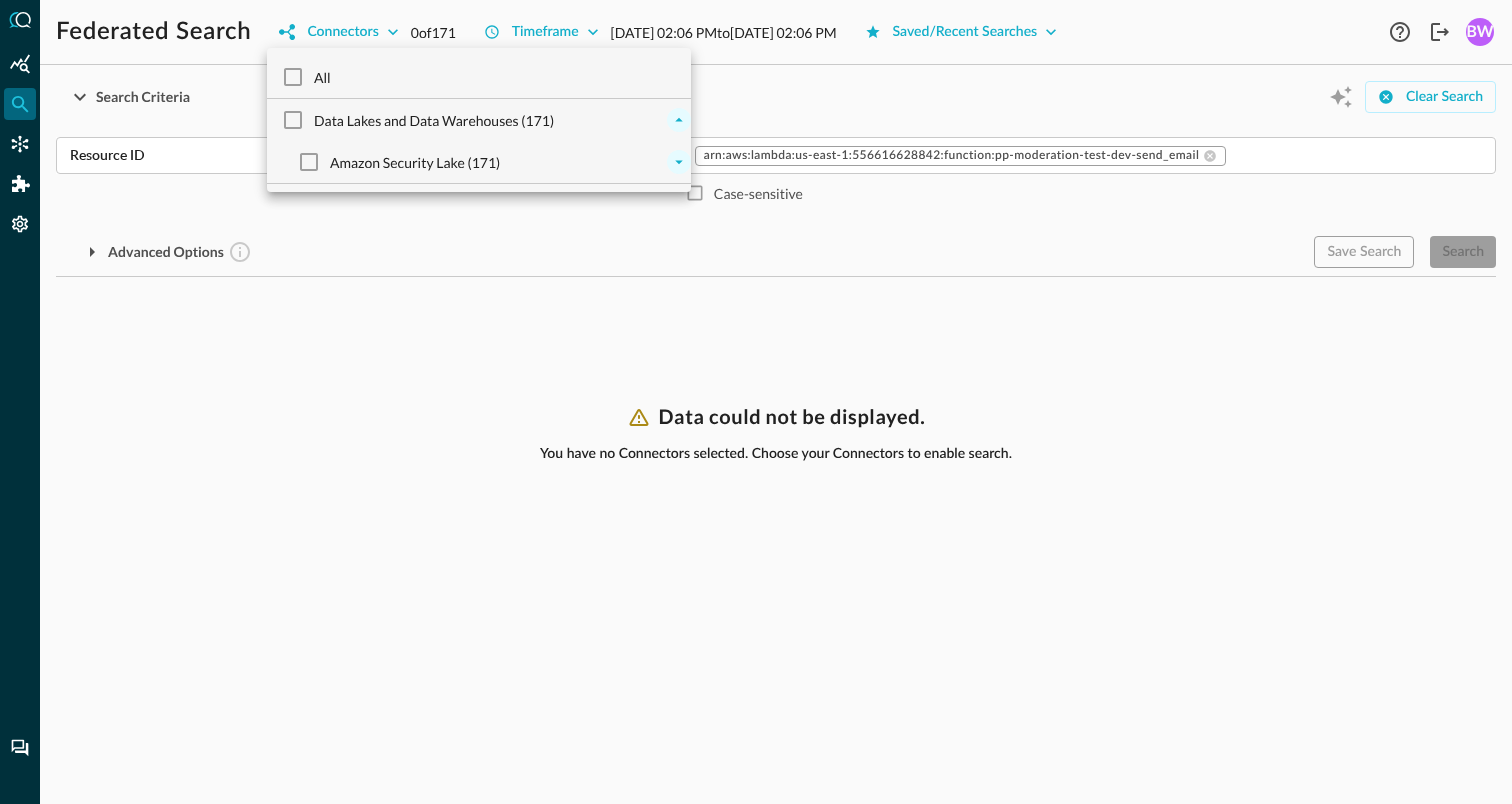 click 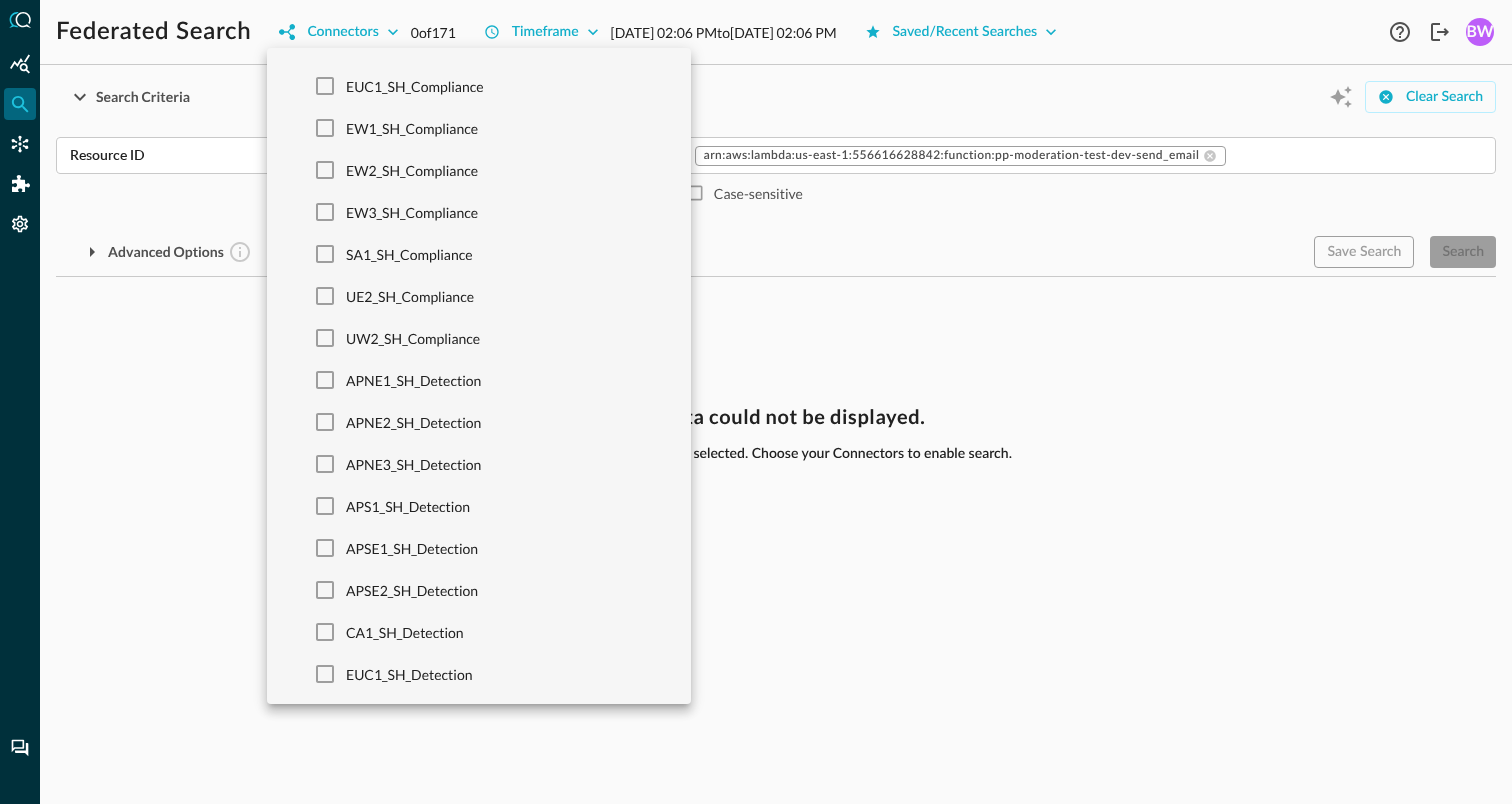 scroll, scrollTop: 6670, scrollLeft: 0, axis: vertical 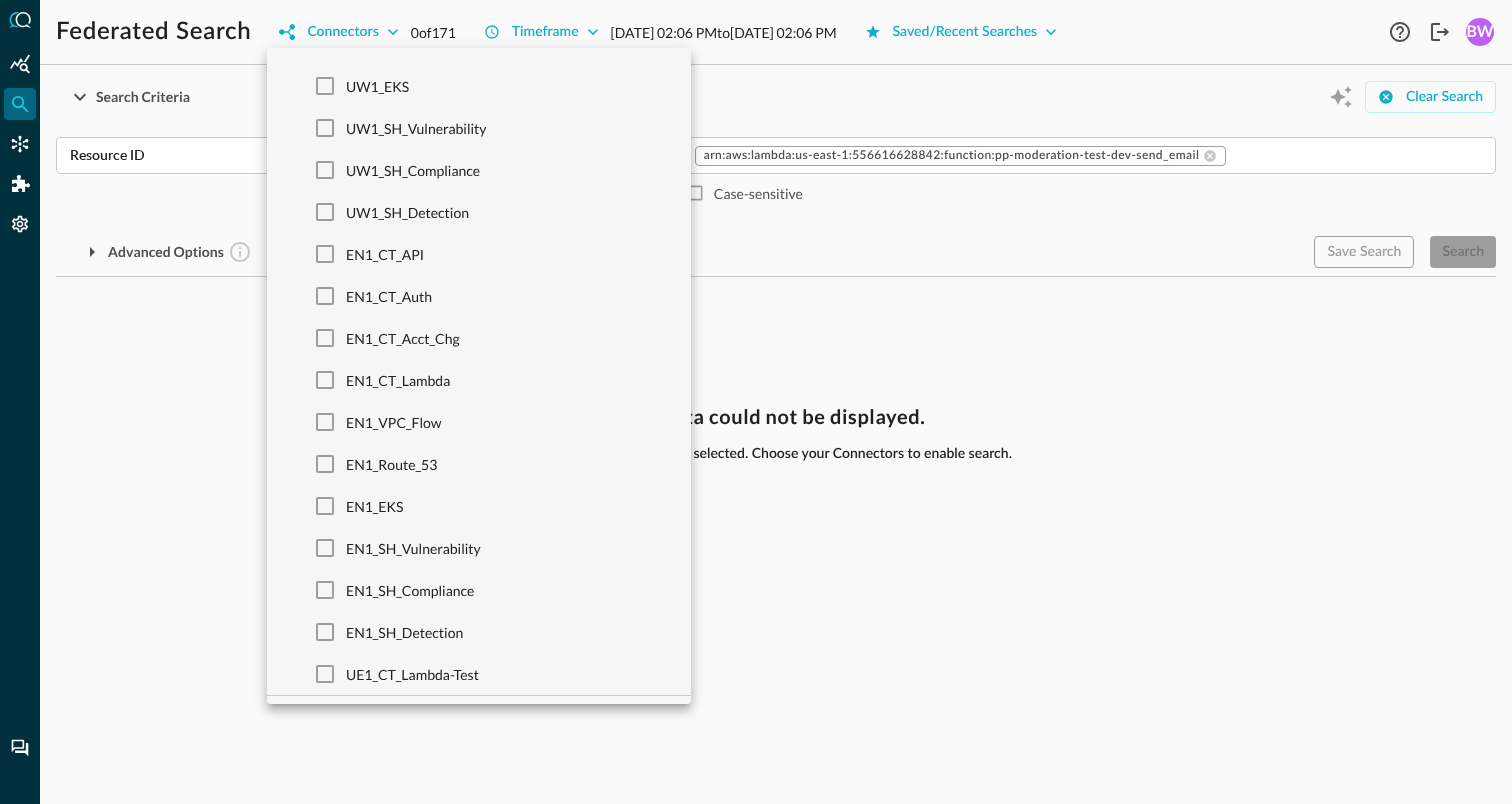 click on "UE1_CT_Lambda-Test" at bounding box center [412, 674] 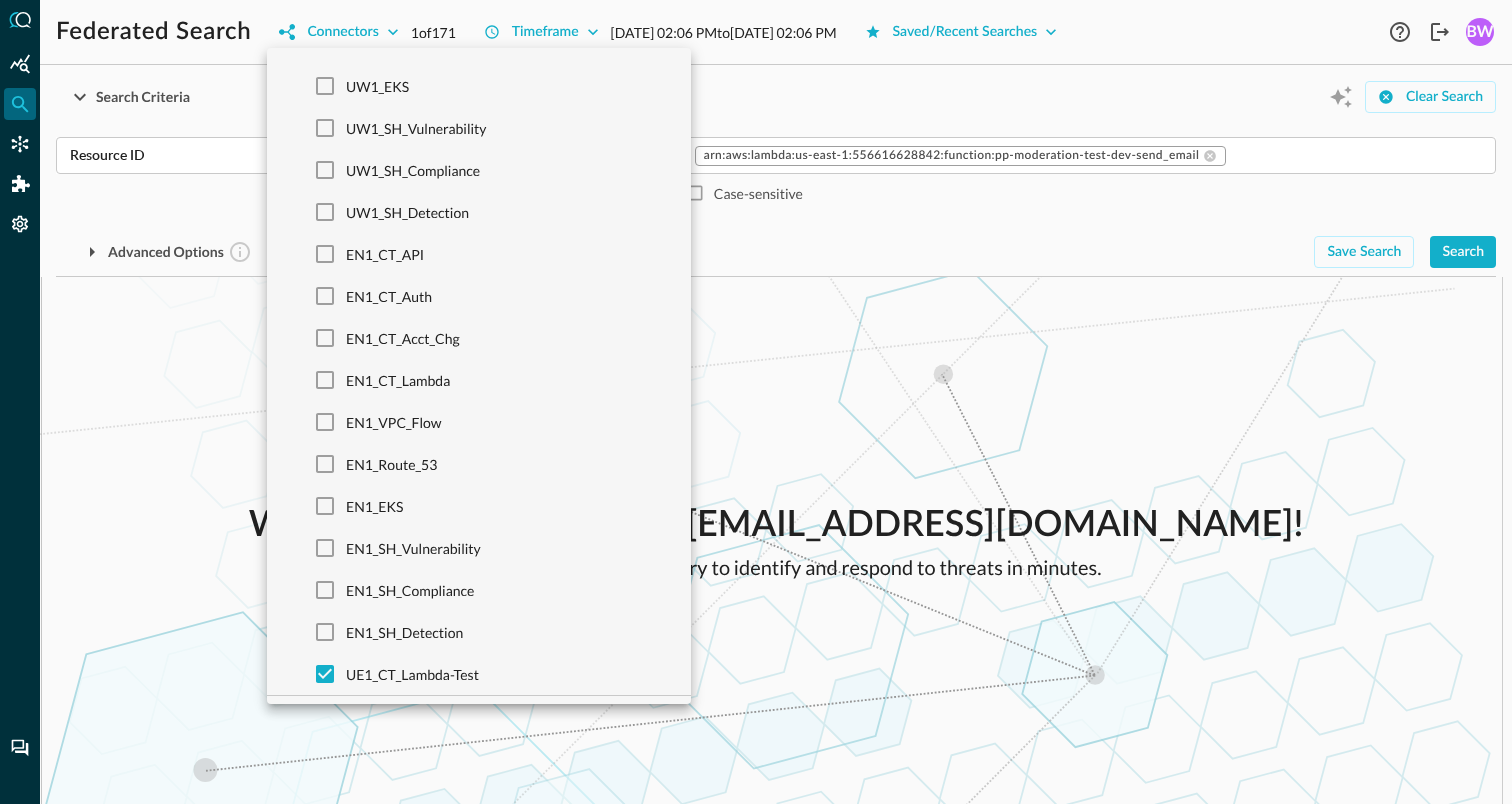 click at bounding box center (756, 402) 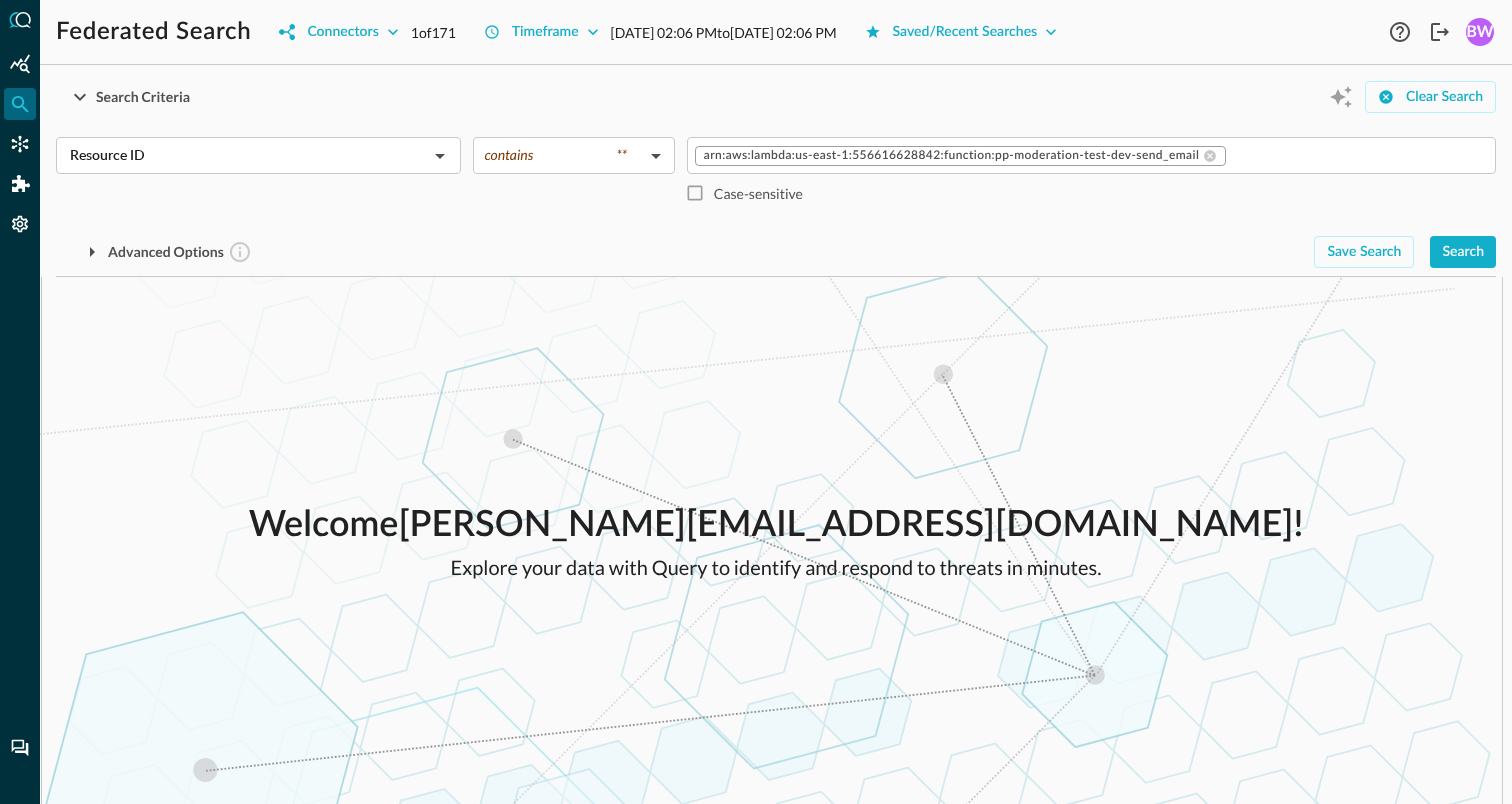 click on "Search" at bounding box center [1463, 252] 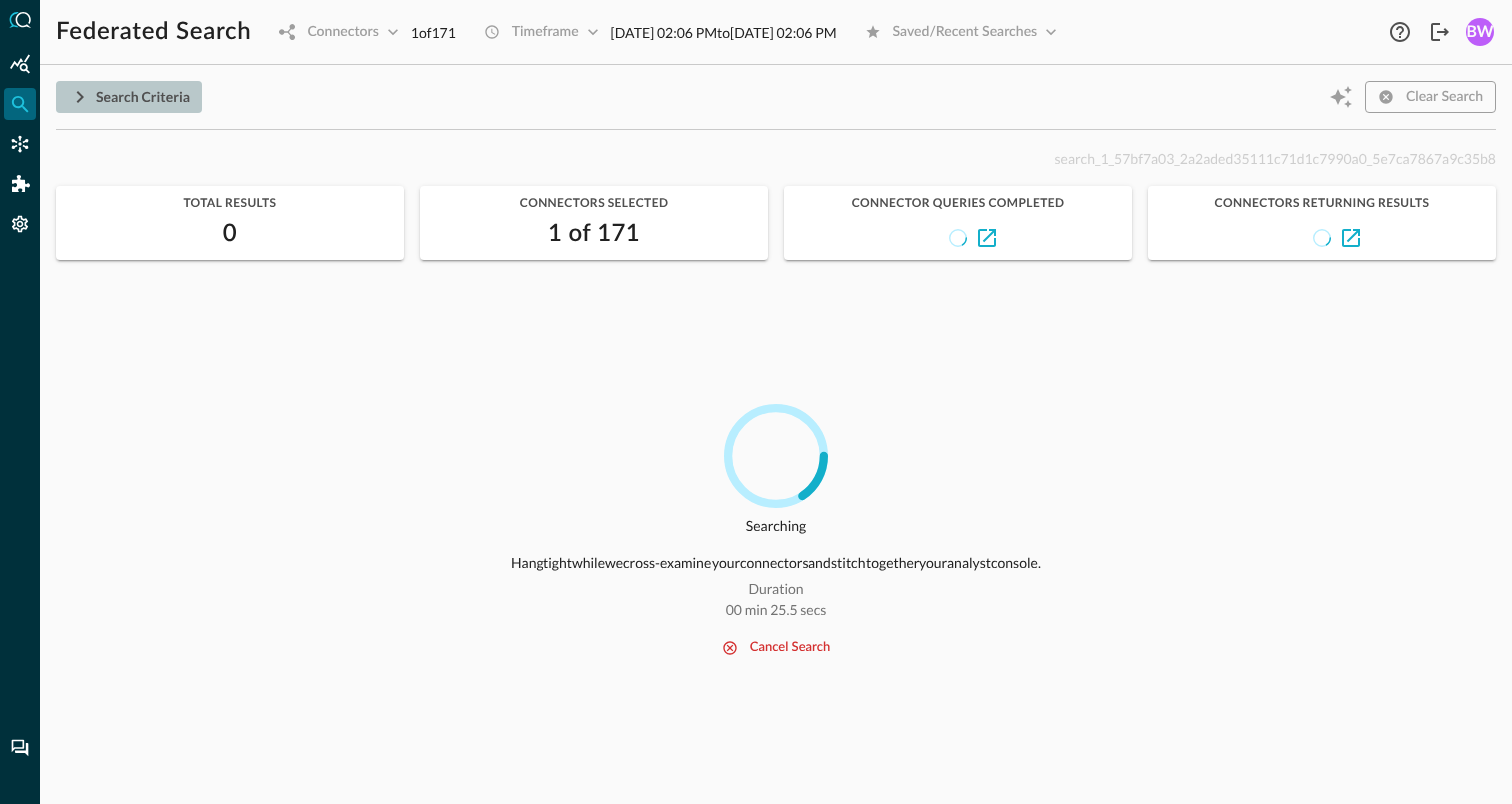 click 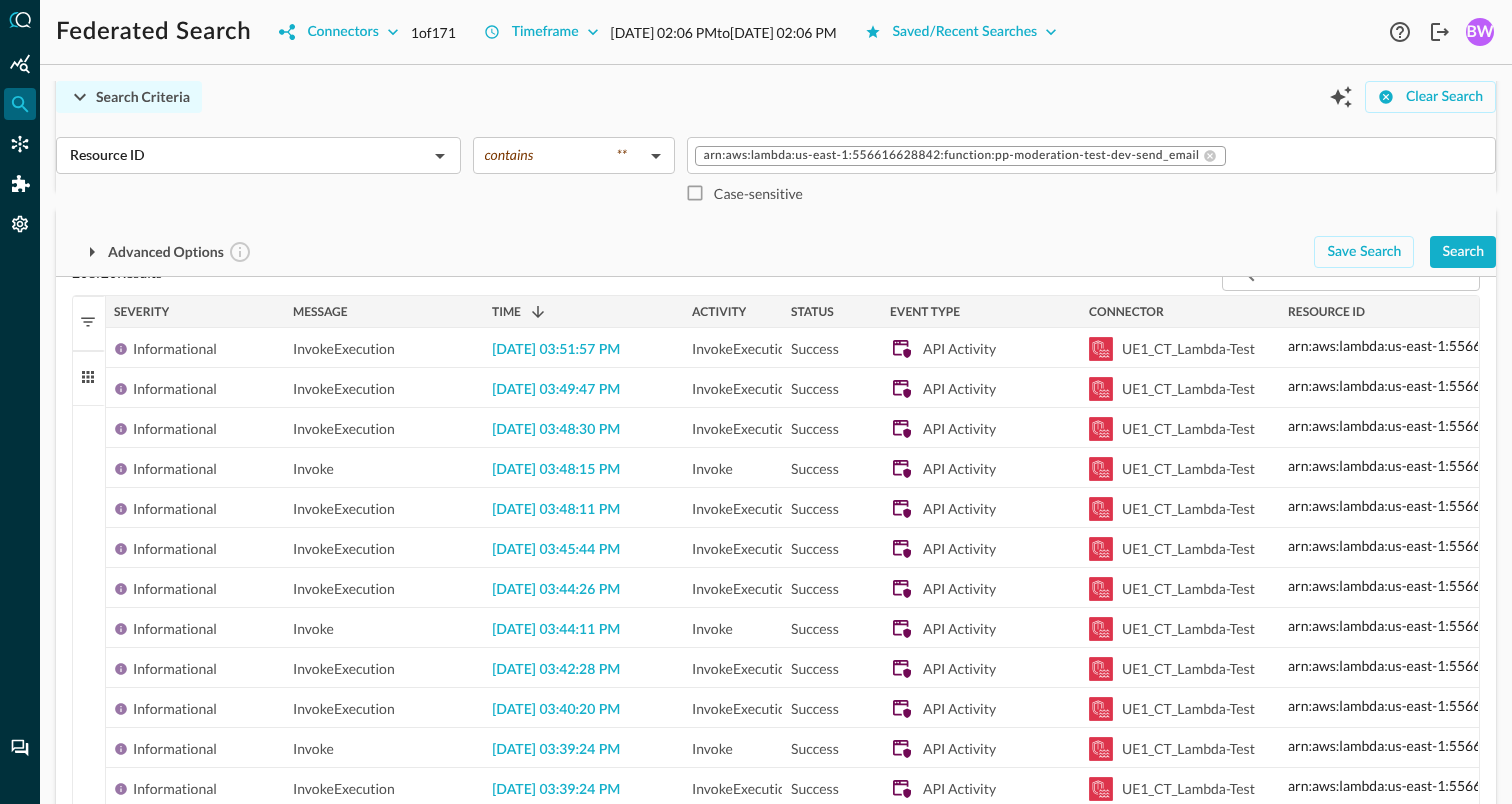 scroll, scrollTop: 450, scrollLeft: 0, axis: vertical 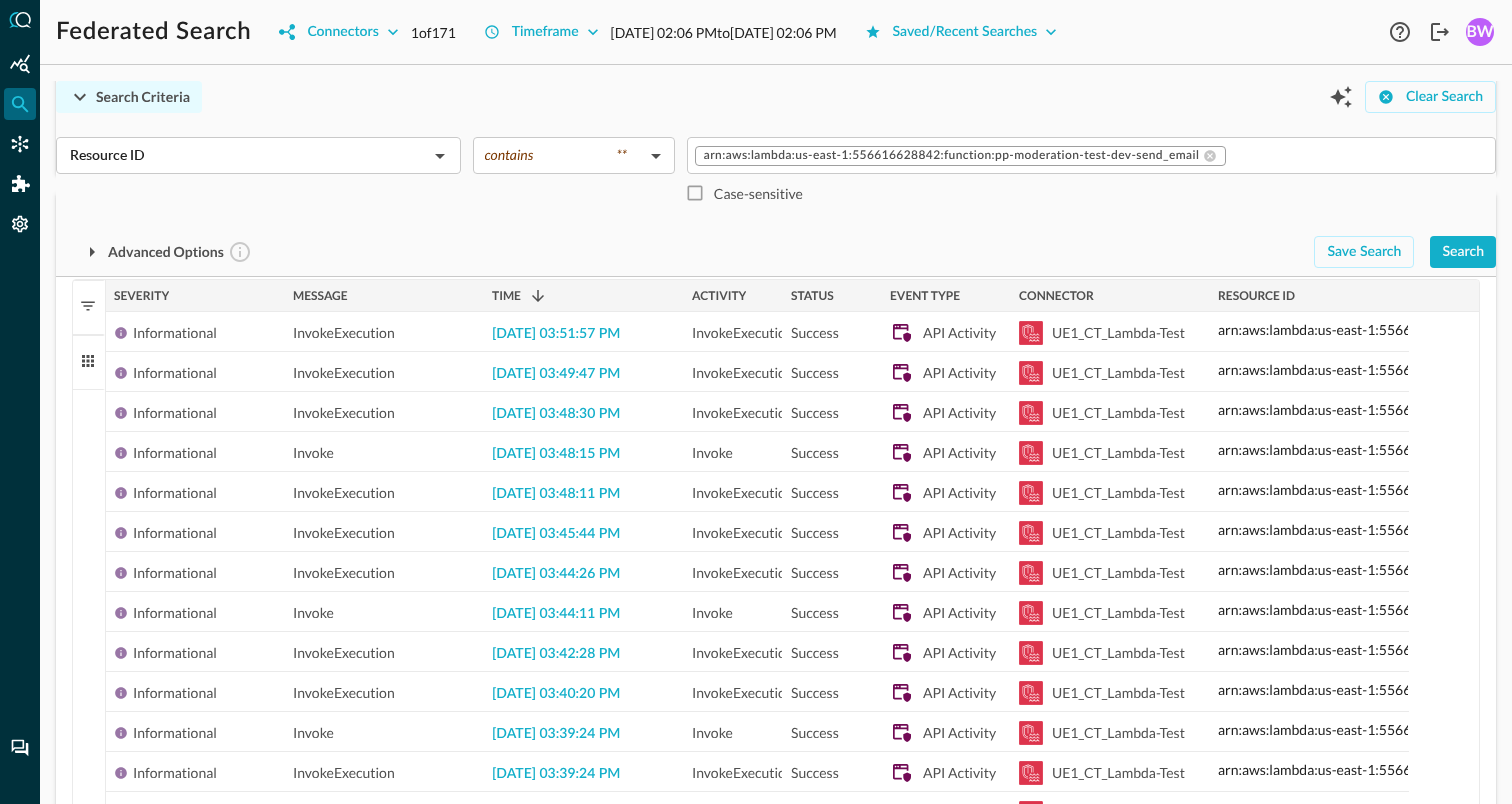 drag, startPoint x: 1079, startPoint y: 288, endPoint x: 1009, endPoint y: 290, distance: 70.028564 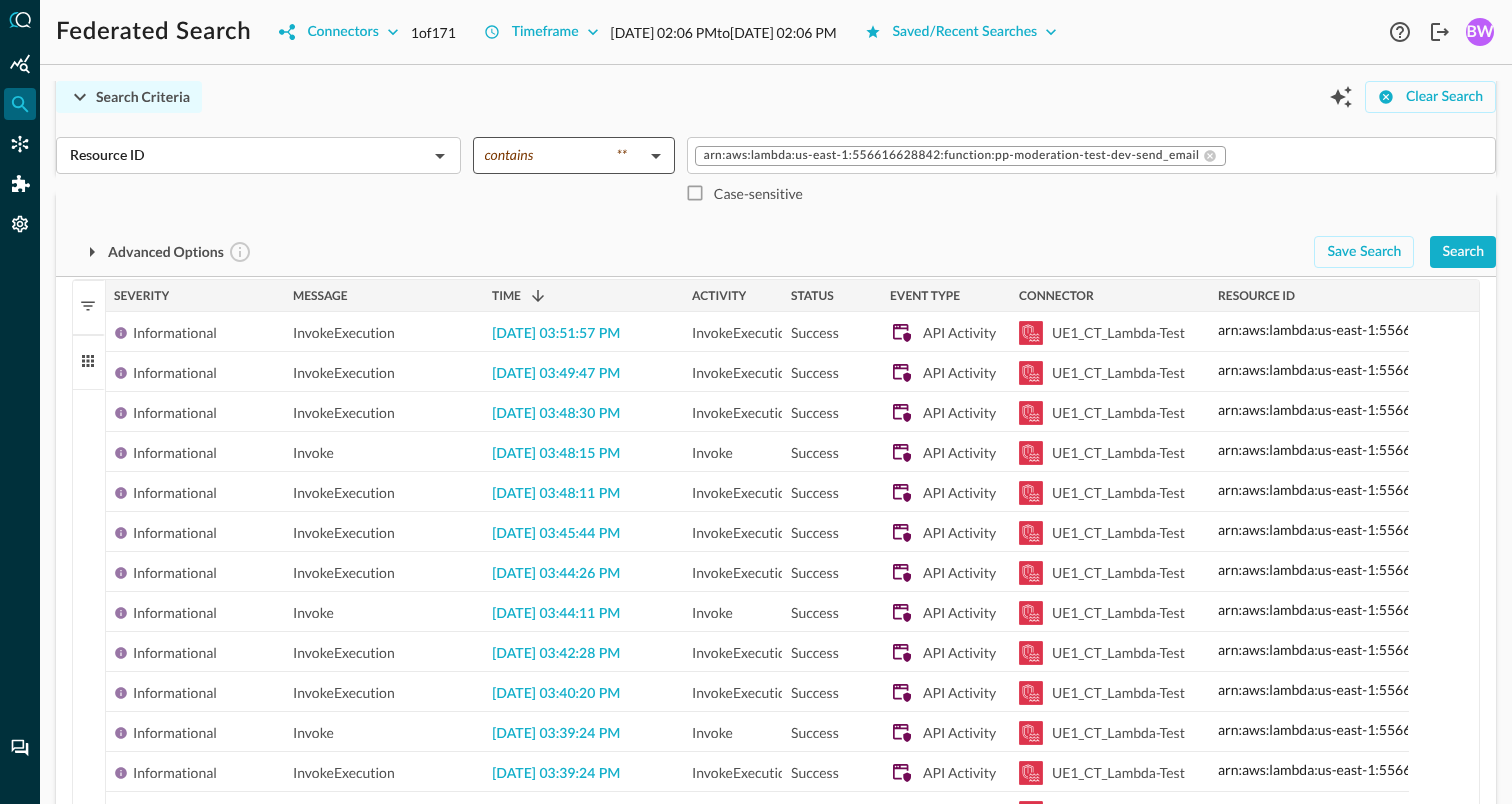 click on "Federated Search Connectors 1  of  171 Timeframe Jul 08, 2025 02:06 PM  to  Jul 15, 2025 02:06 PM Saved/Recent Searches Help Logout BW Search Criteria Clear Search Resource ID ​ contains ** contains ​ arn:aws:lambda:us-east-1:556616628842:function:pp-moderation-test-dev-send_email ​ Case-sensitive Advanced Options Save Search Search Which Events are you interested in? All Events API Activity View Related Record Types API Activity API Details Actor Cloud Destination Endpoint HTTP Request Metadata Observables Policy Resources Array Source Endpoint search_1_57bf7a03_2a2aded35111c71d1c7990a0_5e7ca7867a9c35b8 Total Results 20 Connectors Selected 1 of 171 Connector Queries Completed 1 Connectors Returning Results 1 Wed 09 Thu 10 Fri 11 Sat 12 Jul 13 Mon 14 Tue 15 0 5 10 15 20 Total Results Results (Resource ID) 20  of  20  Results ​ ​ Press ENTER to sort Drag here to set row groups Drag here to set column labels" at bounding box center (756, 402) 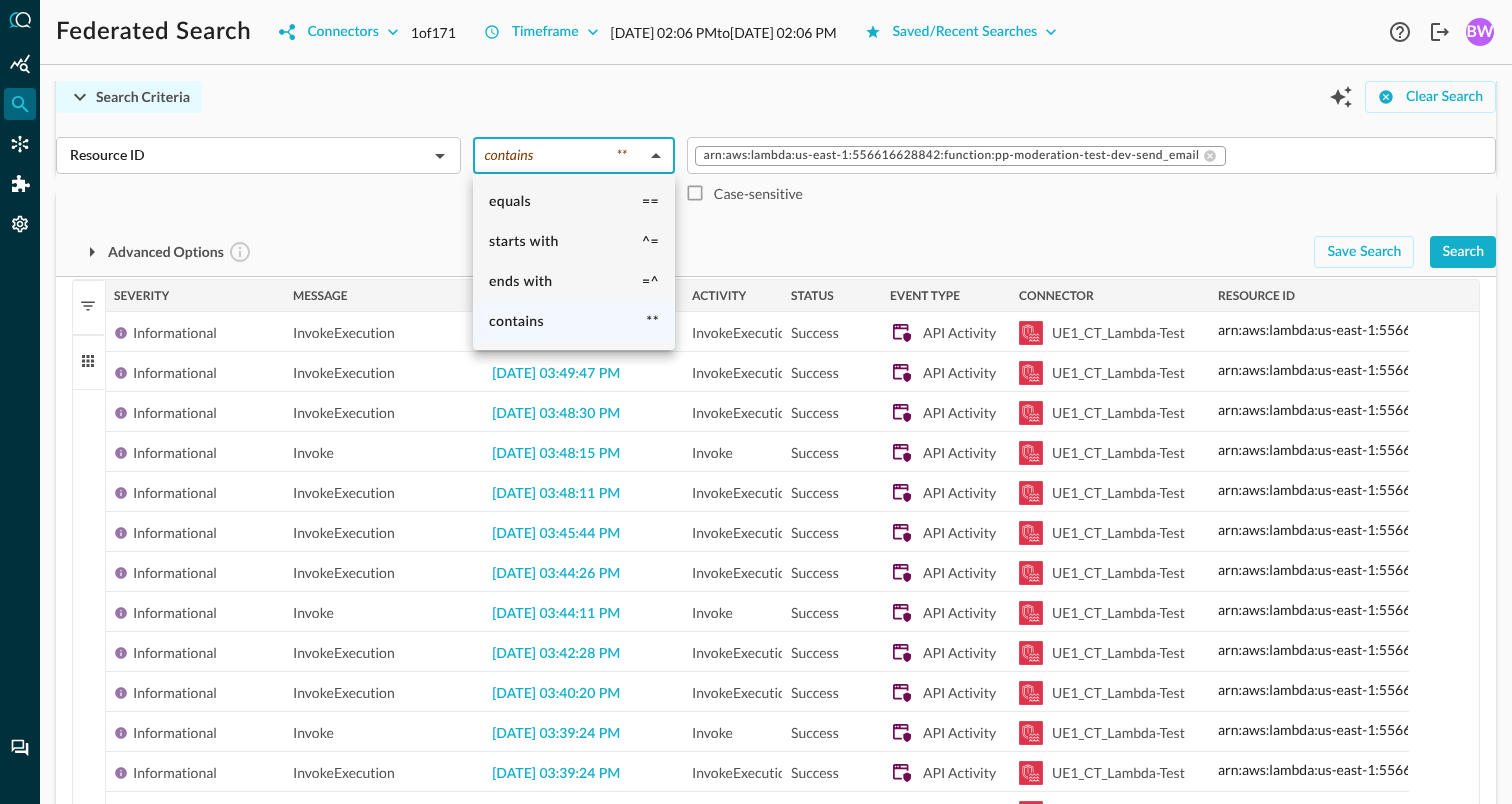 click at bounding box center (756, 402) 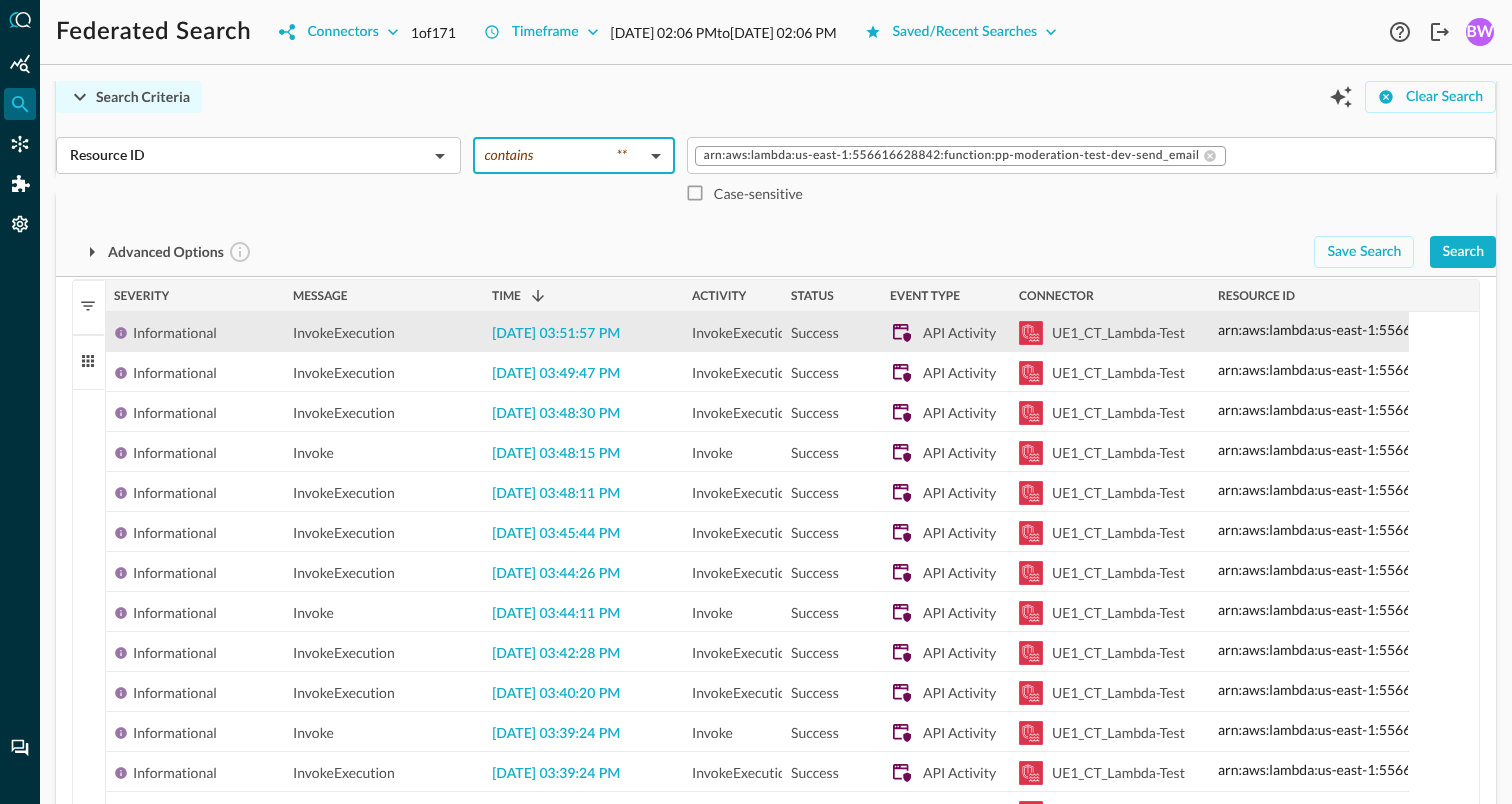 click on "arn:aws:lambda:us-east-1:556616628842:function:pp-moderation-test-dev-send_email" at bounding box center [1486, 329] 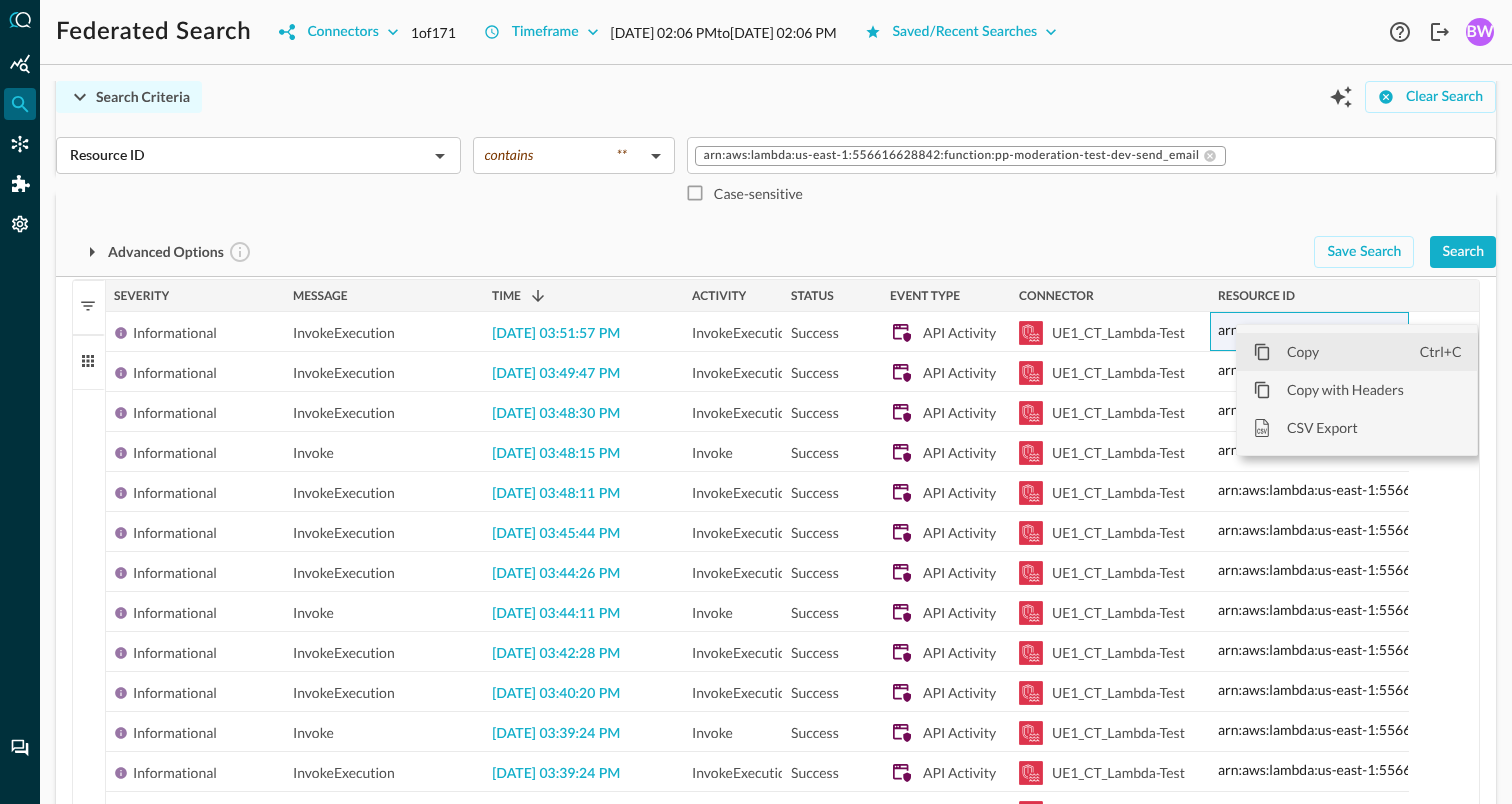 click on "Copy" at bounding box center [1345, 352] 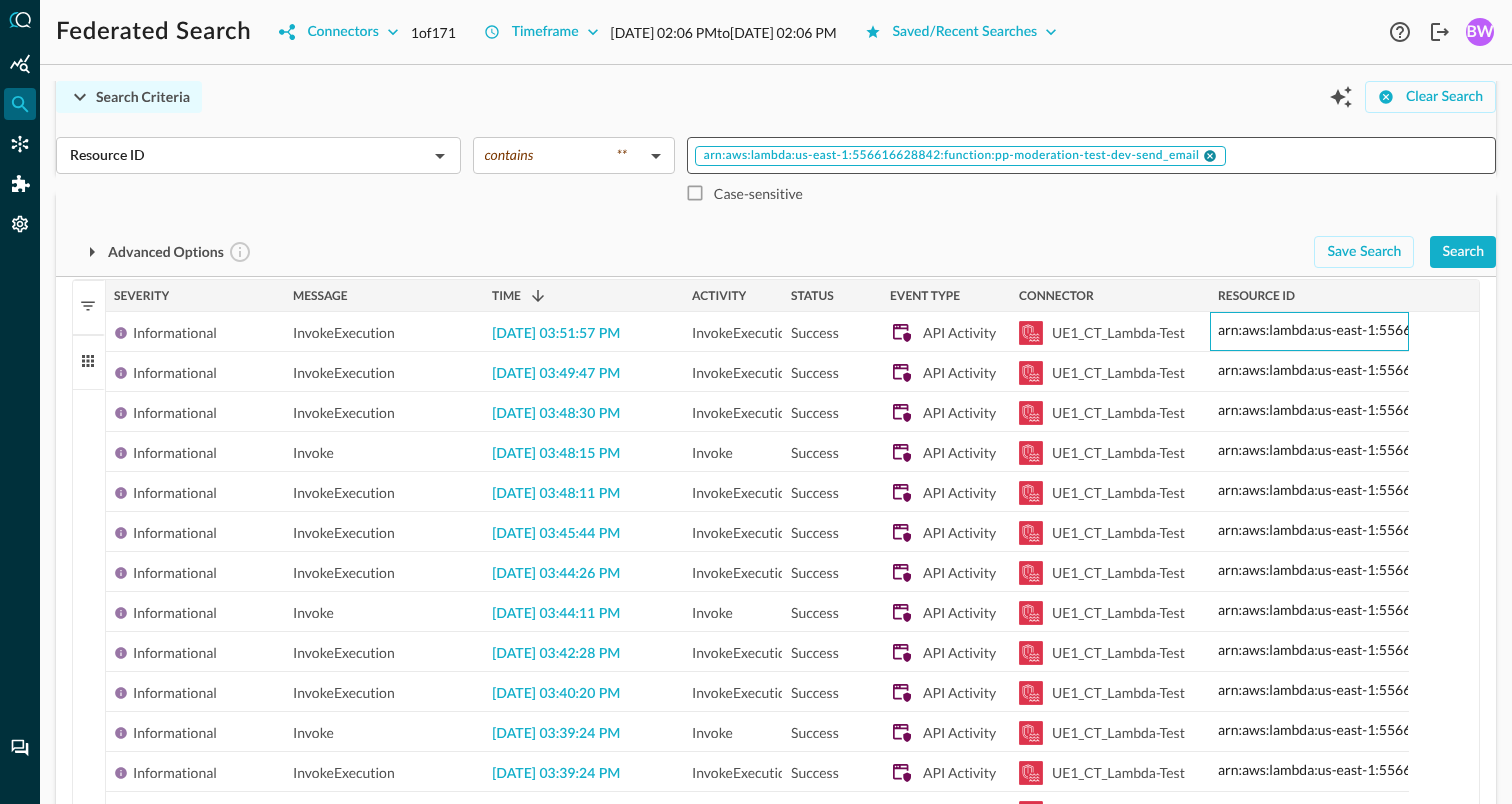 click 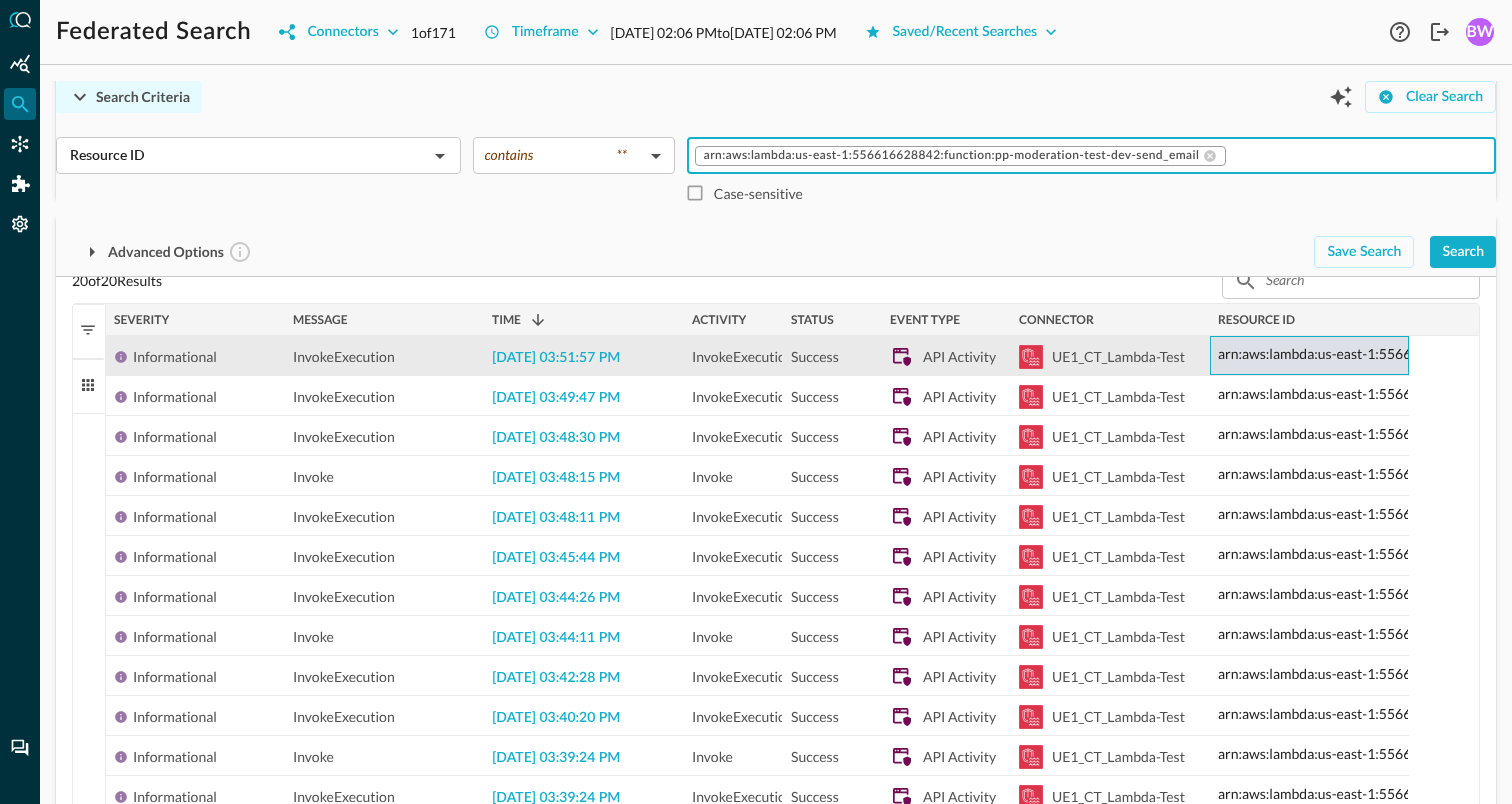 scroll, scrollTop: 450, scrollLeft: 0, axis: vertical 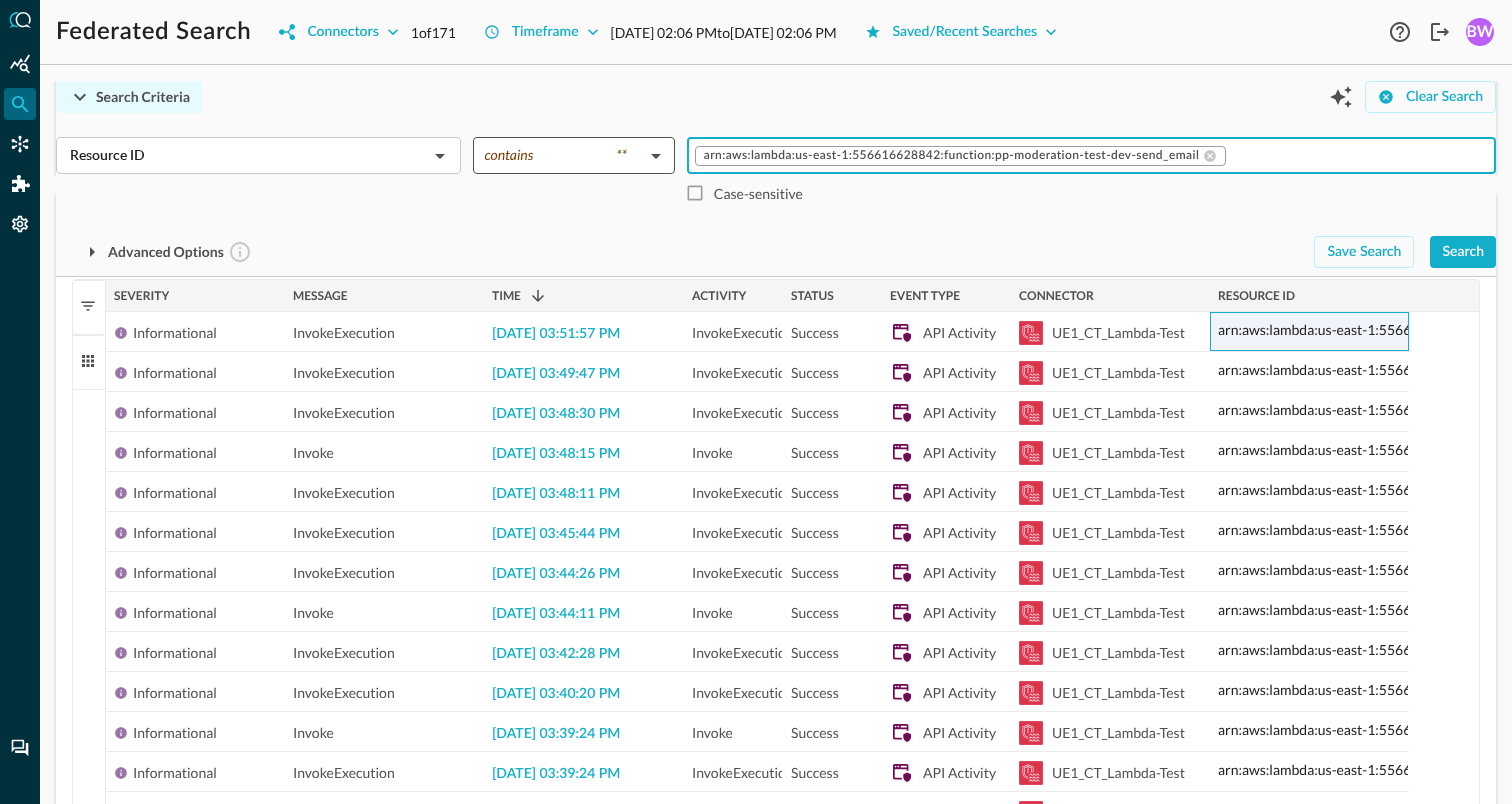 click on "Federated Search Connectors 1  of  171 Timeframe Jul 08, 2025 02:06 PM  to  Jul 15, 2025 02:06 PM Saved/Recent Searches Help Logout BW Search Criteria Clear Search Resource ID ​ contains ** contains ​ arn:aws:lambda:us-east-1:556616628842:function:pp-moderation-test-dev-send_email ​ Case-sensitive Advanced Options Save Search Search Which Events are you interested in? All Events API Activity View Related Record Types API Activity API Details Actor Cloud Destination Endpoint HTTP Request Metadata Observables Policy Resources Array Source Endpoint search_1_57bf7a03_2a2aded35111c71d1c7990a0_5e7ca7867a9c35b8 Total Results 20 Connectors Selected 1 of 171 Connector Queries Completed 1 Connectors Returning Results 1 Wed 09 Thu 10 Fri 11 Sat 12 Jul 13 Mon 14 Tue 15 0 5 10 15 20 Total Results Results (Resource ID) 20  of  20  Results ​ ​ Press ENTER to sort Drag here to set row groups Drag here to set column labels" at bounding box center (756, 402) 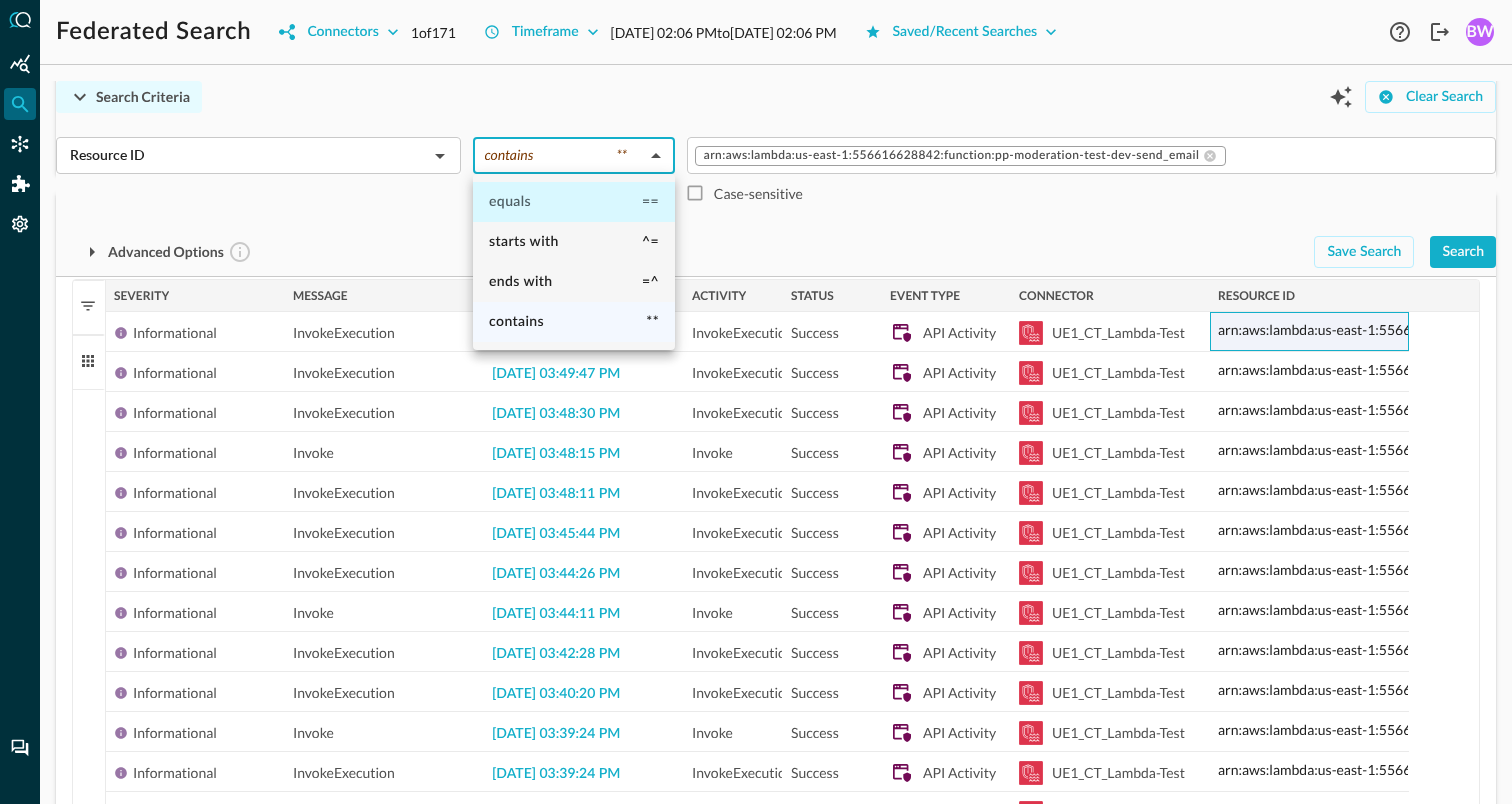 click on "equals" at bounding box center [510, 202] 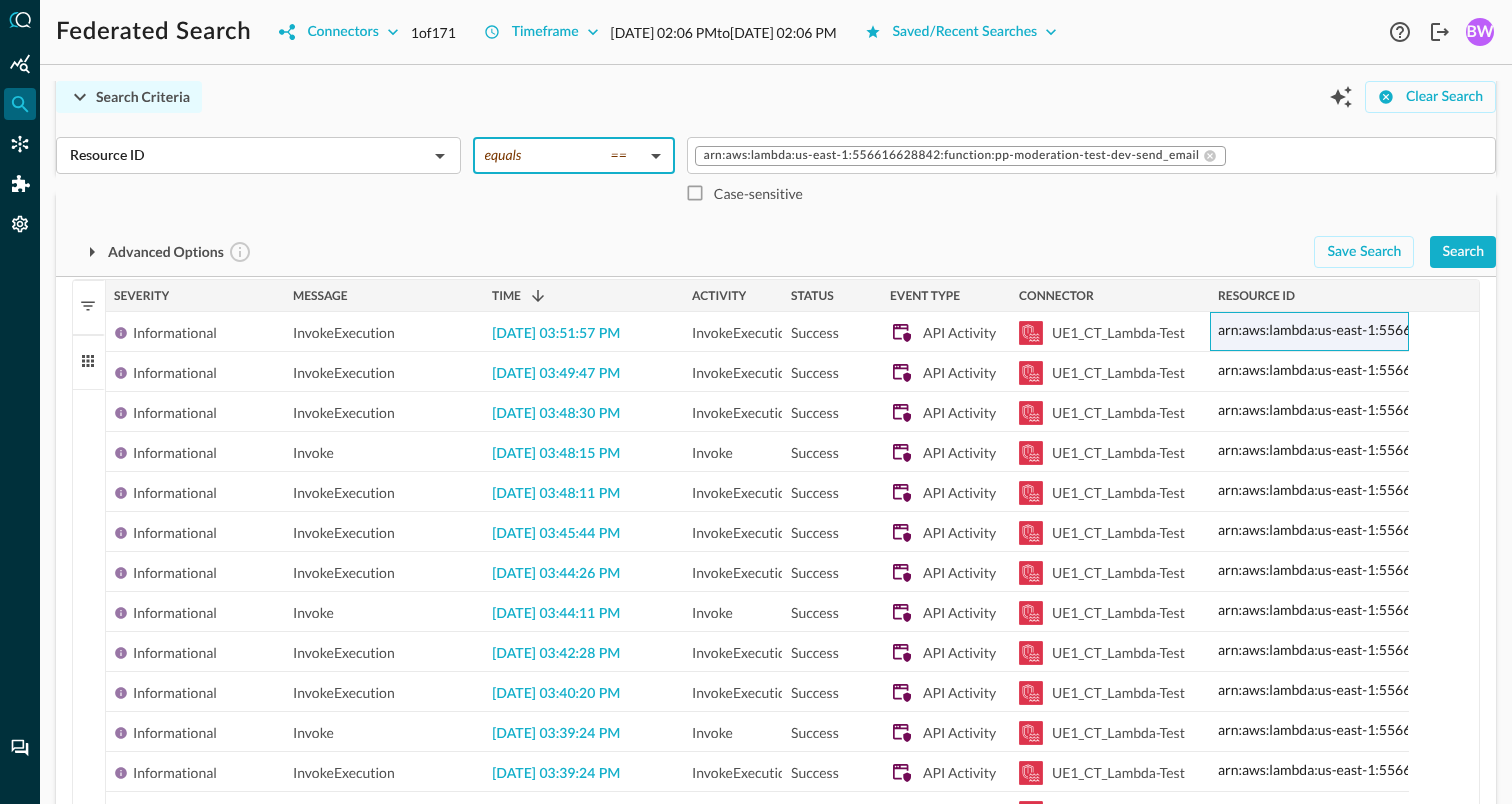 click on "arn:aws:lambda:us-east-1:556616628842:function:pp-moderation-test-dev-send_email ​ Case-sensitive" at bounding box center [1091, 186] 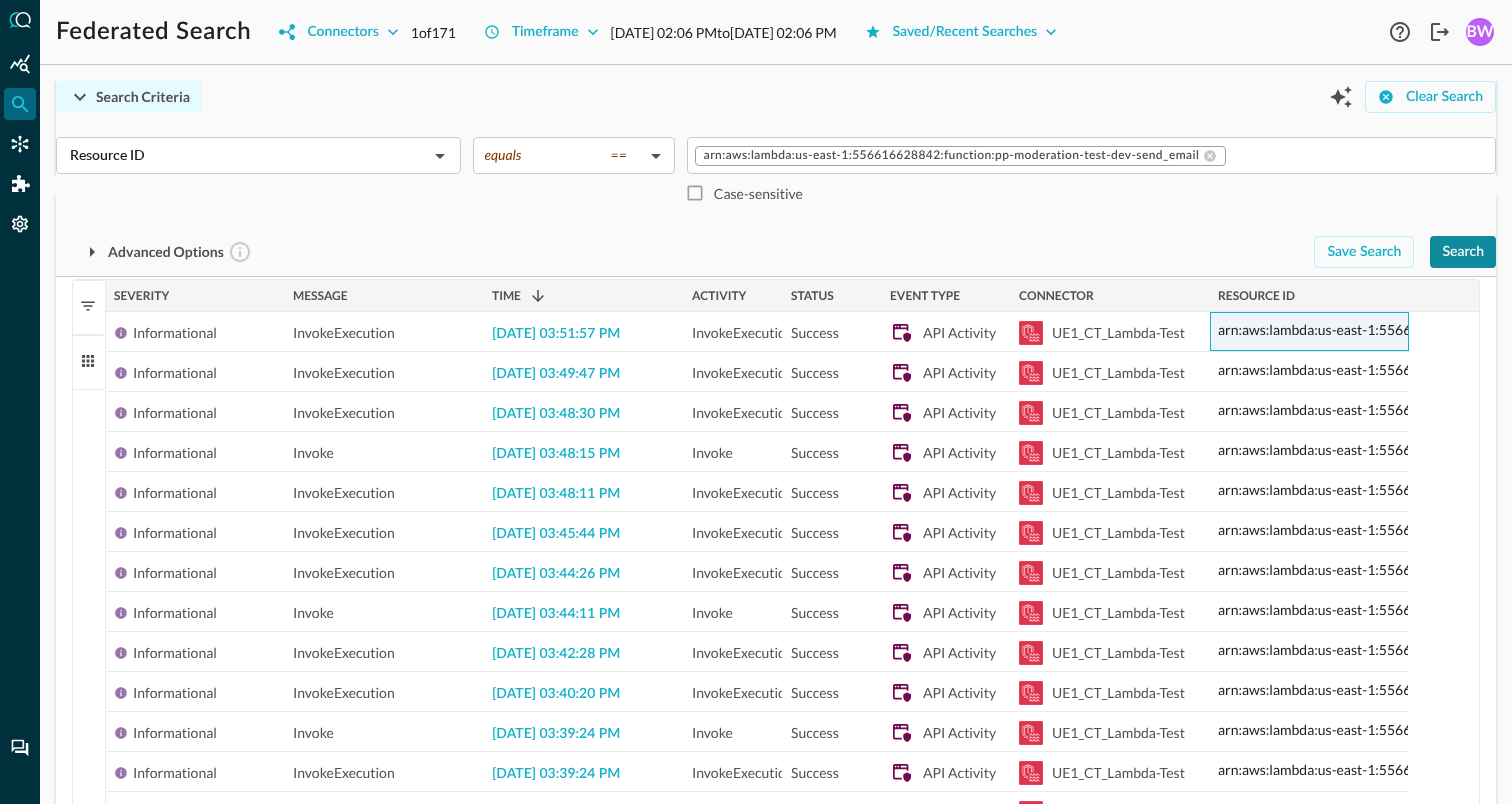 click on "Search" at bounding box center [1463, 252] 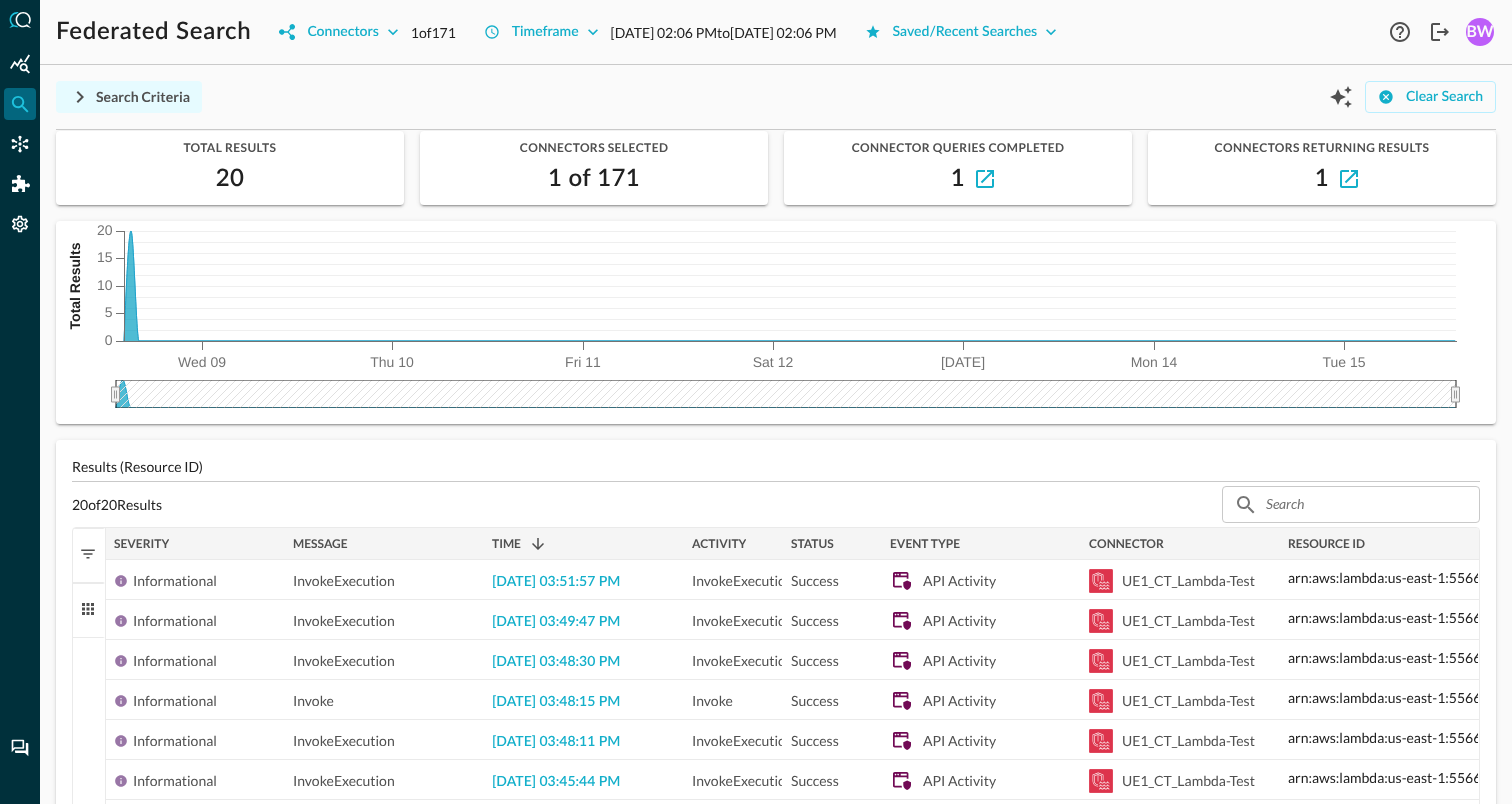 scroll, scrollTop: 0, scrollLeft: 0, axis: both 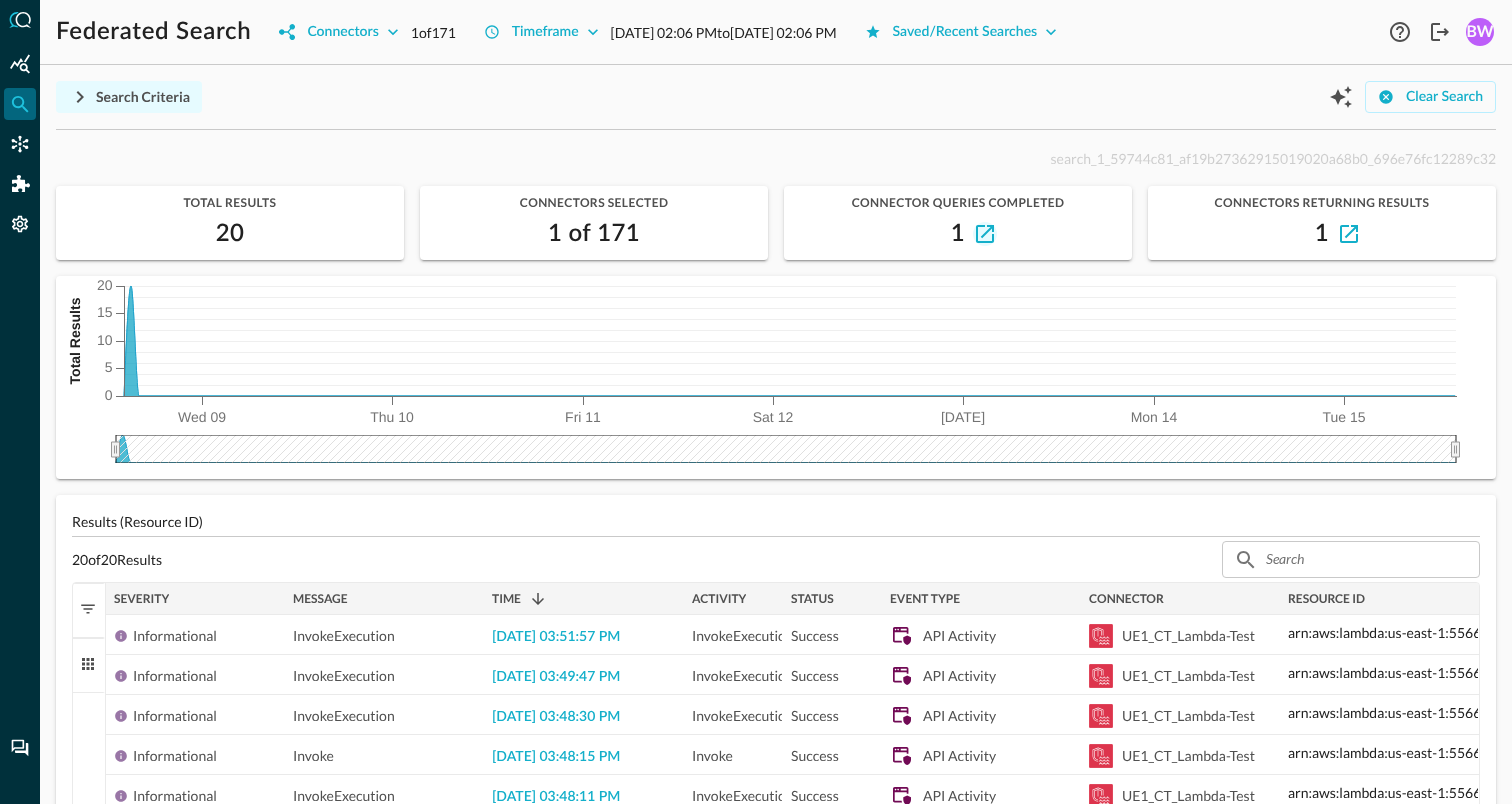 click 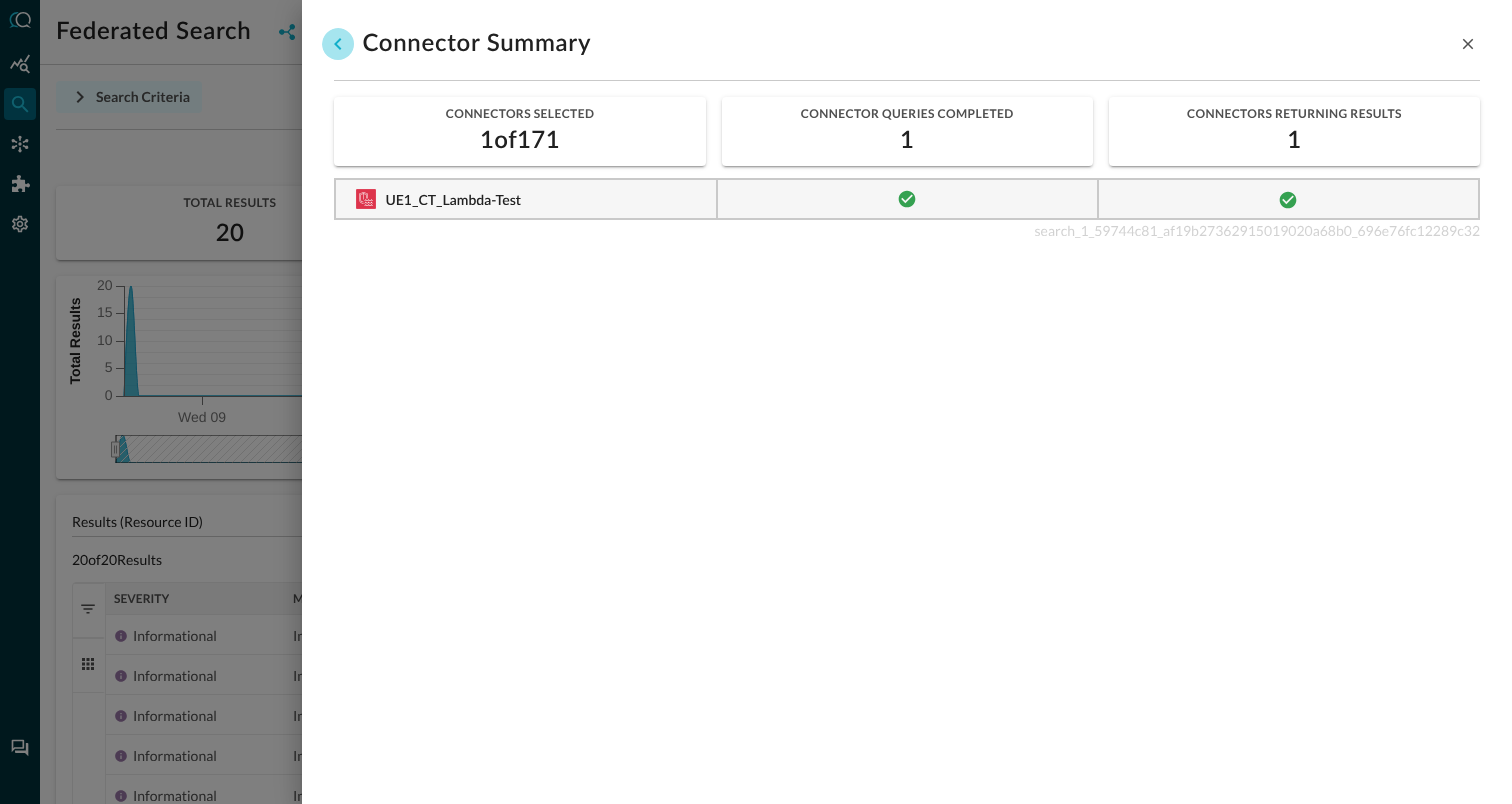 click 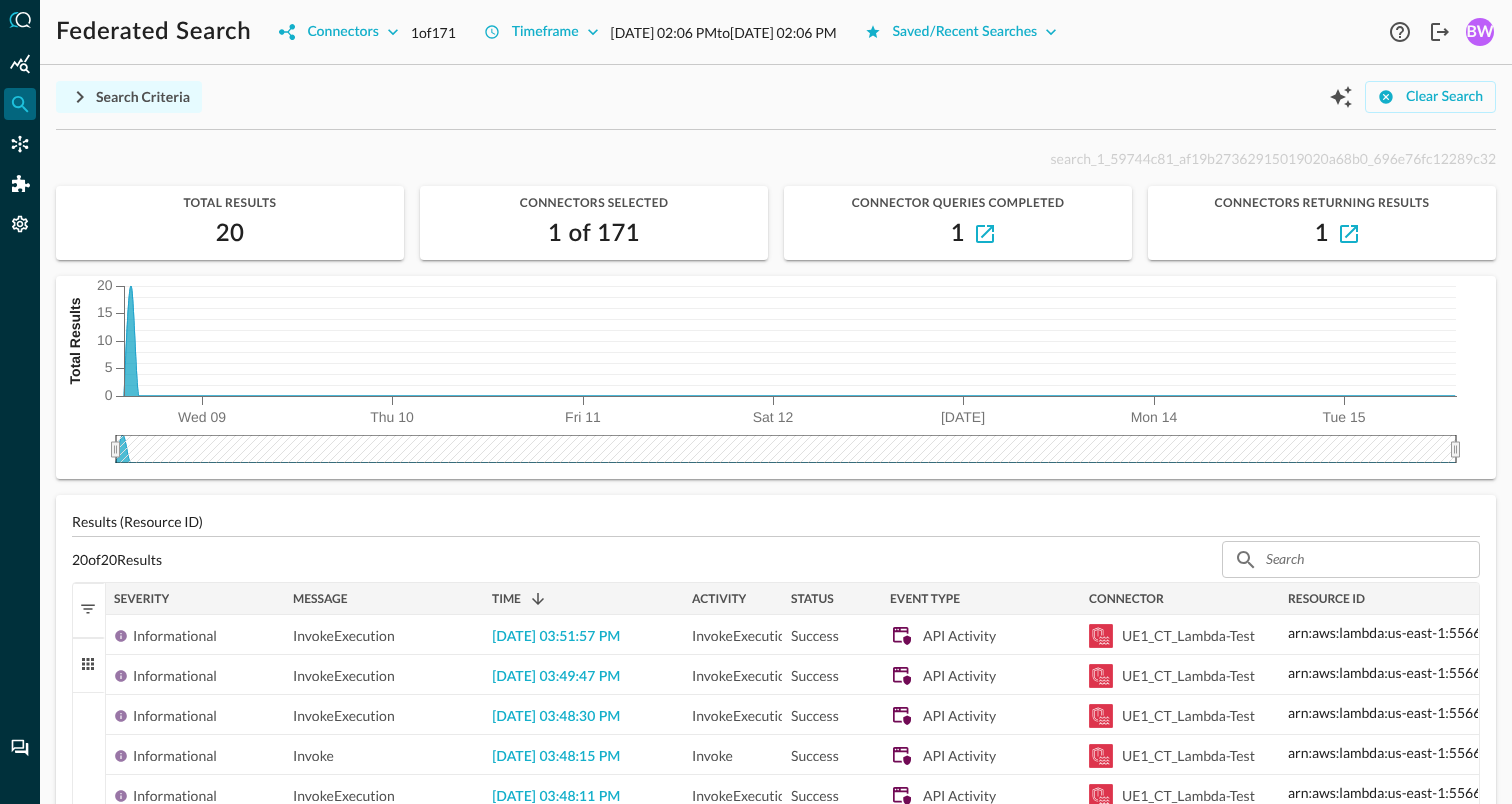 click 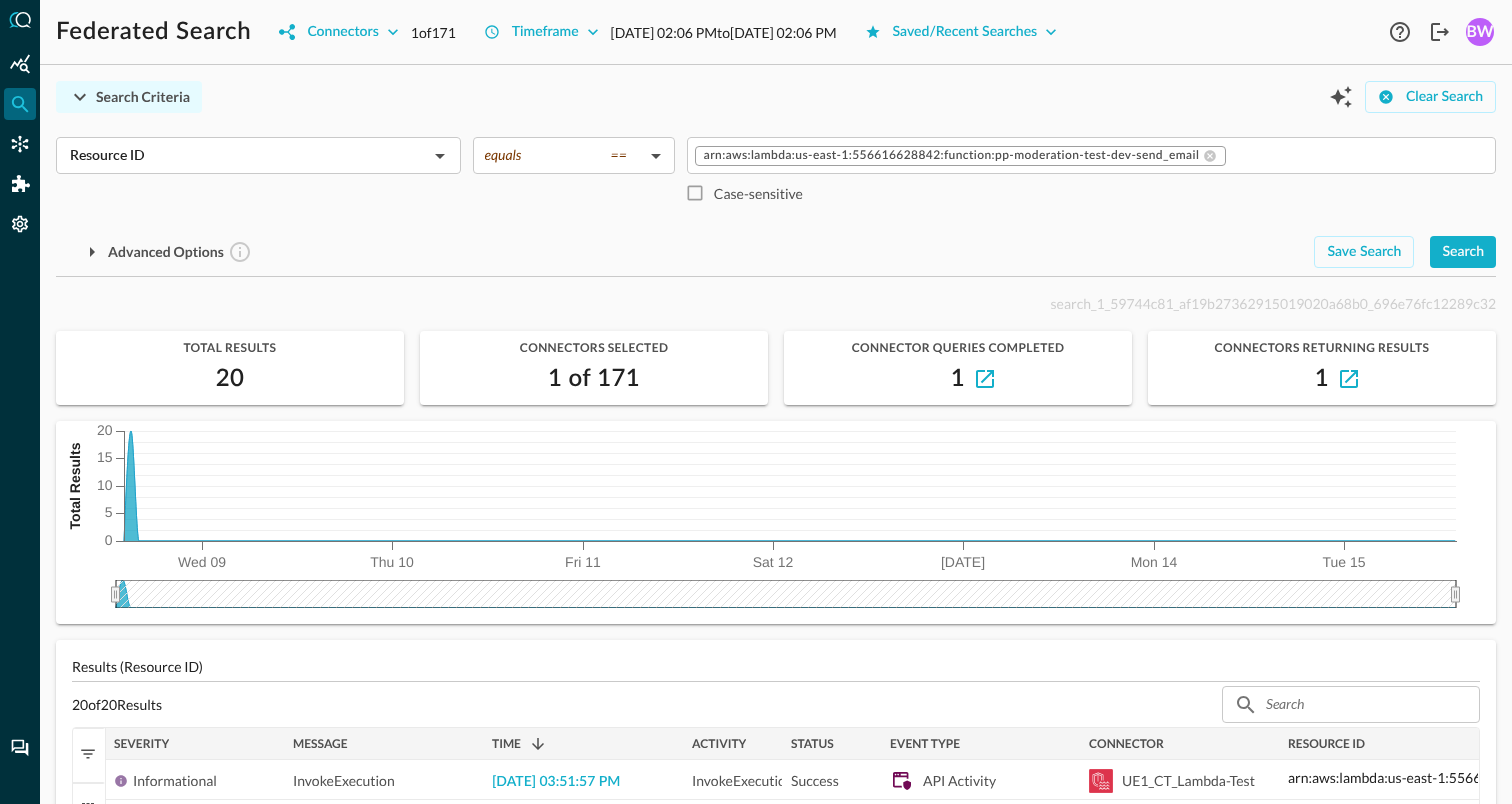 scroll, scrollTop: 0, scrollLeft: 0, axis: both 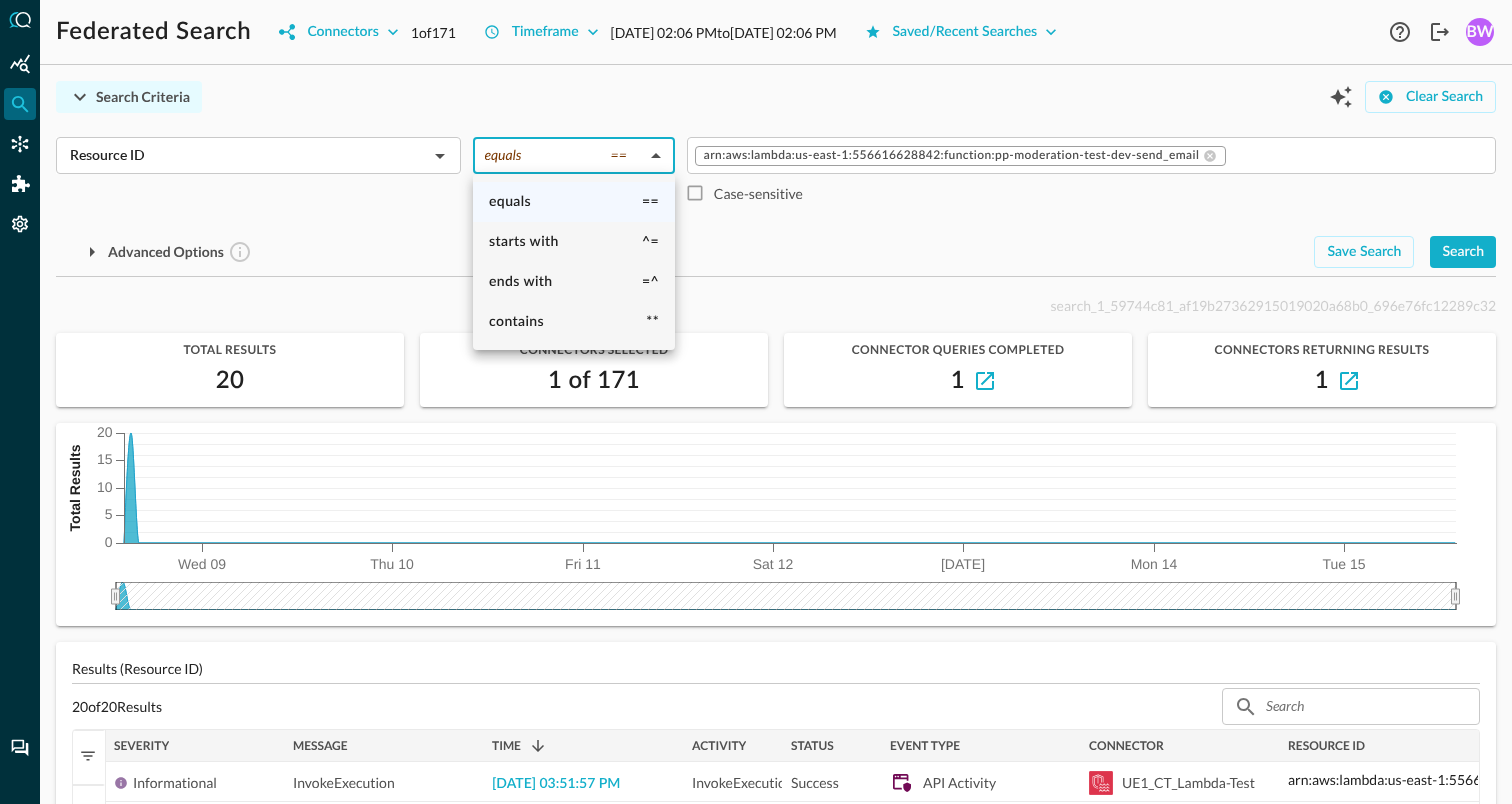 click on "Federated Search Connectors 1  of  171 Timeframe Jul 08, 2025 02:06 PM  to  Jul 15, 2025 02:06 PM Saved/Recent Searches Help Logout BW Search Criteria Clear Search Resource ID ​ equals == equals ​ arn:aws:lambda:us-east-1:556616628842:function:pp-moderation-test-dev-send_email ​ Case-sensitive Advanced Options Save Search Search Which Events are you interested in? All Events API Activity View Related Record Types API Activity API Details Actor Cloud Destination Endpoint HTTP Request Metadata Observables Policy Resources Array Source Endpoint search_1_59744c81_af19b27362915019020a68b0_696e76fc12289c32 Total Results 20 Connectors Selected 1 of 171 Connector Queries Completed 1 Connectors Returning Results 1 Wed 09 Thu 10 Fri 11 Sat 12 Jul 13 Mon 14 Tue 15 0 5 10 15 20 Total Results Results (Resource ID) 20  of  20  Results ​ ​ 1 to 20 of 20. Page 1 of 1 Drag here to set row groups Drag here to set column labels
1 1" at bounding box center (756, 402) 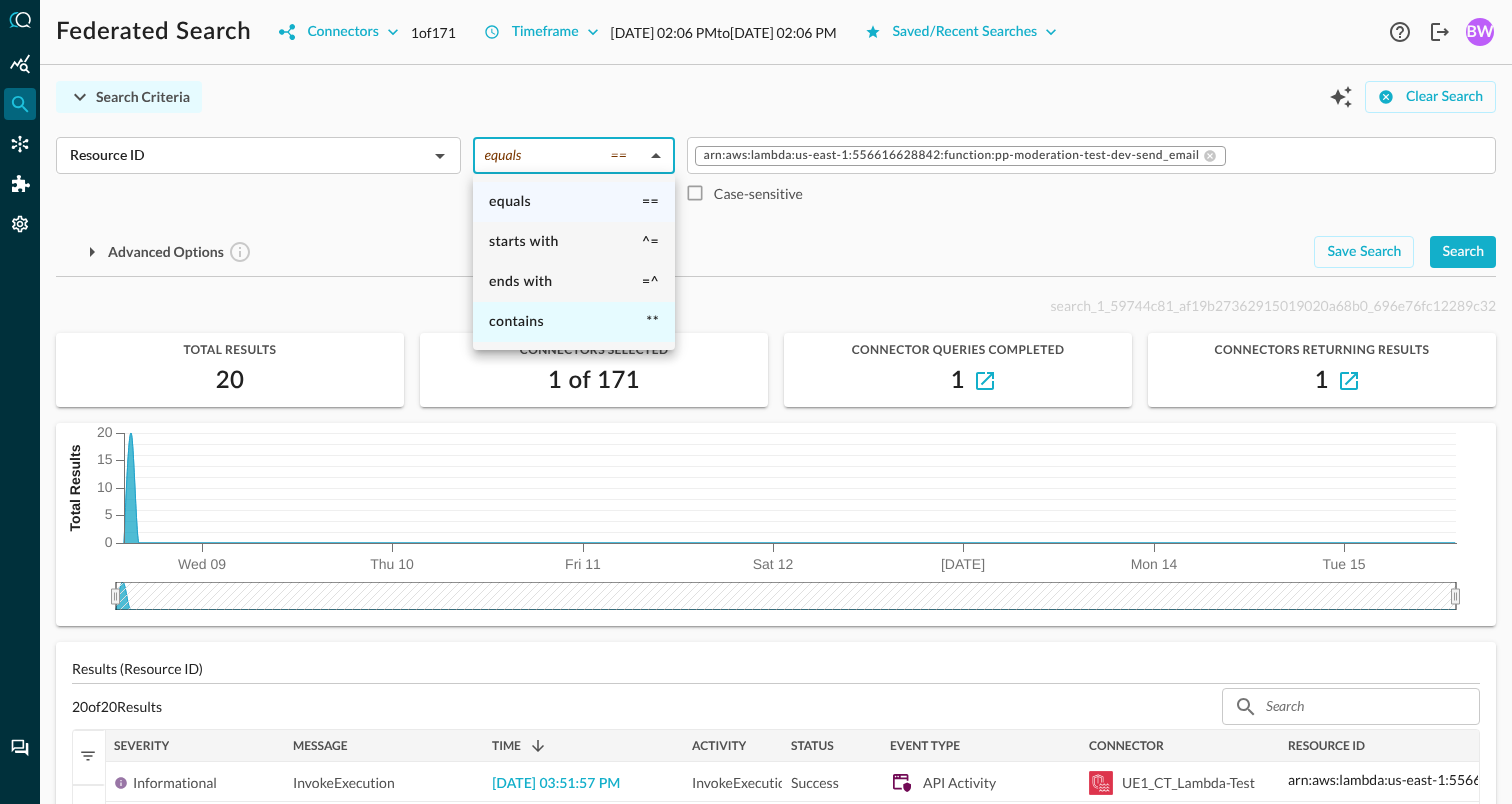 click on "contains **" at bounding box center (574, 322) 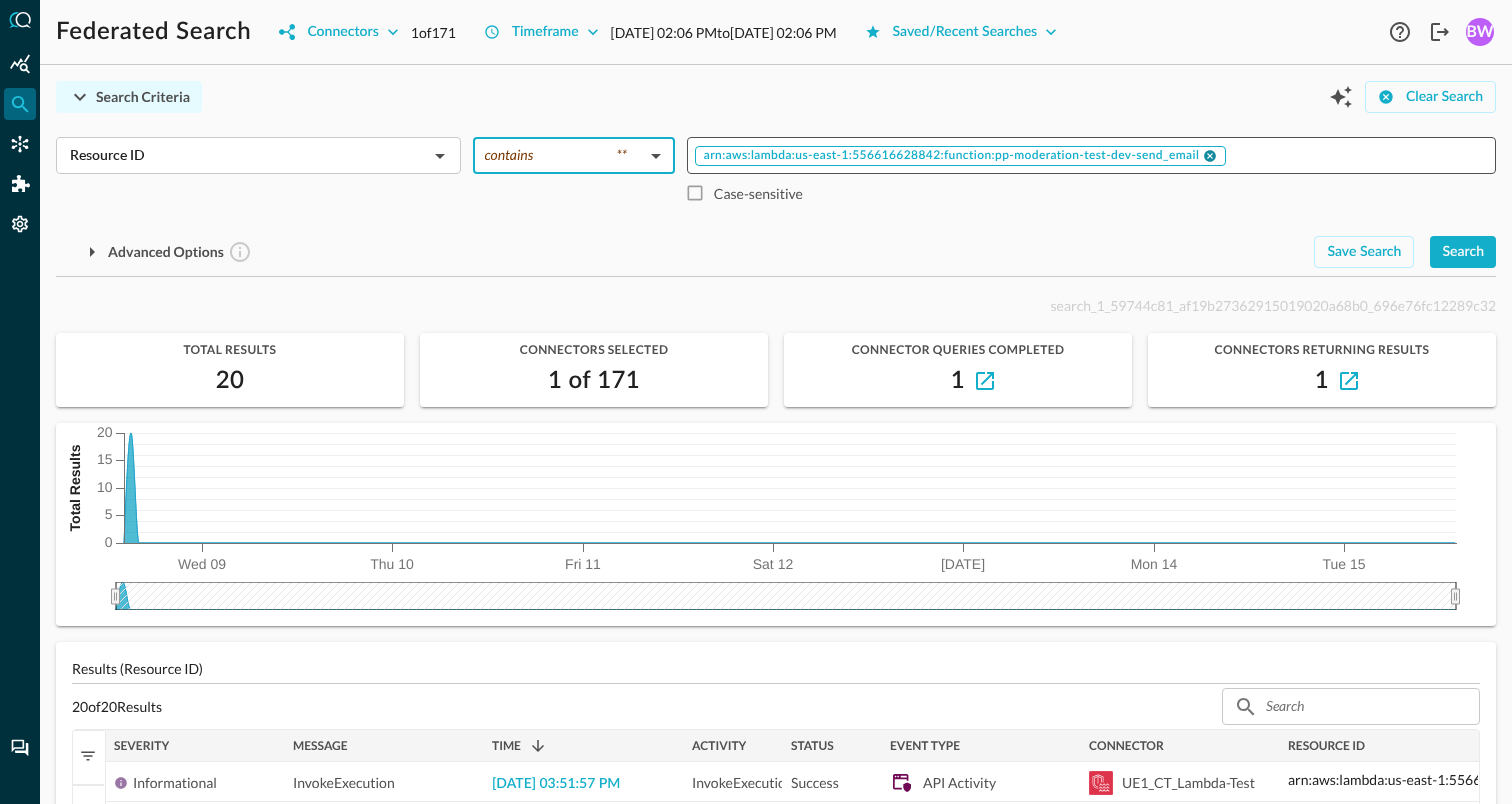 click 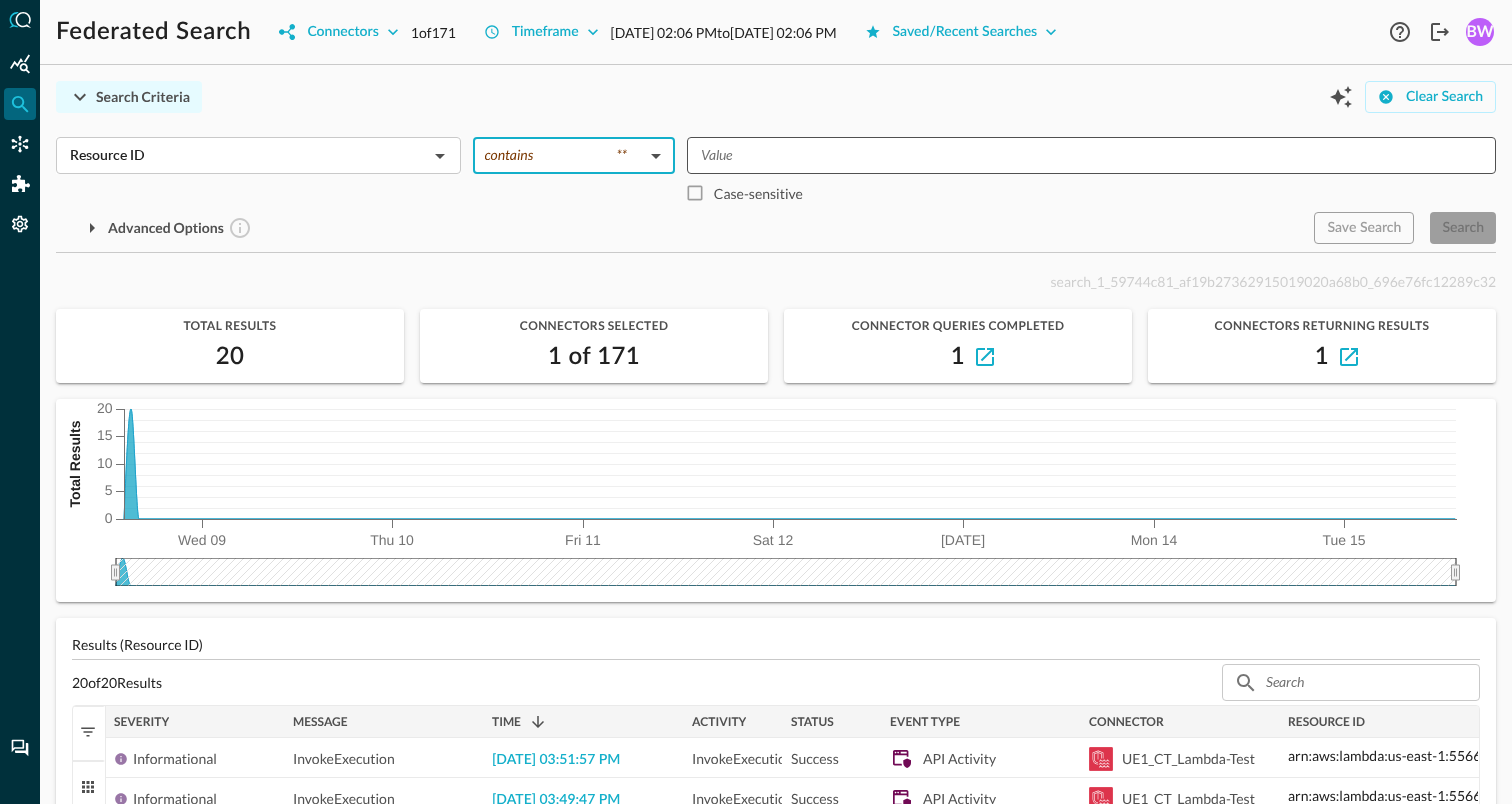 click at bounding box center (1090, 155) 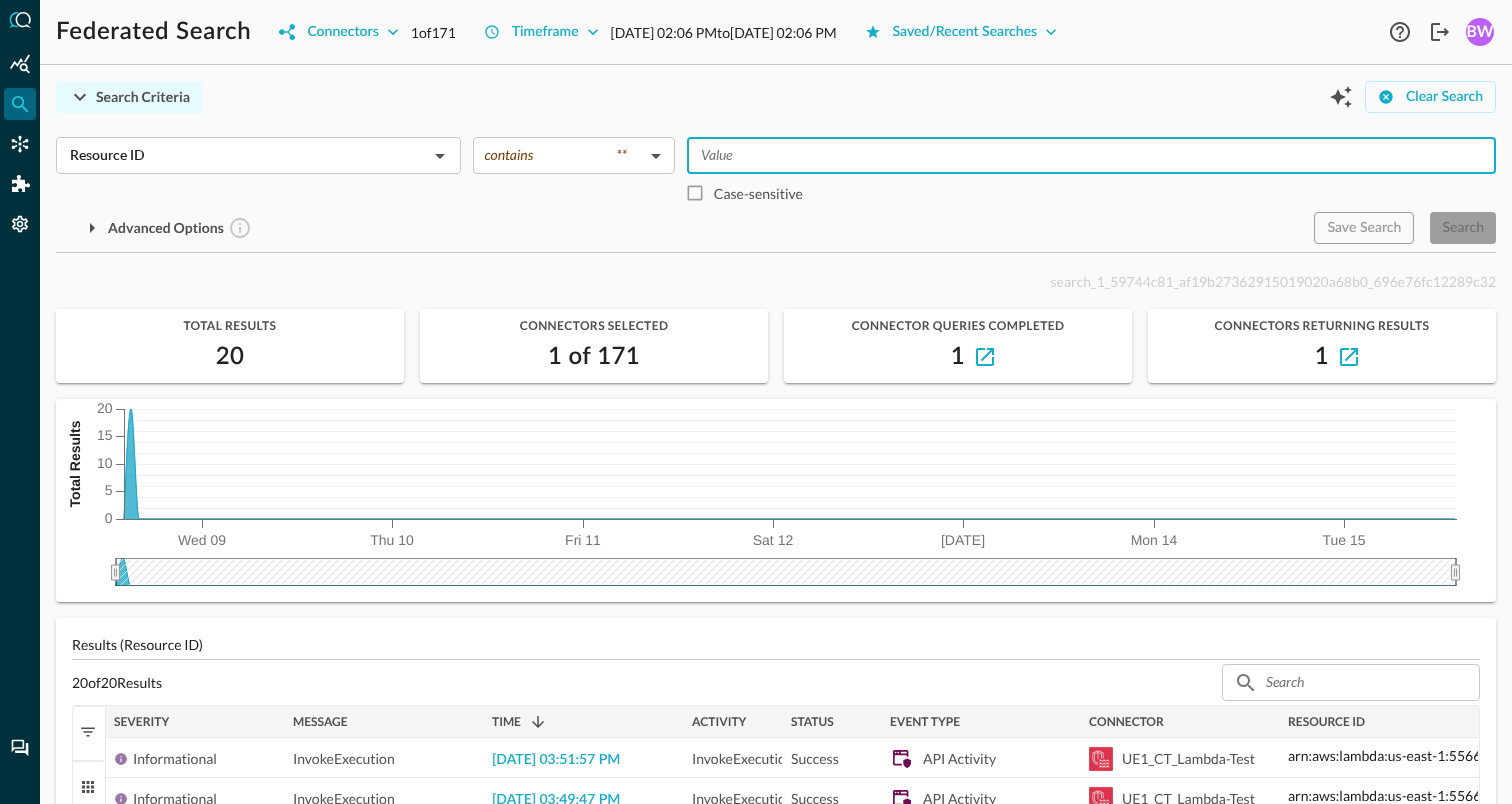 click at bounding box center [1090, 155] 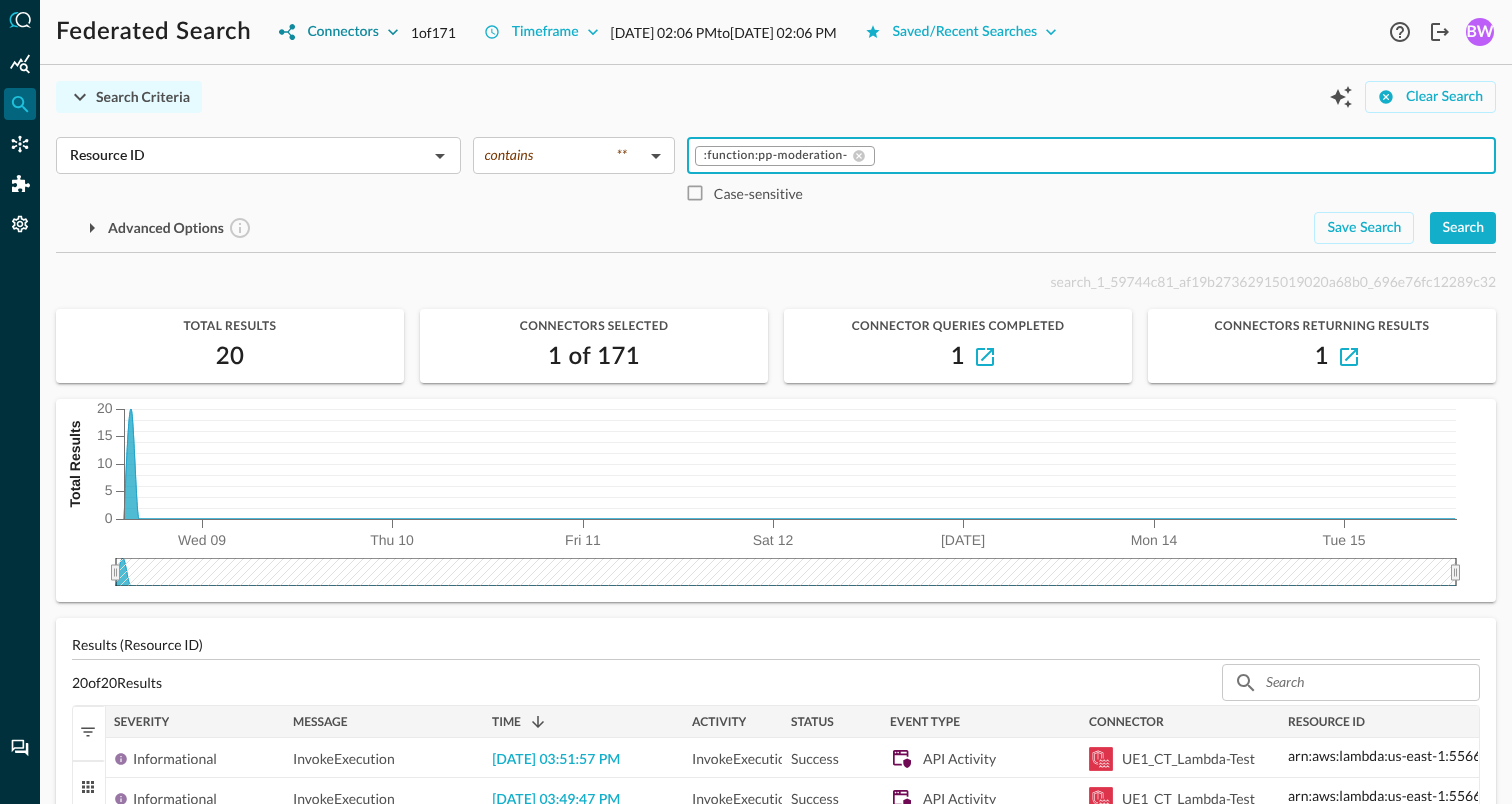 click 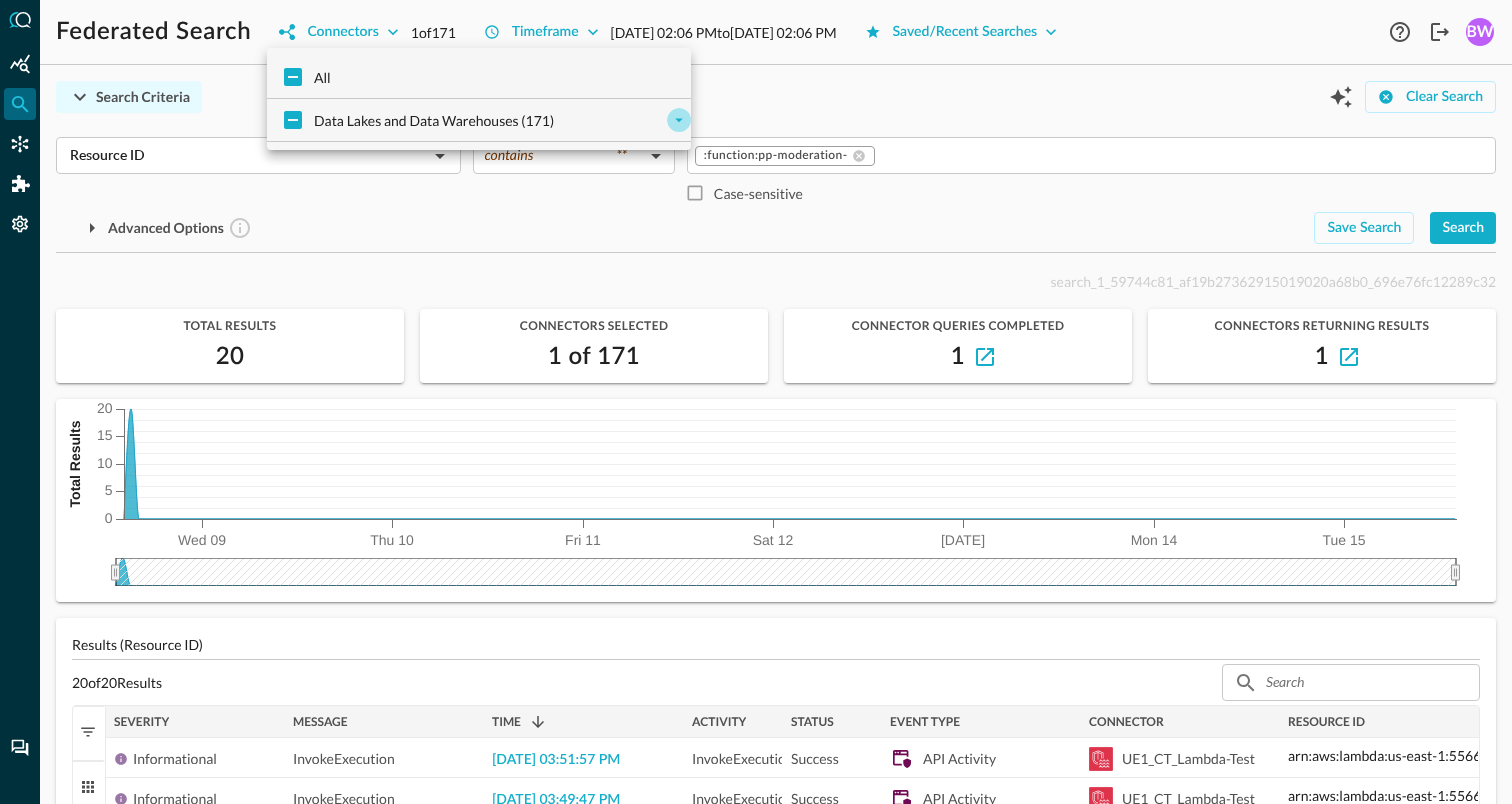 click 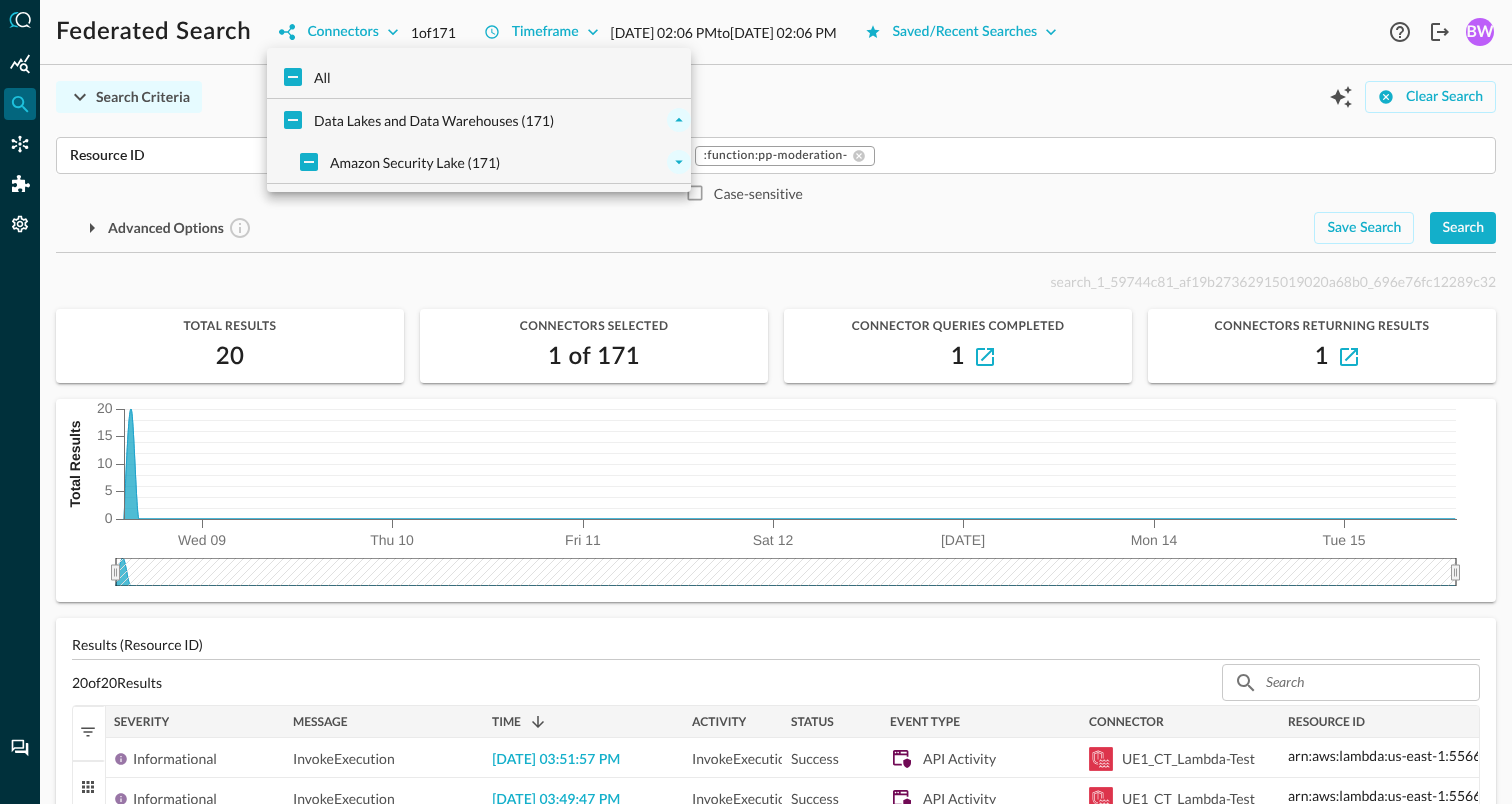 click 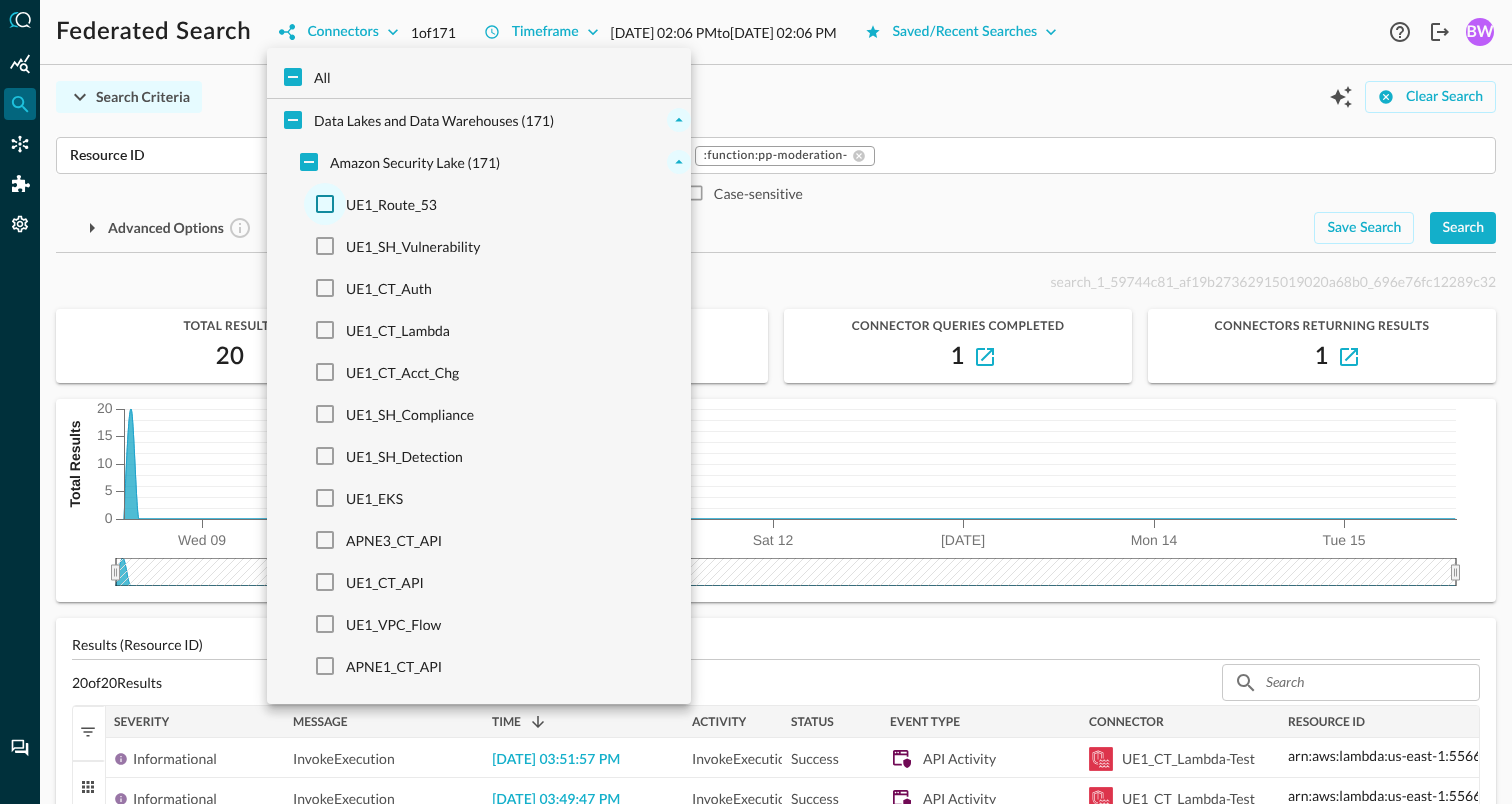click on "UE1_Route_53" at bounding box center [325, 204] 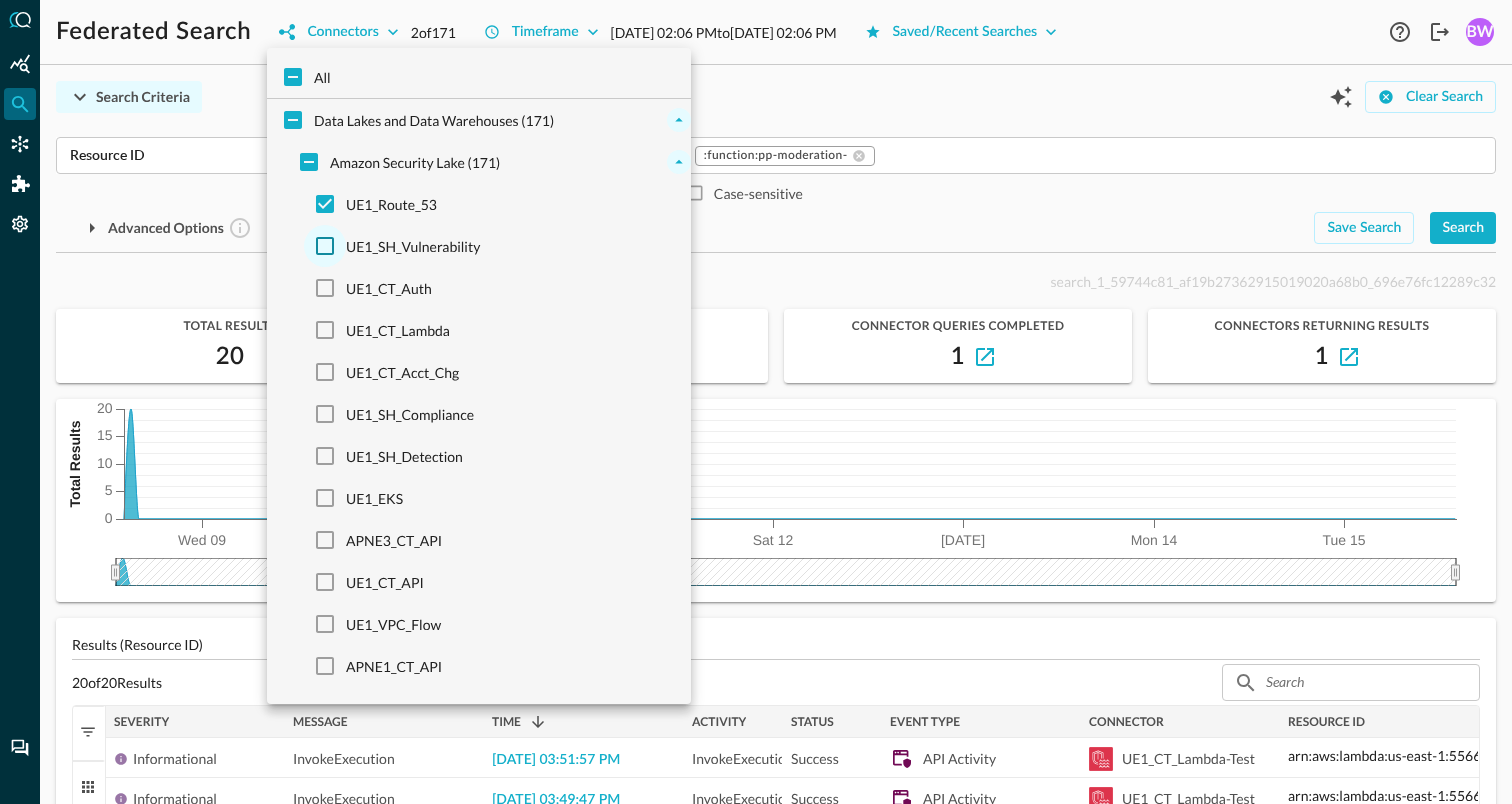 click on "UE1_SH_Vulnerability" at bounding box center (325, 246) 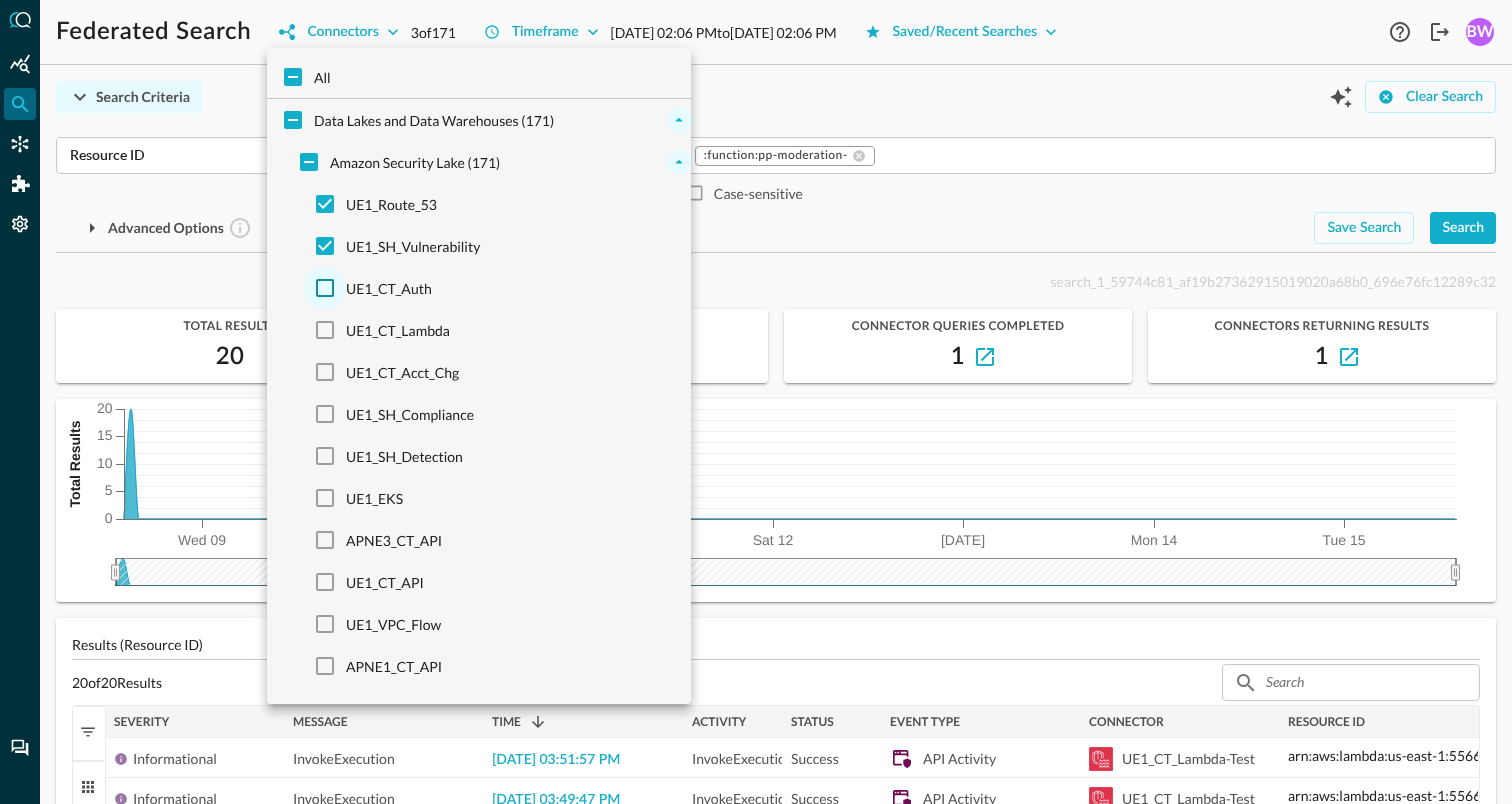 click on "UE1_CT_Auth" at bounding box center (325, 288) 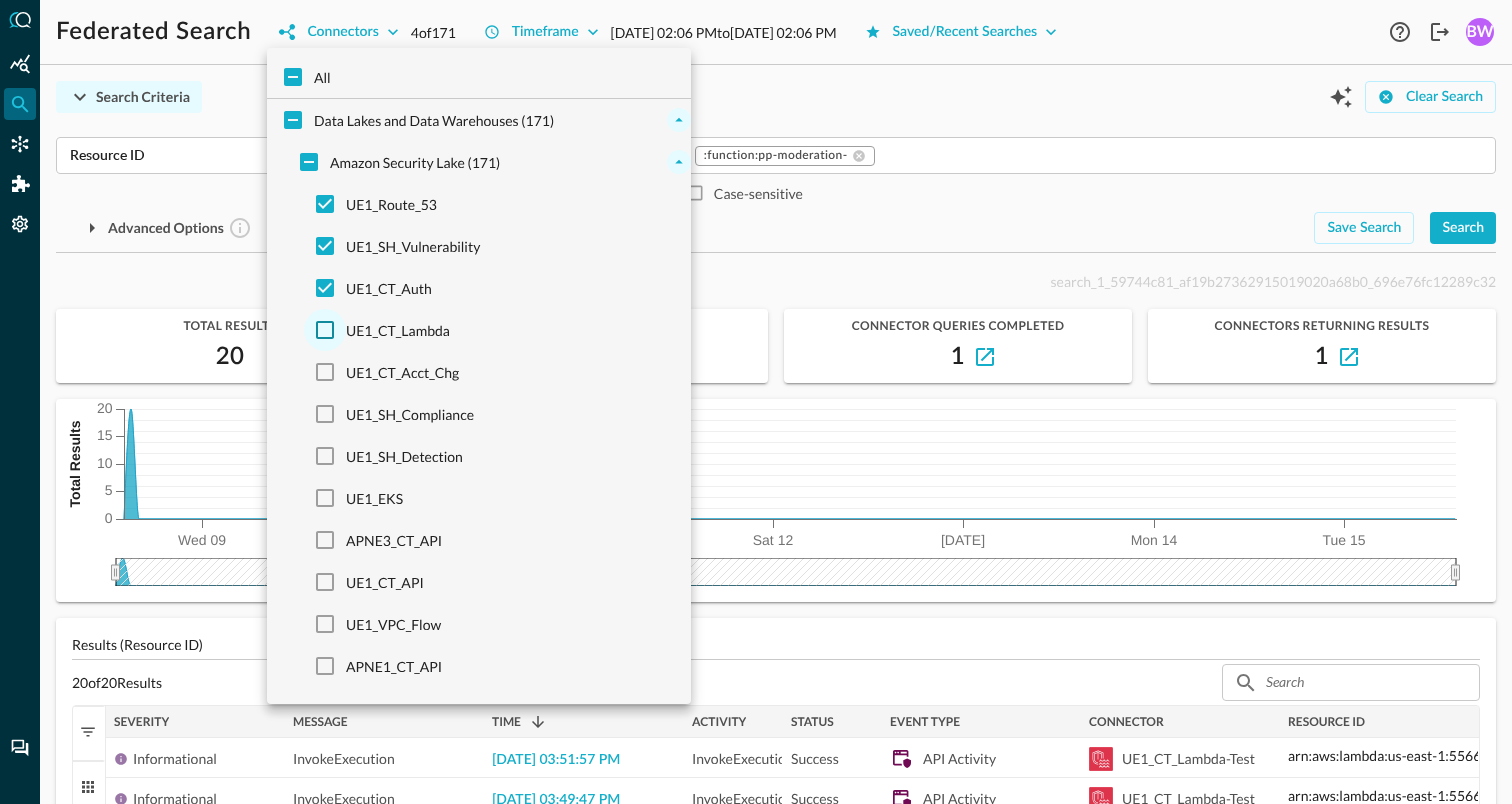 click on "UE1_CT_Lambda" at bounding box center (325, 330) 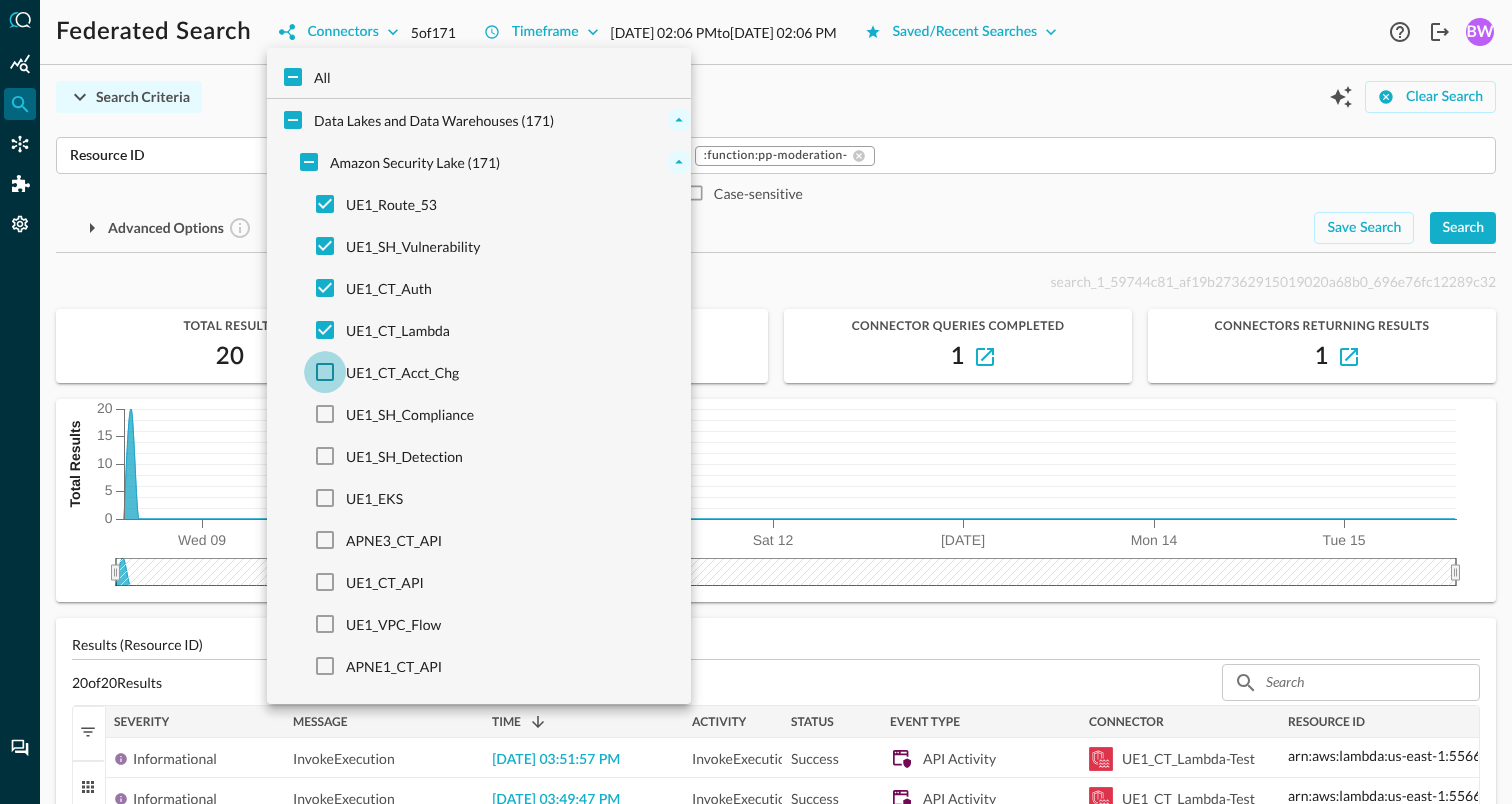 click on "UE1_CT_Acct_Chg" at bounding box center (325, 372) 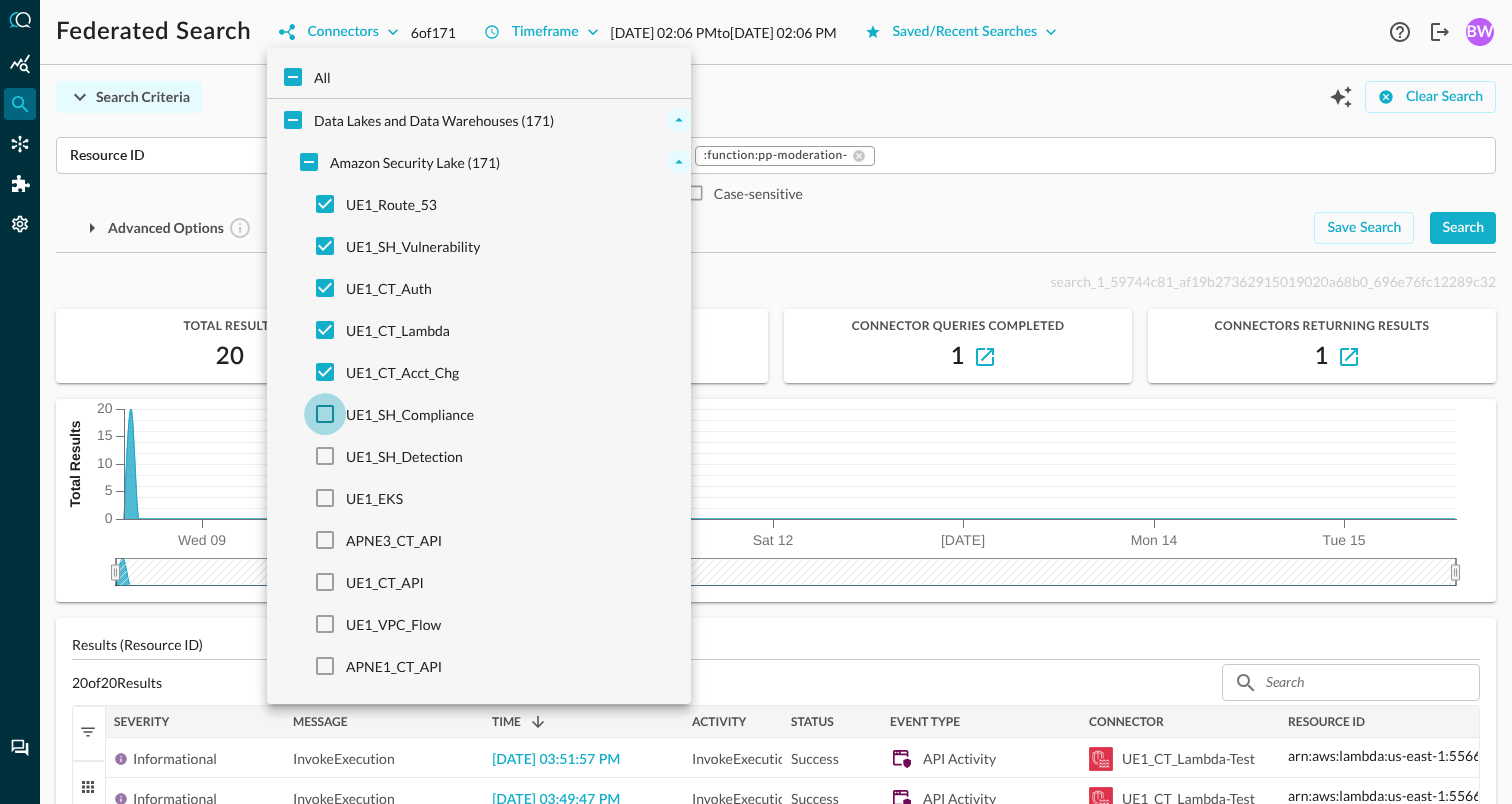 click on "UE1_SH_Compliance" at bounding box center (325, 414) 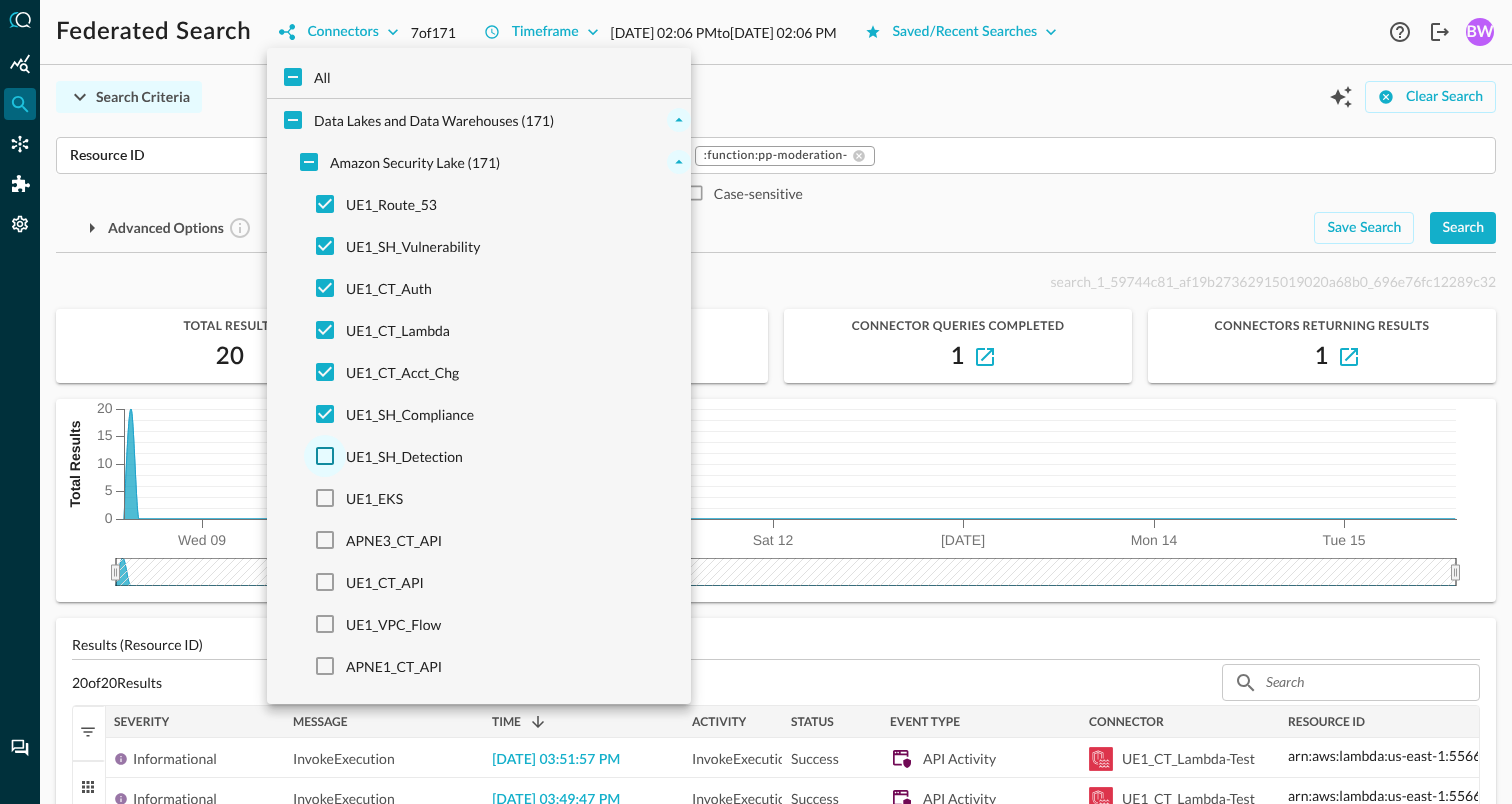 click on "UE1_SH_Detection" at bounding box center (325, 456) 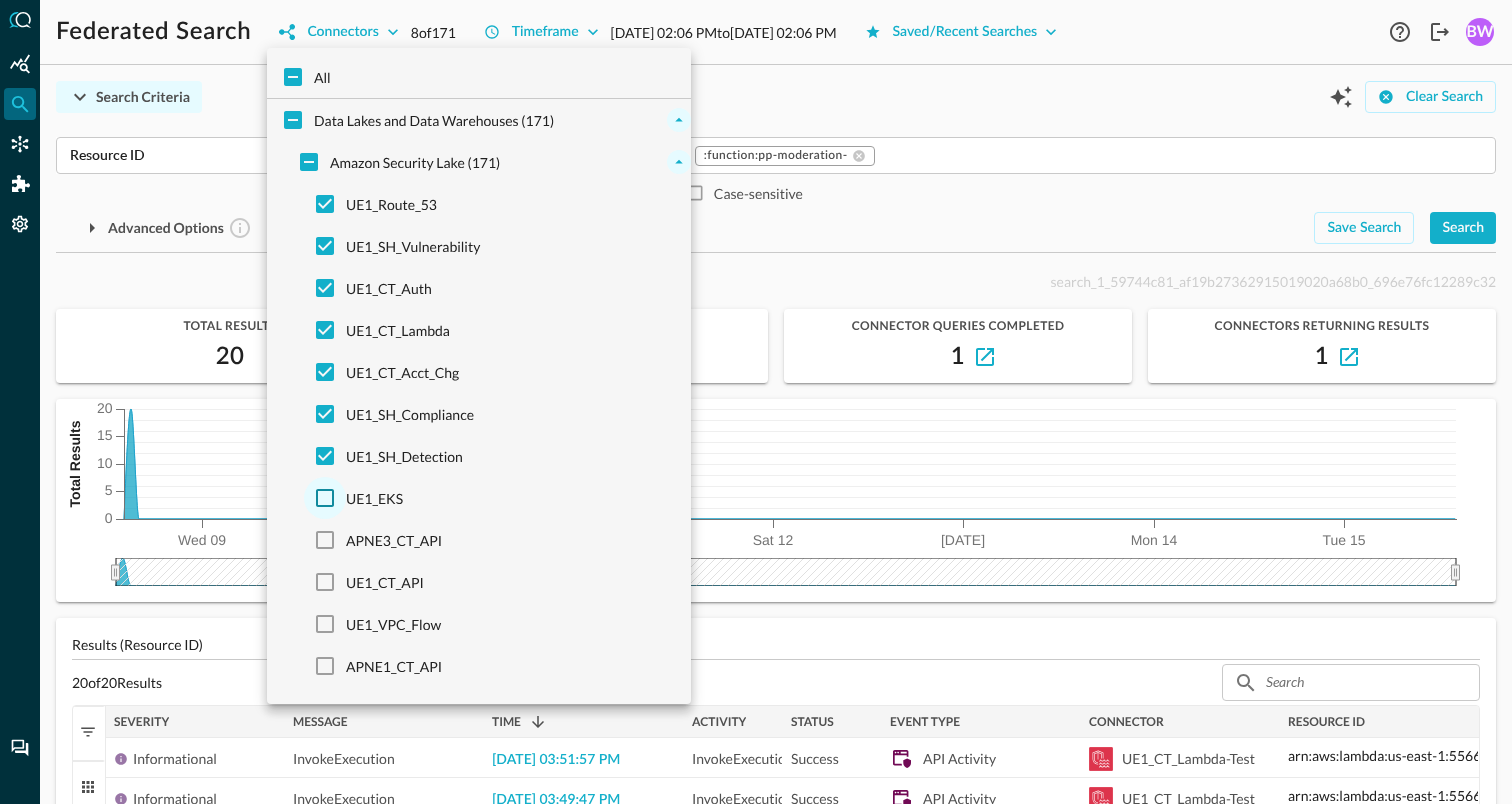 click on "UE1_EKS" at bounding box center (325, 498) 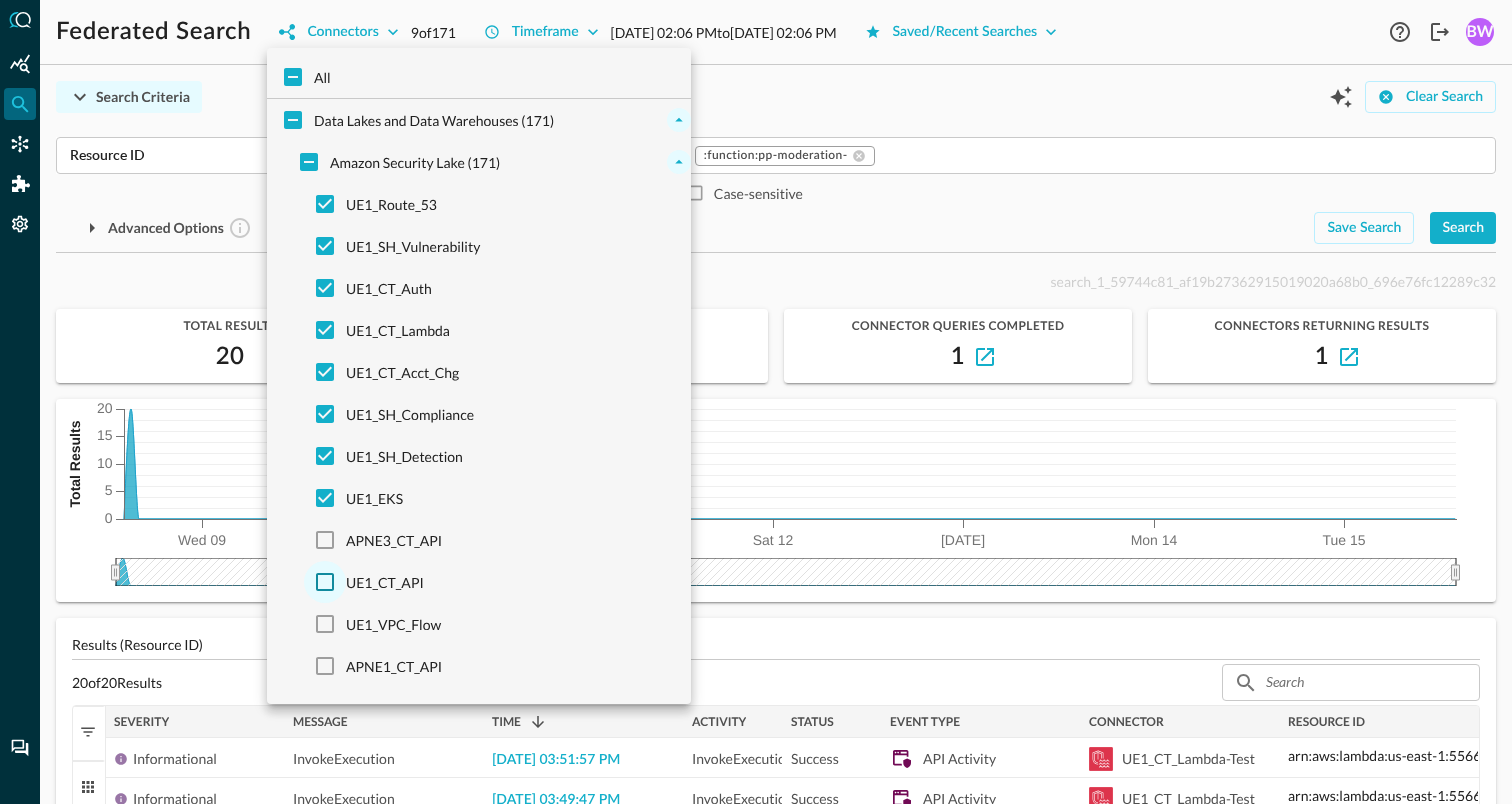 click on "UE1_CT_API" at bounding box center [325, 582] 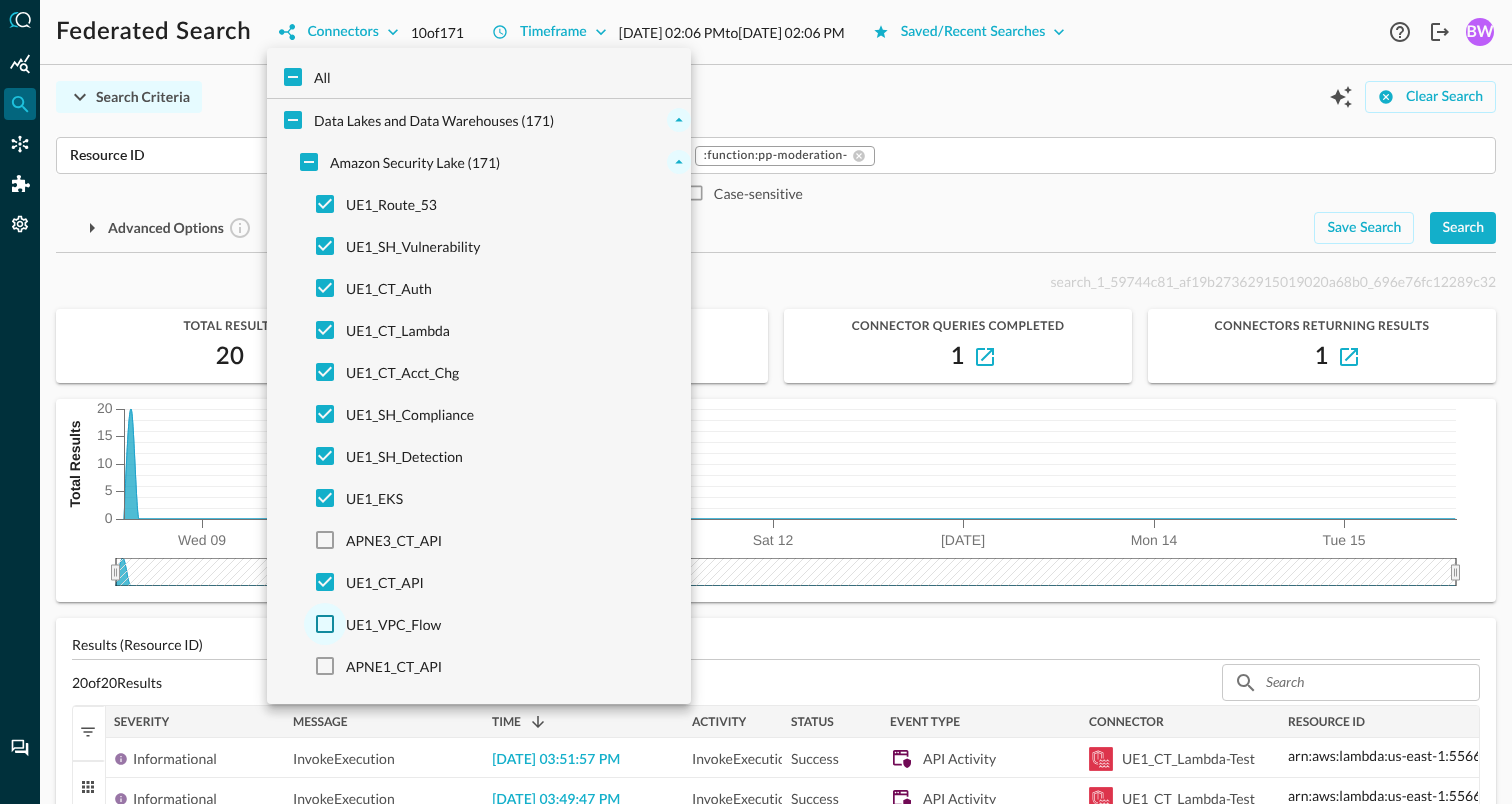 click on "UE1_VPC_Flow" at bounding box center (325, 624) 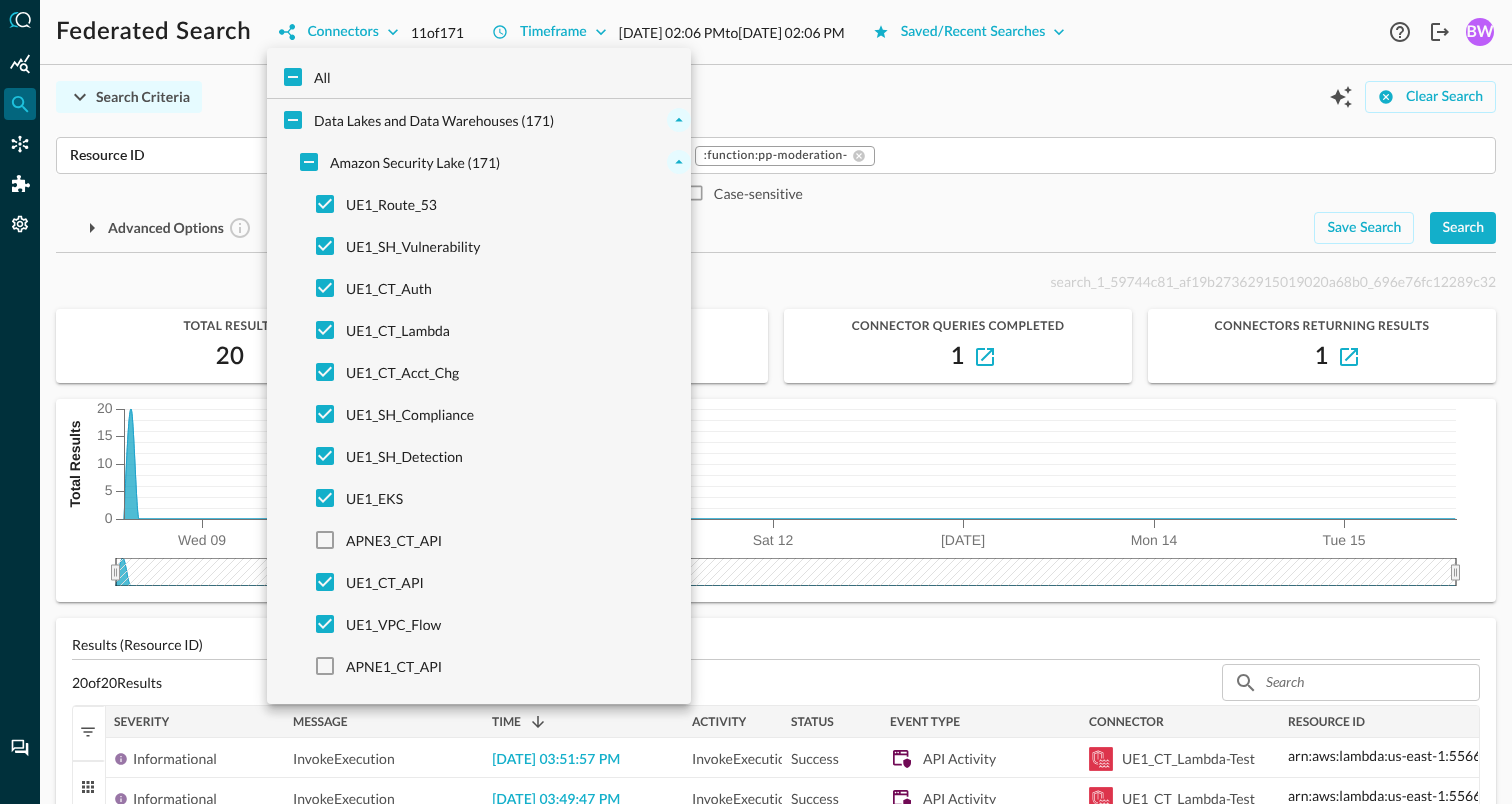 click at bounding box center (756, 402) 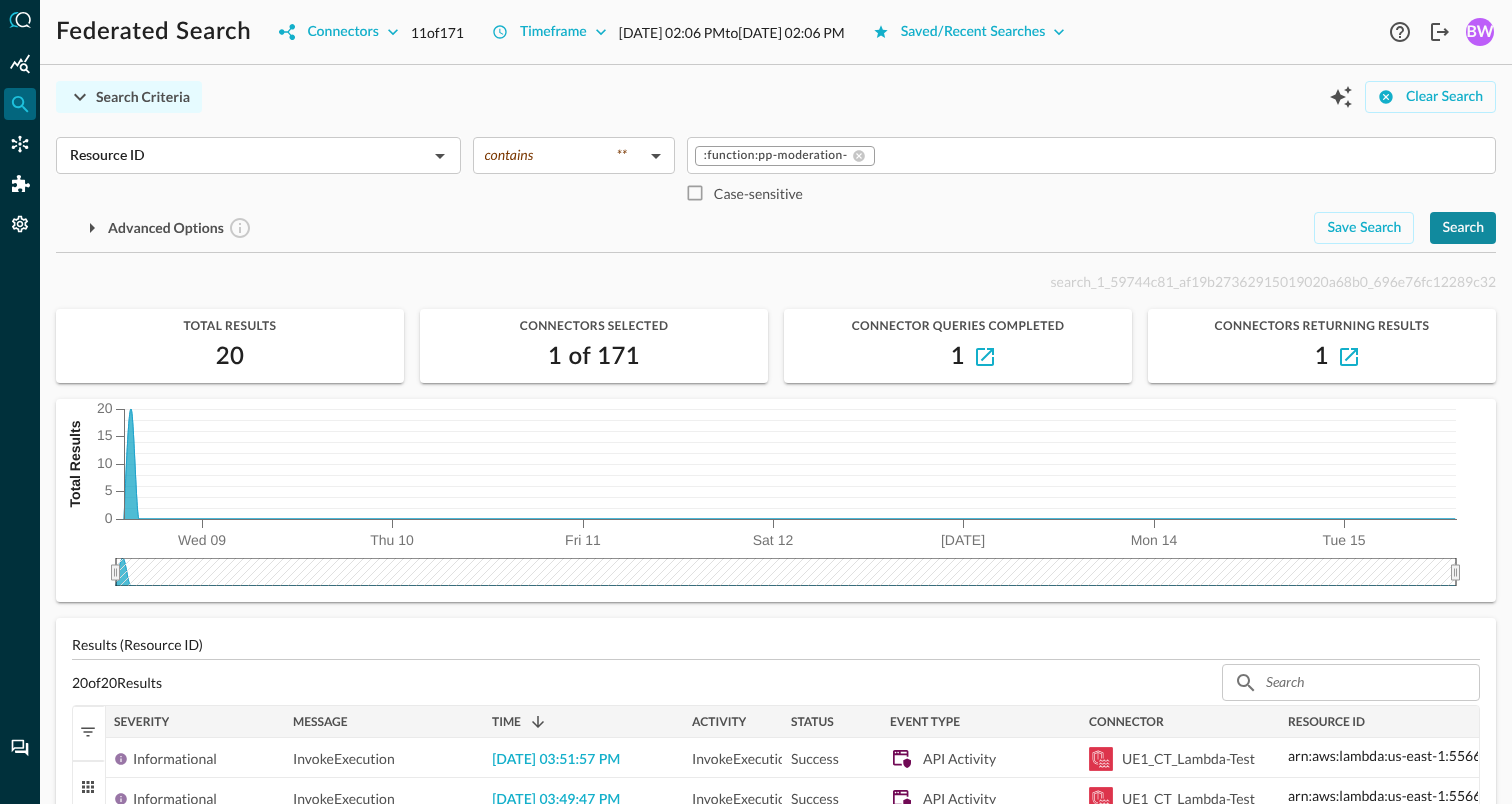 click on "Search" at bounding box center [1463, 228] 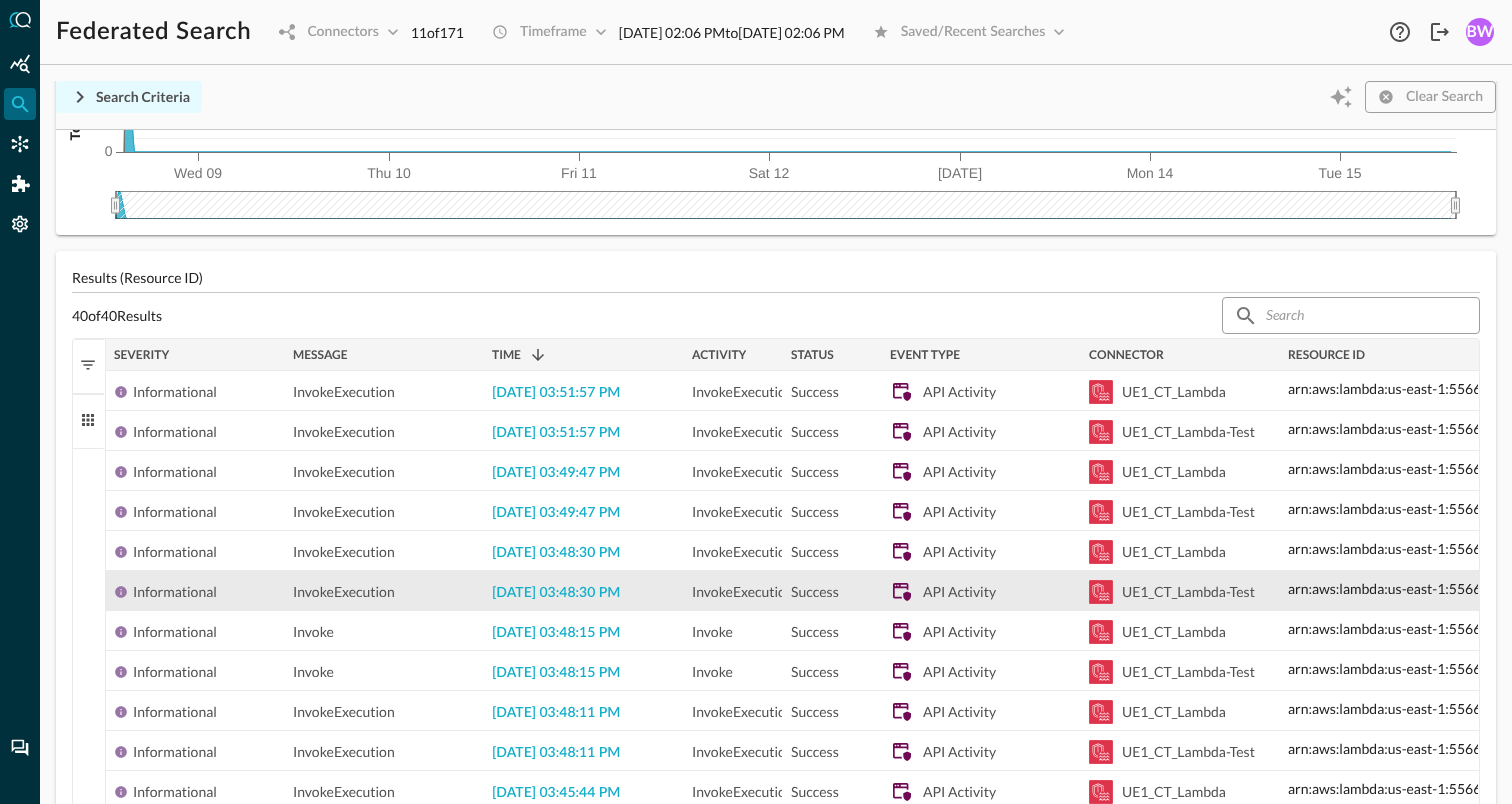 scroll, scrollTop: 0, scrollLeft: 0, axis: both 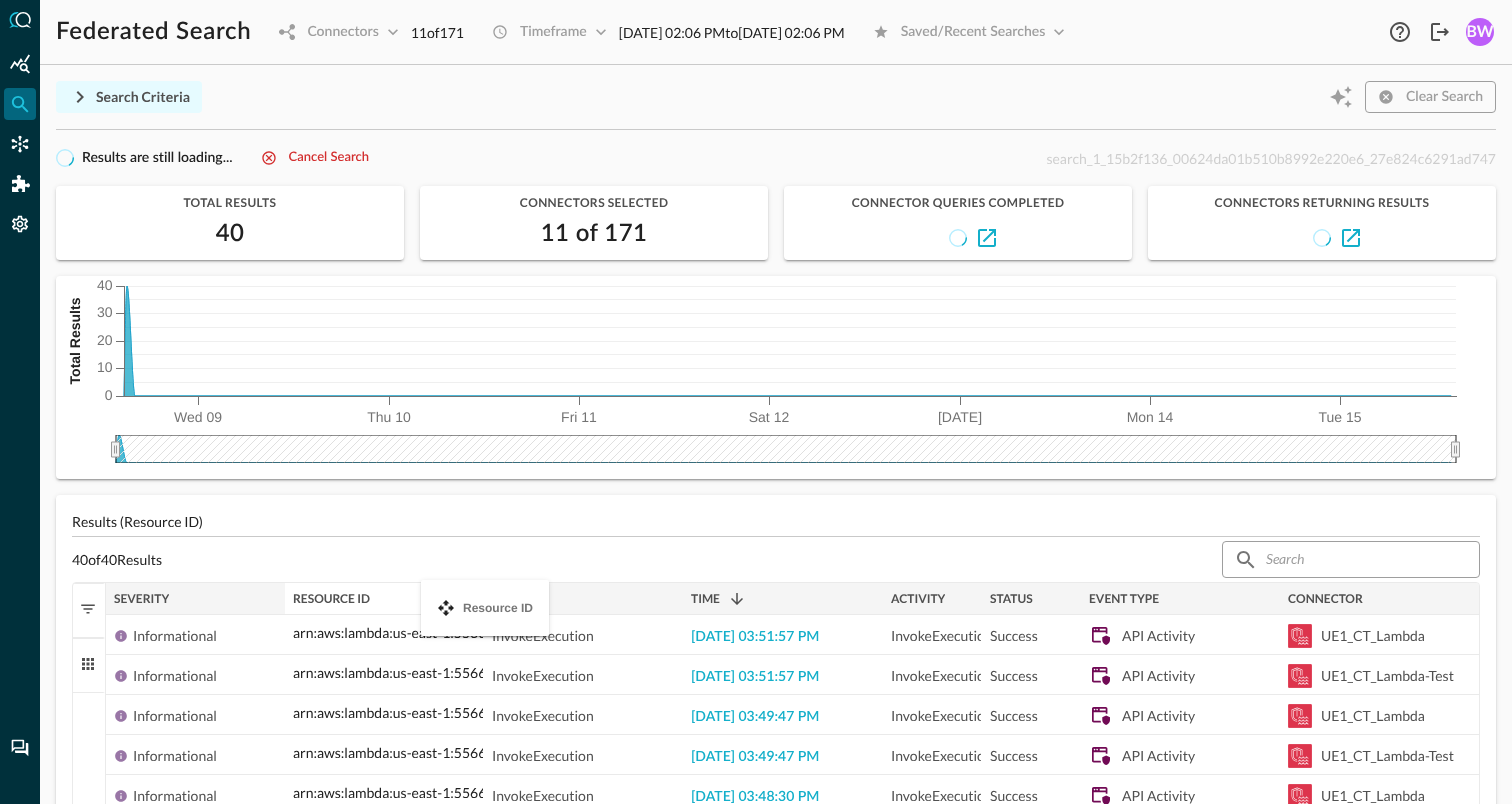 drag, startPoint x: 1397, startPoint y: 595, endPoint x: 430, endPoint y: 592, distance: 967.00464 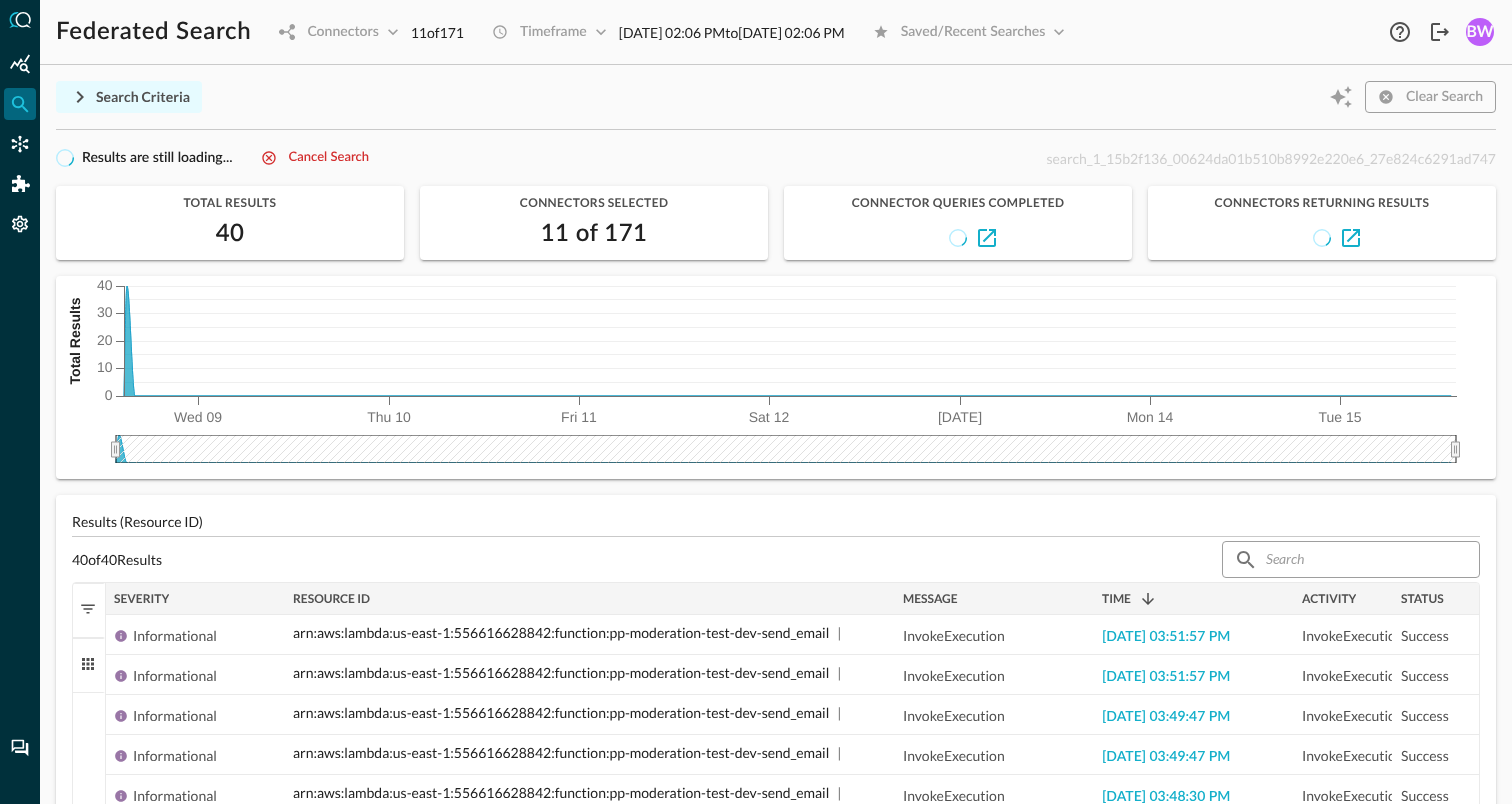 drag, startPoint x: 480, startPoint y: 598, endPoint x: 891, endPoint y: 606, distance: 411.07785 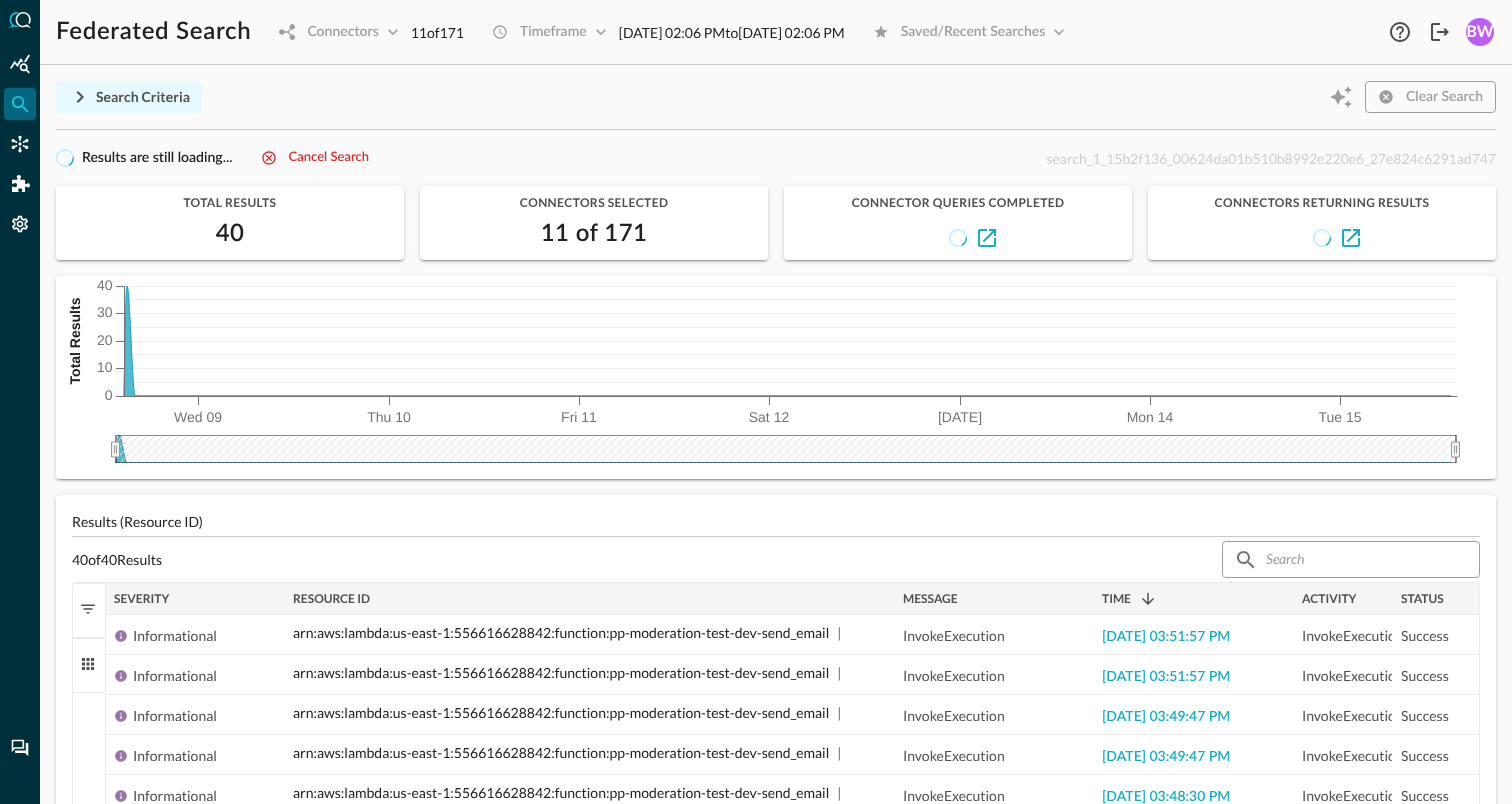click at bounding box center [894, 599] 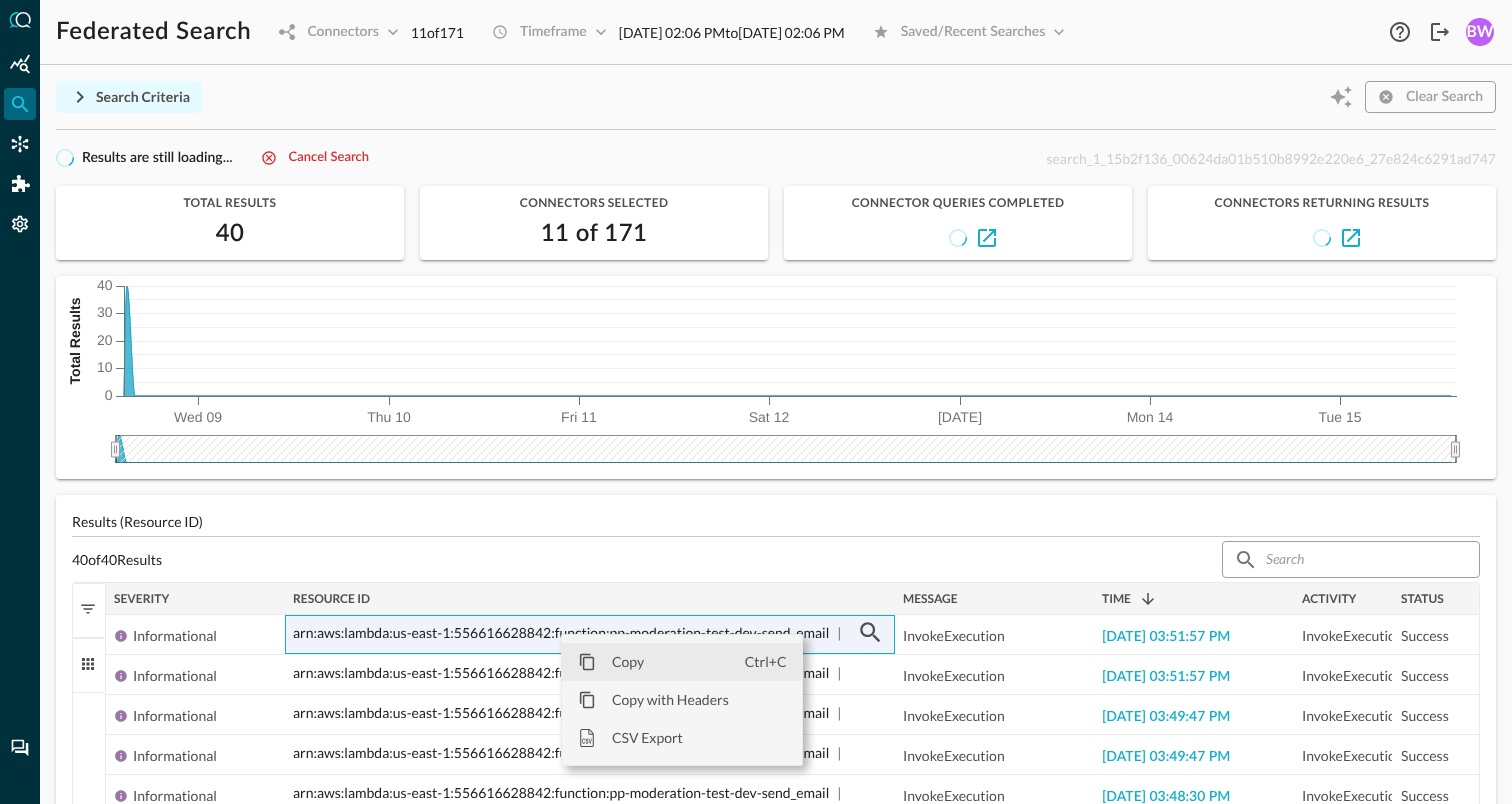 click on "Copy" at bounding box center [670, 662] 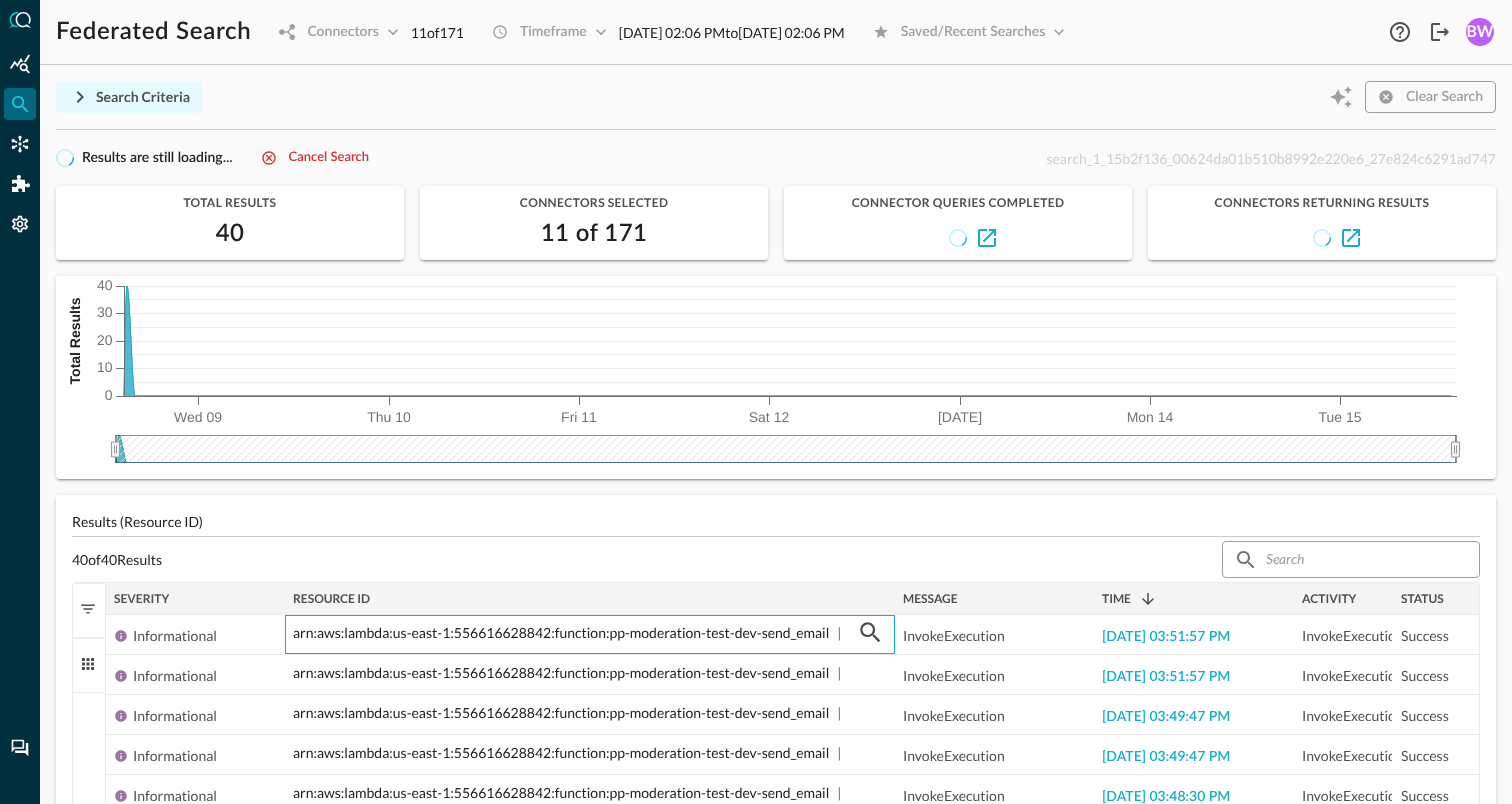 click 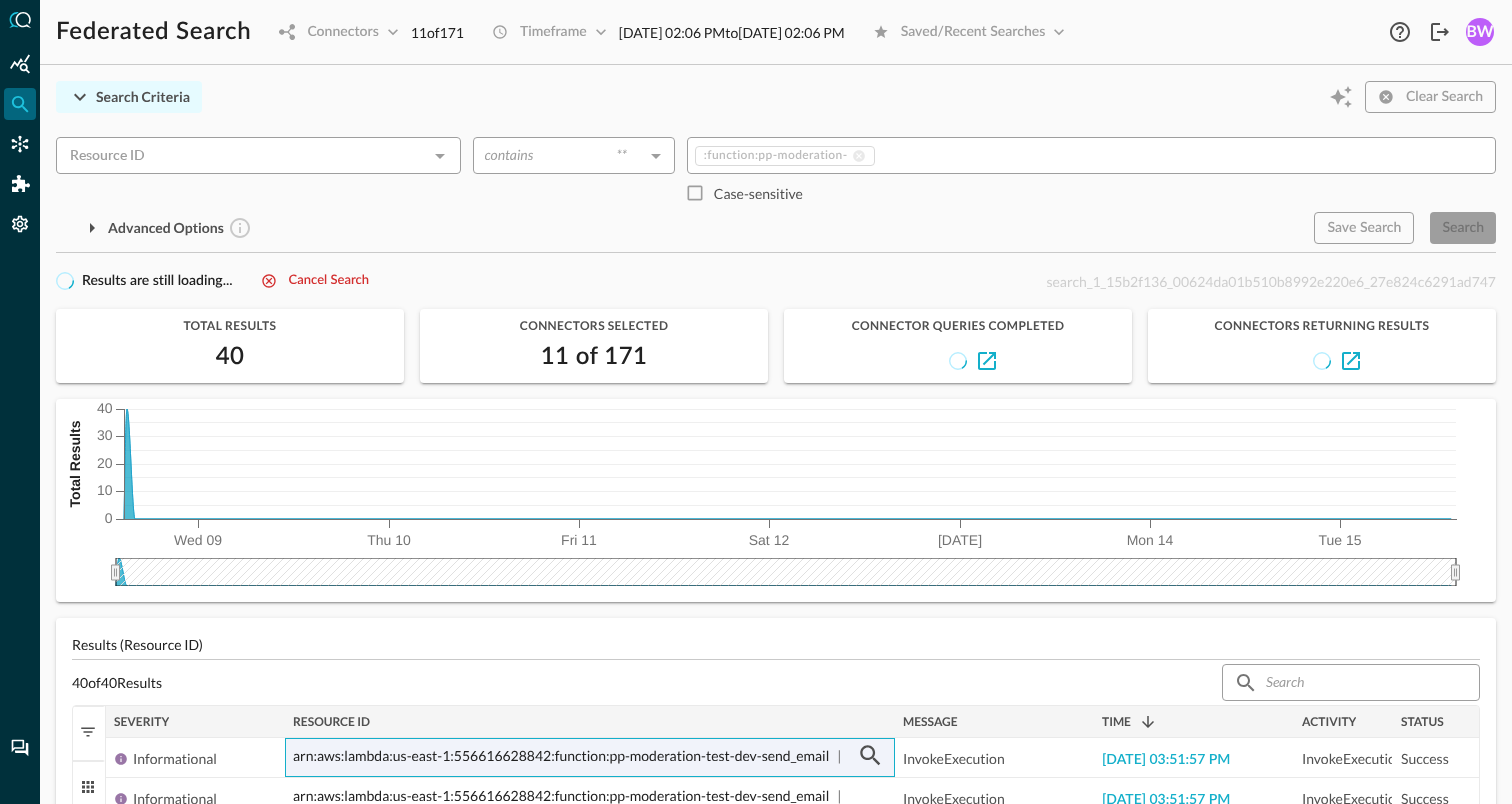 click on "Cancel search" at bounding box center [315, 281] 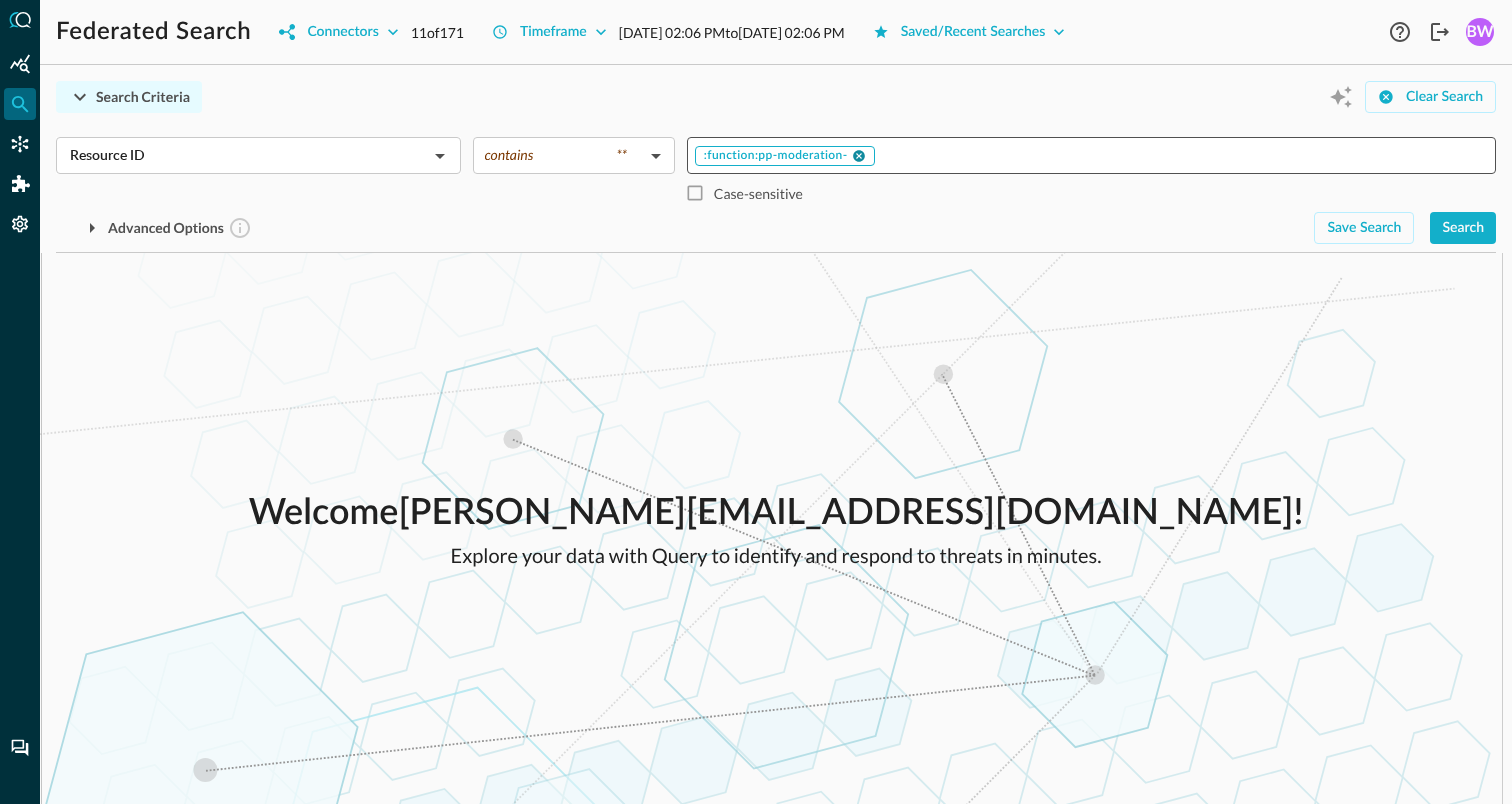 click 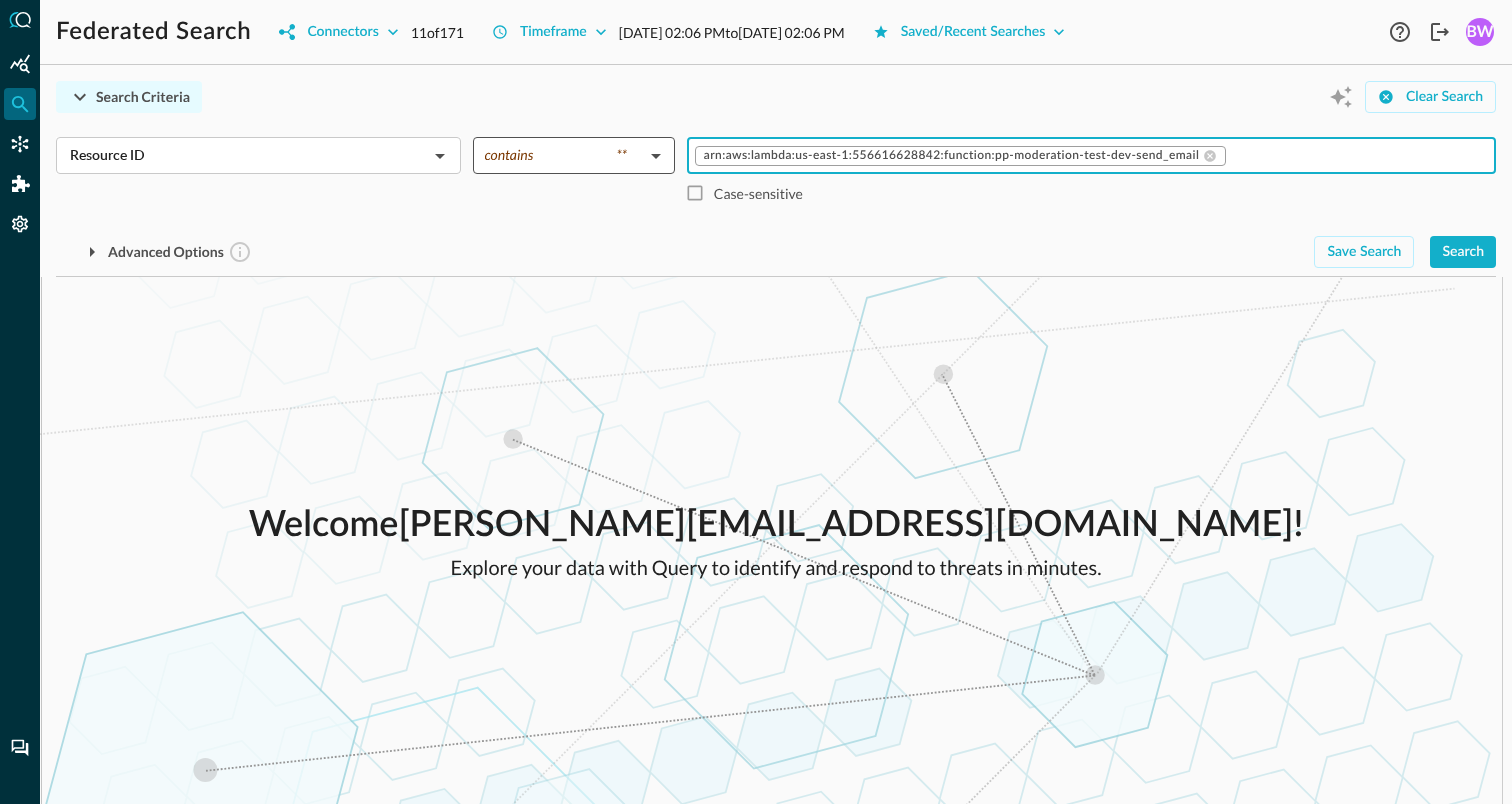 click on "Federated Search Connectors 11  of  171 Timeframe Jul 08, 2025 02:06 PM  to  Jul 15, 2025 02:06 PM Saved/Recent Searches Help Logout BW Search Criteria Clear Search Resource ID ​ contains ** contains ​ arn:aws:lambda:us-east-1:556616628842:function:pp-moderation-test-dev-send_email ​ Case-sensitive Advanced Options Save Search Search Which Events are you interested in? All Events Account Change API Activity Authentication Compliance Finding Detection Finding DNS Activity Network Activity View Related Record Types API Activity API Details Actor Cloud Destination Endpoint HTTP Request Metadata Observables Policy Resources Array Source Endpoint Welcome  brian.way+bam@secdataops.com ! Explore your data with Query to identify and respond to threats in minutes.
40" at bounding box center [756, 402] 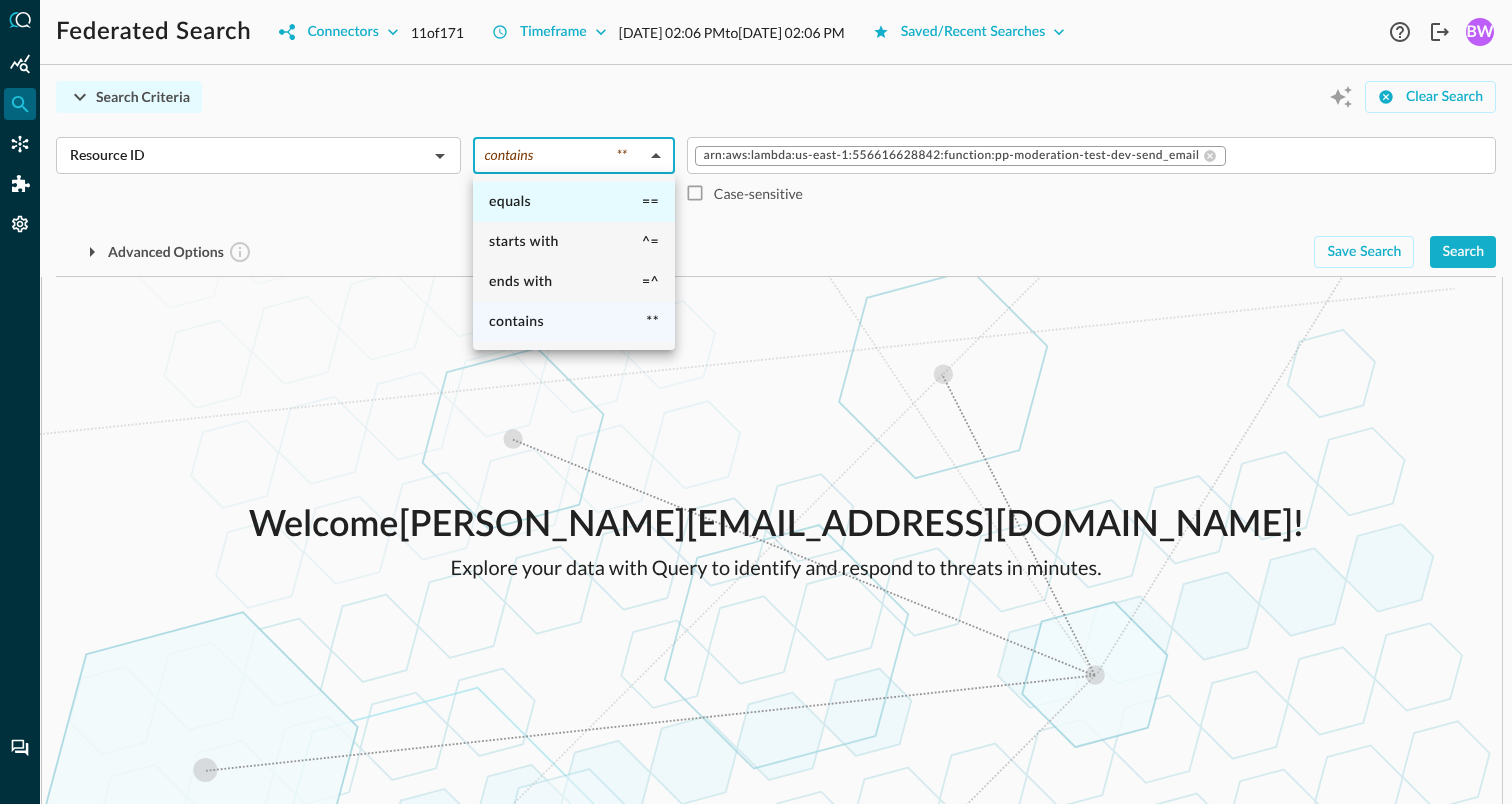 click on "equals ==" at bounding box center (574, 202) 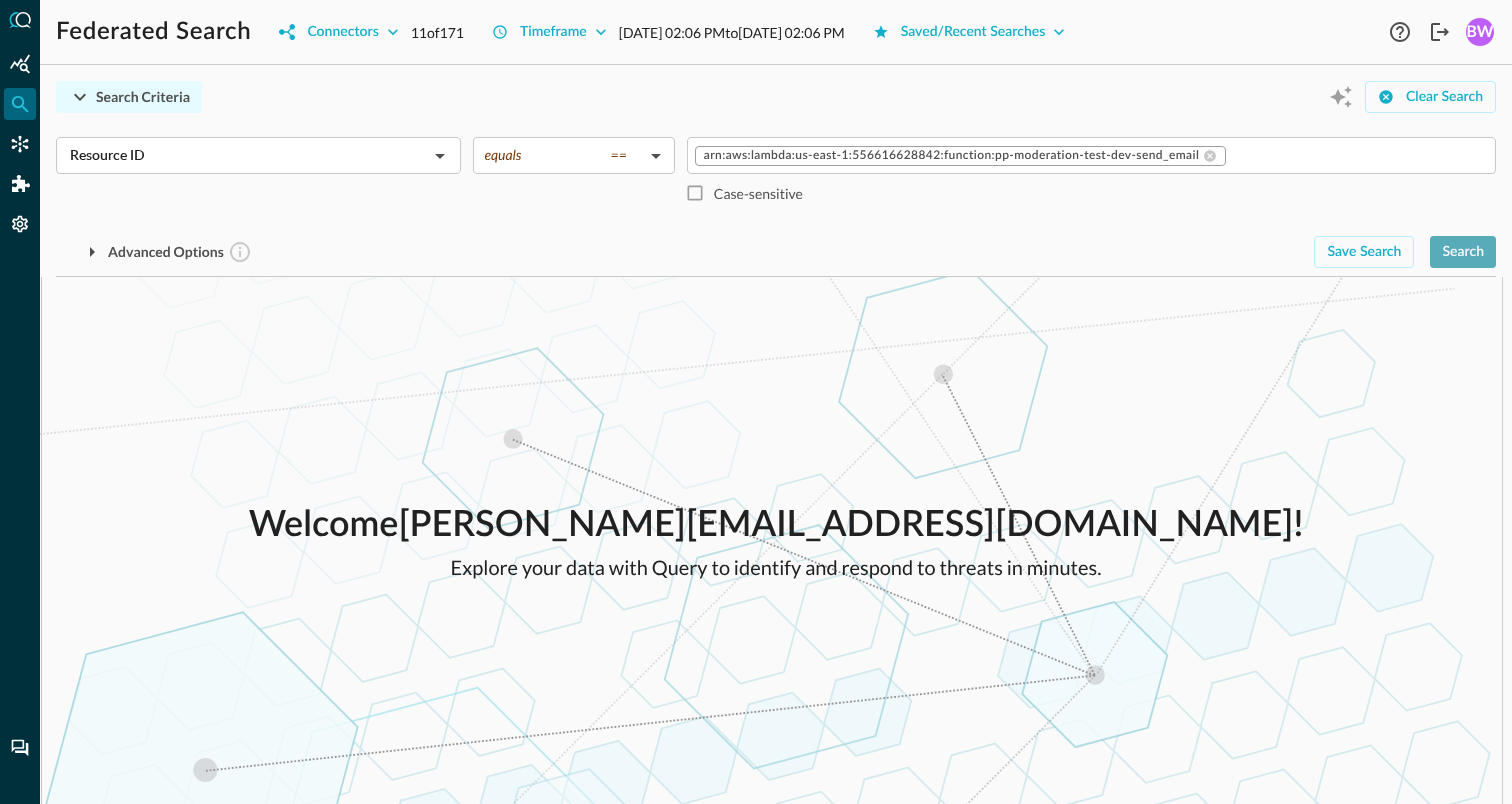click on "Search" at bounding box center (1463, 252) 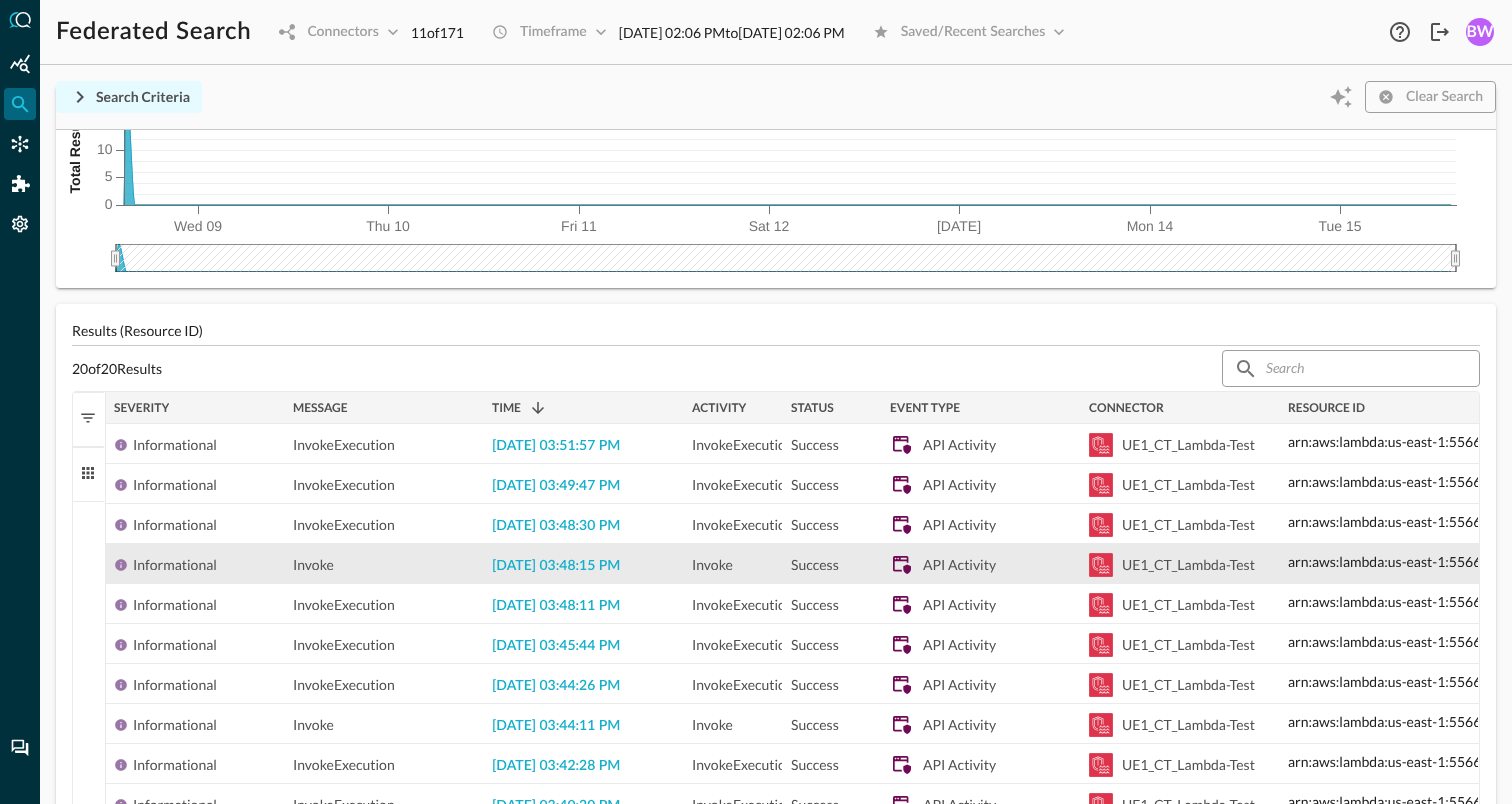 scroll, scrollTop: 178, scrollLeft: 0, axis: vertical 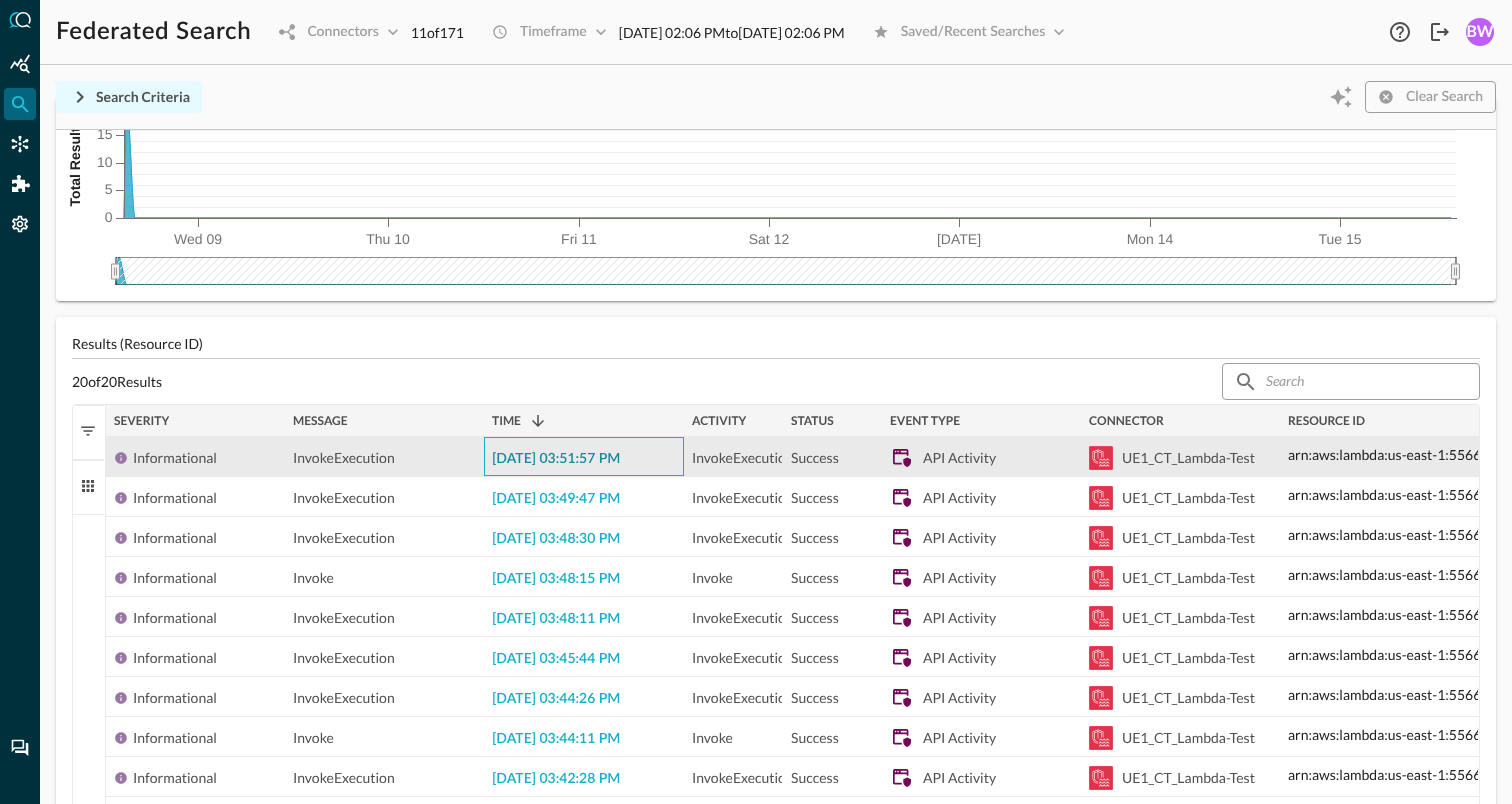 click on "2025-07-08 03:51:57 PM" at bounding box center [556, 459] 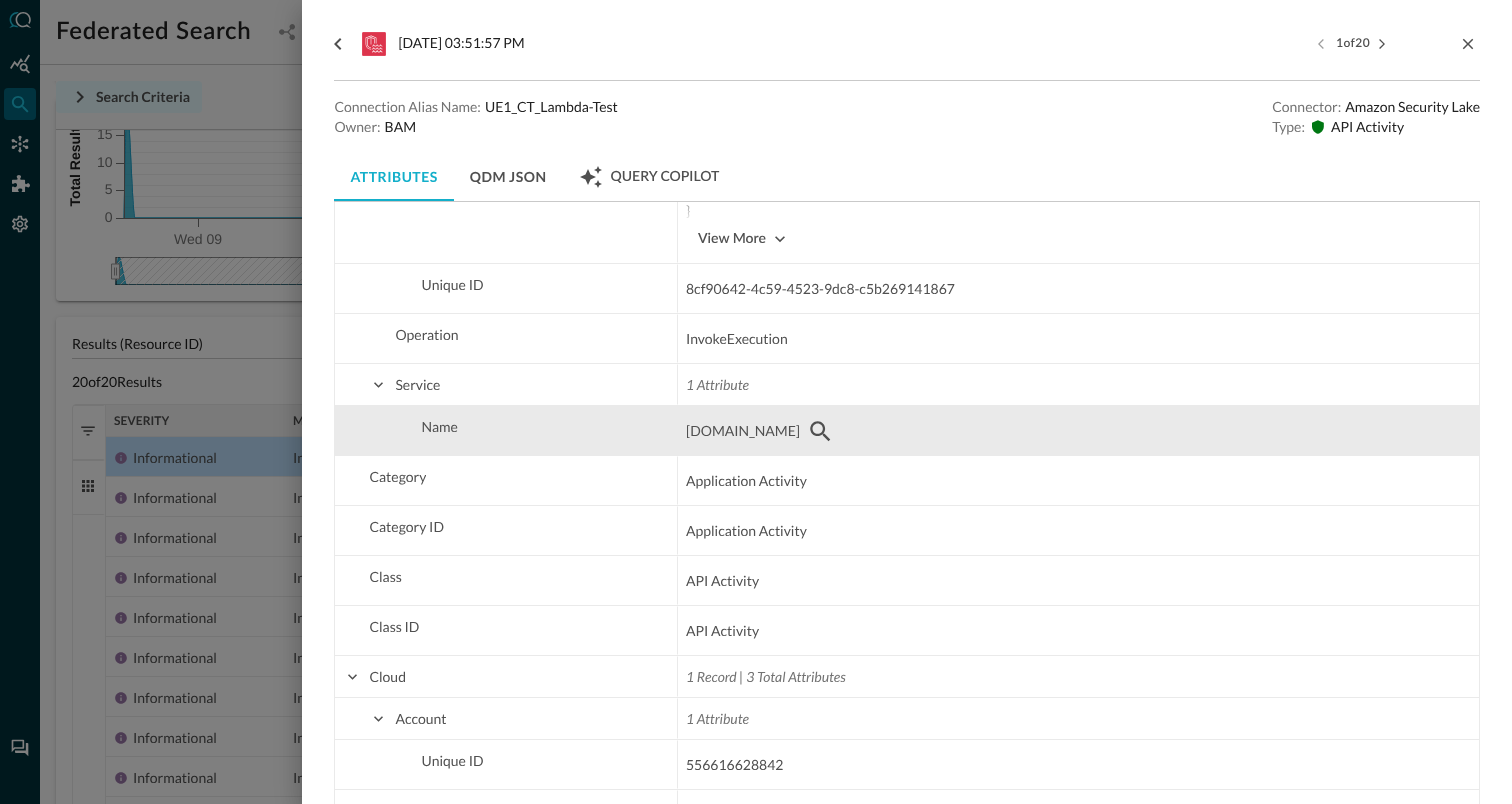 scroll, scrollTop: 590, scrollLeft: 0, axis: vertical 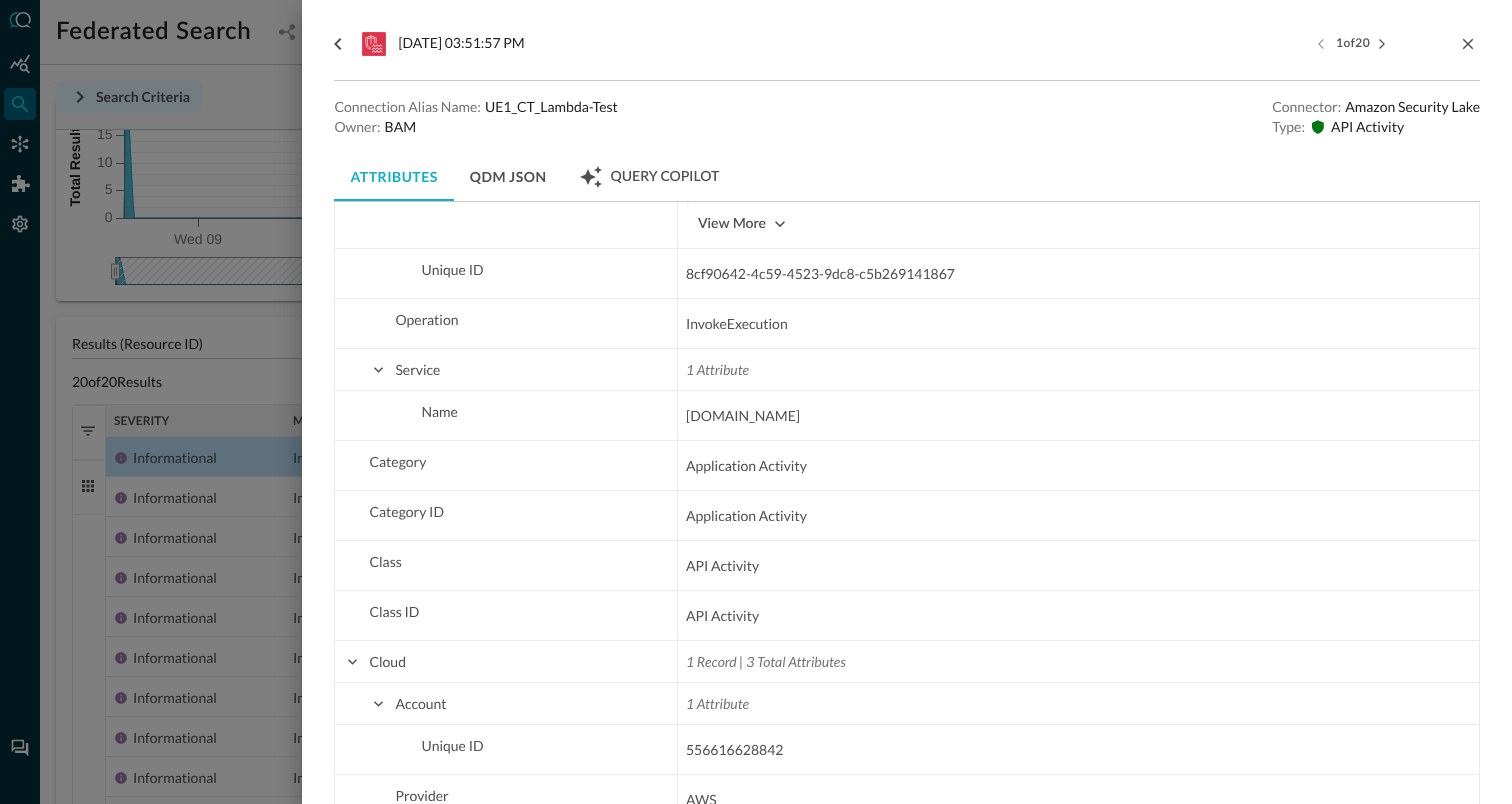 click on "QDM JSON" at bounding box center [508, 177] 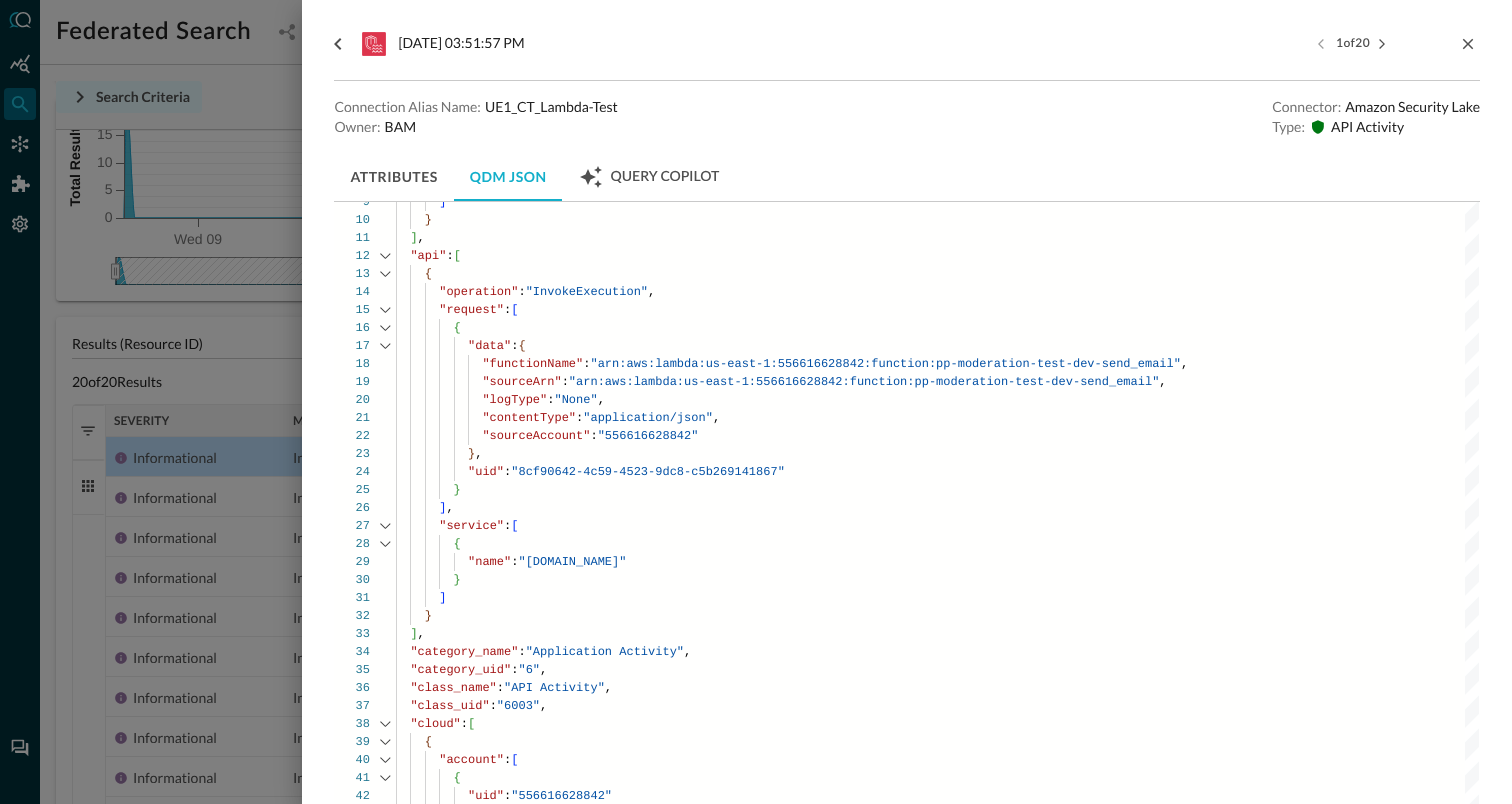 scroll, scrollTop: 217, scrollLeft: 0, axis: vertical 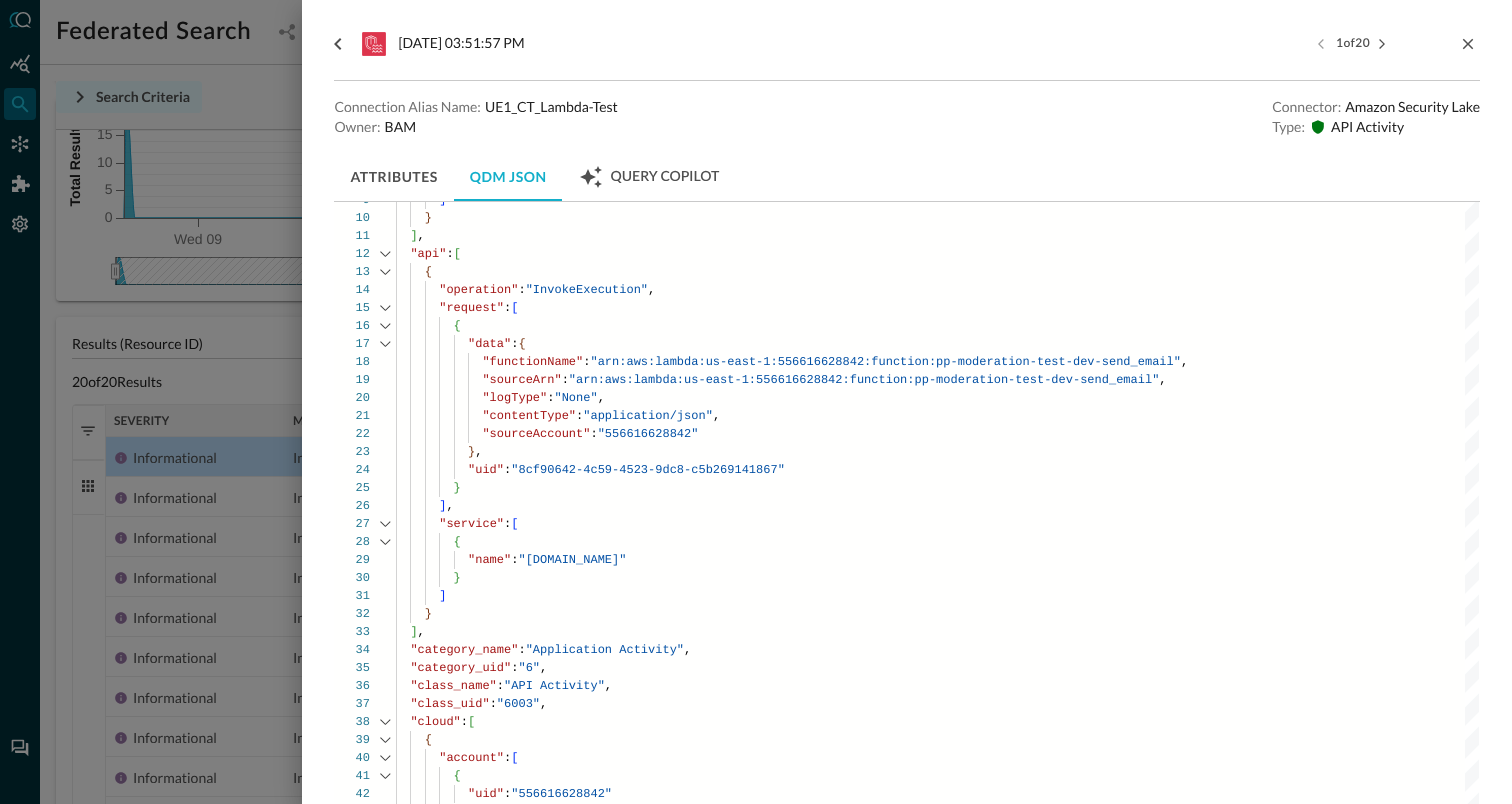 click on "{    "activity_id" :  "OTHER" ,    "activity_name" :  "InvokeExecution" ,    "actor" :  [      {        "invoked_by" :  "lambda.amazonaws.com" ,        "user" :  [          { }        ]      }    ] ,    "api" :  [      {        "operation" :  "InvokeExecution" ,        "request" :  [          {            "data" :  {              "functionName" :  "arn:aws:lambda:us-east-1:556616628842:function:pp -moderation-test-dev-send_email" ,              "sourceArn" :  "arn:aws:lambda:us-east-1:556616628842:function:pp -moderation-test-dev-send_email" ,              "logType" :  "None" ,              "contentType" :  "application/json" ,              "sourceAccount" :  "556616628842"            } ,            "uid" :  "8cf90642-4c59-4523-9dc8-c5b269141867"          }        ] ,        "service" :  [          { "name" :" at bounding box center (937, 970) 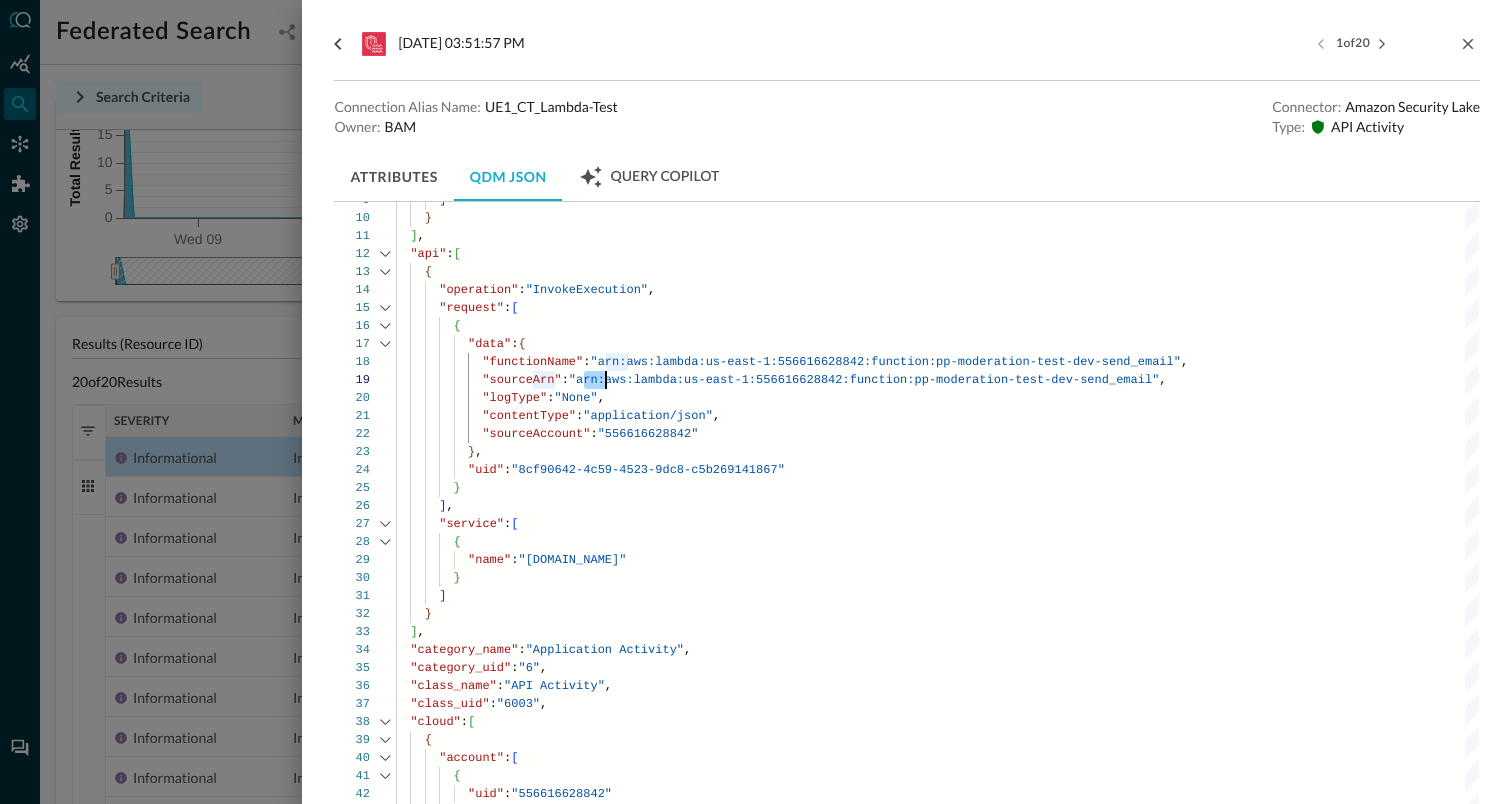 click on "{    "activity_id" :  "OTHER" ,    "activity_name" :  "InvokeExecution" ,    "actor" :  [      {        "invoked_by" :  "lambda.amazonaws.com" ,        "user" :  [          { }        ]      }    ] ,    "api" :  [      {        "operation" :  "InvokeExecution" ,        "request" :  [          {            "data" :  {              "functionName" :  "arn:aws:lambda:us-east-1:556616628842:function:pp -moderation-test-dev-send_email" ,              "sourceArn" :  "arn:aws:lambda:us-east-1:556616628842:function:pp -moderation-test-dev-send_email" ,              "logType" :  "None" ,              "contentType" :  "application/json" ,              "sourceAccount" :  "556616628842"            } ,            "uid" :  "8cf90642-4c59-4523-9dc8-c5b269141867"          }        ] ,        "service" :  [          { "name" :" at bounding box center [937, 970] 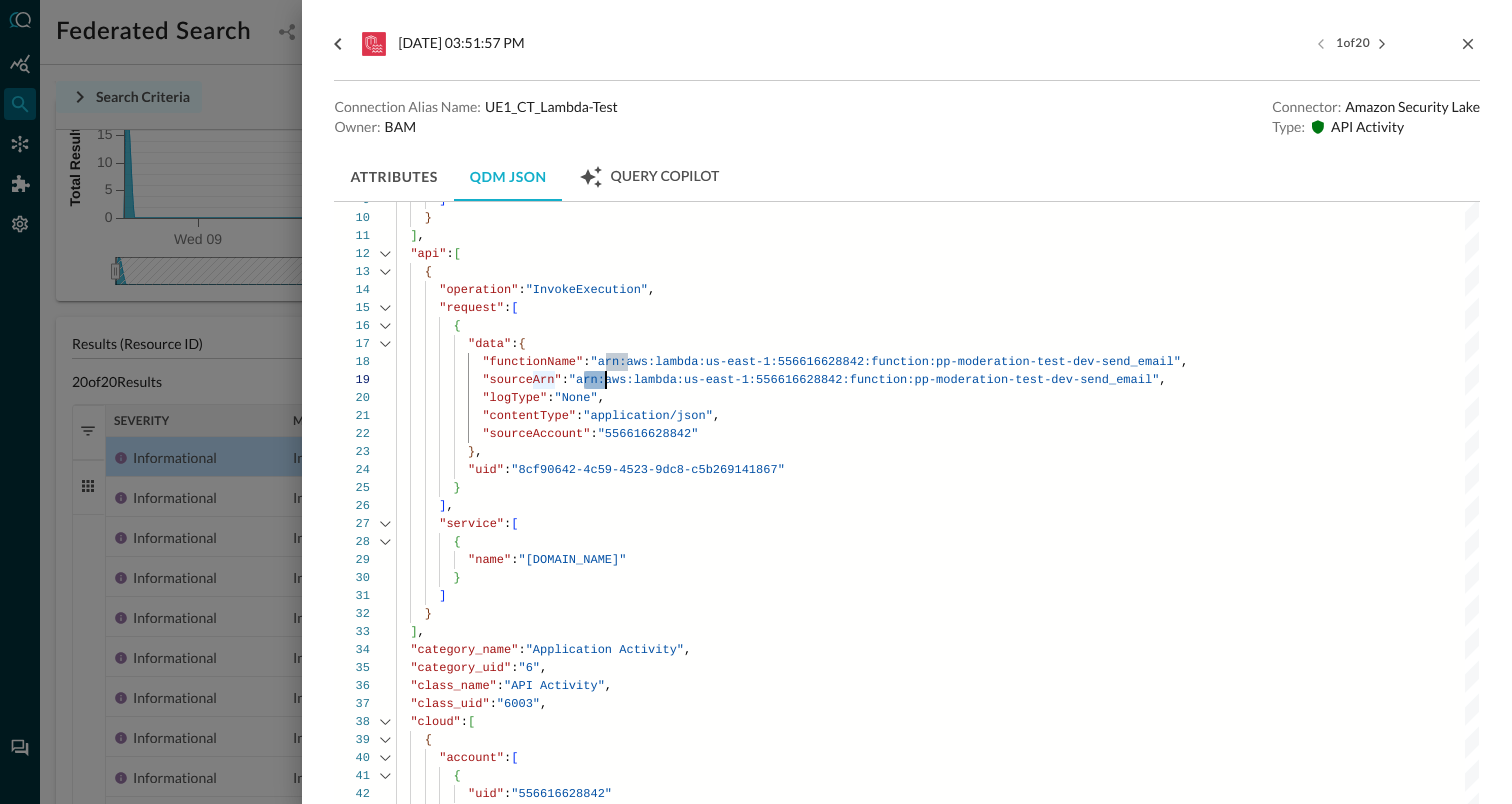 click on "{    "activity_id" :  "OTHER" ,    "activity_name" :  "InvokeExecution" ,    "actor" :  [      {        "invoked_by" :  "lambda.amazonaws.com" ,        "user" :  [          { }        ]      }    ] ,    "api" :  [      {        "operation" :  "InvokeExecution" ,        "request" :  [          {            "data" :  {              "functionName" :  "arn:aws:lambda:us-east-1:556616628842:function:pp -moderation-test-dev-send_email" ,              "sourceArn" :  "arn:aws:lambda:us-east-1:556616628842:function:pp -moderation-test-dev-send_email" ,              "logType" :  "None" ,              "contentType" :  "application/json" ,              "sourceAccount" :  "556616628842"            } ,            "uid" :  "8cf90642-4c59-4523-9dc8-c5b269141867"          }        ] ,        "service" :  [          { "name" :" at bounding box center [937, 970] 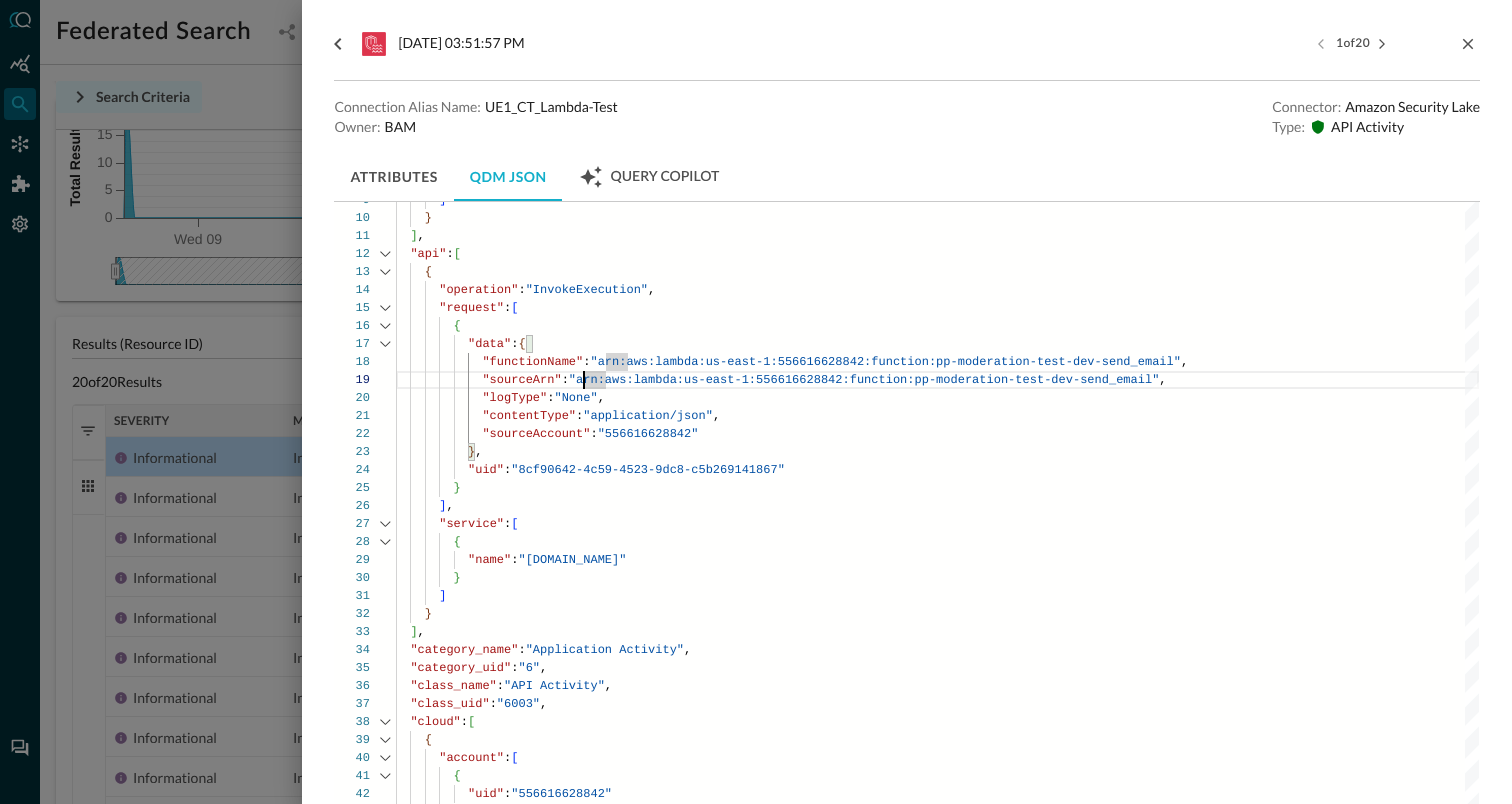 click on "{    "activity_id" :  "OTHER" ,    "activity_name" :  "InvokeExecution" ,    "actor" :  [      {        "invoked_by" :  "lambda.amazonaws.com" ,        "user" :  [          { }        ]      }    ] ,    "api" :  [      {        "operation" :  "InvokeExecution" ,        "request" :  [          {            "data" :  {              "functionName" :  "arn:aws:lambda:us-east-1:556616628842:function:pp -moderation-test-dev-send_email" ,              "sourceArn" :  "arn:aws:lambda:us-east-1:556616628842:function:pp -moderation-test-dev-send_email" ,              "logType" :  "None" ,              "contentType" :  "application/json" ,              "sourceAccount" :  "556616628842"            } ,            "uid" :  "8cf90642-4c59-4523-9dc8-c5b269141867"          }        ] ,        "service" :  [          { "name" :" at bounding box center [937, 970] 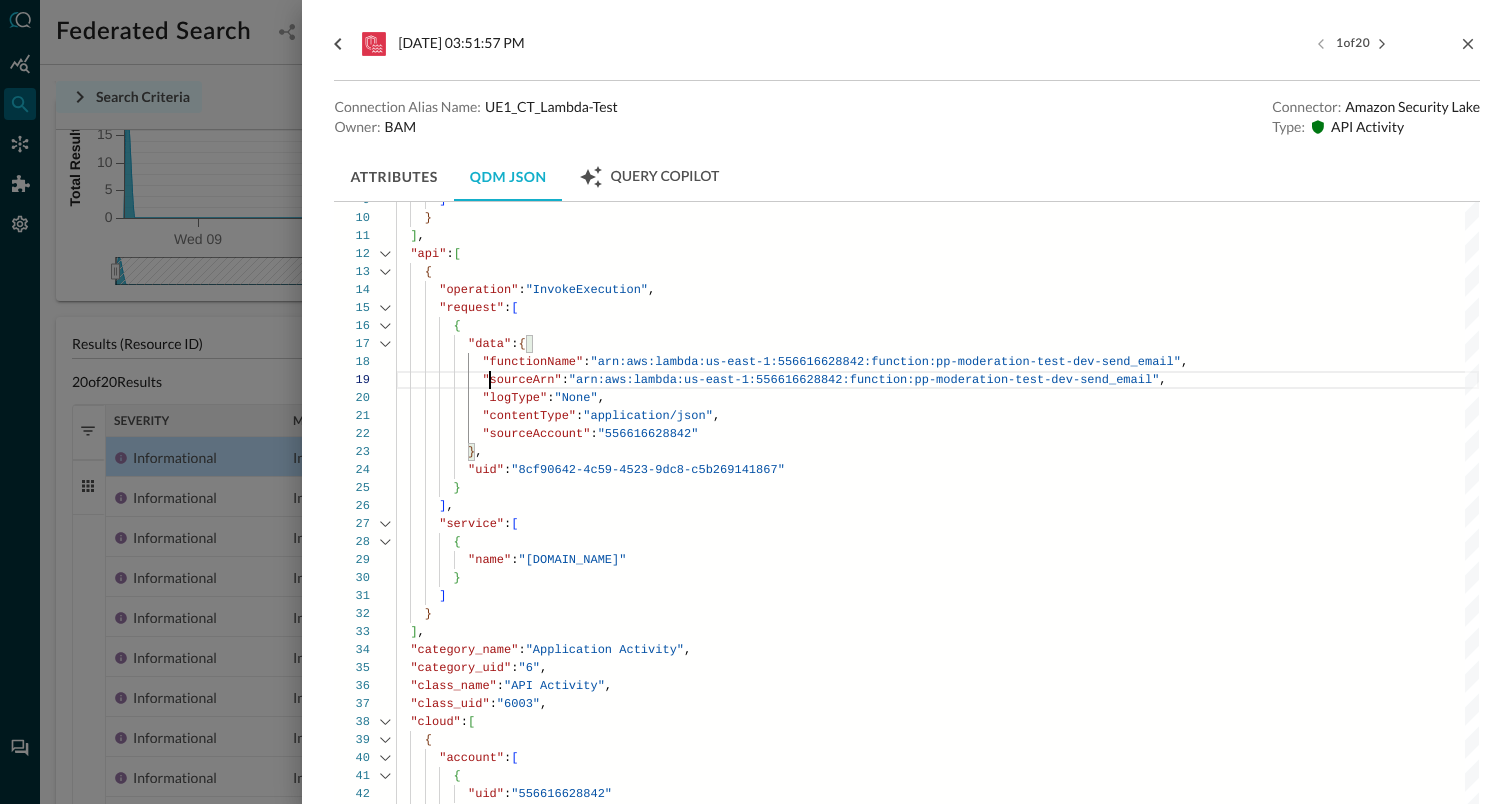 click on "{    "activity_id" :  "OTHER" ,    "activity_name" :  "InvokeExecution" ,    "actor" :  [      {        "invoked_by" :  "lambda.amazonaws.com" ,        "user" :  [          { }        ]      }    ] ,    "api" :  [      {        "operation" :  "InvokeExecution" ,        "request" :  [          {            "data" :  {              "functionName" :  "arn:aws:lambda:us-east-1:556616628842:function:pp -moderation-test-dev-send_email" ,              "sourceArn" :  "arn:aws:lambda:us-east-1:556616628842:function:pp -moderation-test-dev-send_email" ,              "logType" :  "None" ,              "contentType" :  "application/json" ,              "sourceAccount" :  "556616628842"            } ,            "uid" :  "8cf90642-4c59-4523-9dc8-c5b269141867"          }        ] ,        "service" :  [          { "name" :" at bounding box center (937, 970) 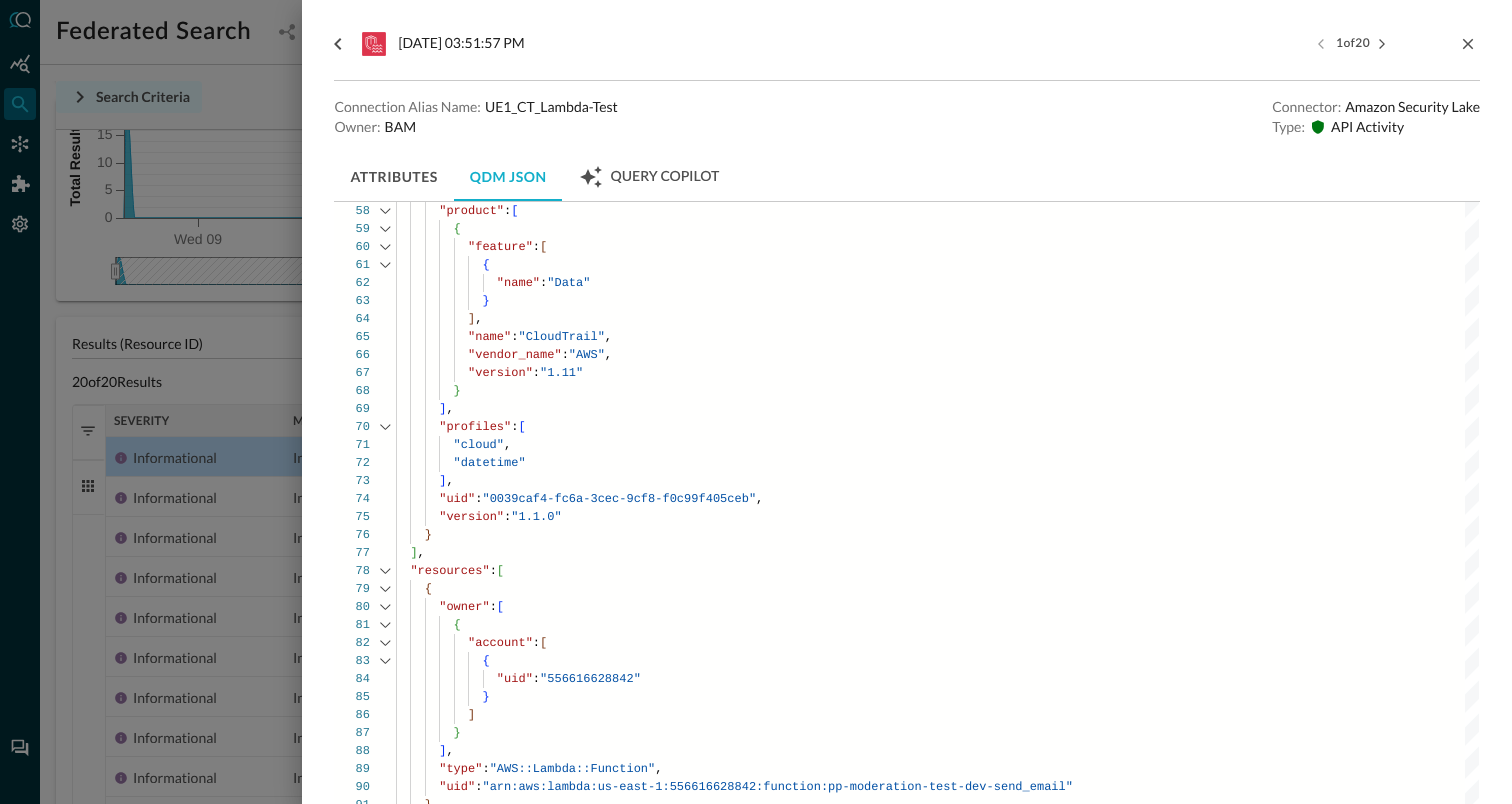 scroll, scrollTop: 1350, scrollLeft: 0, axis: vertical 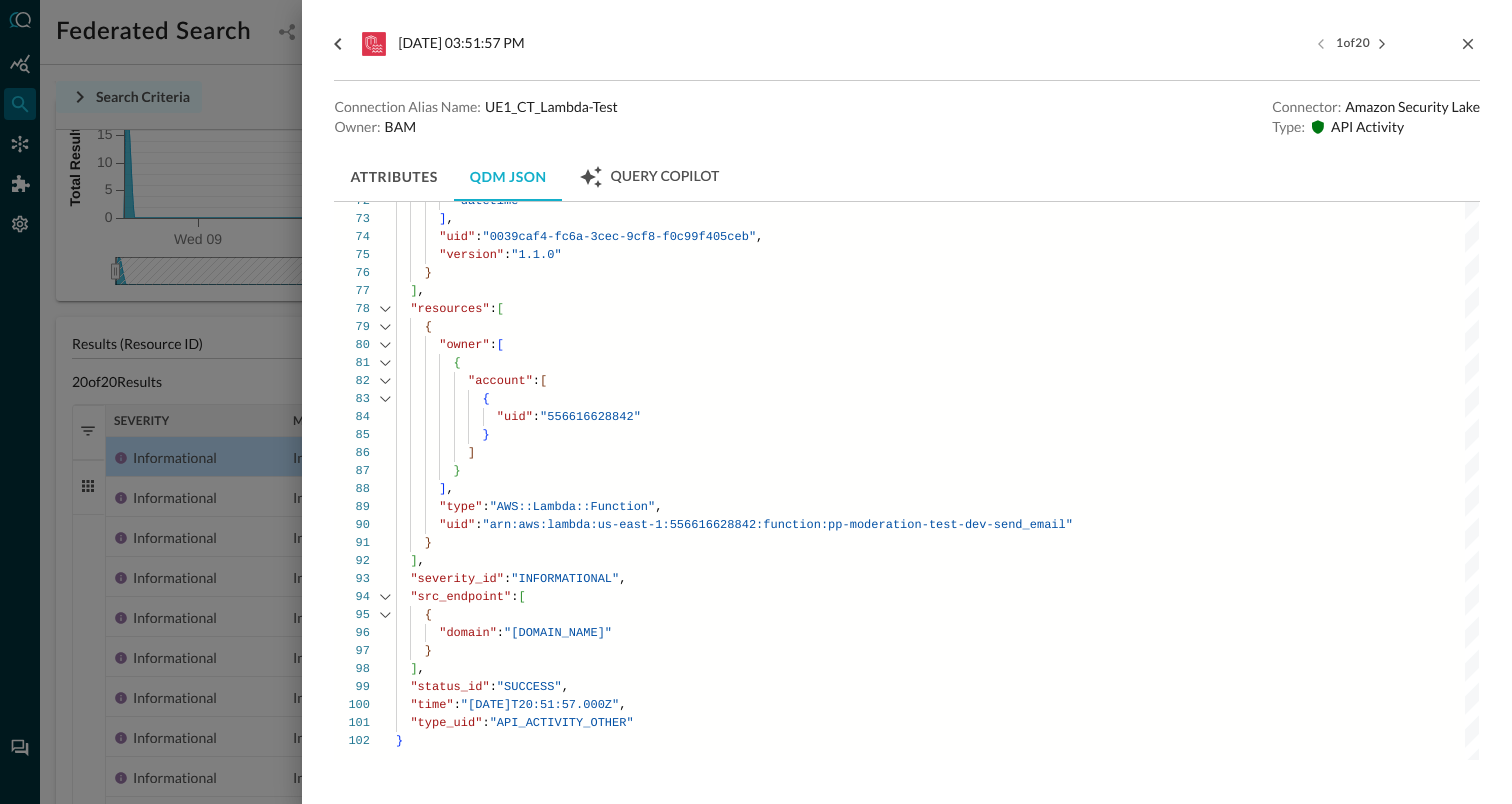 click on "{    "activity_id" :  "OTHER" ,    "activity_name" :  "InvokeExecution" ,    "actor" :  [      {        "invoked_by" :  "lambda.amazonaws.com" ,        "user" :  [          { }        ]      }    ] ,    "api" :  [      {        "operation" :  "InvokeExecution" ,        "request" :  [          {            "data" :  {              "functionName" :  "arn:aws:lambda:us-east-1:556616628842:function:pp -moderation-test-dev-send_email" ,              "sourceArn" :  "arn:aws:lambda:us-east-1:556616628842:function:pp -moderation-test-dev-send_email" ,              "logType" :  "None" ,              "contentType" :  "application/json" ,              "sourceAccount" :  "556616628842"            } ,            "uid" :  "8cf90642-4c59-4523-9dc8-c5b269141867"          }        ] ,        "service" :  [          { "name" :" at bounding box center [937, -163] 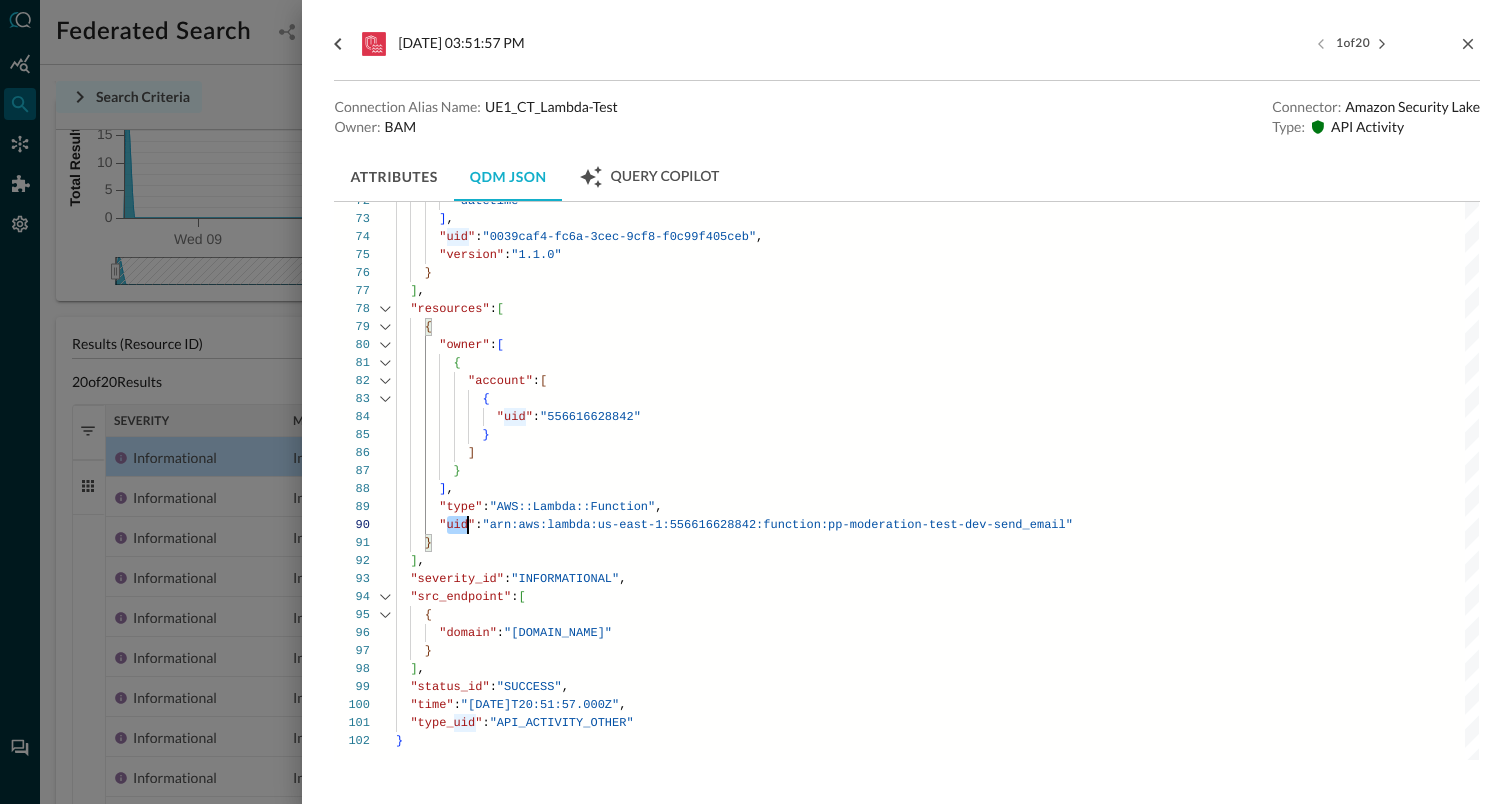 click on "{    "activity_id" :  "OTHER" ,    "activity_name" :  "InvokeExecution" ,    "actor" :  [      {        "invoked_by" :  "lambda.amazonaws.com" ,        "user" :  [          { }        ]      }    ] ,    "api" :  [      {        "operation" :  "InvokeExecution" ,        "request" :  [          {            "data" :  {              "functionName" :  "arn:aws:lambda:us-east-1:556616628842:function:pp -moderation-test-dev-send_email" ,              "sourceArn" :  "arn:aws:lambda:us-east-1:556616628842:function:pp -moderation-test-dev-send_email" ,              "logType" :  "None" ,              "contentType" :  "application/json" ,              "sourceAccount" :  "556616628842"            } ,            "uid" :  "8cf90642-4c59-4523-9dc8-c5b269141867"          }        ] ,        "service" :  [          { "name" :" at bounding box center [937, -163] 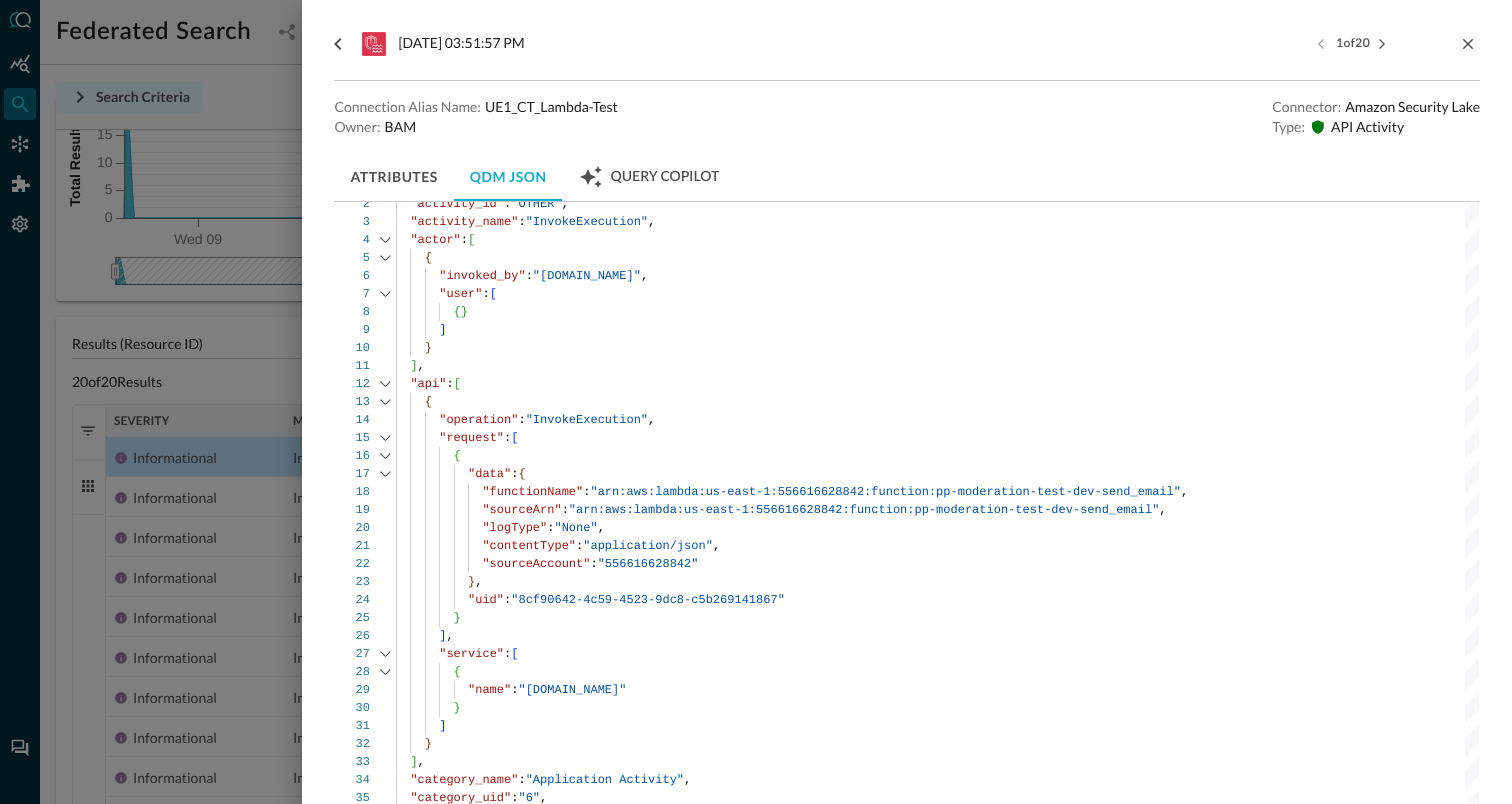 scroll, scrollTop: 57, scrollLeft: 0, axis: vertical 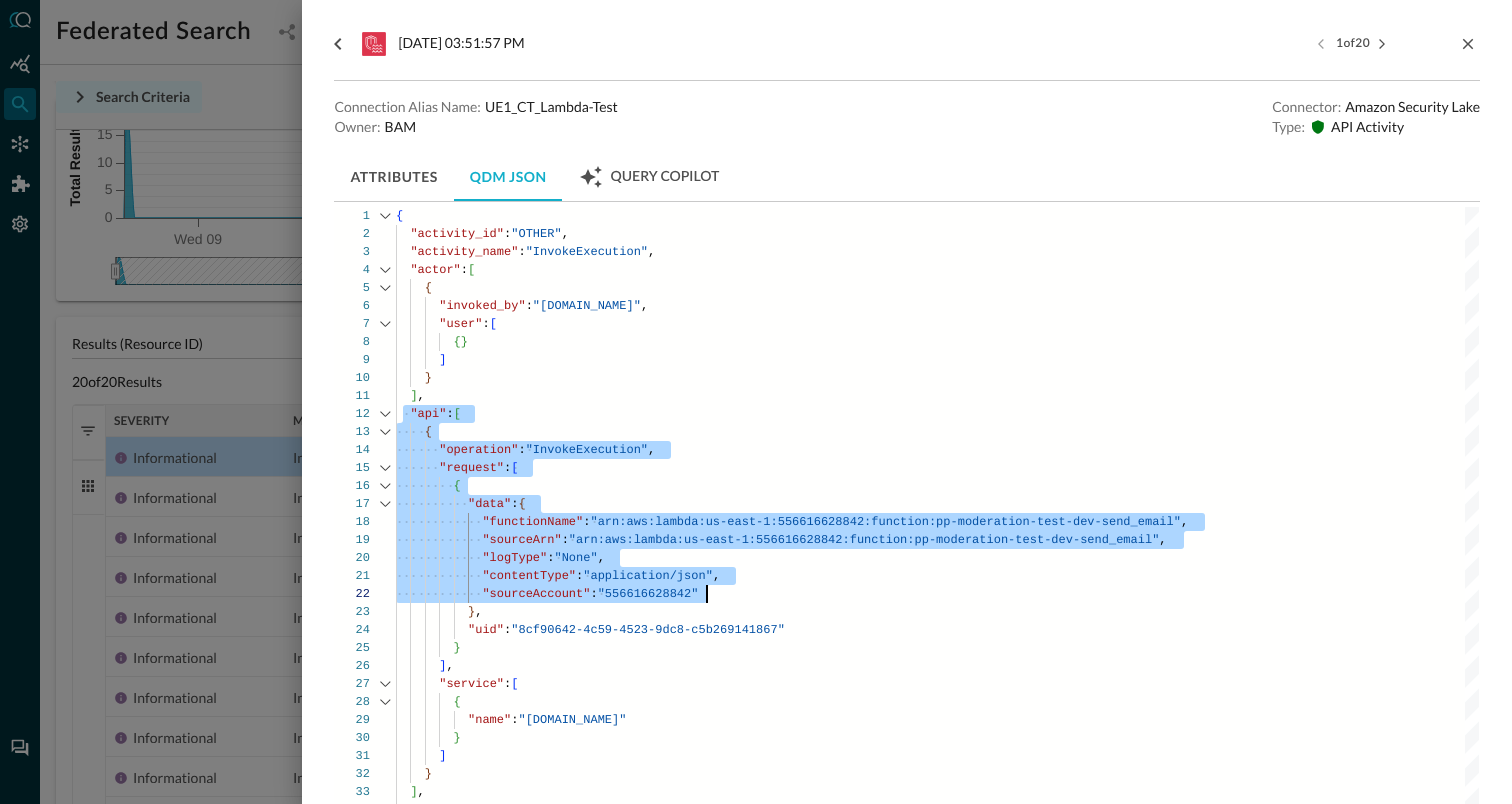 drag, startPoint x: 406, startPoint y: 412, endPoint x: 877, endPoint y: 593, distance: 504.58102 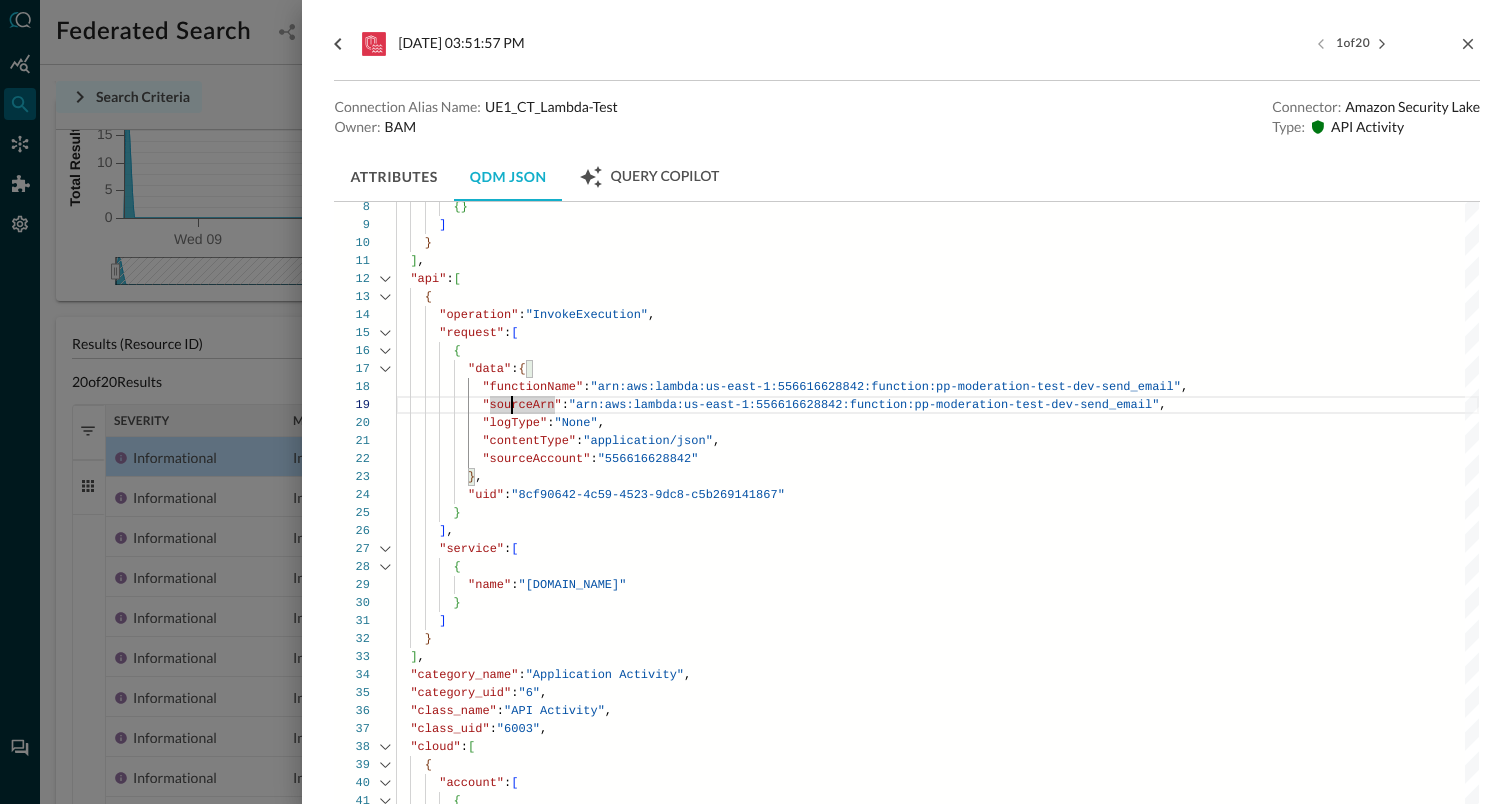 scroll, scrollTop: 200, scrollLeft: 0, axis: vertical 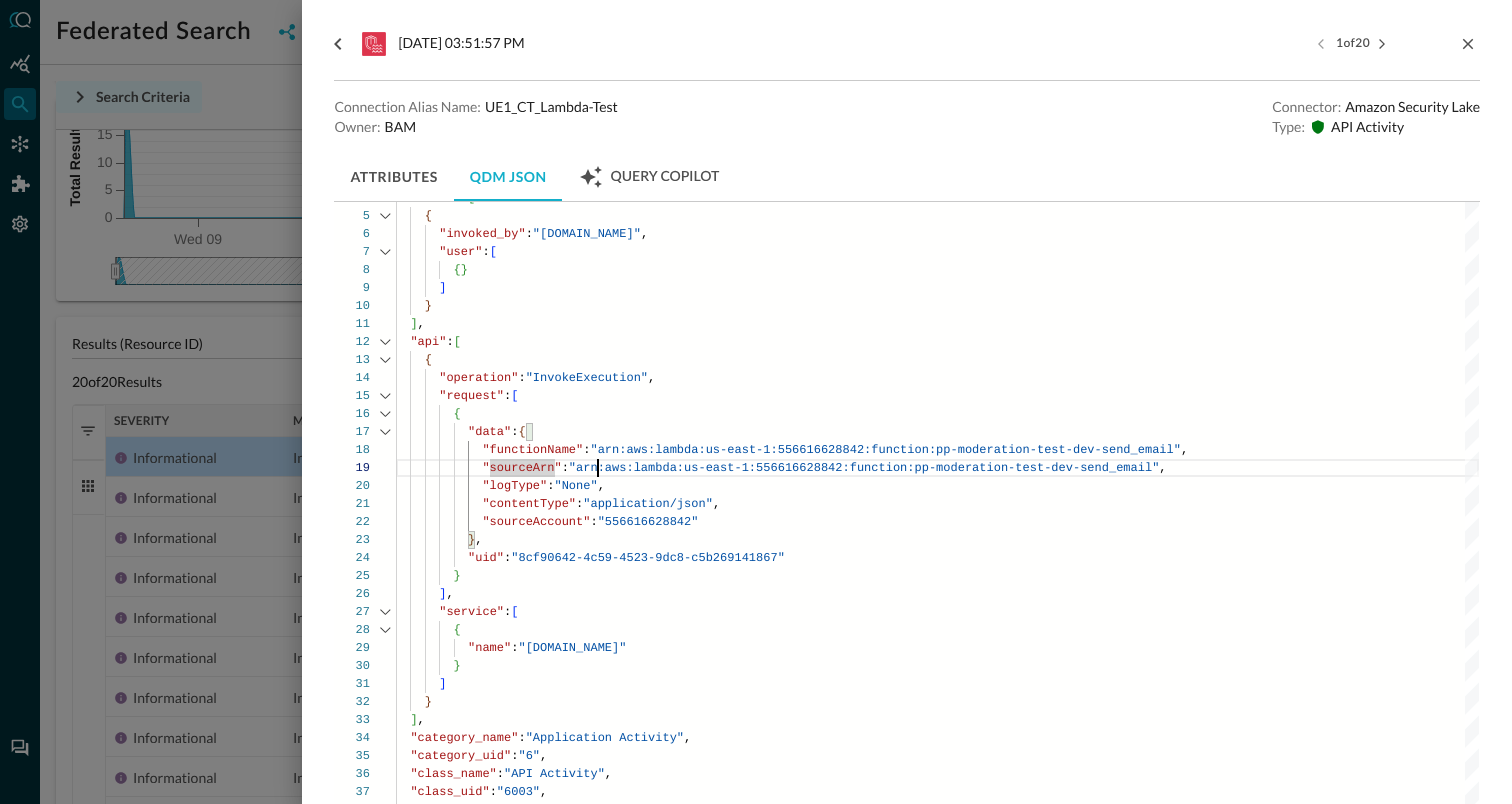 click on "{    "activity_id" :  "OTHER" ,    "activity_name" :  "InvokeExecution" ,    "actor" :  [      {        "invoked_by" :  "lambda.amazonaws.com" ,        "user" :  [          { }        ]      }    ] ,    "api" :  [      {        "operation" :  "InvokeExecution" ,        "request" :  [          {            "data" :  {              "functionName" :  "arn:aws:lambda:us-east-1:556616628842:function:pp -moderation-test-dev-send_email" ,              "sourceArn" :  "arn:aws:lambda:us-east-1:556616628842:function:pp -moderation-test-dev-send_email" ,              "logType" :  "None" ,              "contentType" :  "application/json" ,              "sourceAccount" :  "556616628842"            } ,            "uid" :  "8cf90642-4c59-4523-9dc8-c5b269141867"          }        ] ,        "service" :  [          { "name" :" at bounding box center [937, 1058] 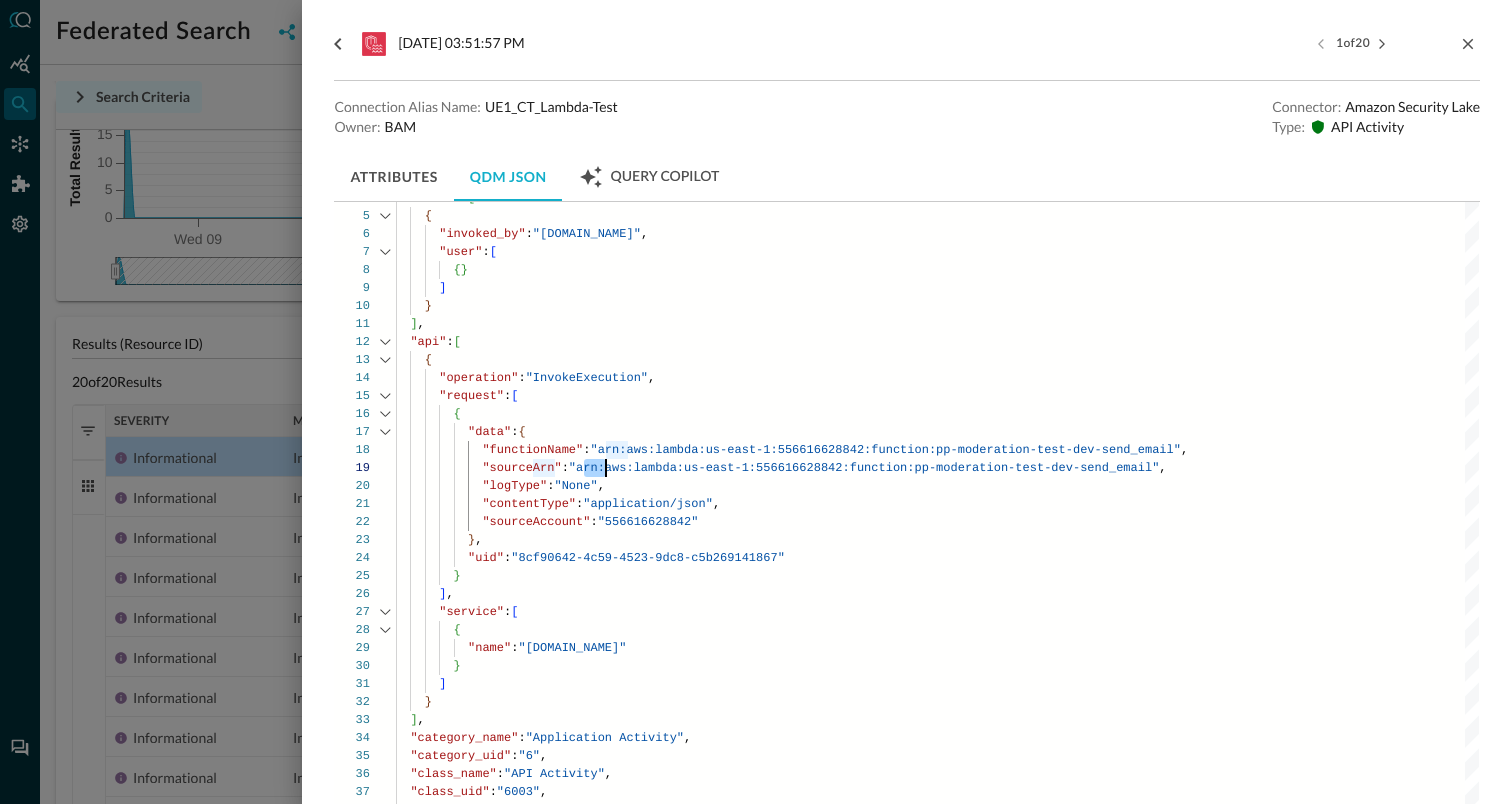 click on "{    "activity_id" :  "OTHER" ,    "activity_name" :  "InvokeExecution" ,    "actor" :  [      {        "invoked_by" :  "lambda.amazonaws.com" ,        "user" :  [          { }        ]      }    ] ,    "api" :  [      {        "operation" :  "InvokeExecution" ,        "request" :  [          {            "data" :  {              "functionName" :  "arn:aws:lambda:us-east-1:556616628842:function:pp -moderation-test-dev-send_email" ,              "sourceArn" :  "arn:aws:lambda:us-east-1:556616628842:function:pp -moderation-test-dev-send_email" ,              "logType" :  "None" ,              "contentType" :  "application/json" ,              "sourceAccount" :  "556616628842"            } ,            "uid" :  "8cf90642-4c59-4523-9dc8-c5b269141867"          }        ] ,        "service" :  [          { "name" :" at bounding box center [937, 1058] 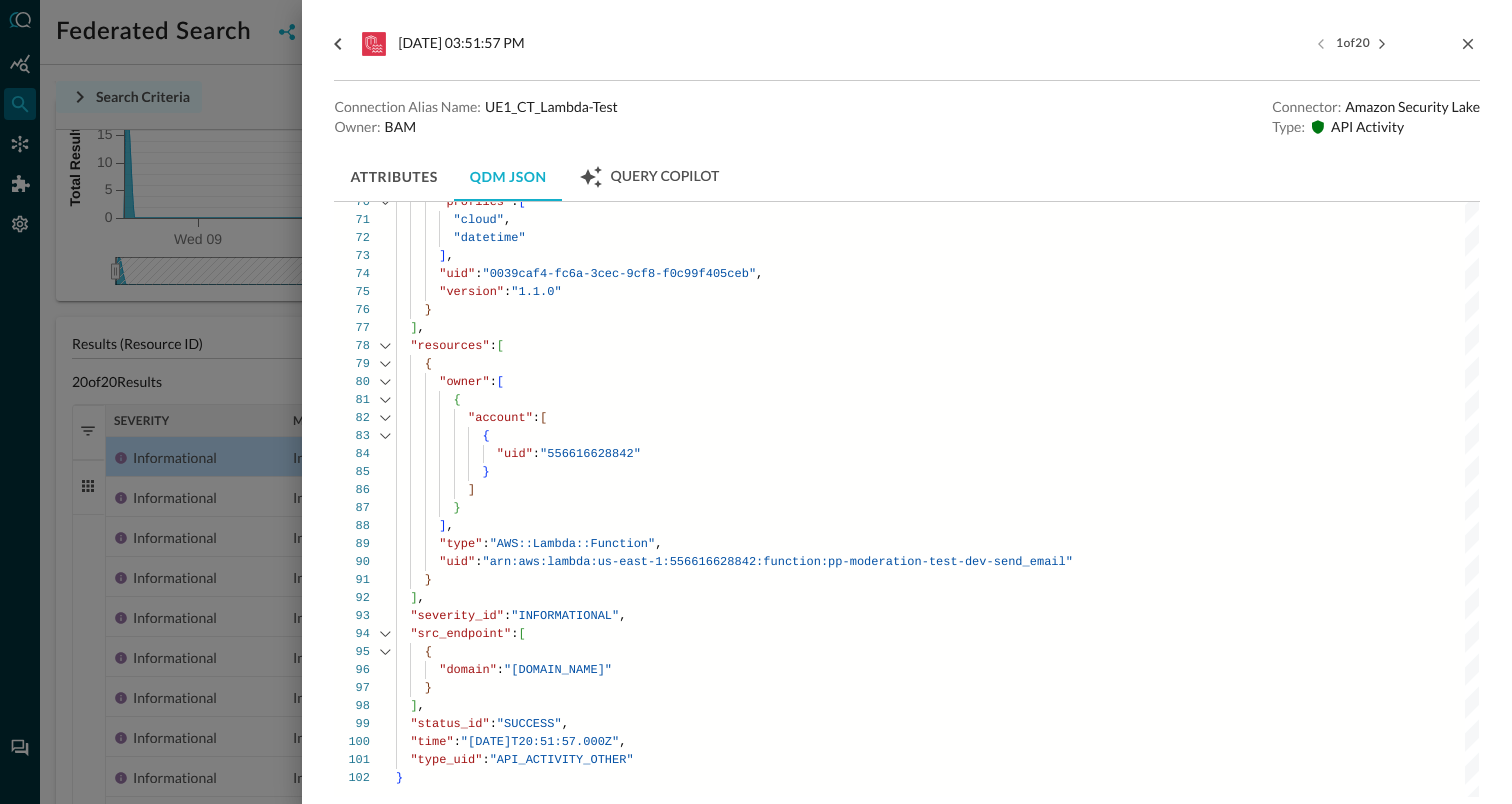 scroll, scrollTop: 1350, scrollLeft: 0, axis: vertical 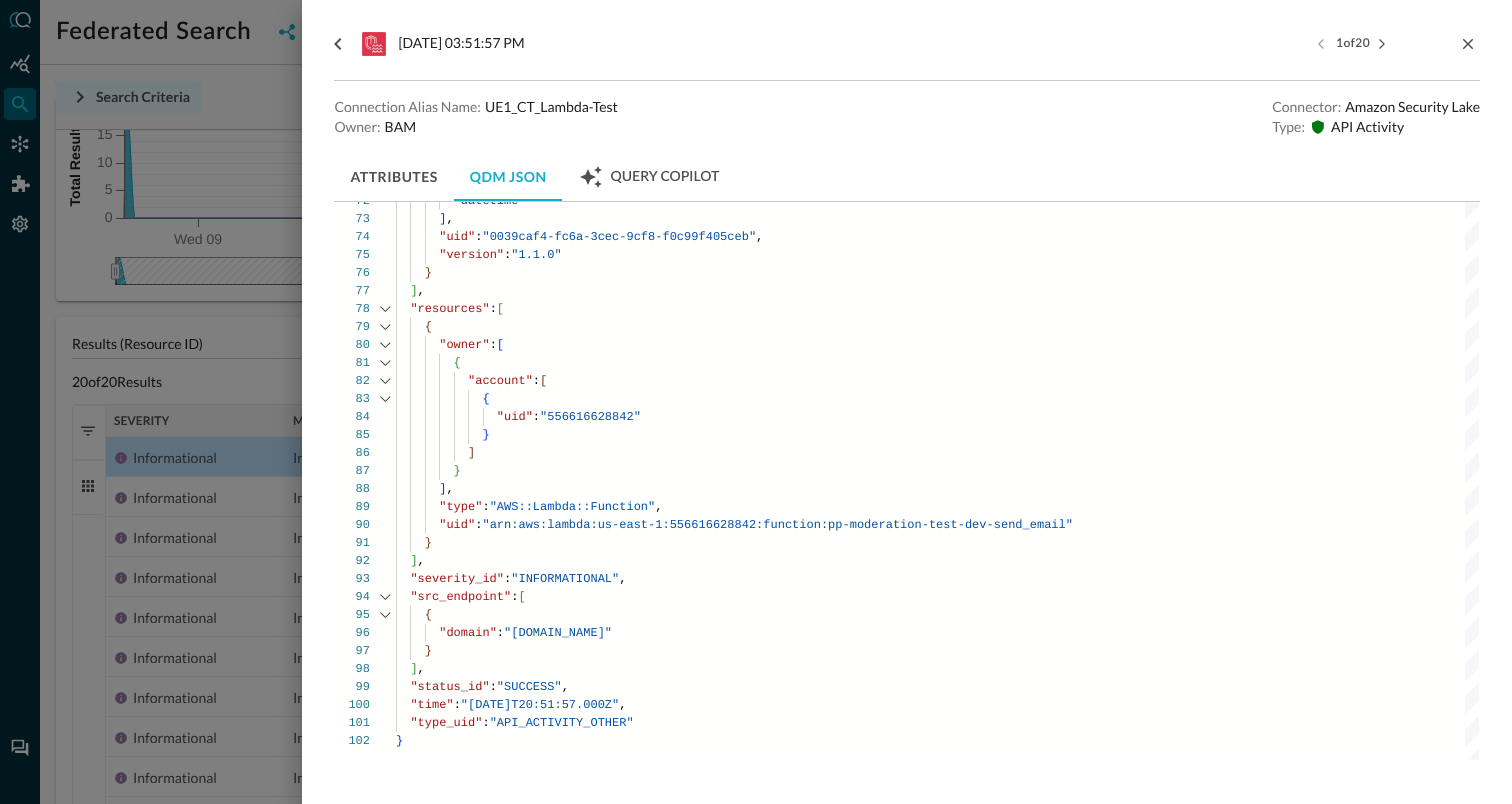 click on "{    "activity_id" :  "OTHER" ,    "activity_name" :  "InvokeExecution" ,    "actor" :  [      {        "invoked_by" :  "lambda.amazonaws.com" ,        "user" :  [          { }        ]      }    ] ,    "api" :  [      {        "operation" :  "InvokeExecution" ,        "request" :  [          {            "data" :  {              "functionName" :  "arn:aws:lambda:us-east-1:556616628842:function:pp -moderation-test-dev-send_email" ,              "sourceArn" :  "arn:aws:lambda:us-east-1:556616628842:function:pp -moderation-test-dev-send_email" ,              "logType" :  "None" ,              "contentType" :  "application/json" ,              "sourceAccount" :  "556616628842"            } ,            "uid" :  "8cf90642-4c59-4523-9dc8-c5b269141867"          }        ] ,        "service" :  [          { "name" :" at bounding box center [937, -163] 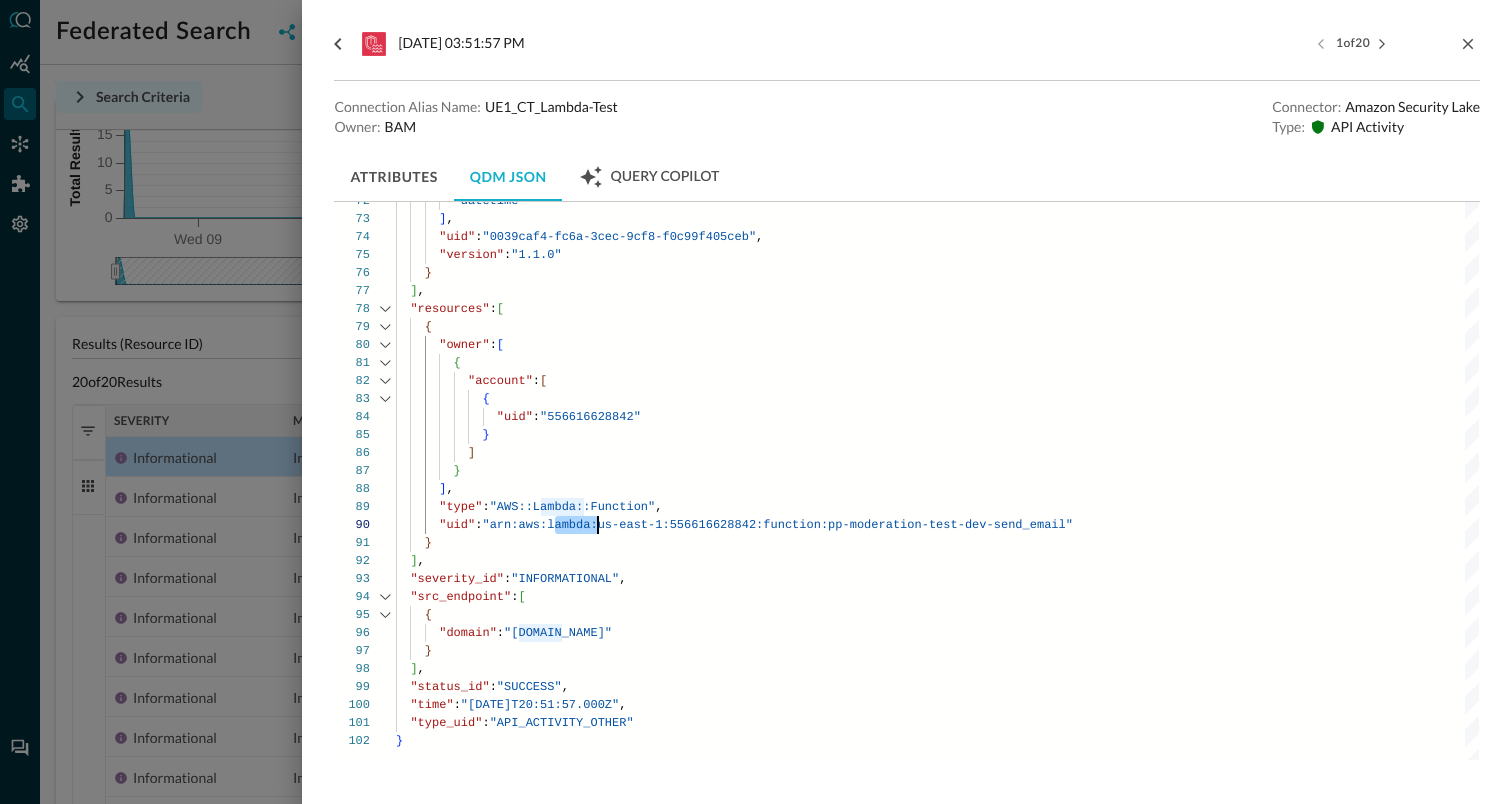 click on "{    "activity_id" :  "OTHER" ,    "activity_name" :  "InvokeExecution" ,    "actor" :  [      {        "invoked_by" :  "lambda.amazonaws.com" ,        "user" :  [          { }        ]      }    ] ,    "api" :  [      {        "operation" :  "InvokeExecution" ,        "request" :  [          {            "data" :  {              "functionName" :  "arn:aws:lambda:us-east-1:556616628842:function:pp -moderation-test-dev-send_email" ,              "sourceArn" :  "arn:aws:lambda:us-east-1:556616628842:function:pp -moderation-test-dev-send_email" ,              "logType" :  "None" ,              "contentType" :  "application/json" ,              "sourceAccount" :  "556616628842"            } ,            "uid" :  "8cf90642-4c59-4523-9dc8-c5b269141867"          }        ] ,        "service" :  [          { "name" :" at bounding box center [937, -163] 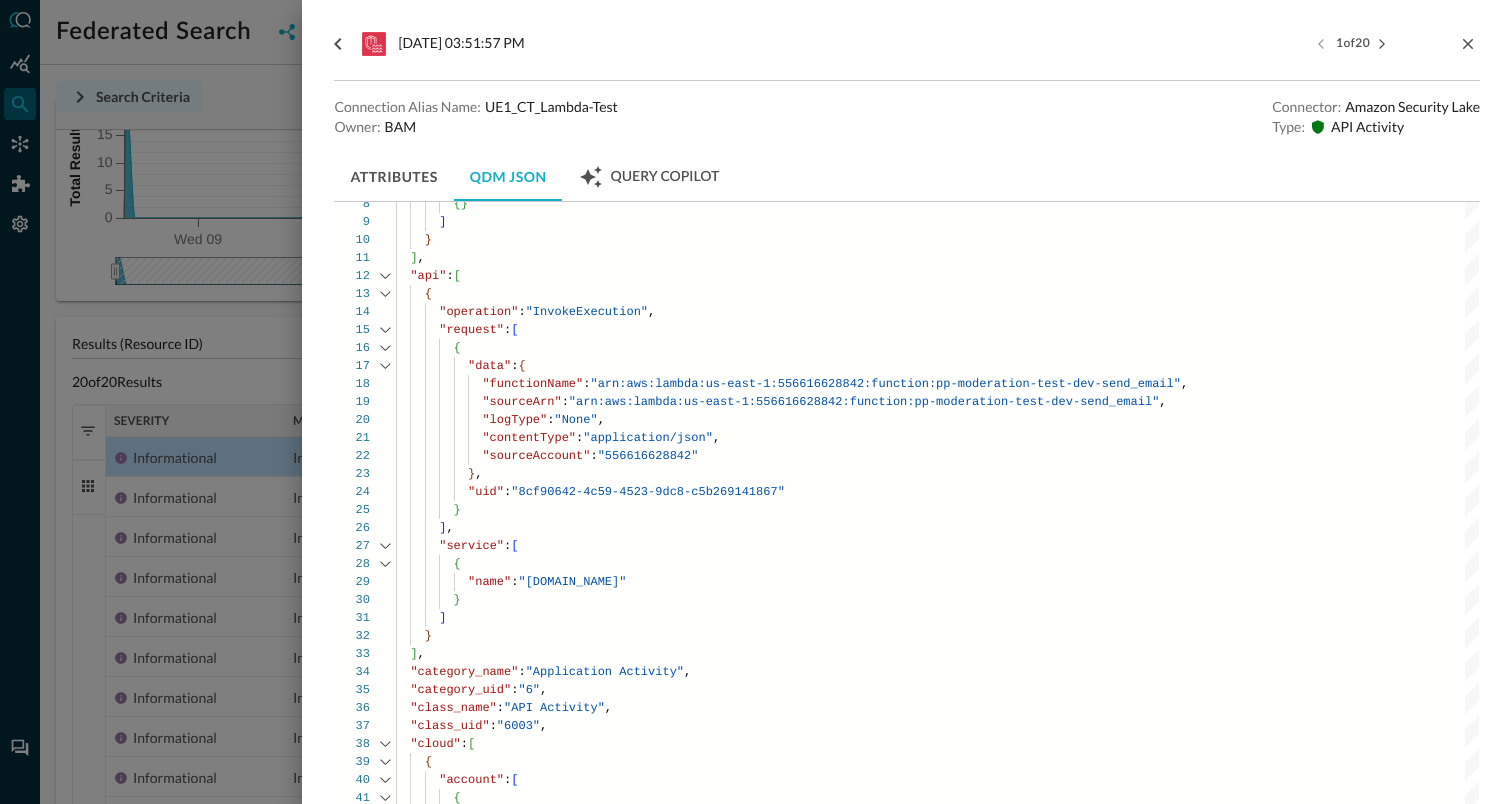 scroll, scrollTop: 89, scrollLeft: 0, axis: vertical 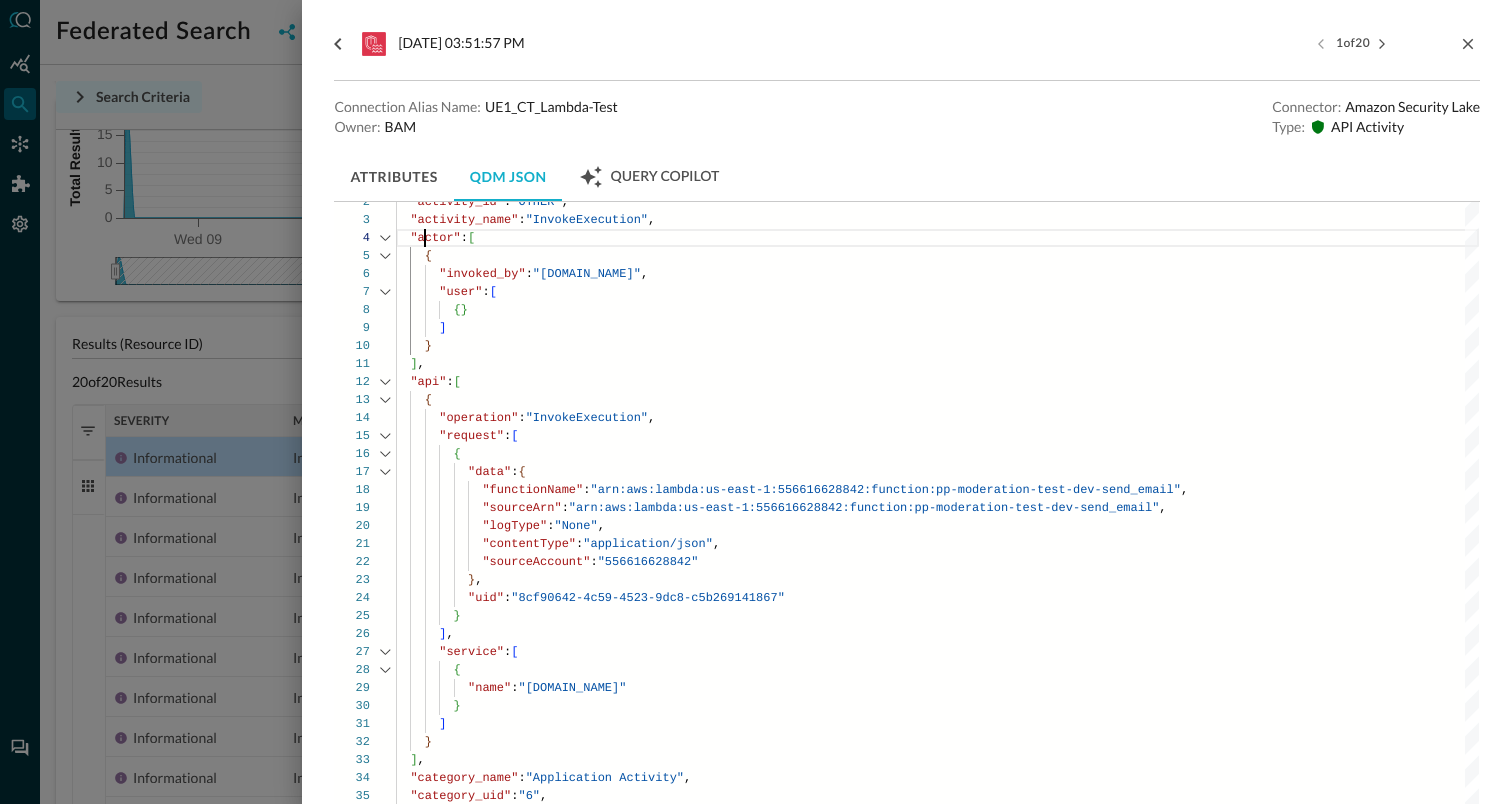 click on "{    "activity_id" :  "OTHER" ,    "activity_name" :  "InvokeExecution" ,    "actor" :  [      {        "invoked_by" :  "lambda.amazonaws.com" ,        "user" :  [          { }        ]      }    ] ,    "api" :  [      {        "operation" :  "InvokeExecution" ,        "request" :  [          {            "data" :  {              "functionName" :  "arn:aws:lambda:us-east-1:556616628842:function:pp -moderation-test-dev-send_email" ,              "sourceArn" :  "arn:aws:lambda:us-east-1:556616628842:function:pp -moderation-test-dev-send_email" ,              "logType" :  "None" ,              "contentType" :  "application/json" ,              "sourceAccount" :  "556616628842"            } ,            "uid" :  "8cf90642-4c59-4523-9dc8-c5b269141867"          }        ] ,        "service" :  [          { "name" :" at bounding box center (937, 1098) 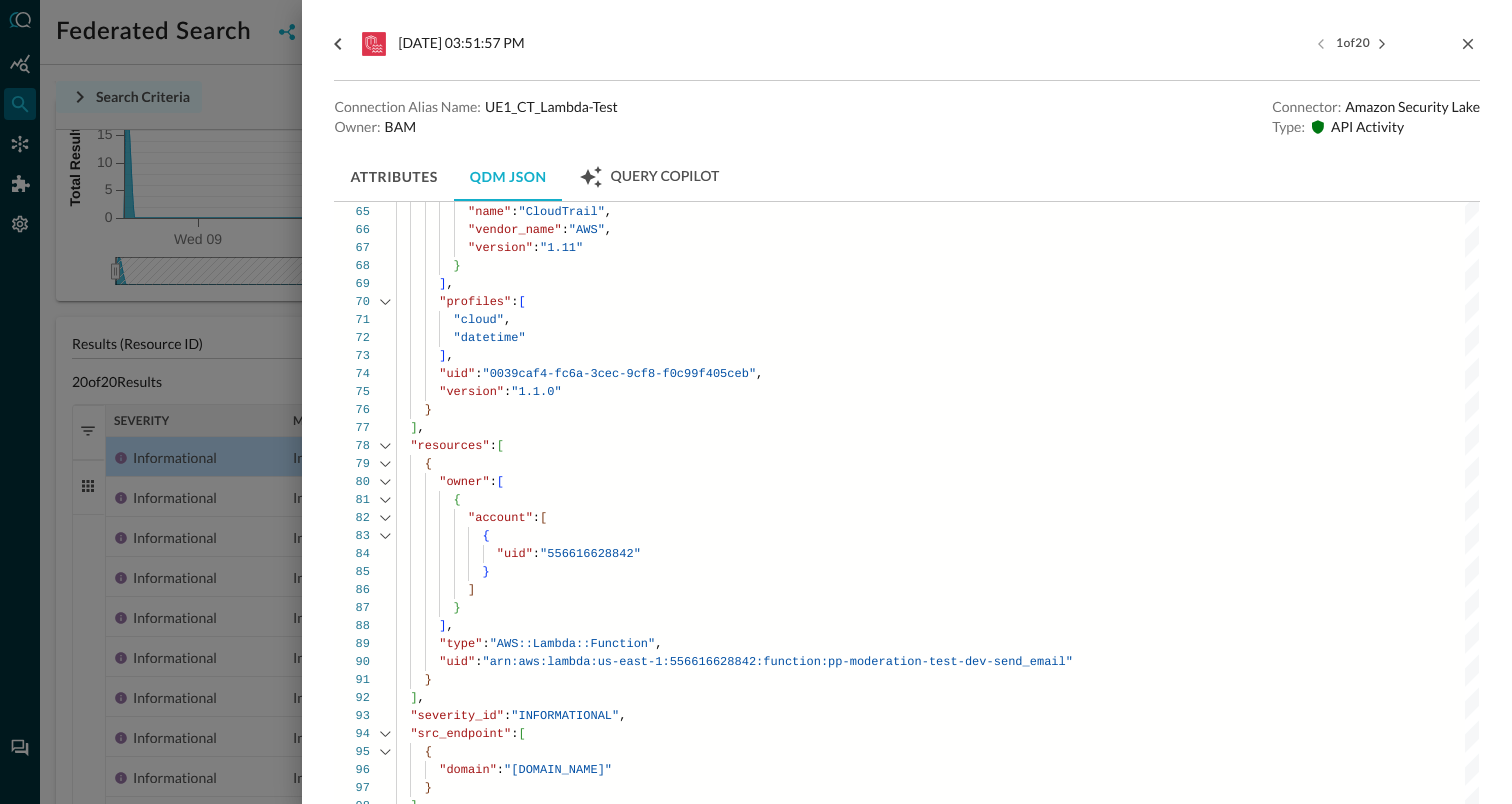 scroll, scrollTop: 1350, scrollLeft: 0, axis: vertical 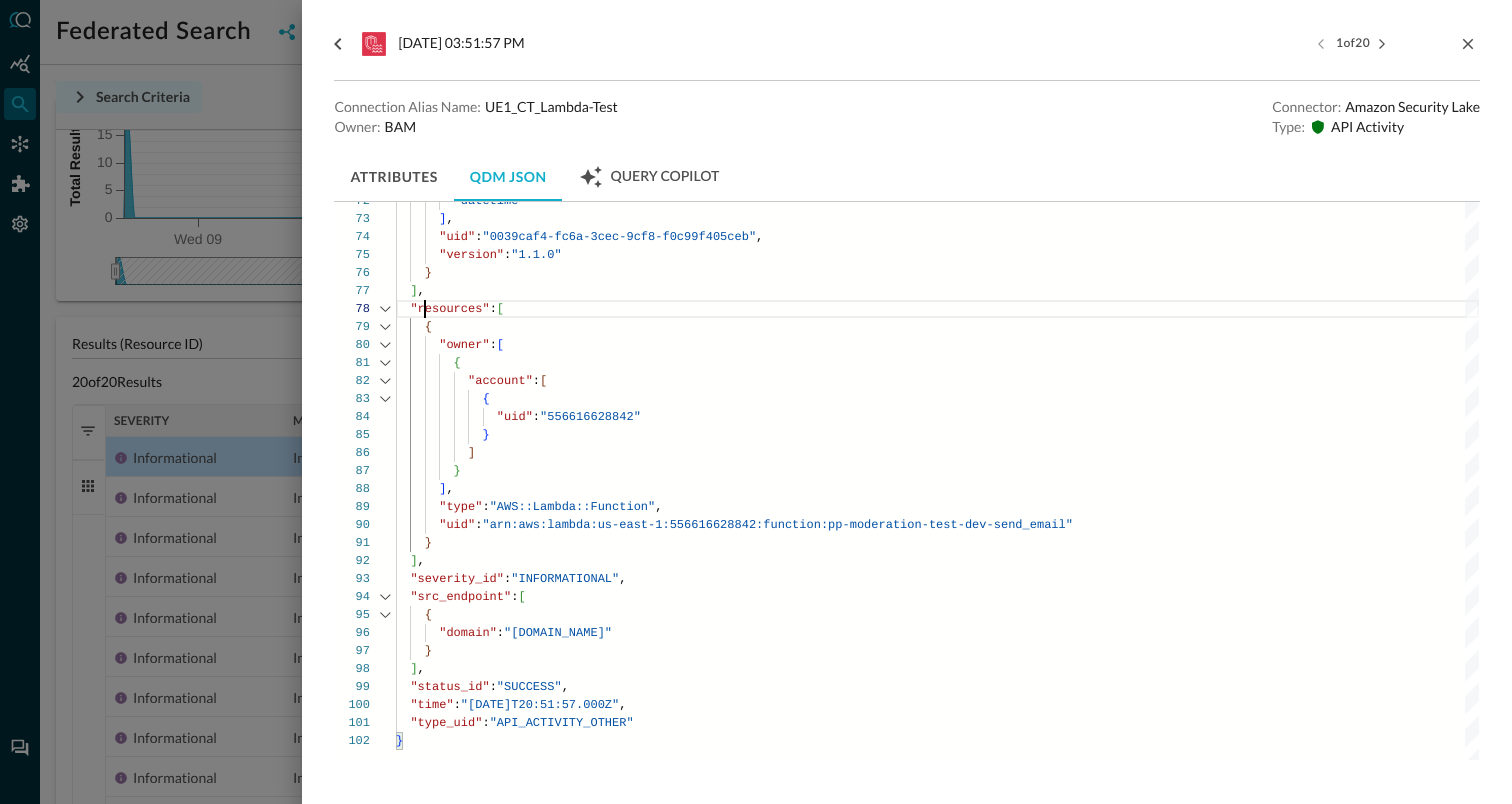 click on "{    "activity_id" :  "OTHER" ,    "activity_name" :  "InvokeExecution" ,    "actor" :  [      {        "invoked_by" :  "lambda.amazonaws.com" ,        "user" :  [          { }        ]      }    ] ,    "api" :  [      {        "operation" :  "InvokeExecution" ,        "request" :  [          {            "data" :  {              "functionName" :  "arn:aws:lambda:us-east-1:556616628842:function:pp -moderation-test-dev-send_email" ,              "sourceArn" :  "arn:aws:lambda:us-east-1:556616628842:function:pp -moderation-test-dev-send_email" ,              "logType" :  "None" ,              "contentType" :  "application/json" ,              "sourceAccount" :  "556616628842"            } ,            "uid" :  "8cf90642-4c59-4523-9dc8-c5b269141867"          }        ] ,        "service" :  [          { "name" :" at bounding box center (937, -163) 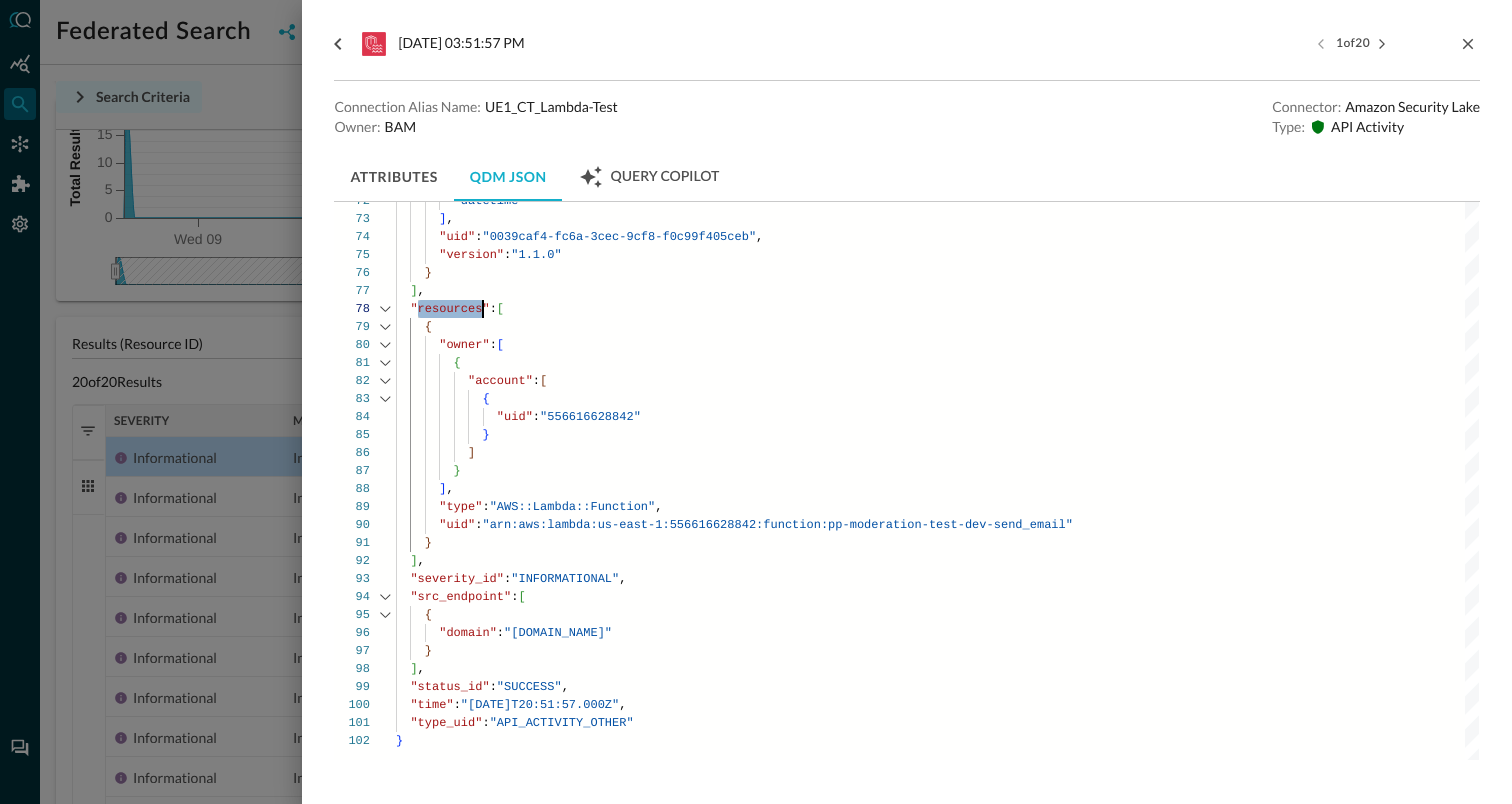 click on "{    "activity_id" :  "OTHER" ,    "activity_name" :  "InvokeExecution" ,    "actor" :  [      {        "invoked_by" :  "lambda.amazonaws.com" ,        "user" :  [          { }        ]      }    ] ,    "api" :  [      {        "operation" :  "InvokeExecution" ,        "request" :  [          {            "data" :  {              "functionName" :  "arn:aws:lambda:us-east-1:556616628842:function:pp -moderation-test-dev-send_email" ,              "sourceArn" :  "arn:aws:lambda:us-east-1:556616628842:function:pp -moderation-test-dev-send_email" ,              "logType" :  "None" ,              "contentType" :  "application/json" ,              "sourceAccount" :  "556616628842"            } ,            "uid" :  "8cf90642-4c59-4523-9dc8-c5b269141867"          }        ] ,        "service" :  [          { "name" :" at bounding box center [937, -163] 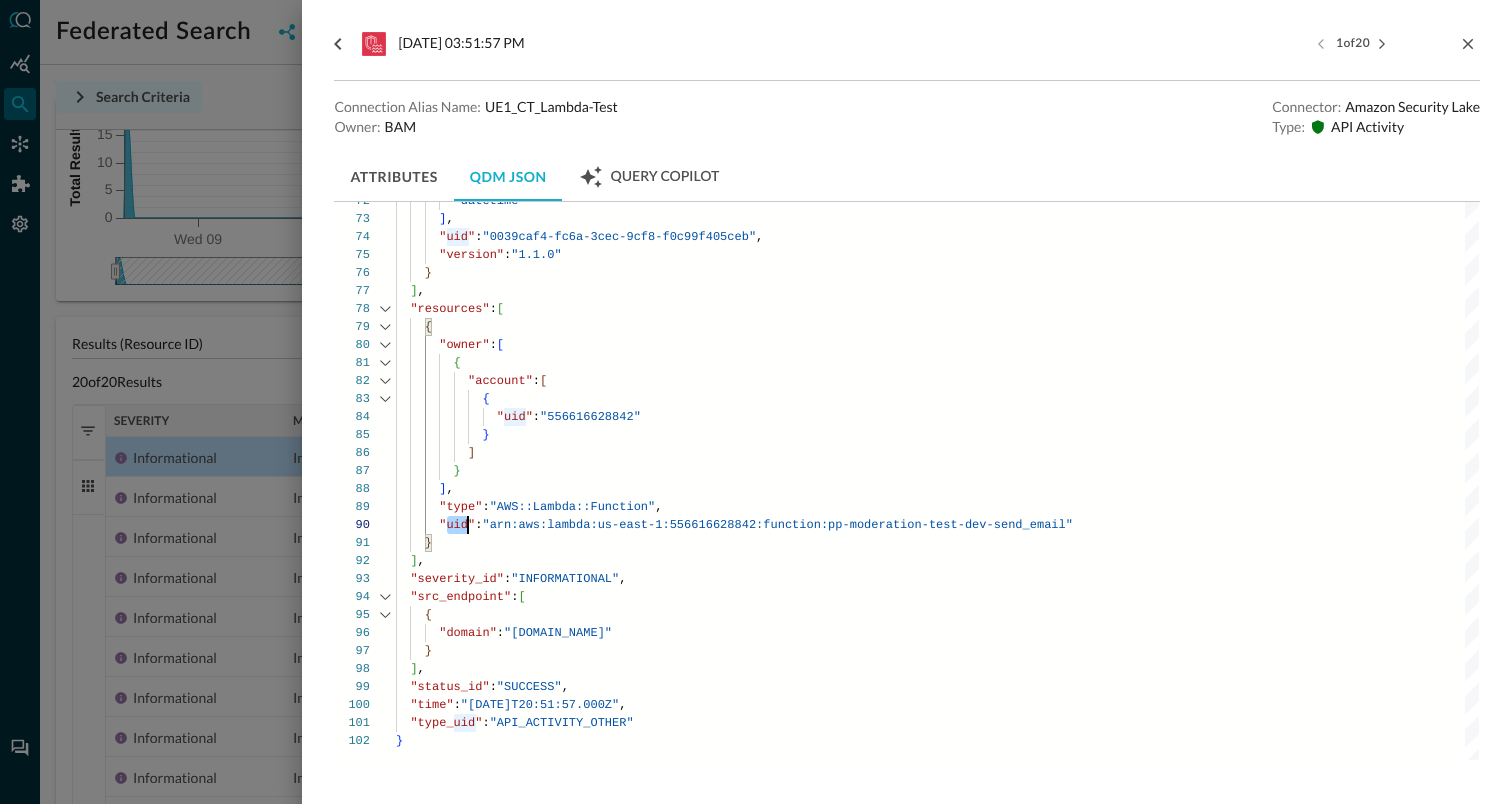 click on "{    "activity_id" :  "OTHER" ,    "activity_name" :  "InvokeExecution" ,    "actor" :  [      {        "invoked_by" :  "lambda.amazonaws.com" ,        "user" :  [          { }        ]      }    ] ,    "api" :  [      {        "operation" :  "InvokeExecution" ,        "request" :  [          {            "data" :  {              "functionName" :  "arn:aws:lambda:us-east-1:556616628842:function:pp -moderation-test-dev-send_email" ,              "sourceArn" :  "arn:aws:lambda:us-east-1:556616628842:function:pp -moderation-test-dev-send_email" ,              "logType" :  "None" ,              "contentType" :  "application/json" ,              "sourceAccount" :  "556616628842"            } ,            "uid" :  "8cf90642-4c59-4523-9dc8-c5b269141867"          }        ] ,        "service" :  [          { "name" :" at bounding box center [937, -163] 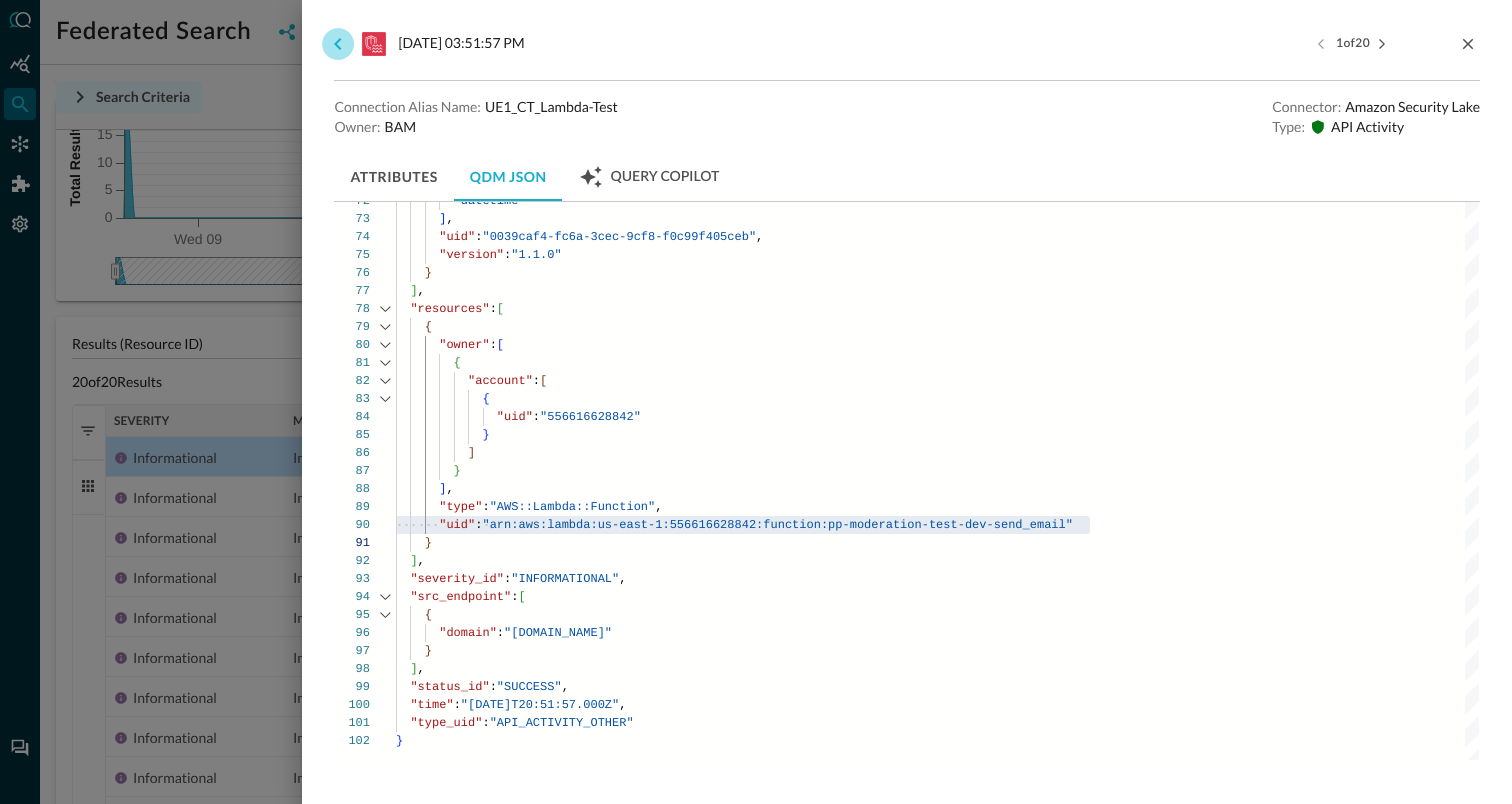 click 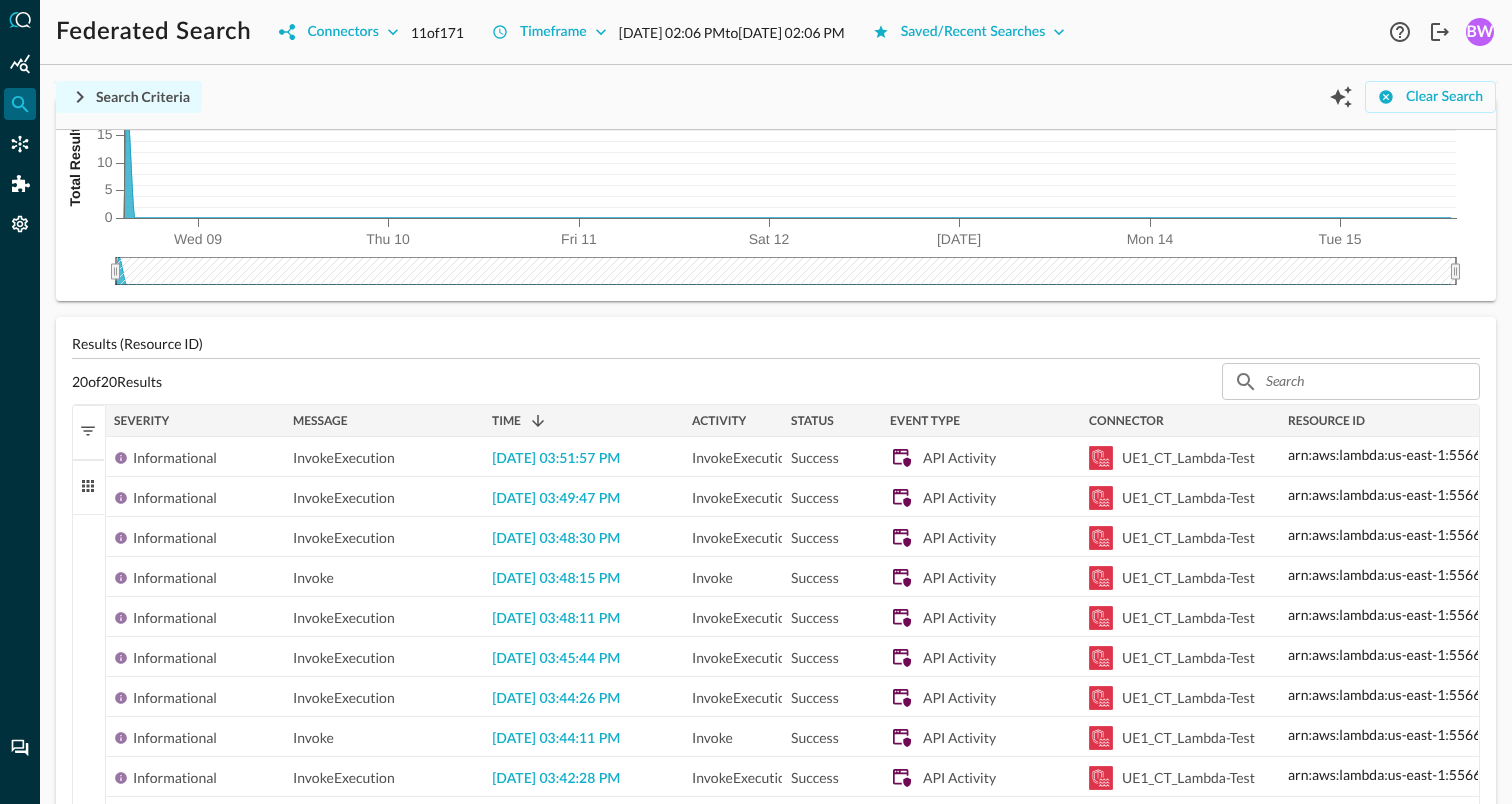 click on "Search Criteria Clear Search" at bounding box center (776, 97) 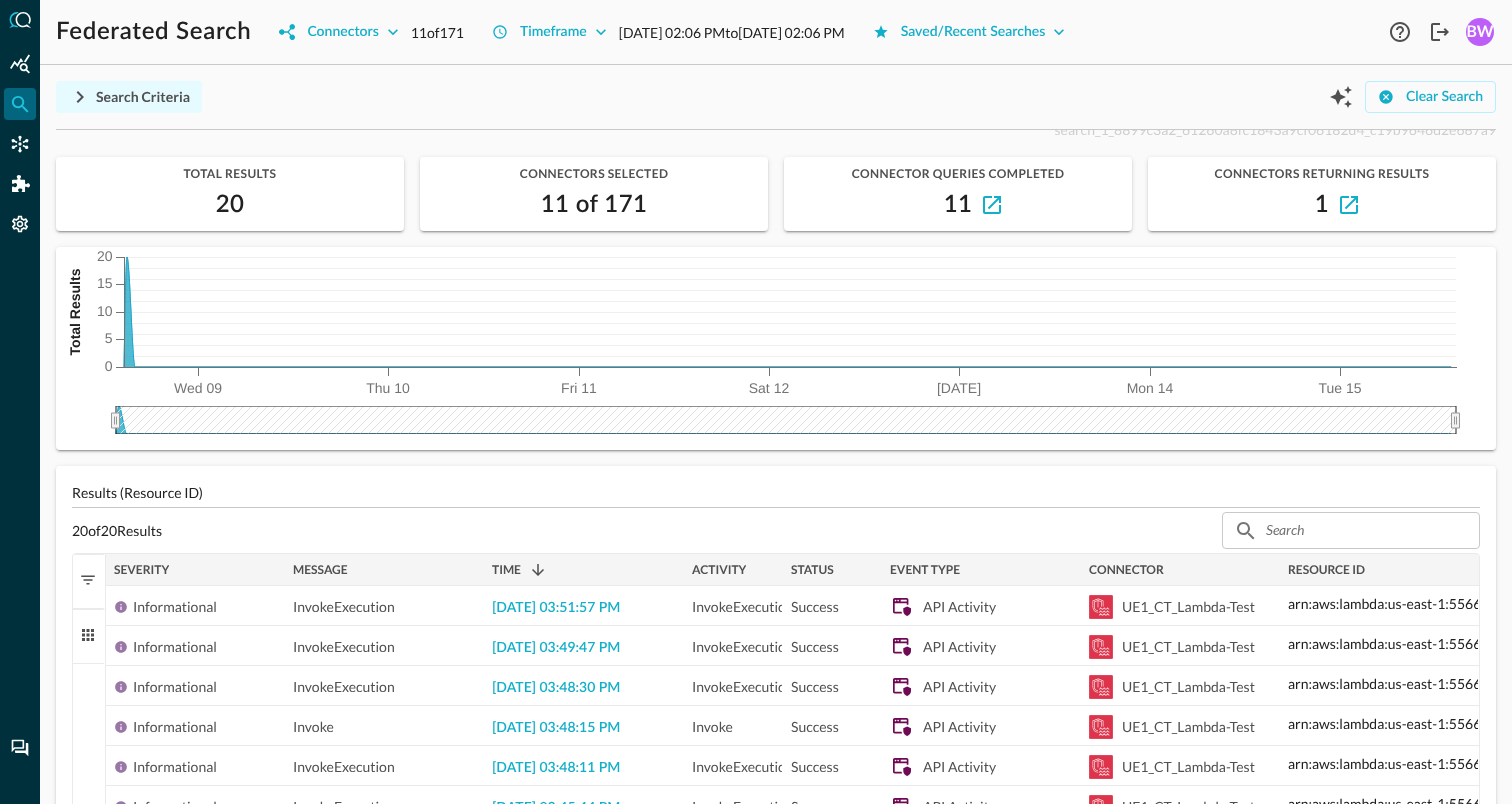 scroll, scrollTop: 0, scrollLeft: 0, axis: both 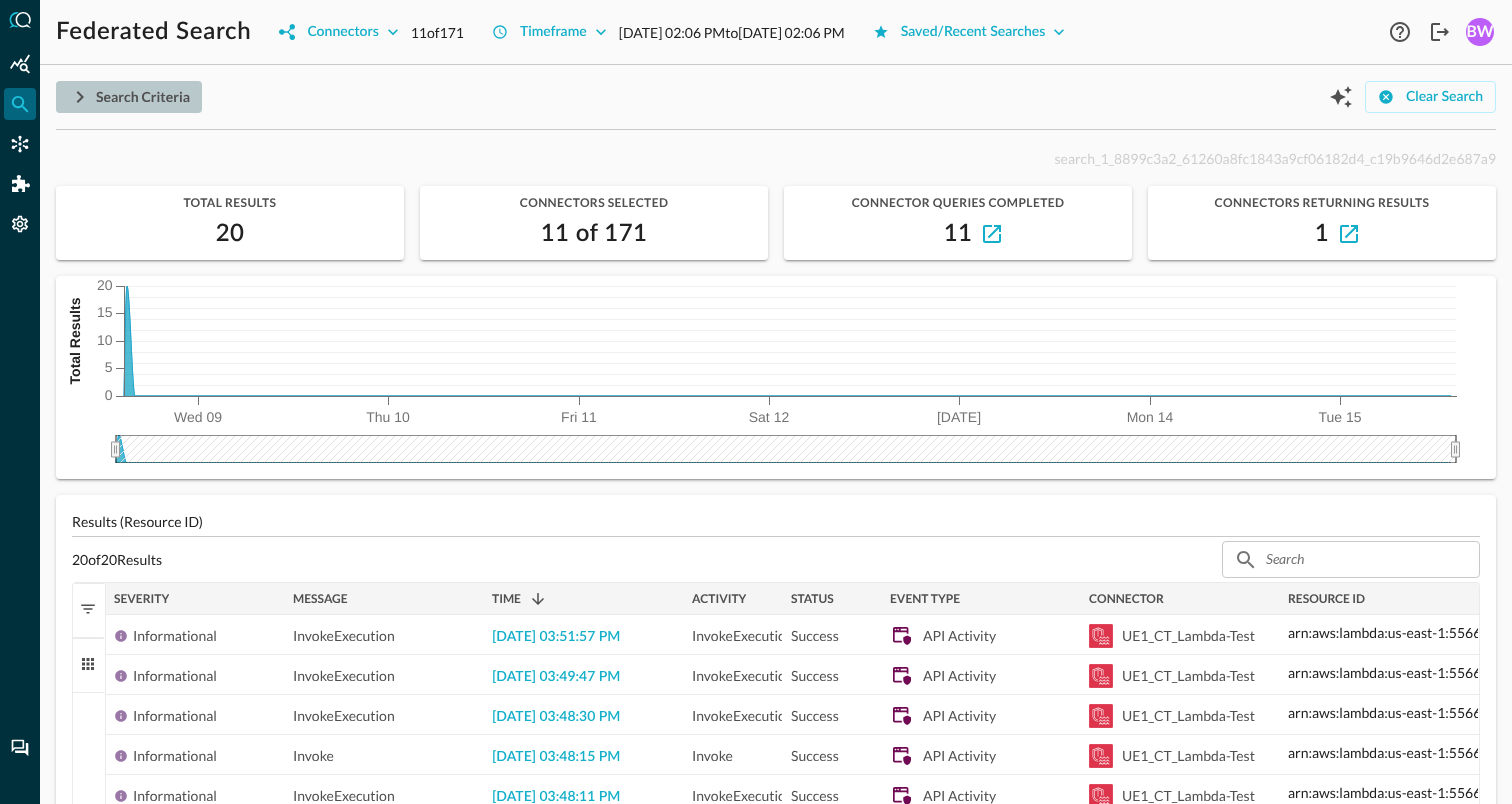 click 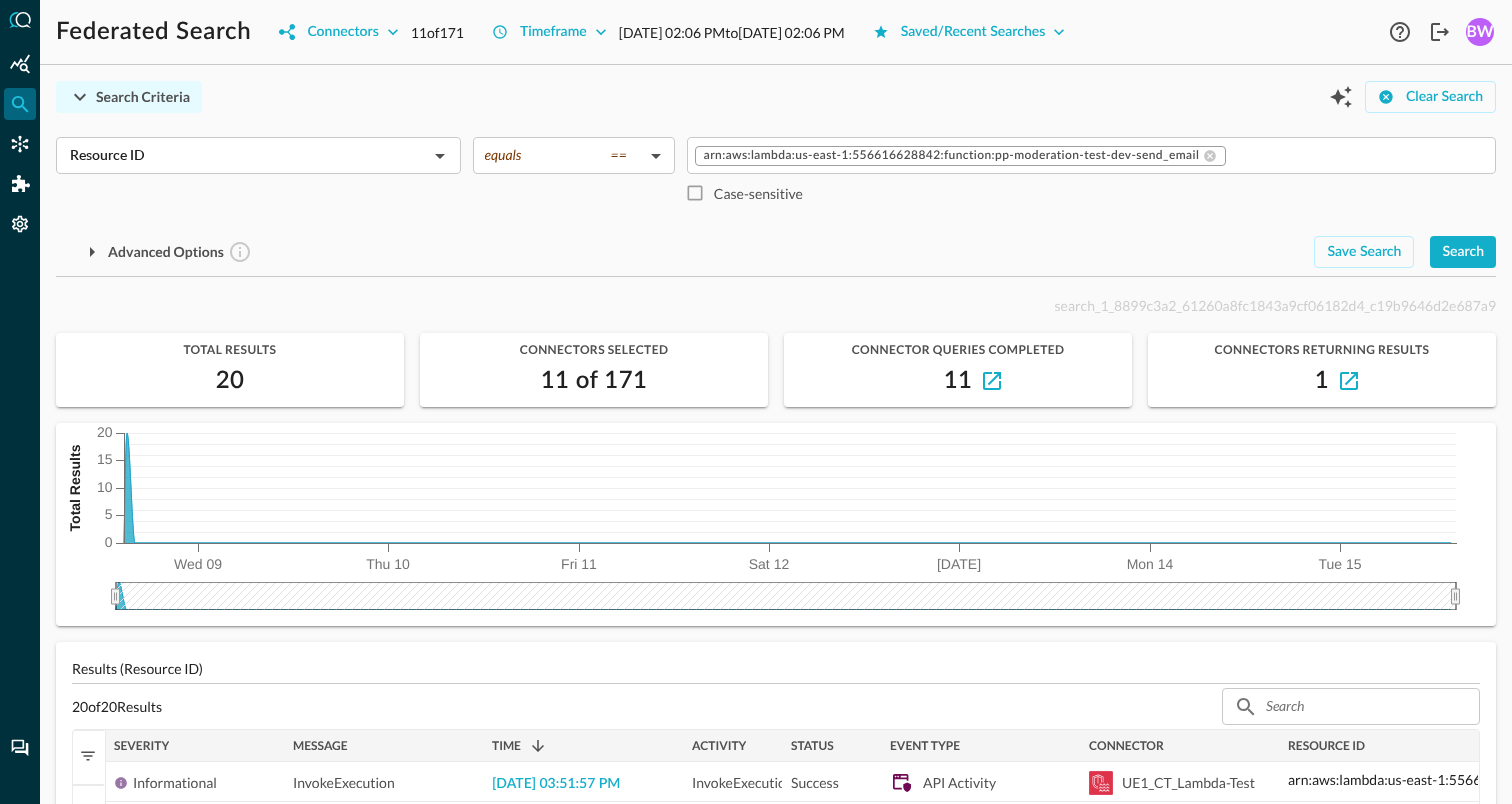 click 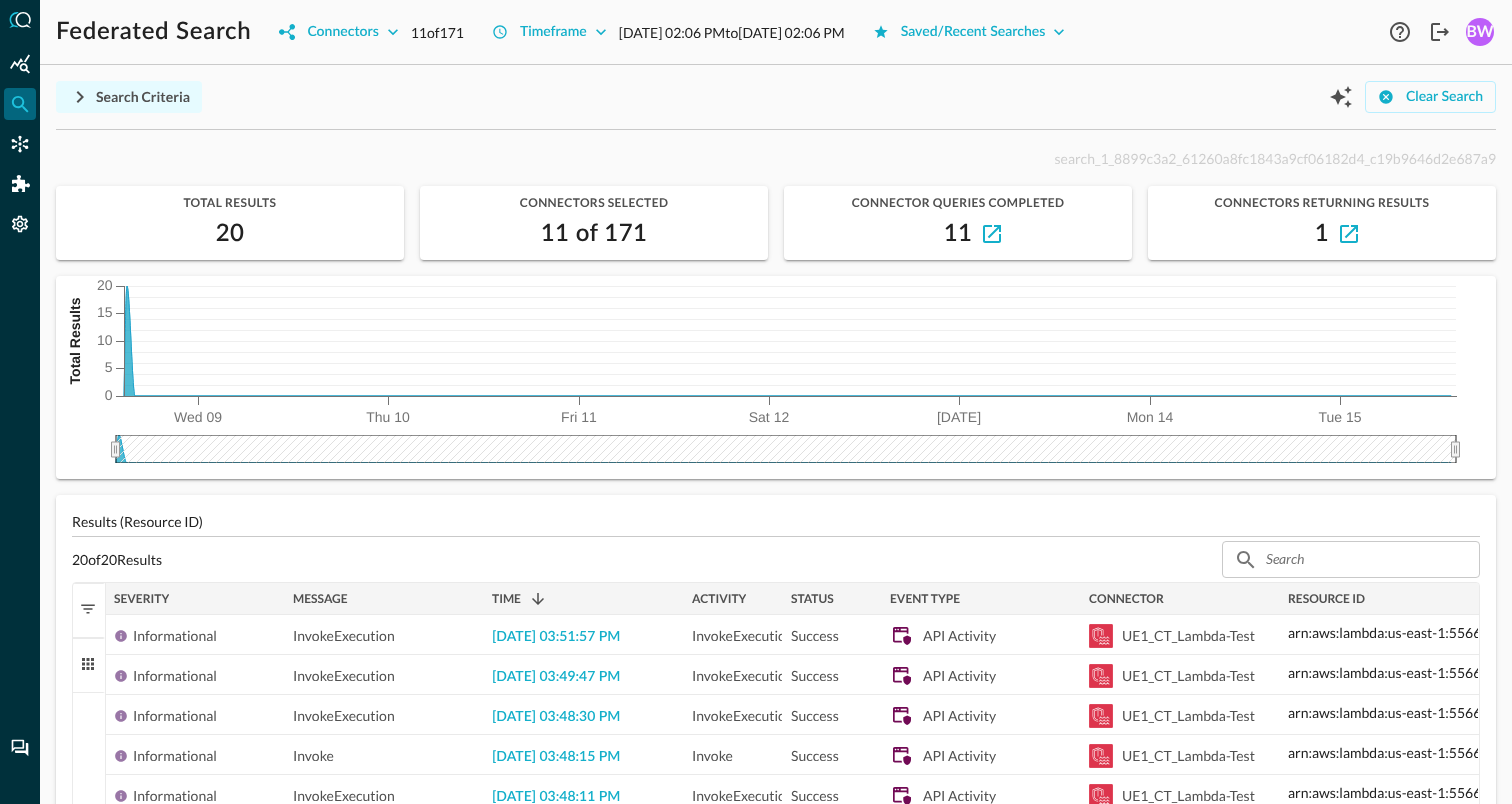 click 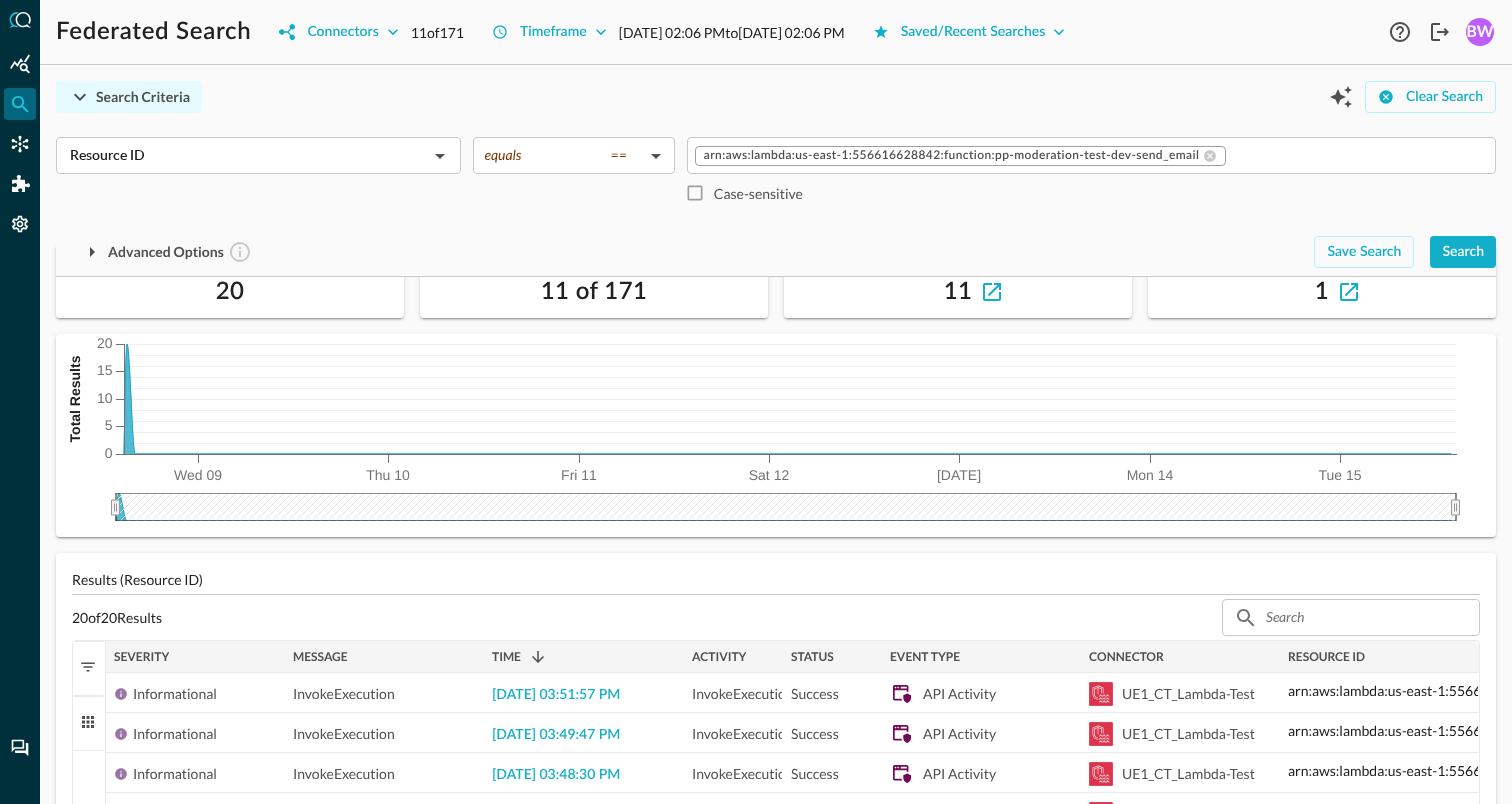 scroll, scrollTop: 0, scrollLeft: 0, axis: both 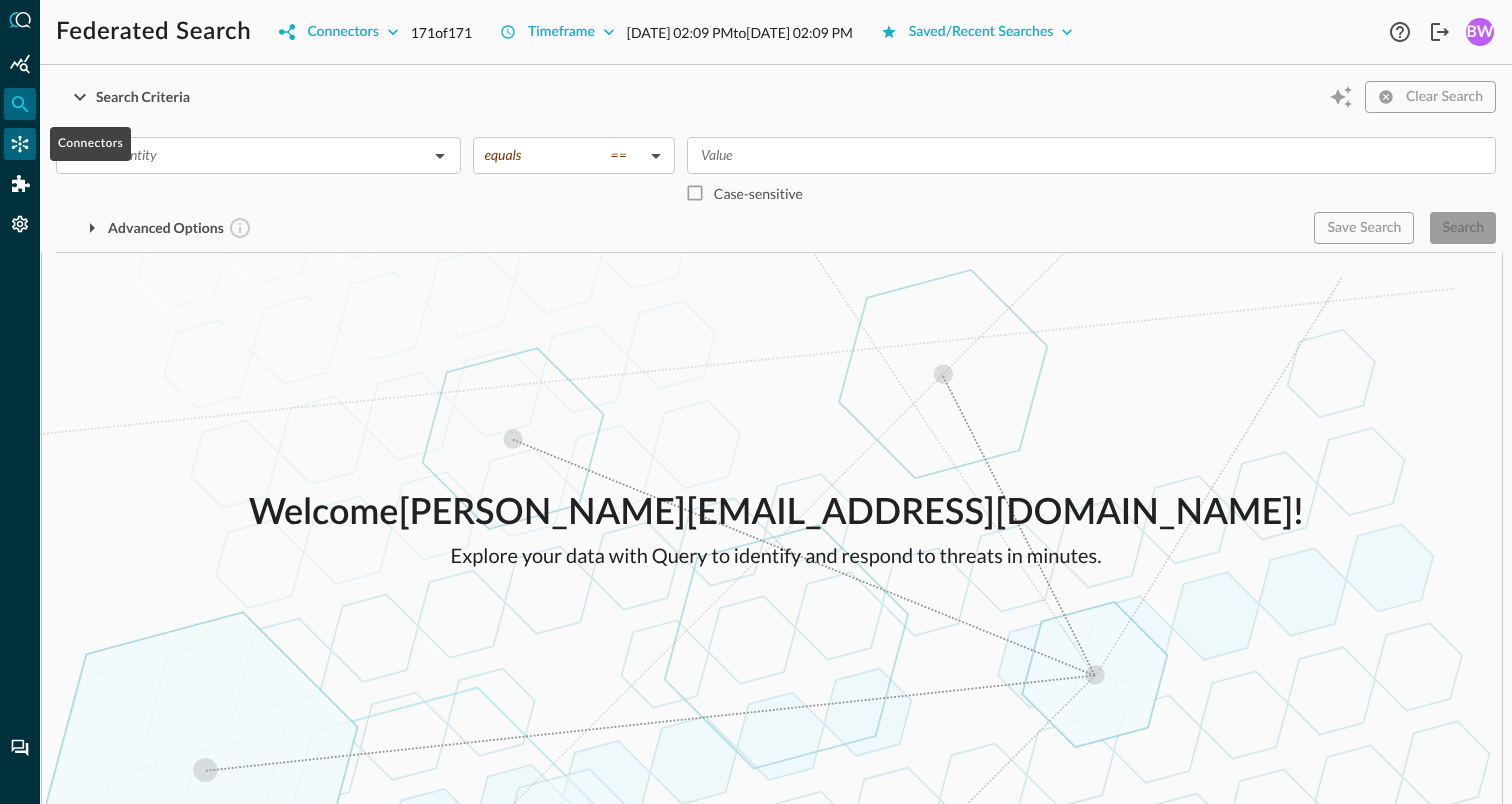 click 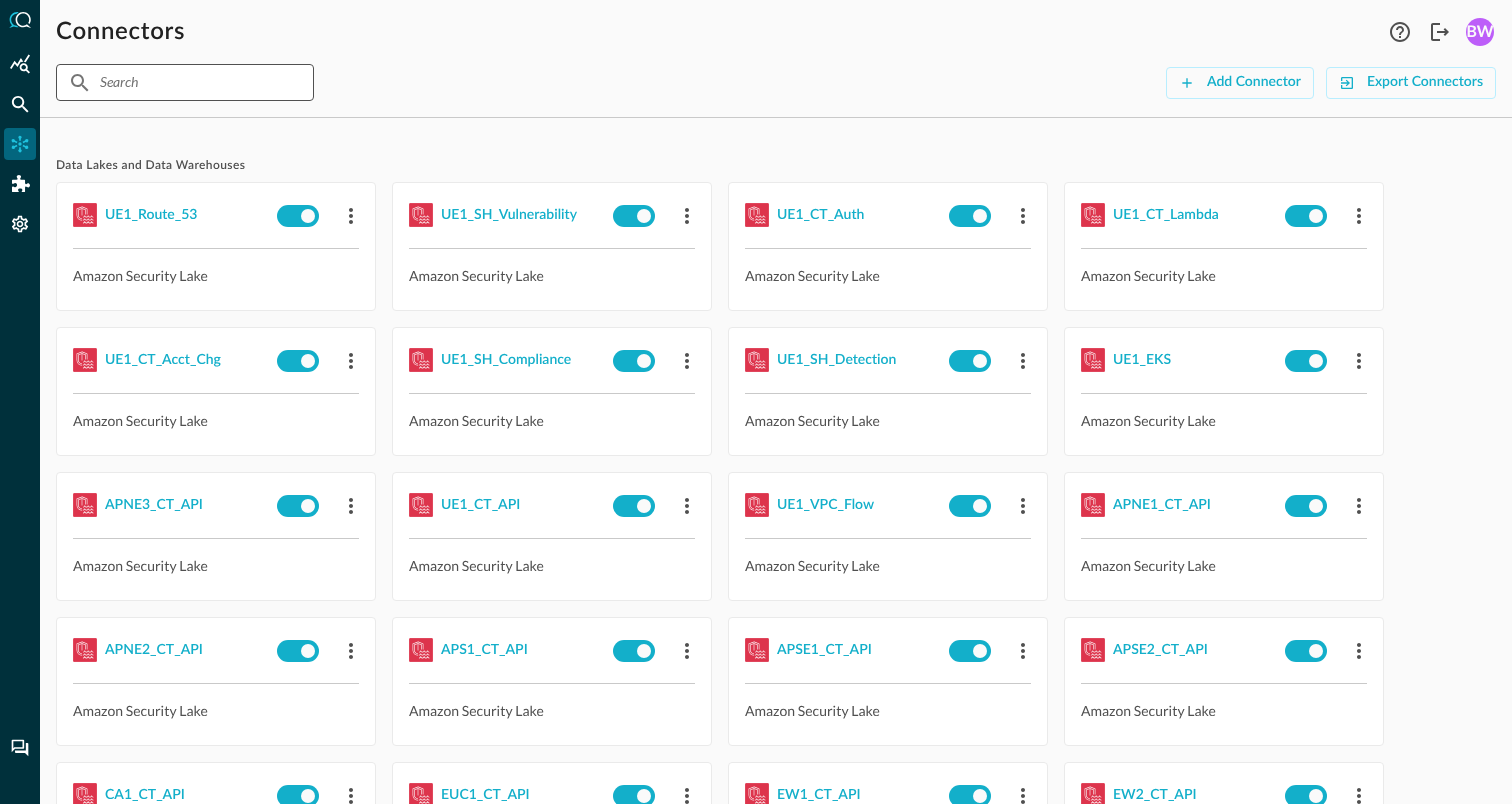 click at bounding box center (184, 82) 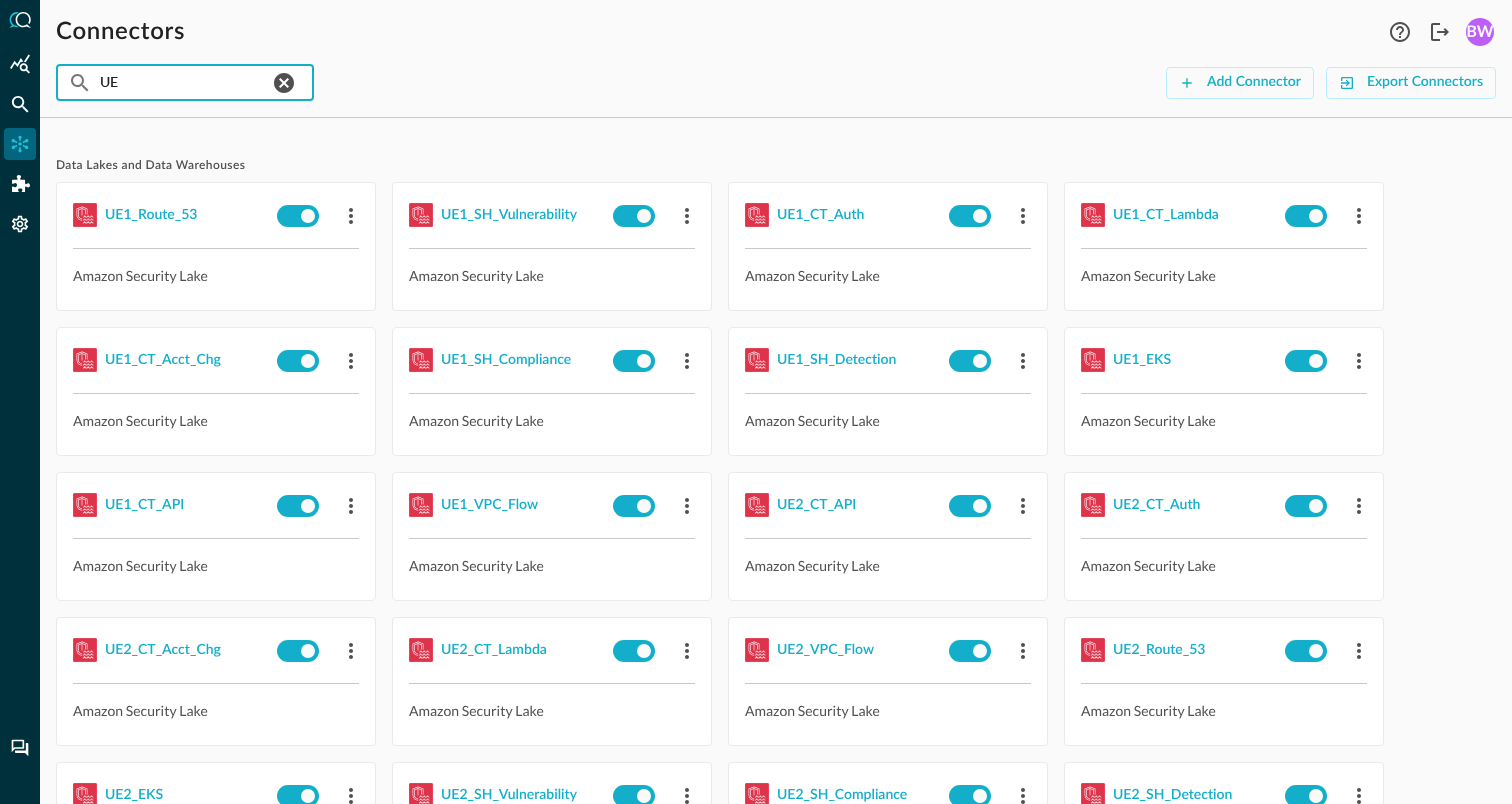 type on "UE1" 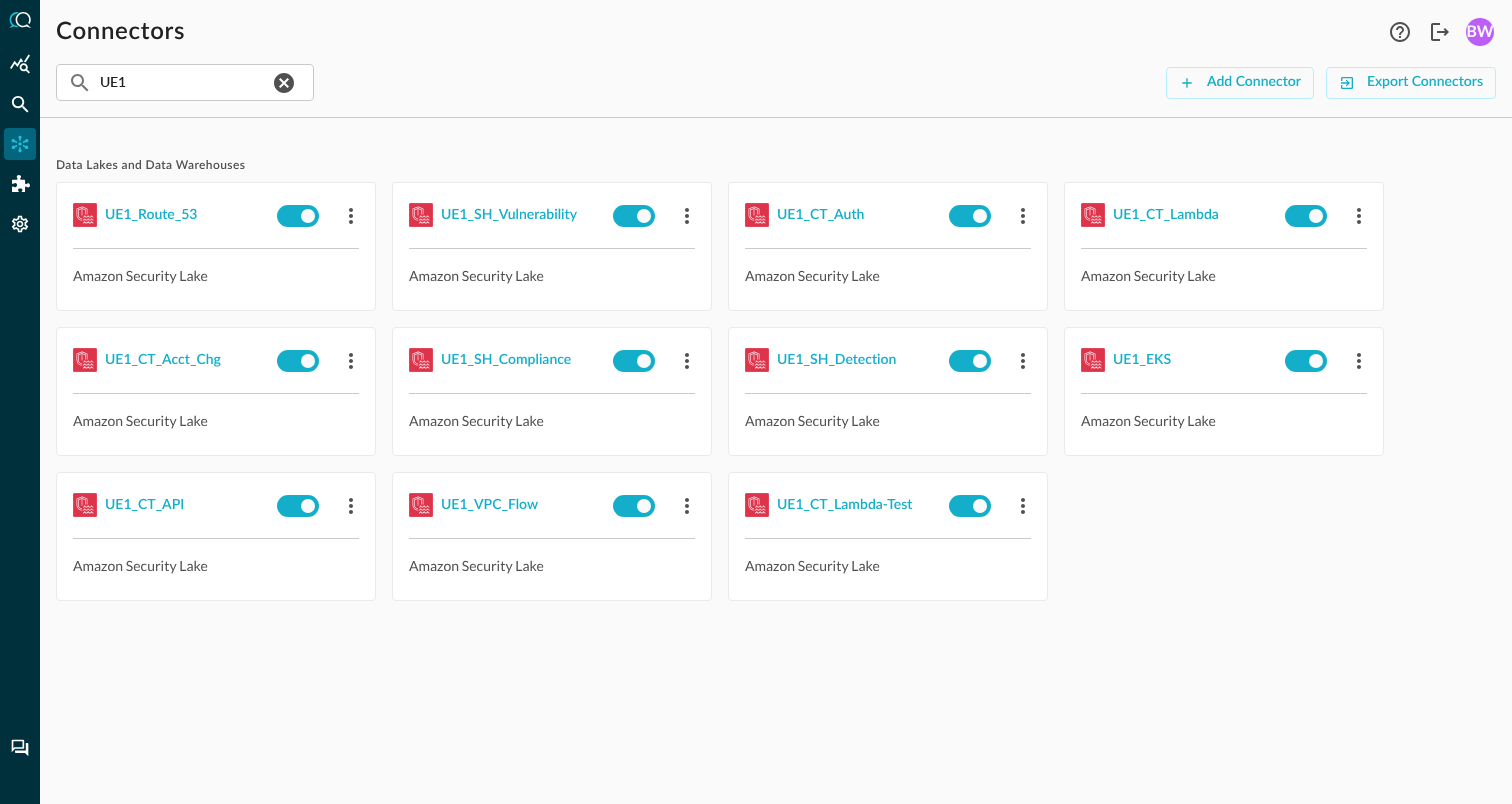 click on "​ UE1 ​ Add Connector Export Connectors" at bounding box center (776, 82) 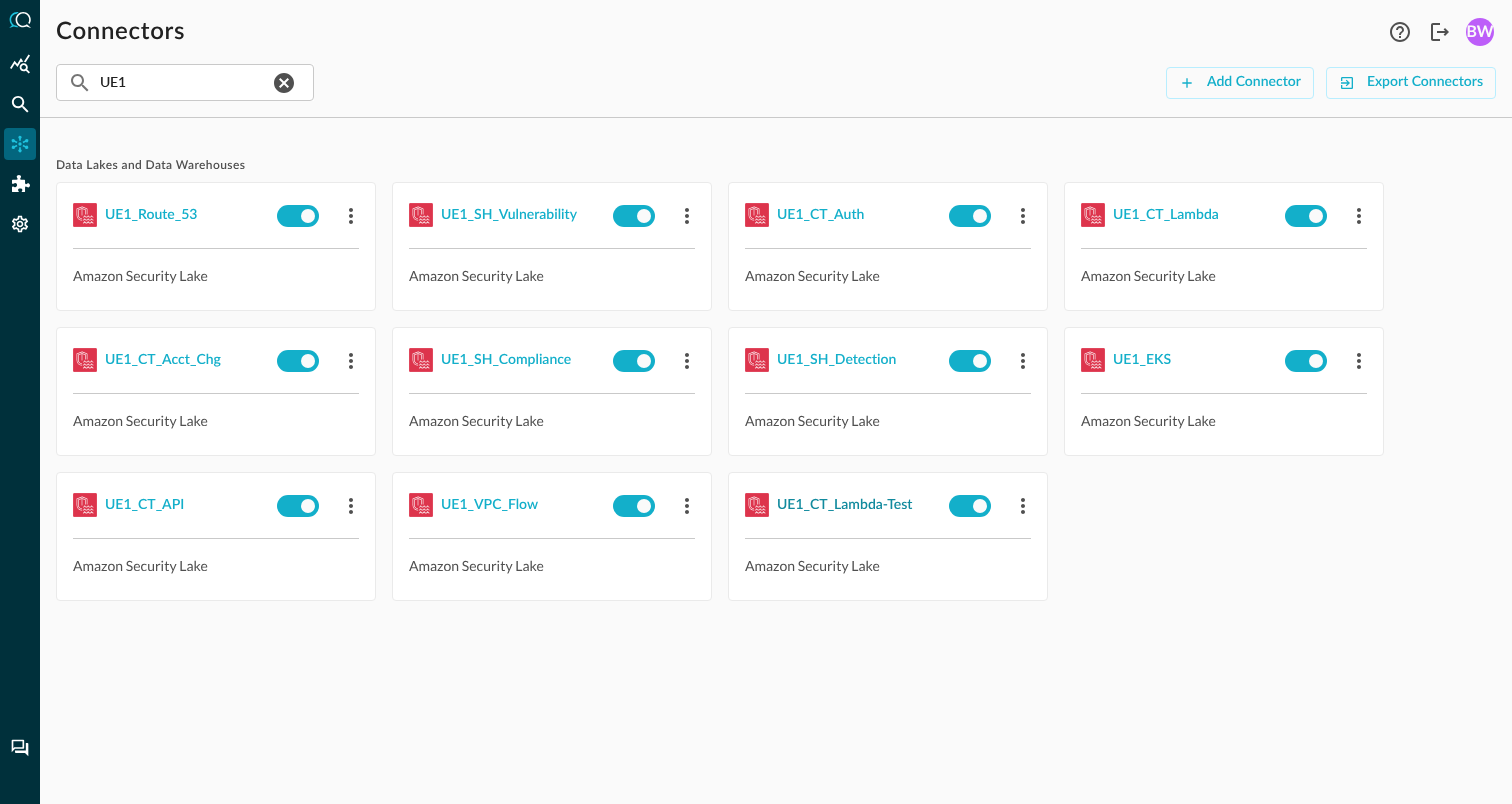 click on "UE1_CT_Lambda-Test" at bounding box center (844, 505) 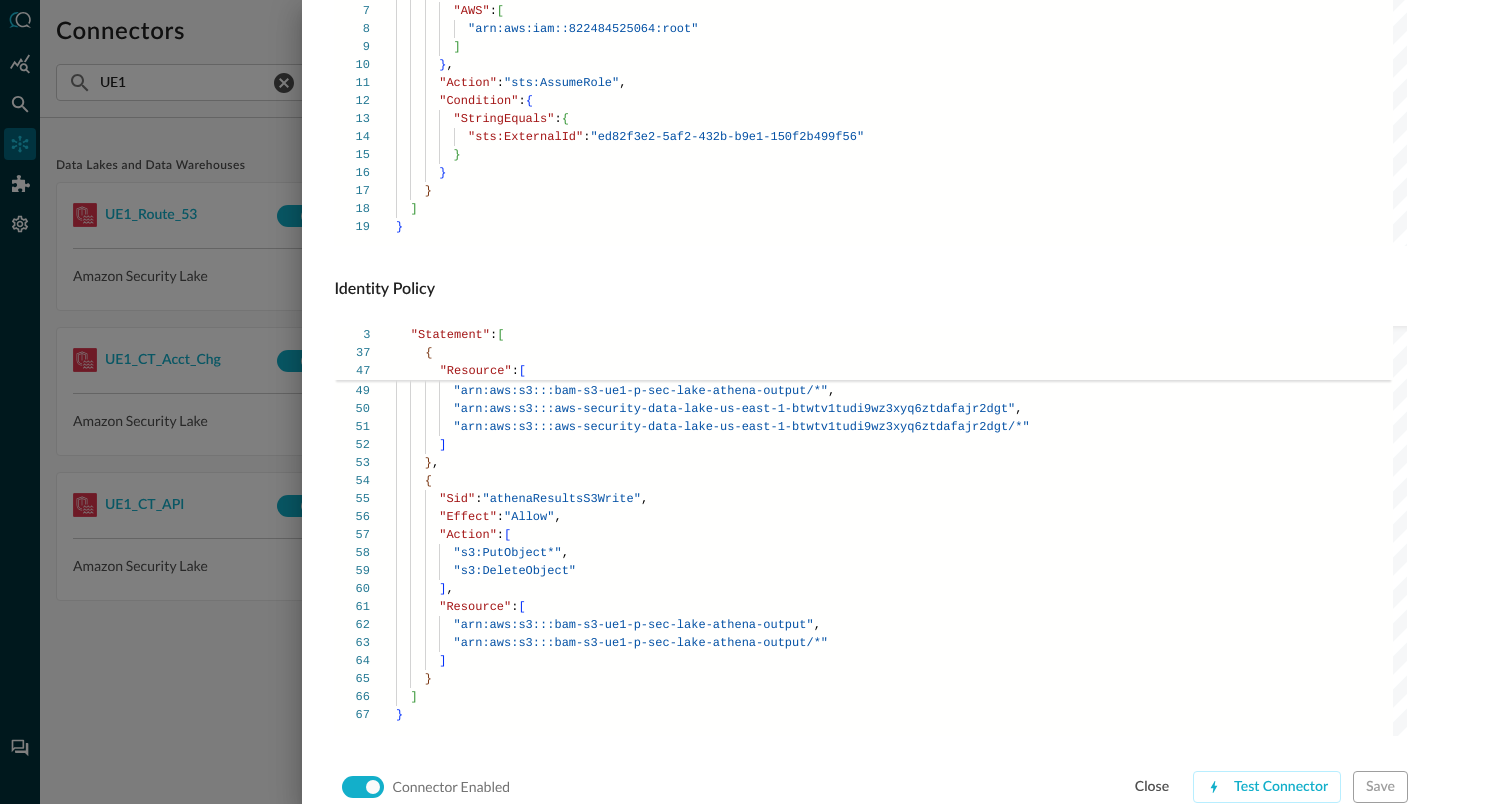 scroll, scrollTop: 1359, scrollLeft: 0, axis: vertical 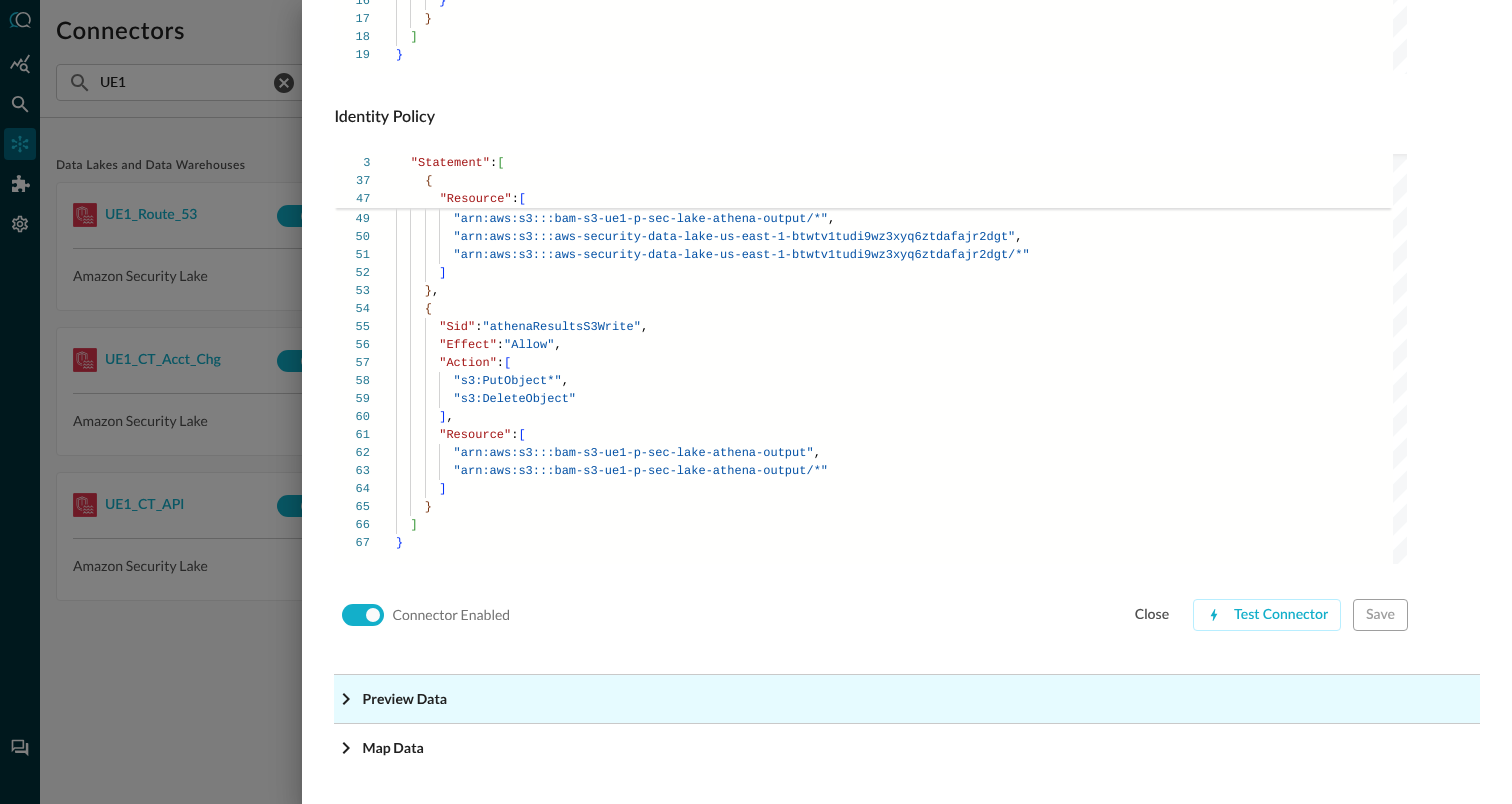 click 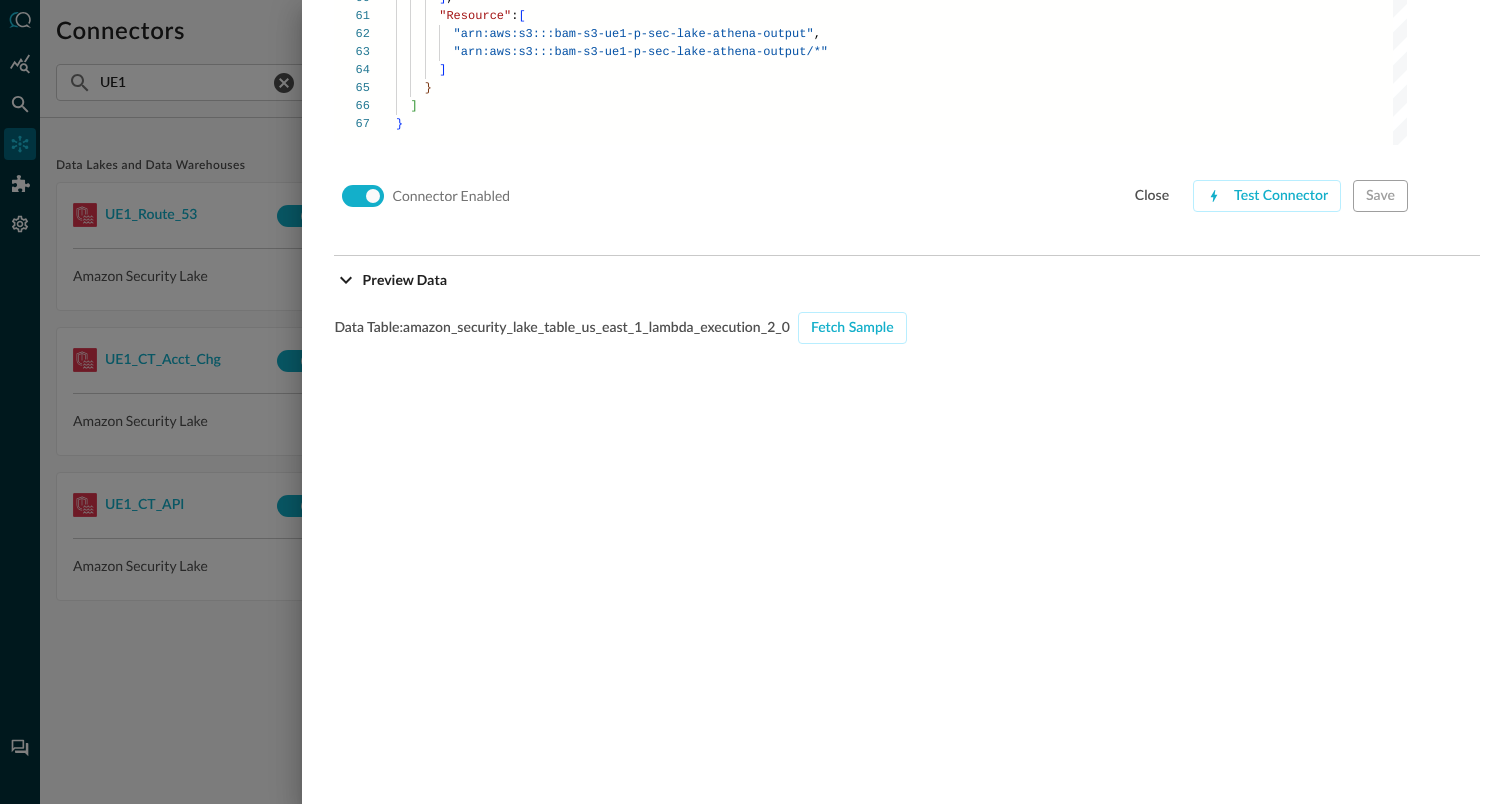 scroll, scrollTop: 1985, scrollLeft: 0, axis: vertical 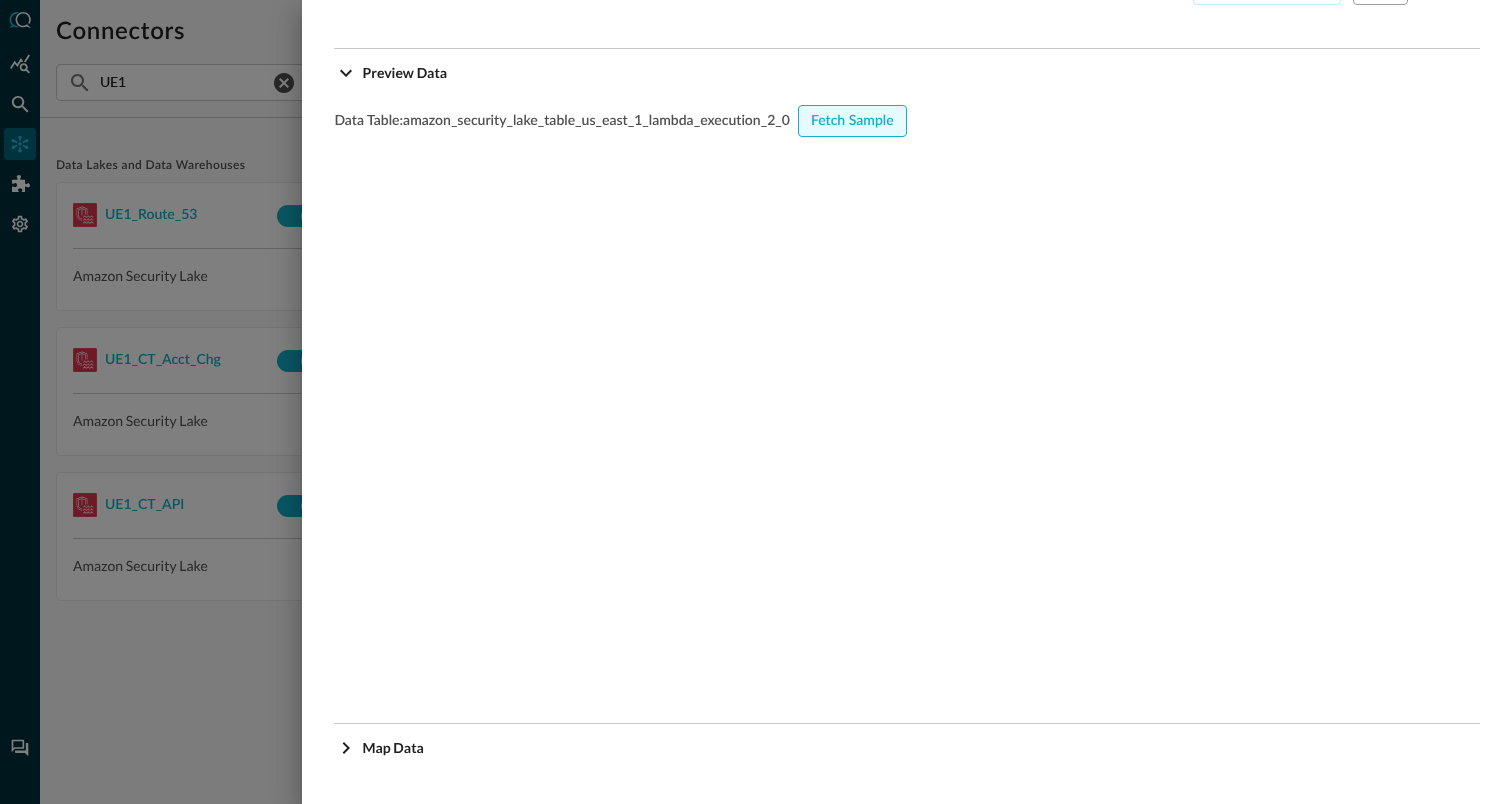click on "Fetch Sample" at bounding box center (852, 121) 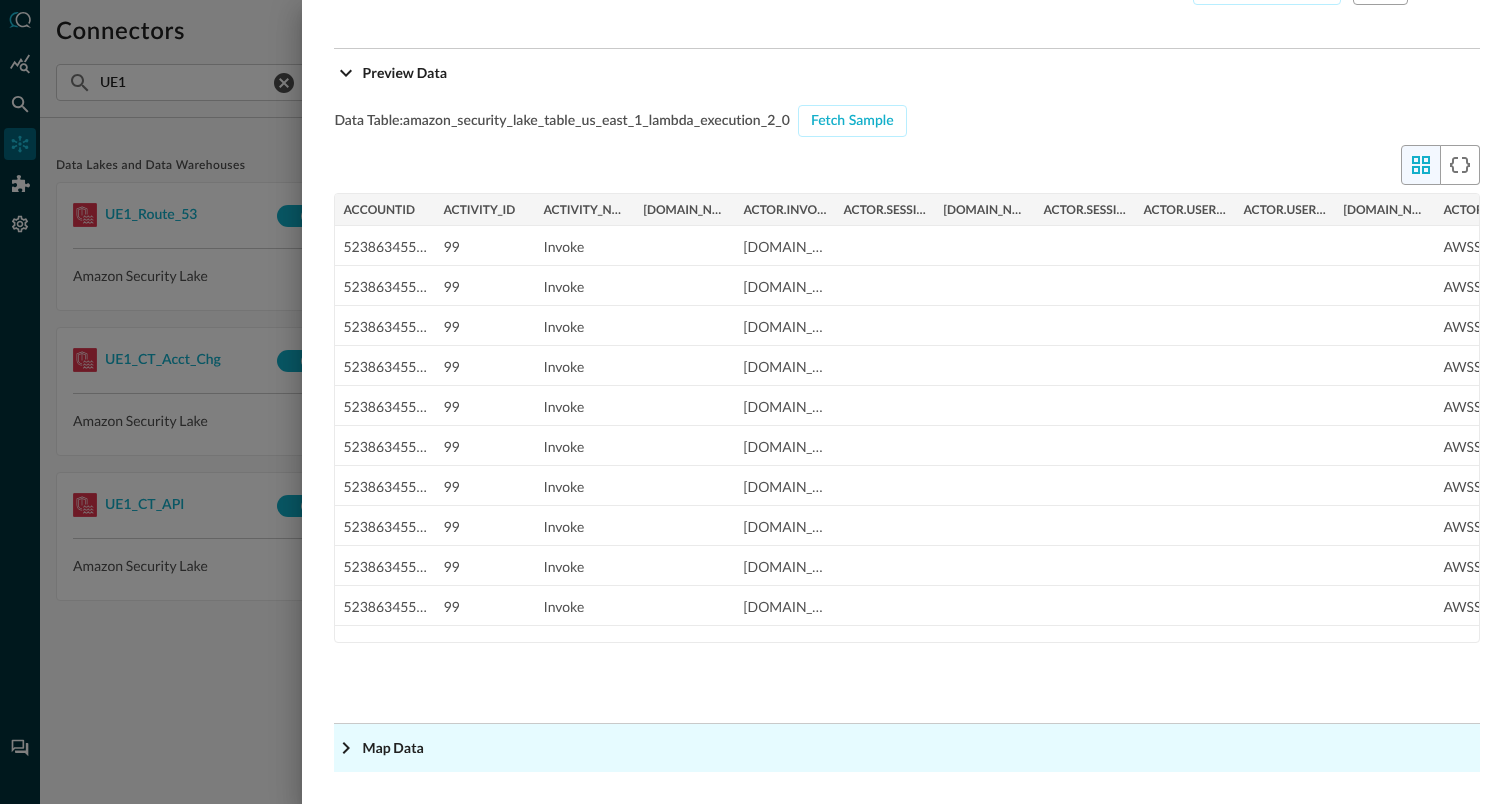 click 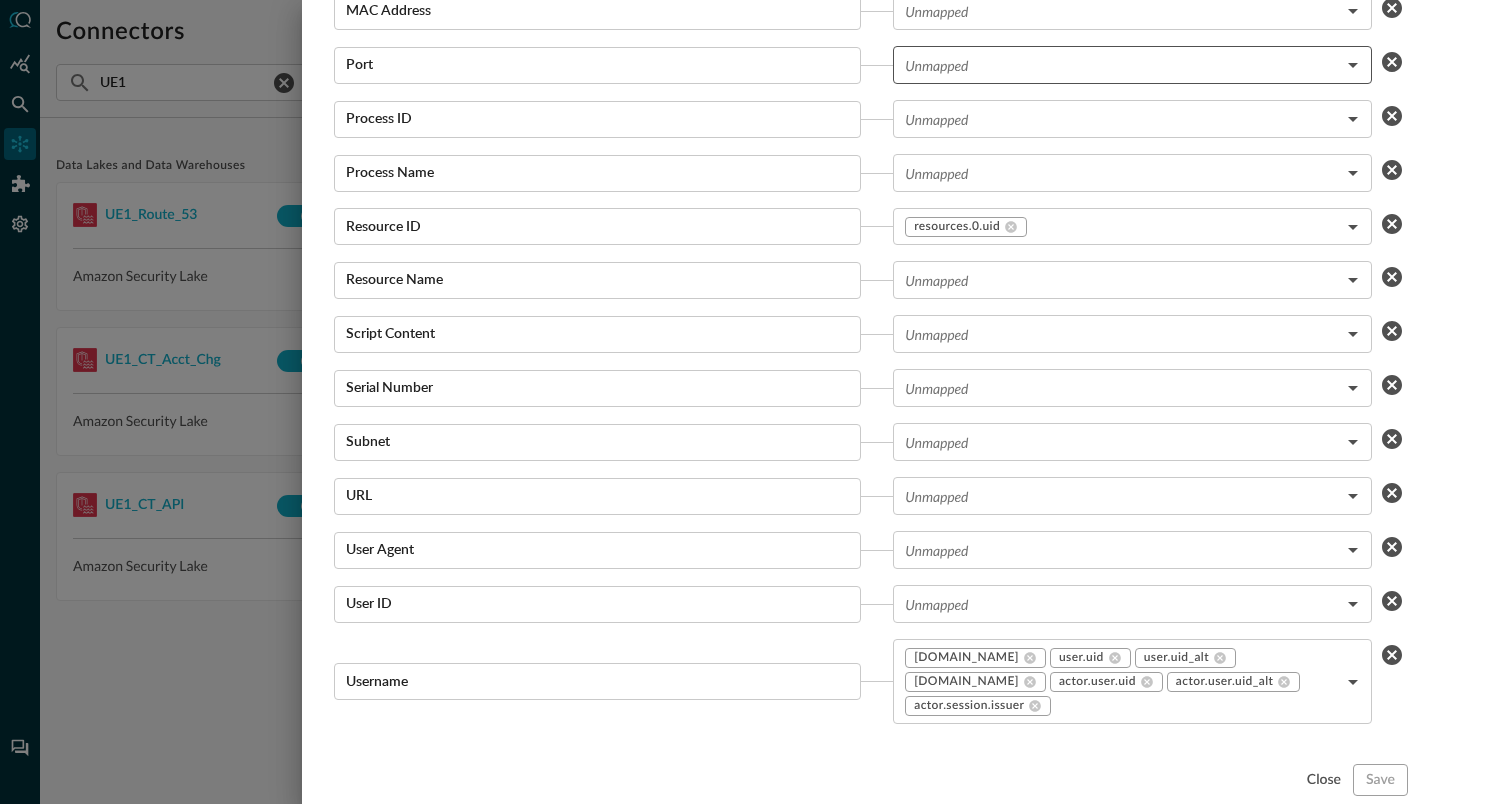 scroll, scrollTop: 3784, scrollLeft: 0, axis: vertical 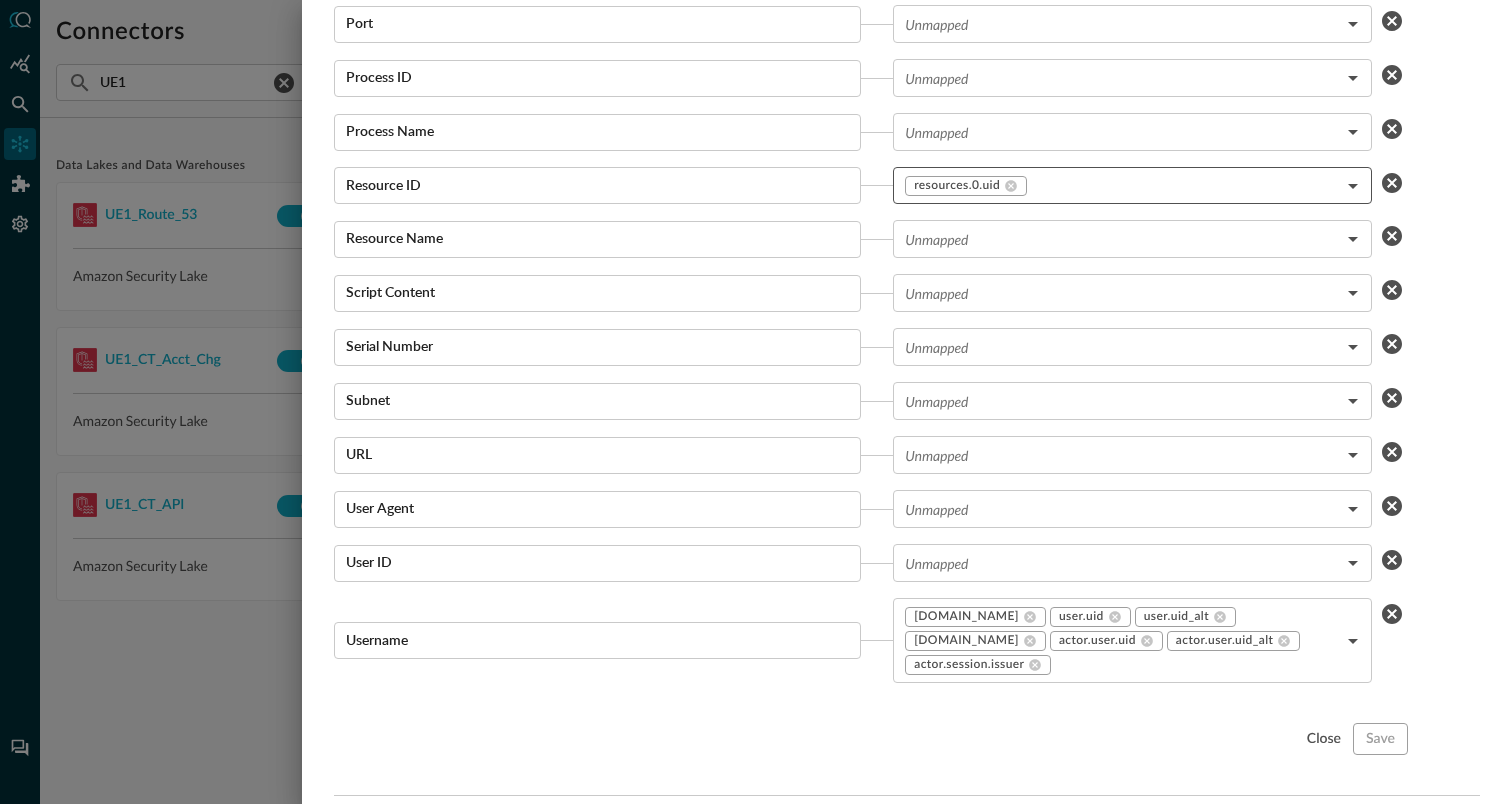 click on "Connectors Help Logout BW ​ UE1 ​ Add Connector Export Connectors Data Lakes and Data Warehouses UE1_Route_53 Amazon Security Lake UE1_SH_Vulnerability Amazon Security Lake UE1_CT_Auth Amazon Security Lake UE1_CT_Lambda Amazon Security Lake UE1_CT_Acct_Chg Amazon Security Lake UE1_SH_Compliance Amazon Security Lake UE1_SH_Detection Amazon Security Lake UE1_EKS Amazon Security Lake UE1_CT_API Amazon Security Lake UE1_VPC_Flow Amazon Security Lake UE1_CT_Lambda-Test Amazon Security Lake
Configure Connector Amazon Security Lake   : Connector Configuration dynamic schema Submit and stream results of SQL queries to your Amazon Security Lake AWS and Custom Sources using the Query Federated Search Platform to surface Entities, Events and Objects within normalized and deduplicated security-relevant data. All table formats and Security Lake OCSF versions are automatically supported. Learn More Connector Configuration Connector Alias Name   * UE1_CT_Lambda-Test Connector Alias Name   *   * *" at bounding box center [756, 402] 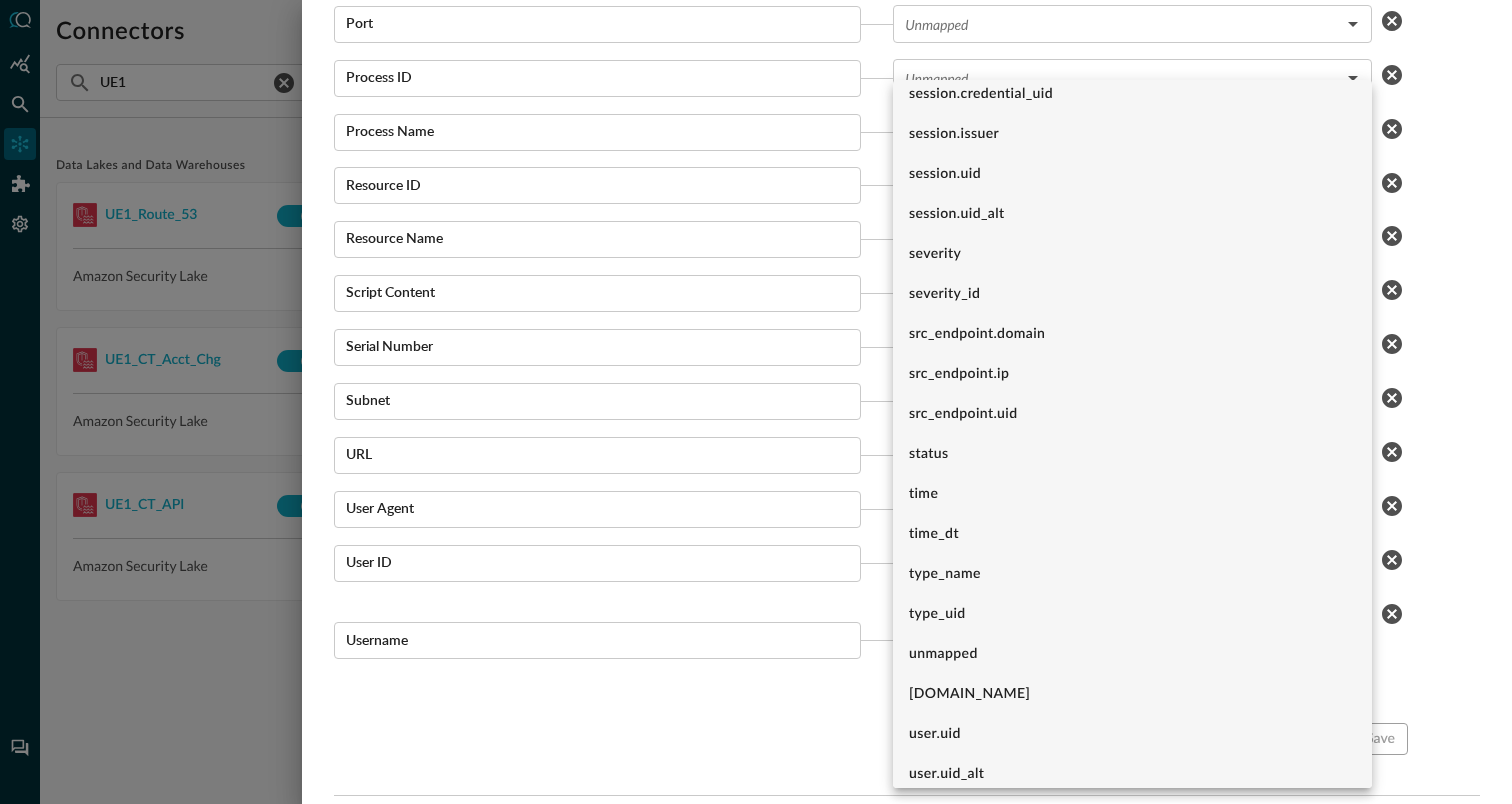 scroll, scrollTop: 1788, scrollLeft: 0, axis: vertical 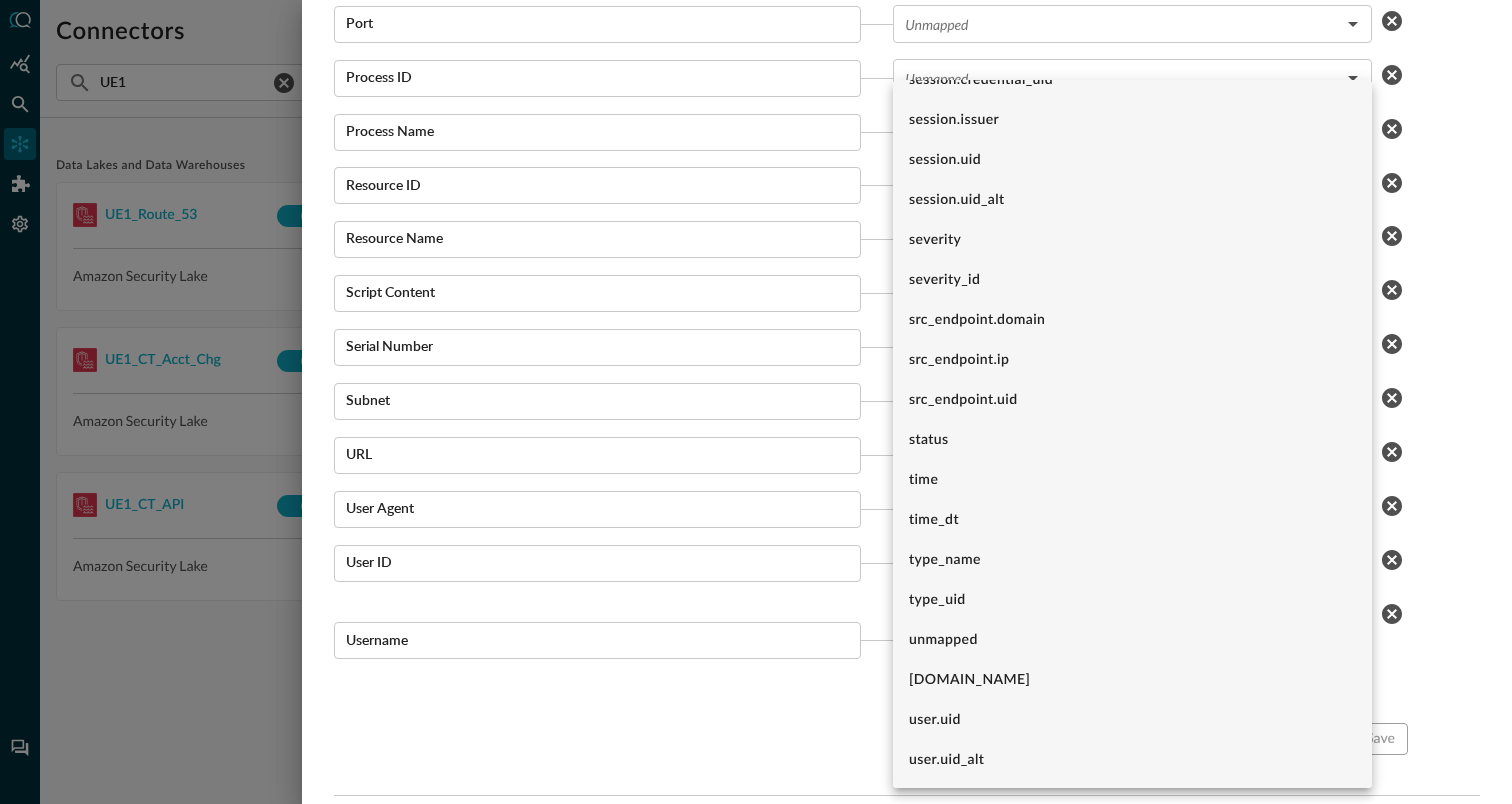 click at bounding box center [756, 402] 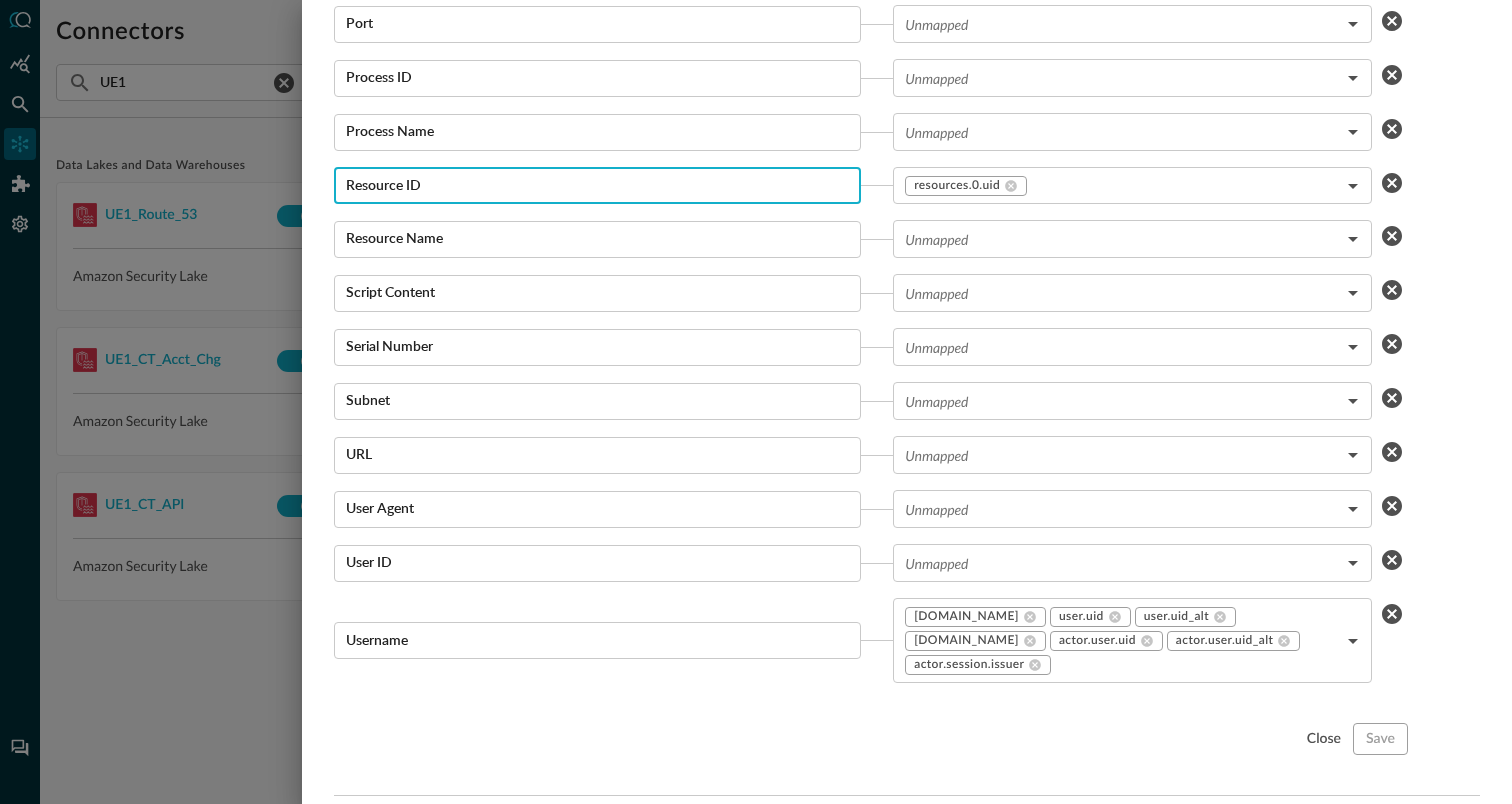 drag, startPoint x: 439, startPoint y: 185, endPoint x: 338, endPoint y: 186, distance: 101.00495 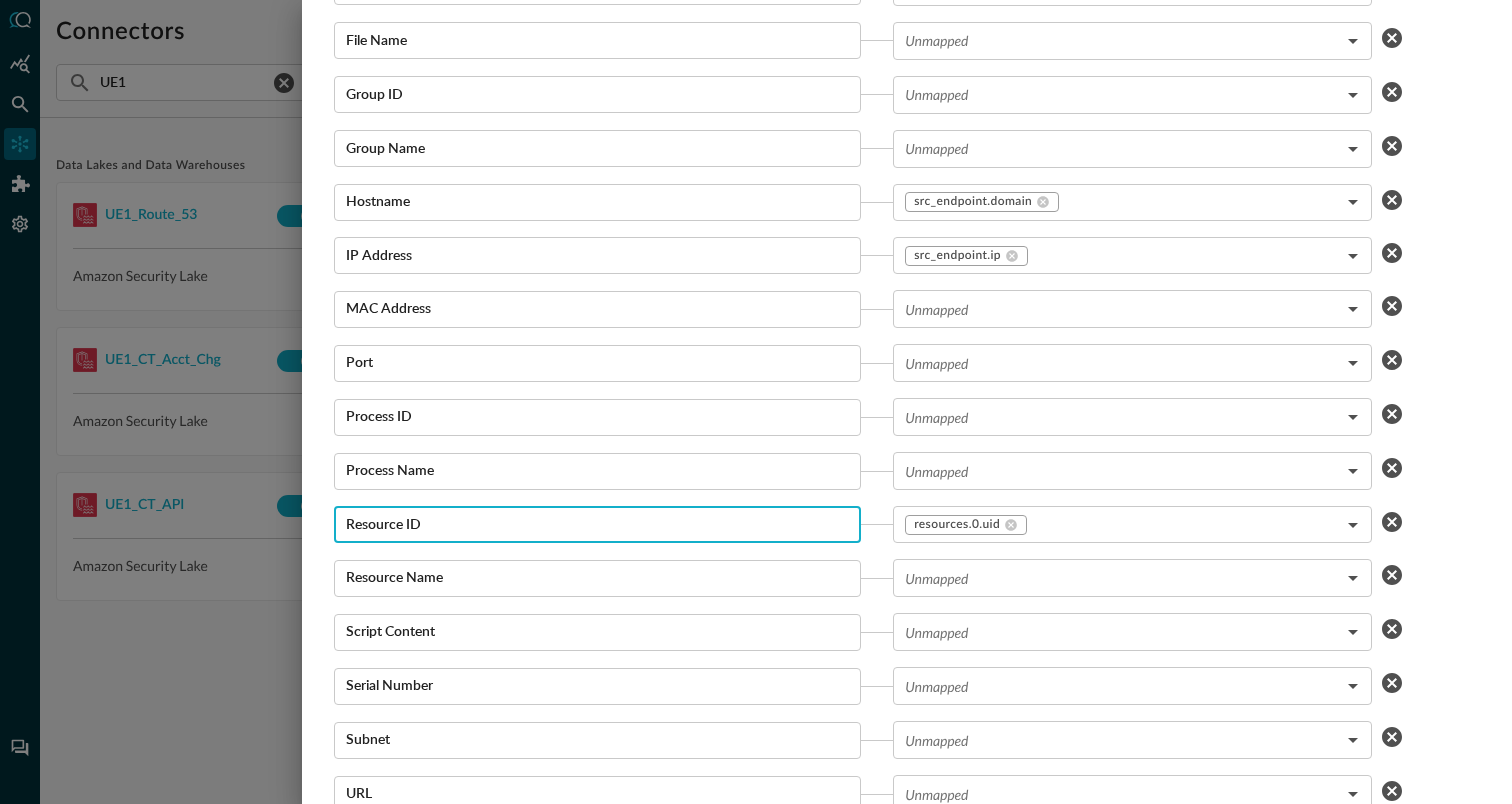 scroll, scrollTop: 3447, scrollLeft: 0, axis: vertical 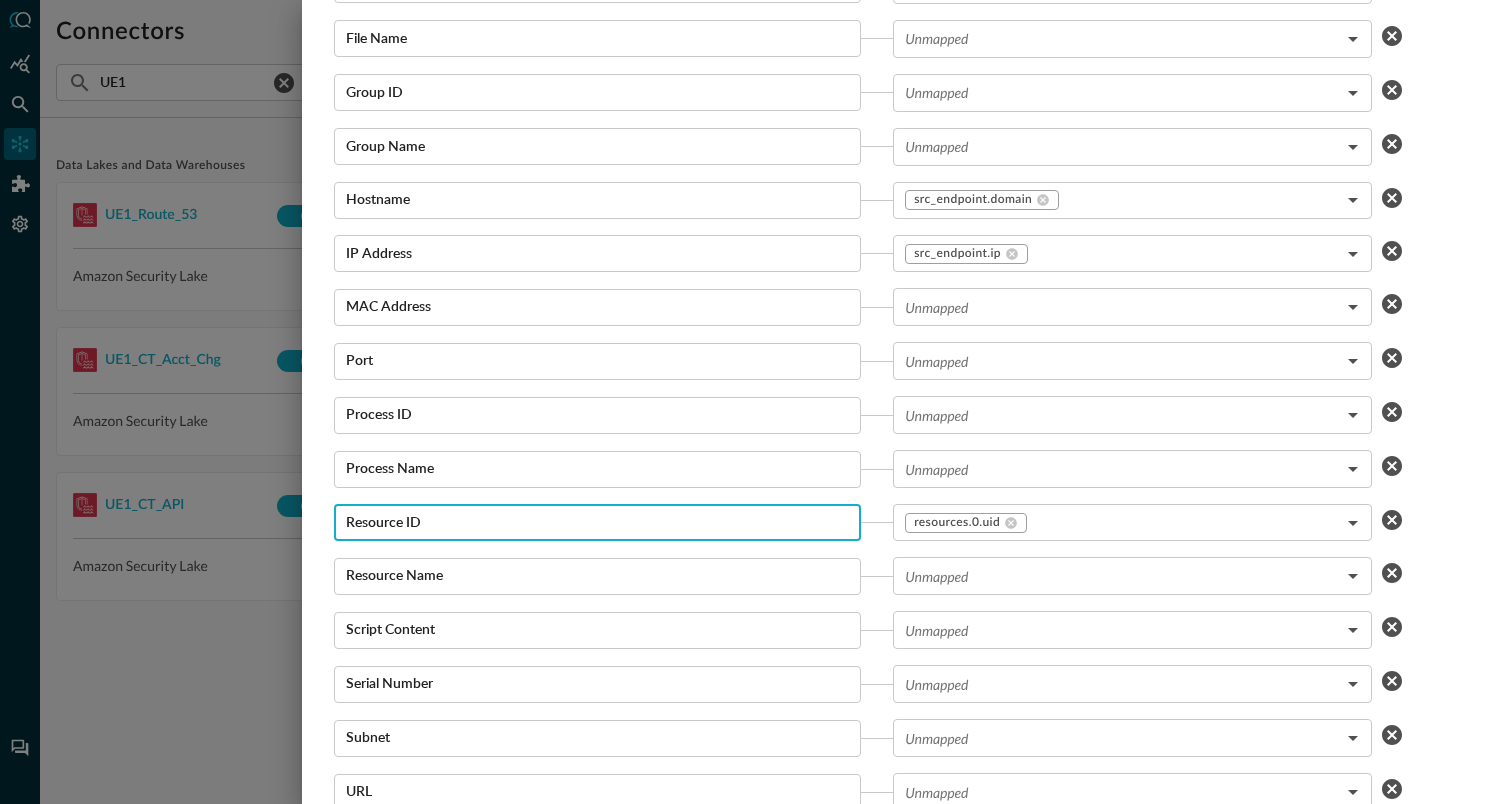 click at bounding box center [756, 402] 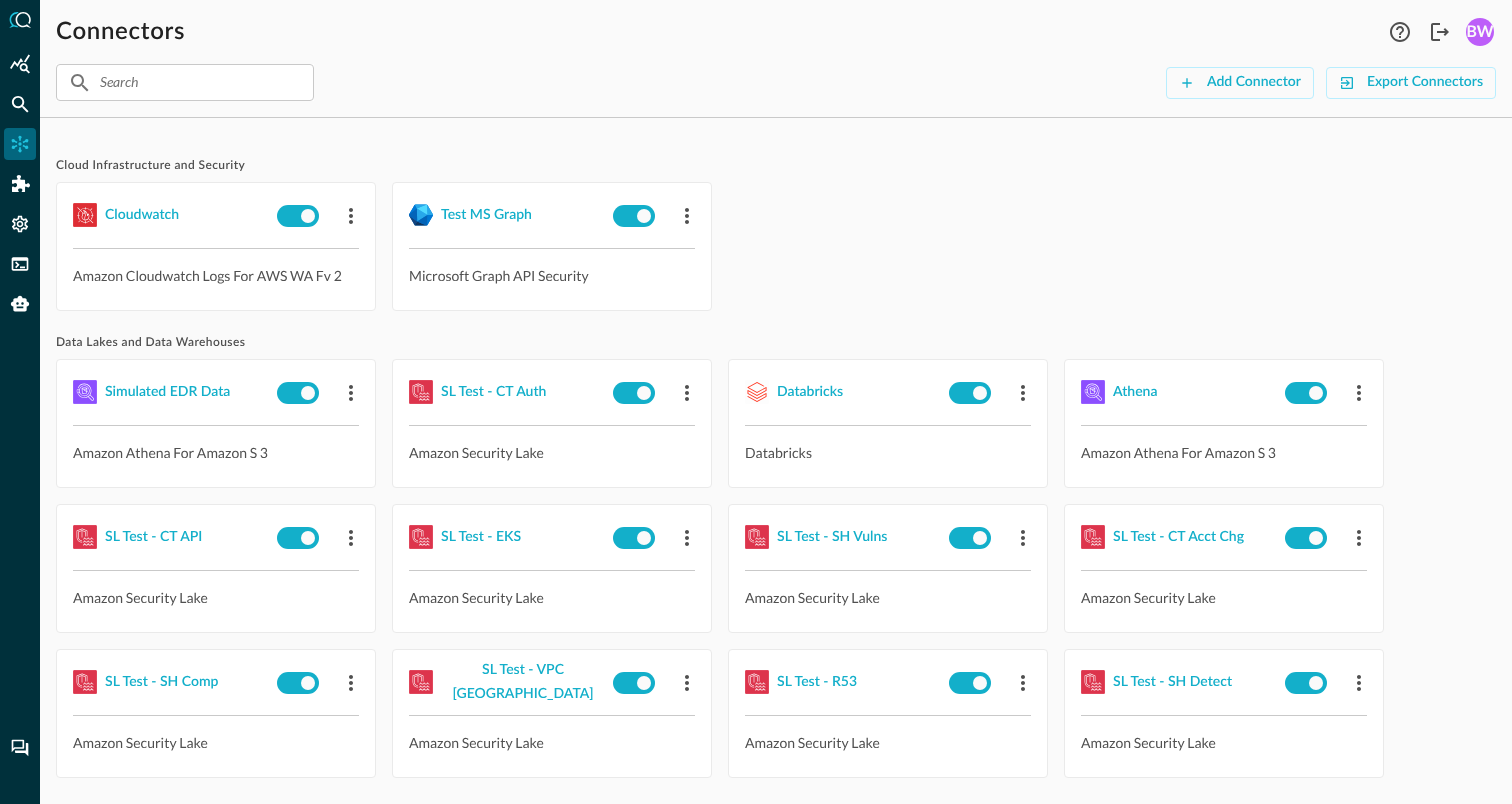 scroll, scrollTop: 0, scrollLeft: 0, axis: both 